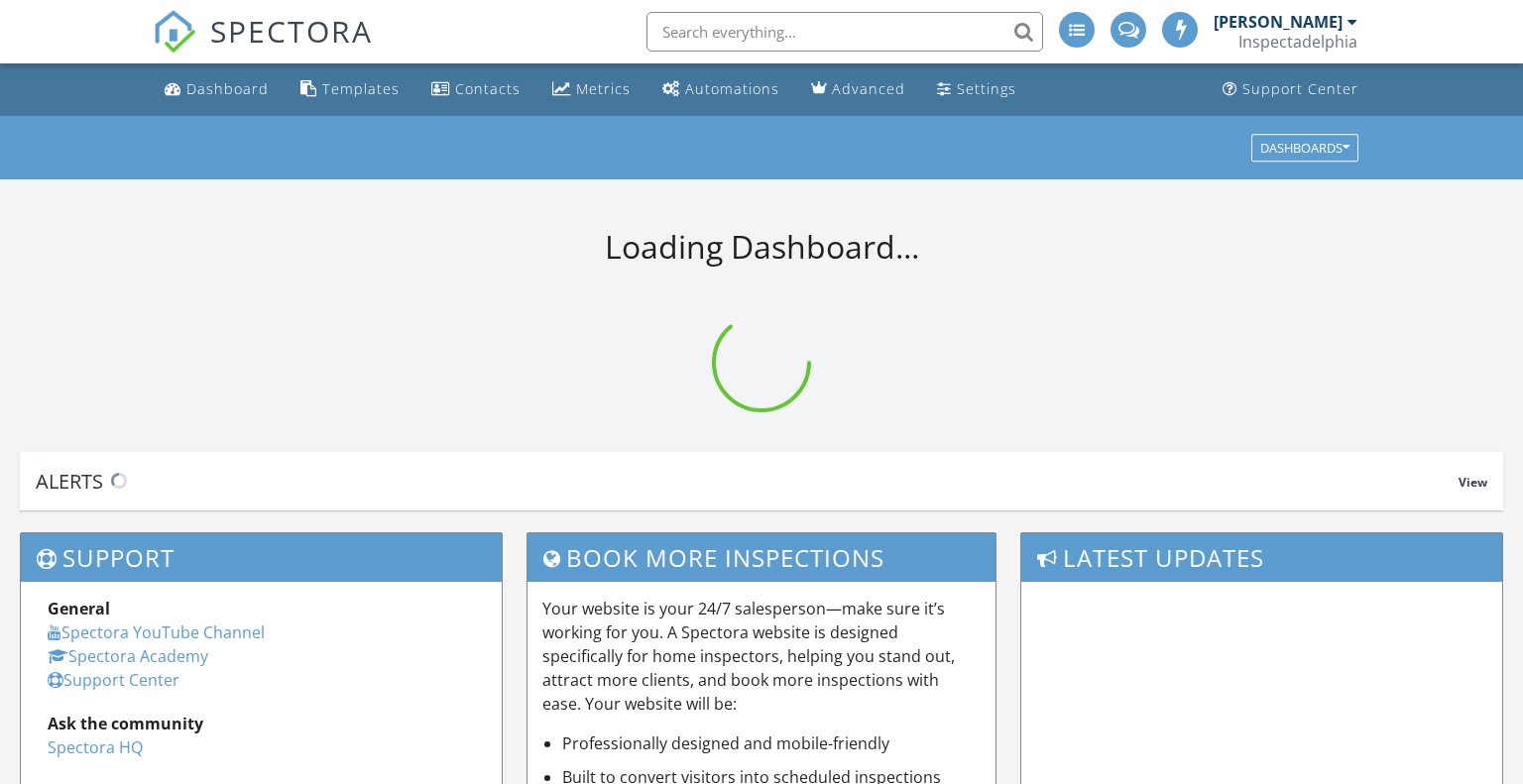 scroll, scrollTop: 0, scrollLeft: 0, axis: both 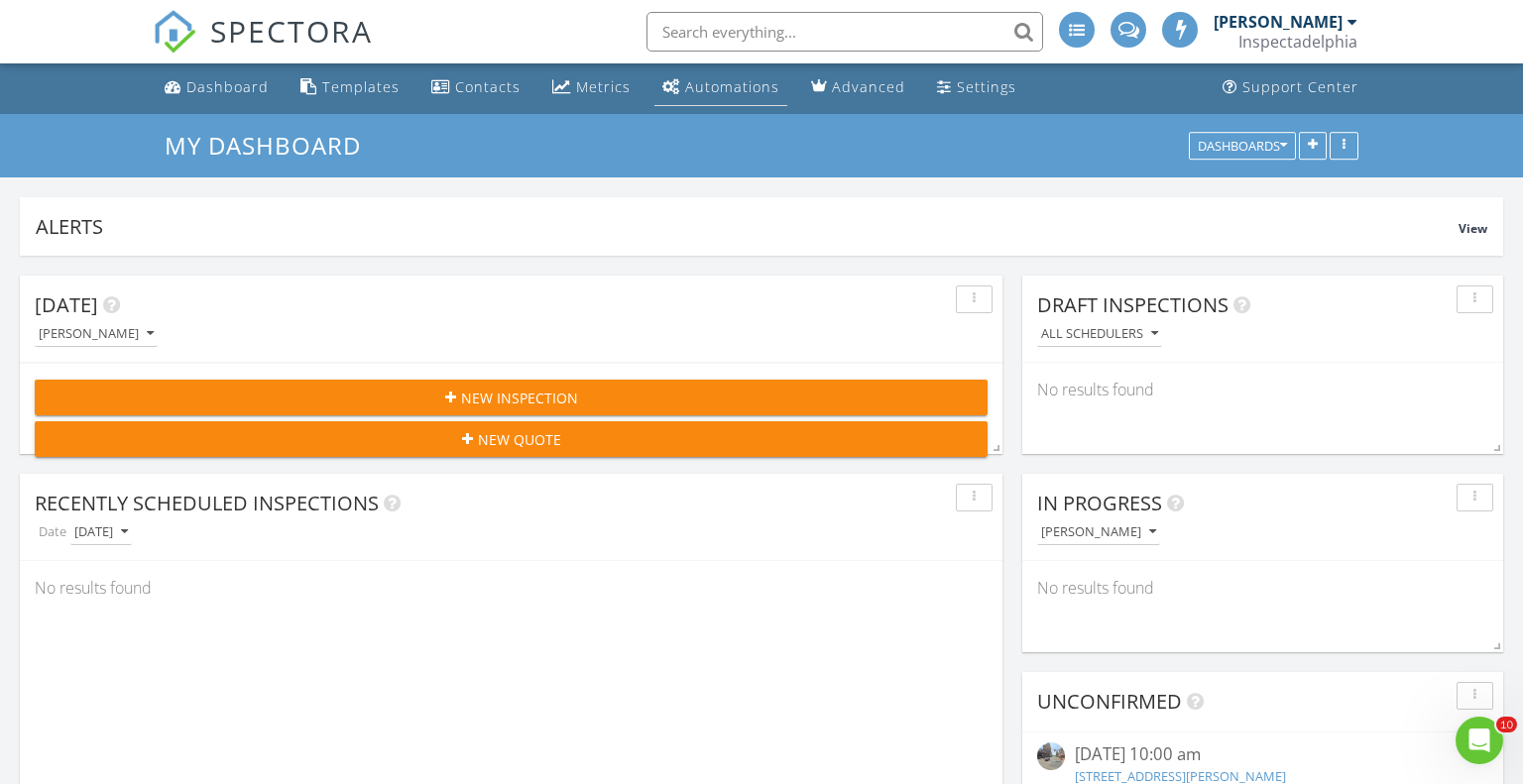 click on "Automations" at bounding box center (732, 86) 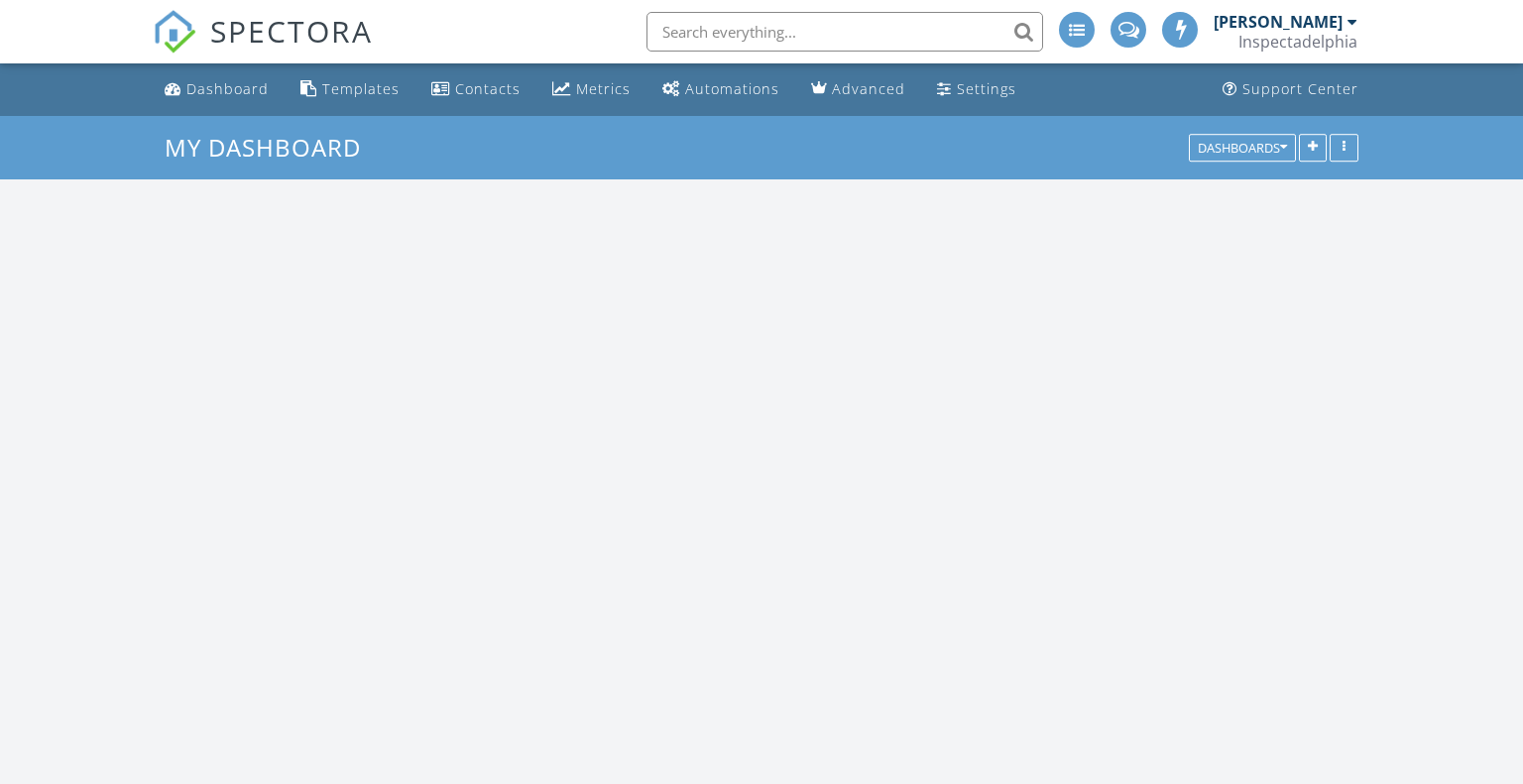 scroll, scrollTop: 128, scrollLeft: 0, axis: vertical 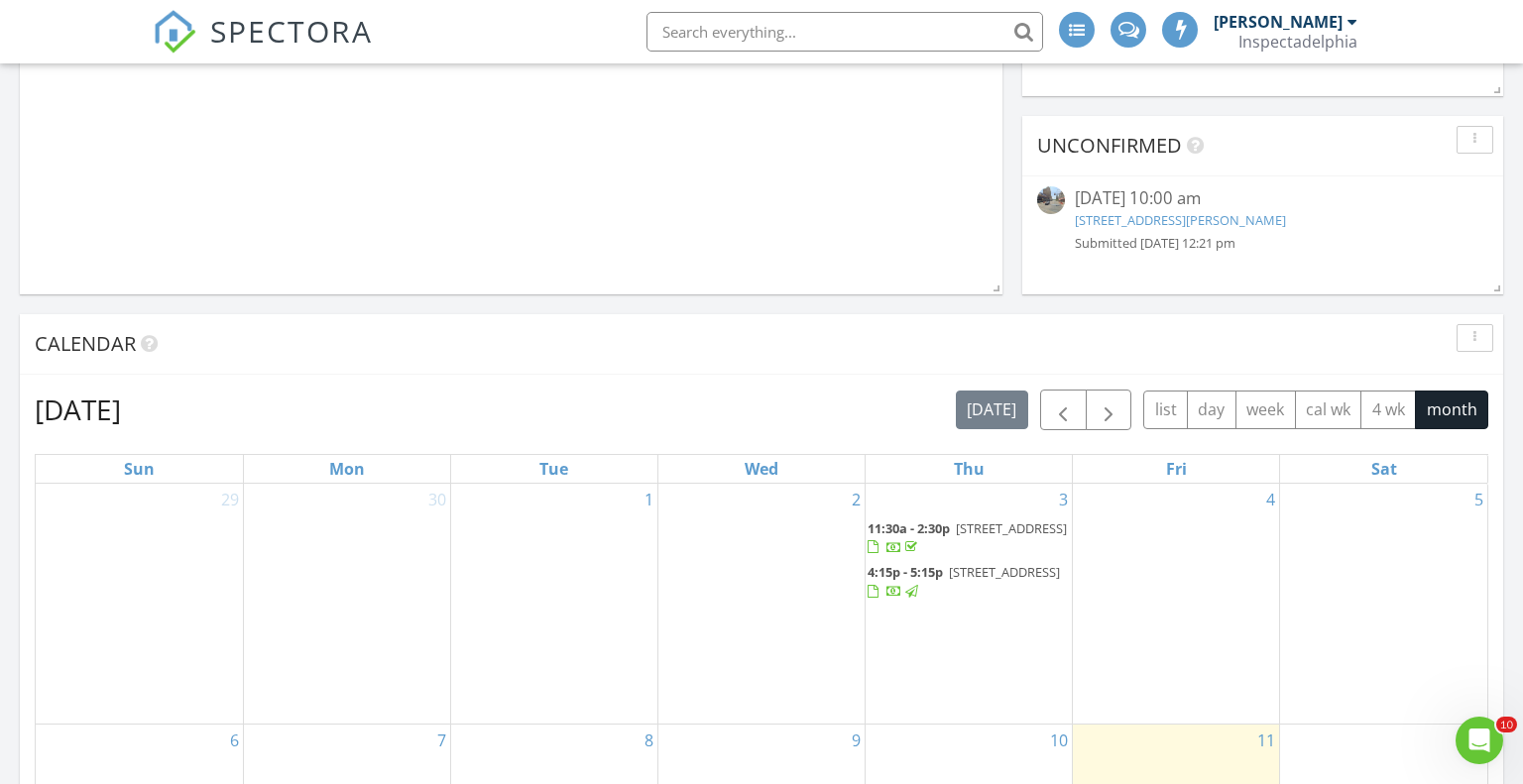 click on "[STREET_ADDRESS][PERSON_NAME]" at bounding box center [1180, 220] 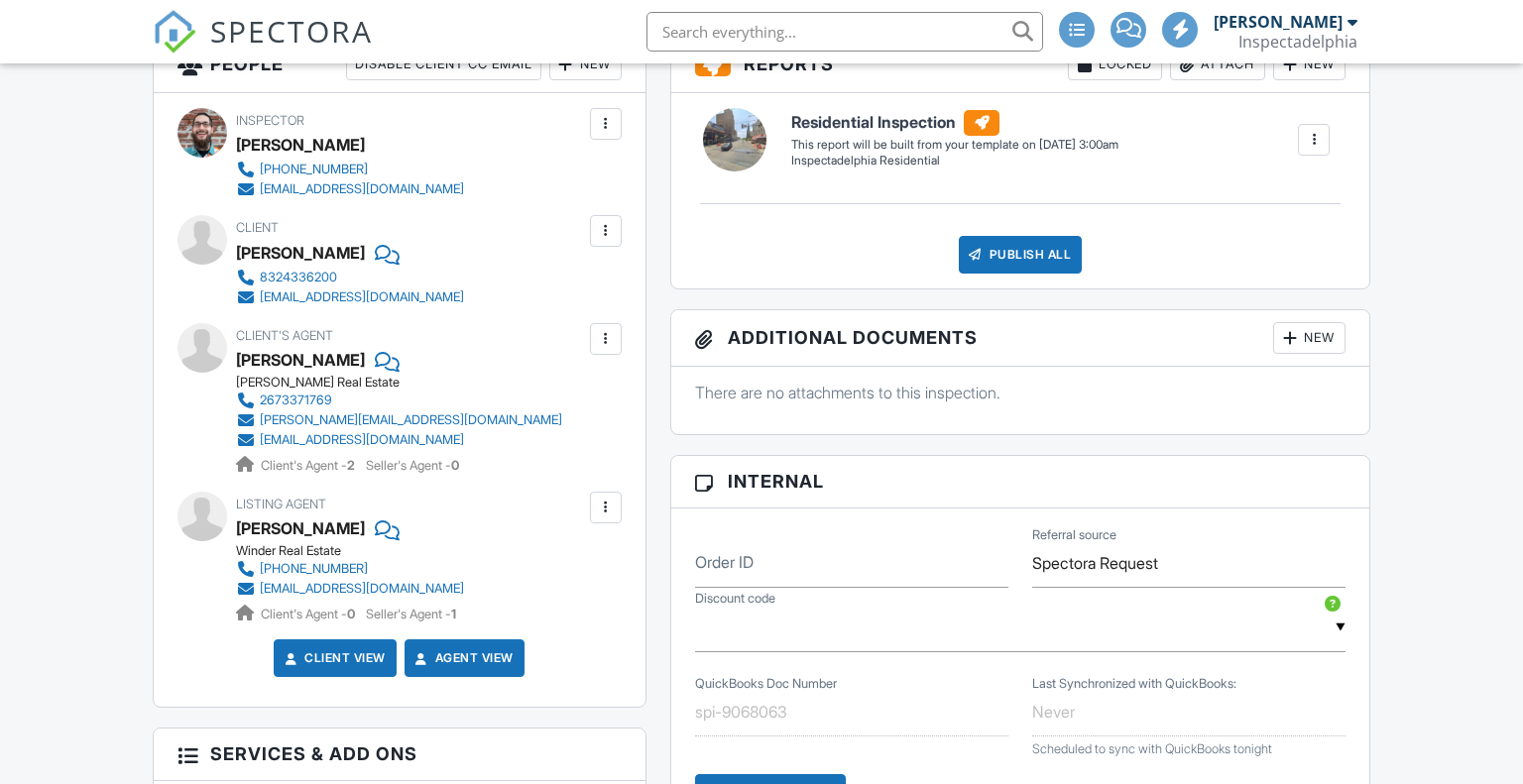 scroll, scrollTop: 542, scrollLeft: 0, axis: vertical 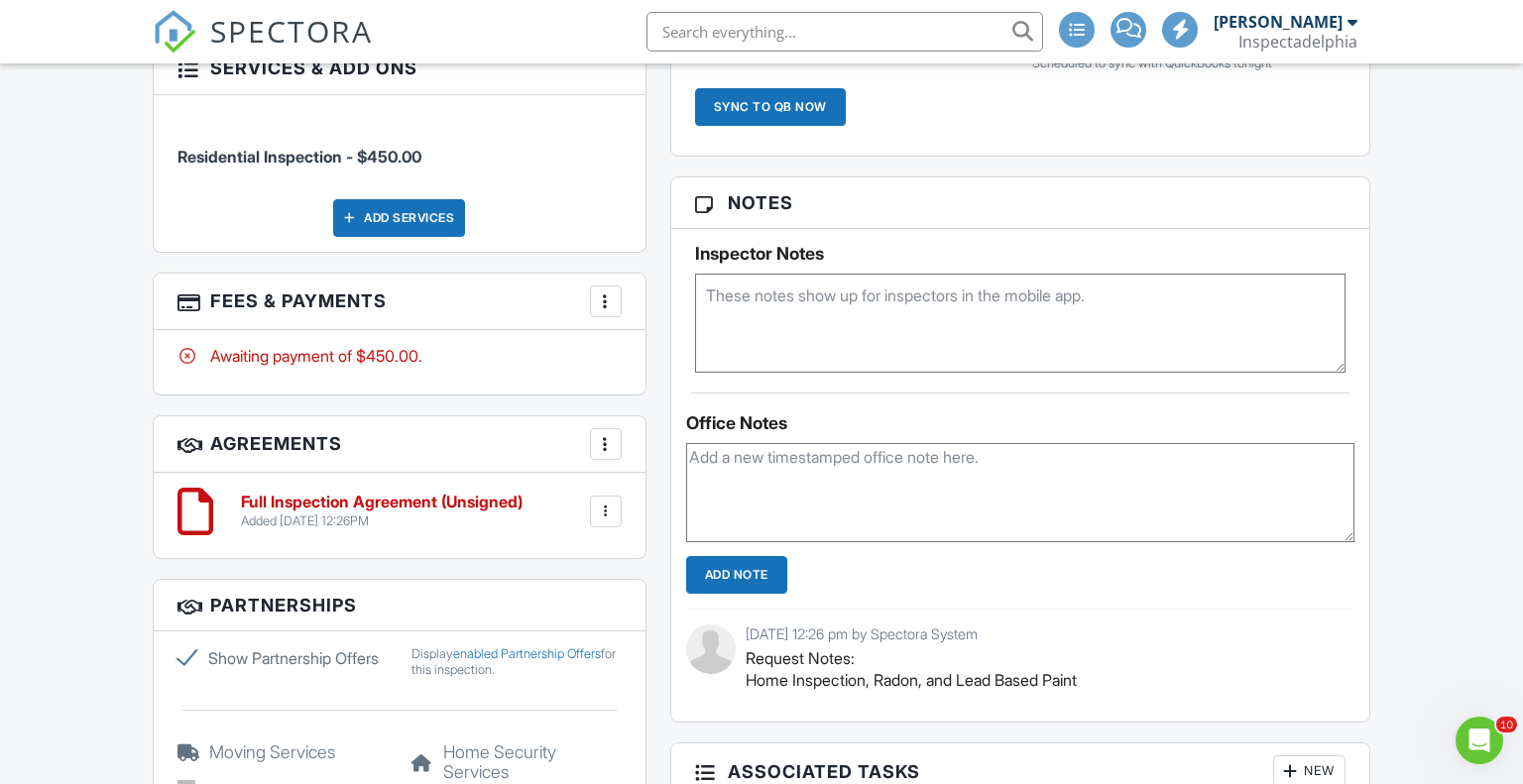 click on "More" at bounding box center [606, 301] 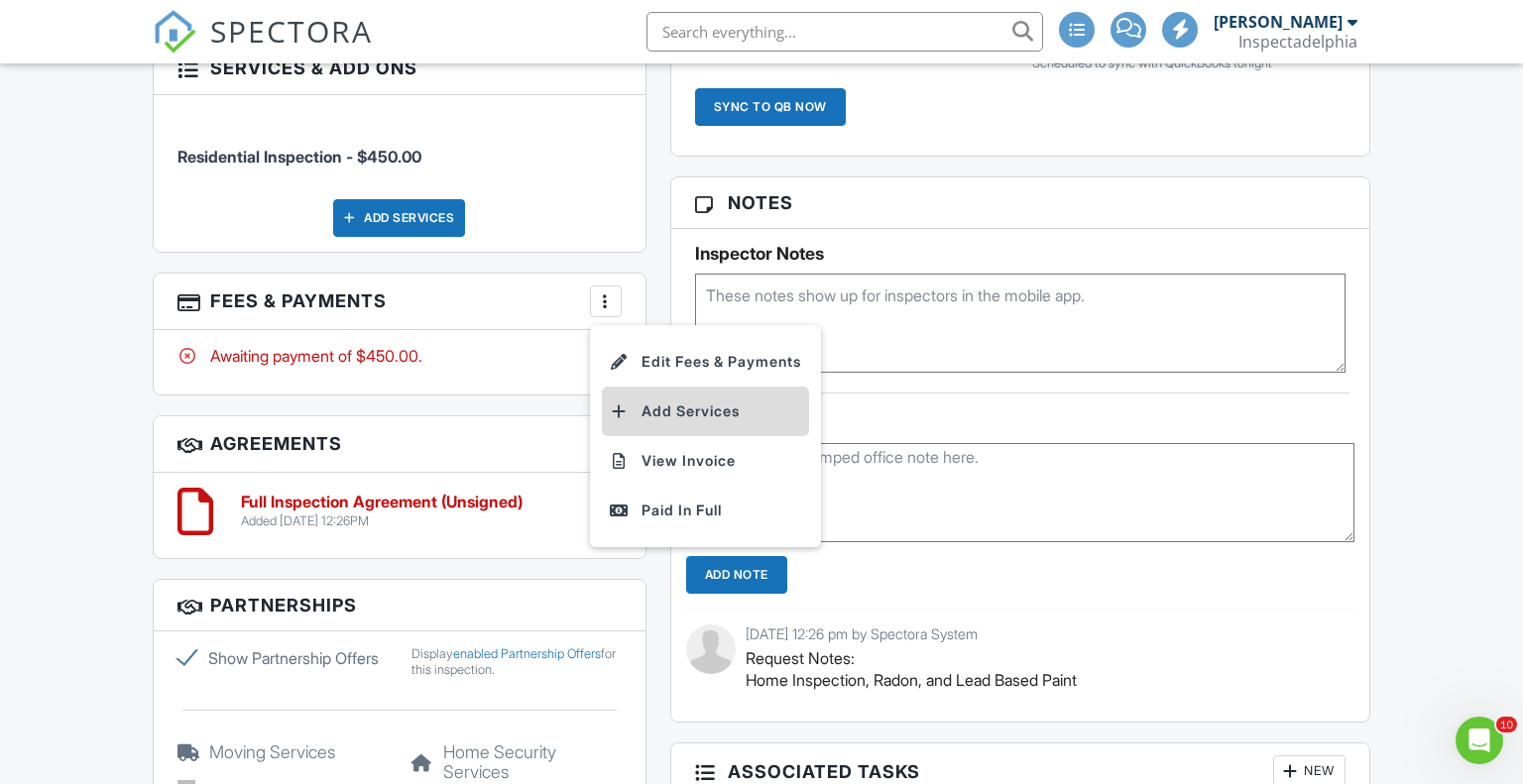 click on "Add Services" at bounding box center [705, 411] 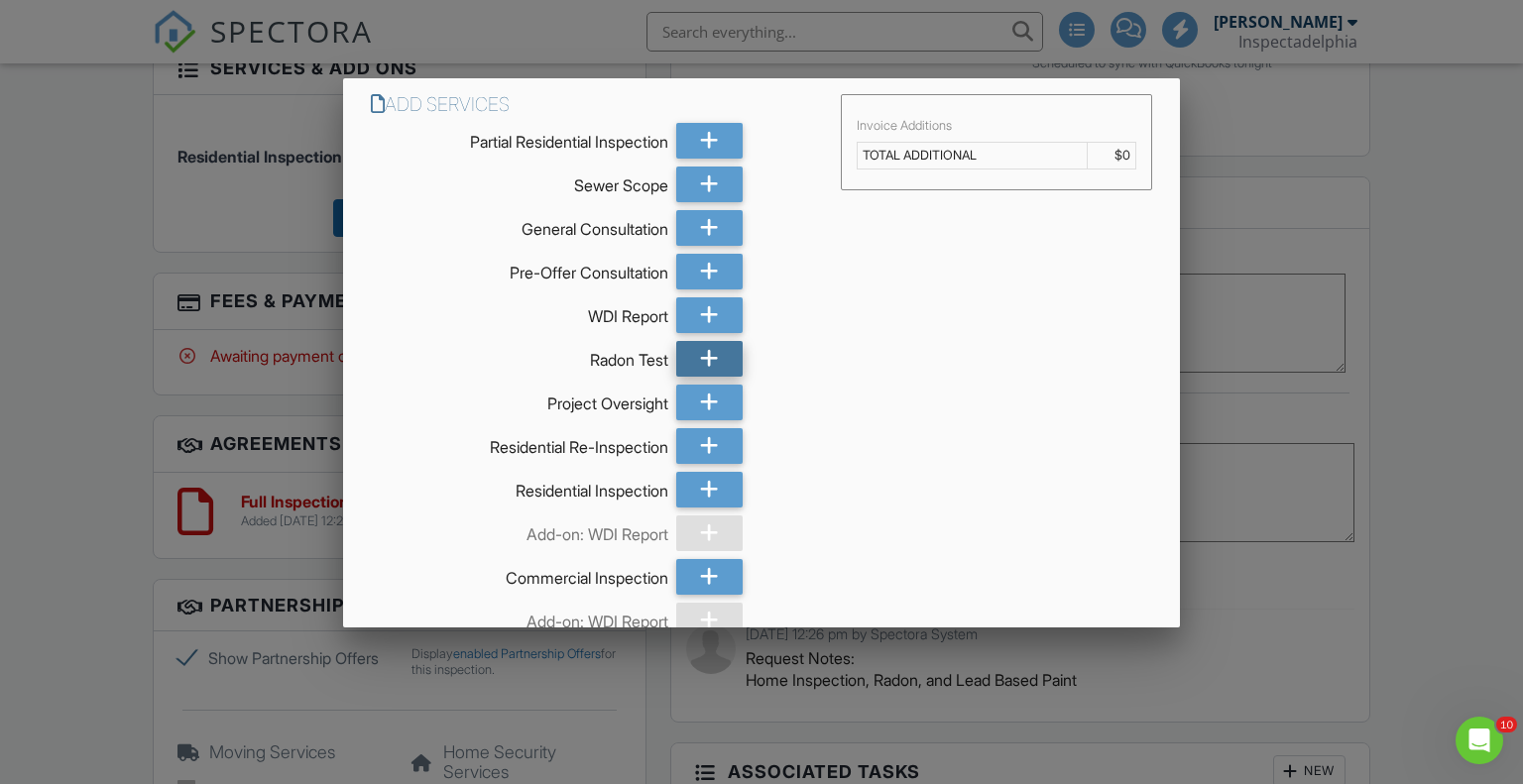click at bounding box center (709, 359) 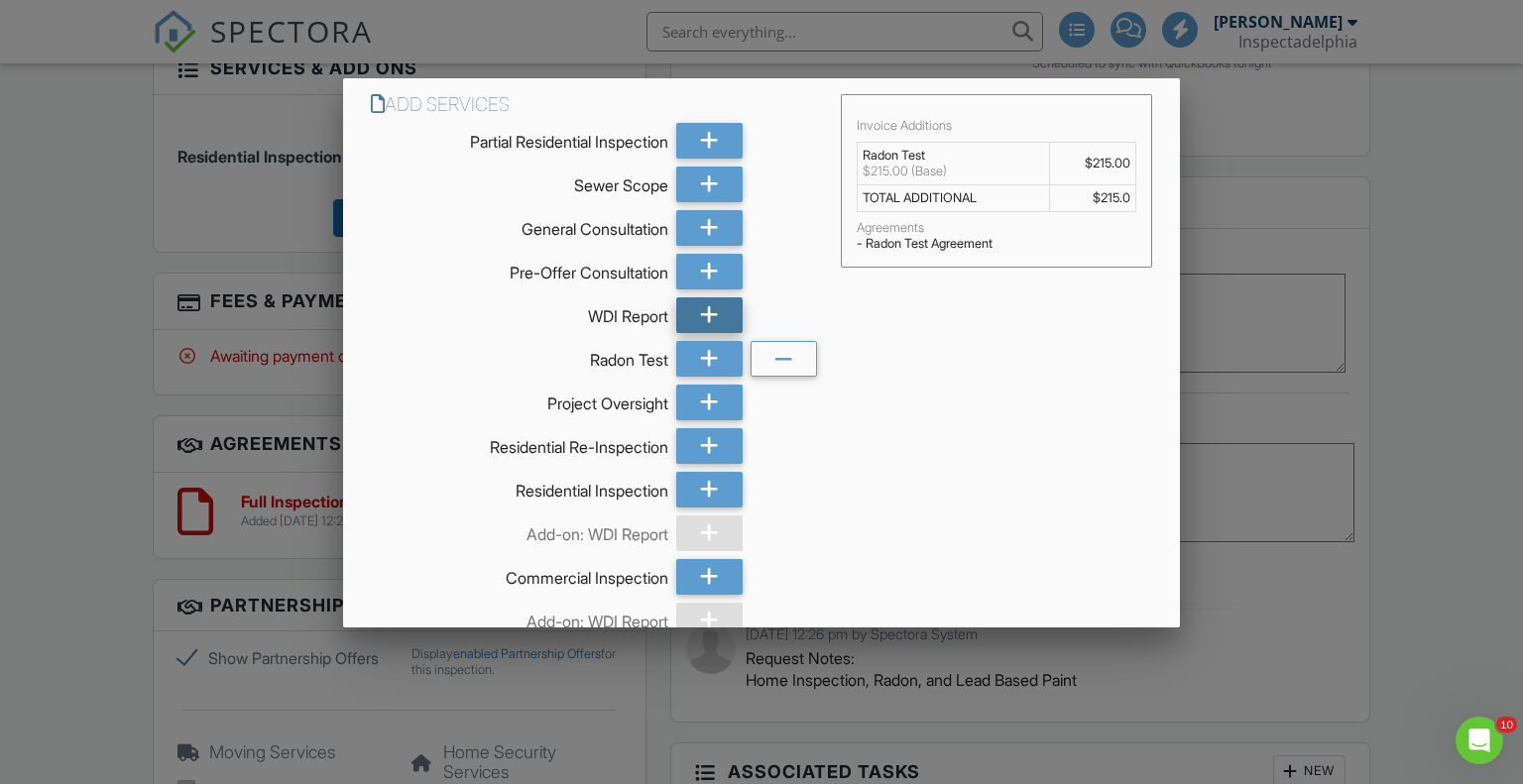 click at bounding box center [709, 315] 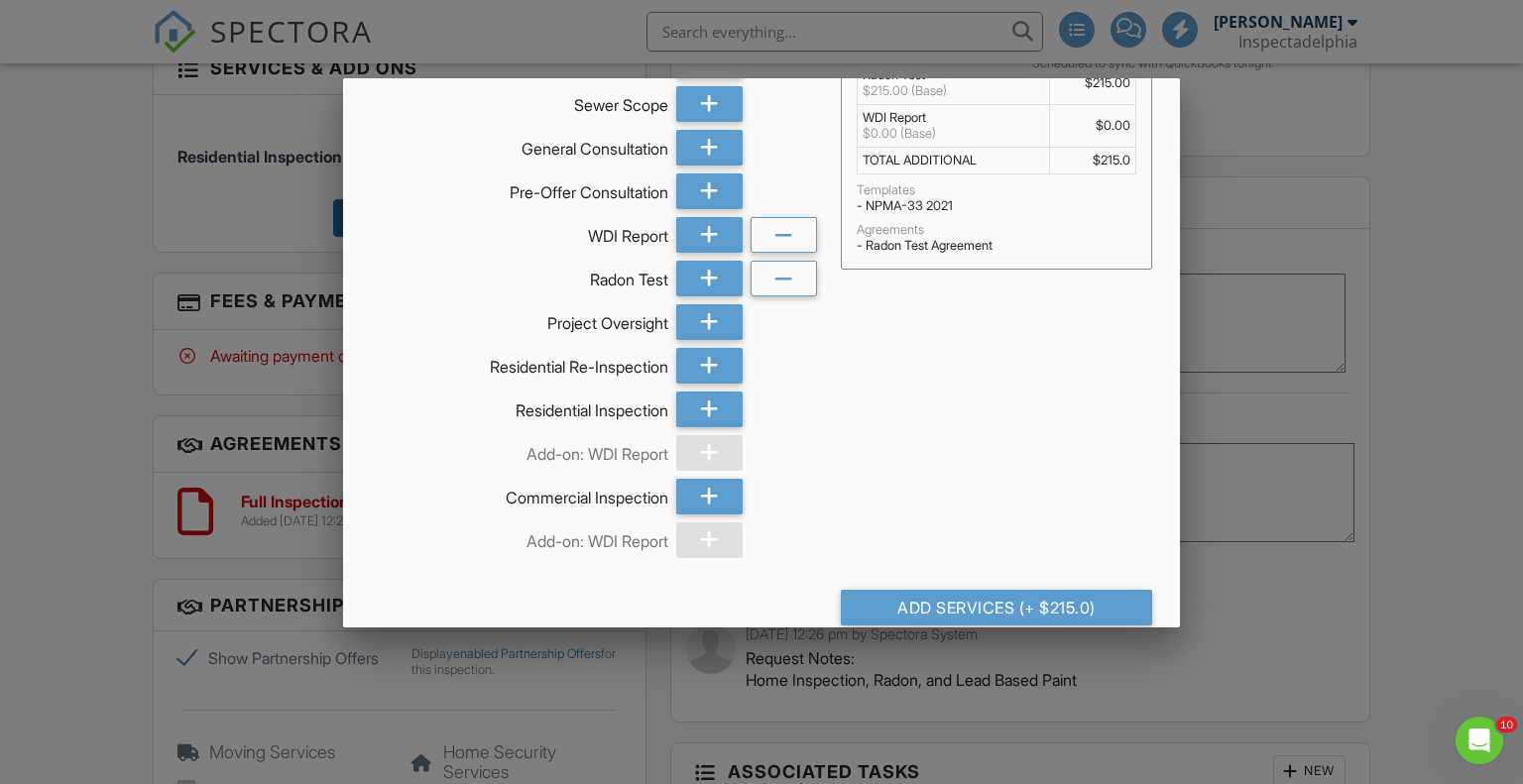 scroll, scrollTop: 141, scrollLeft: 0, axis: vertical 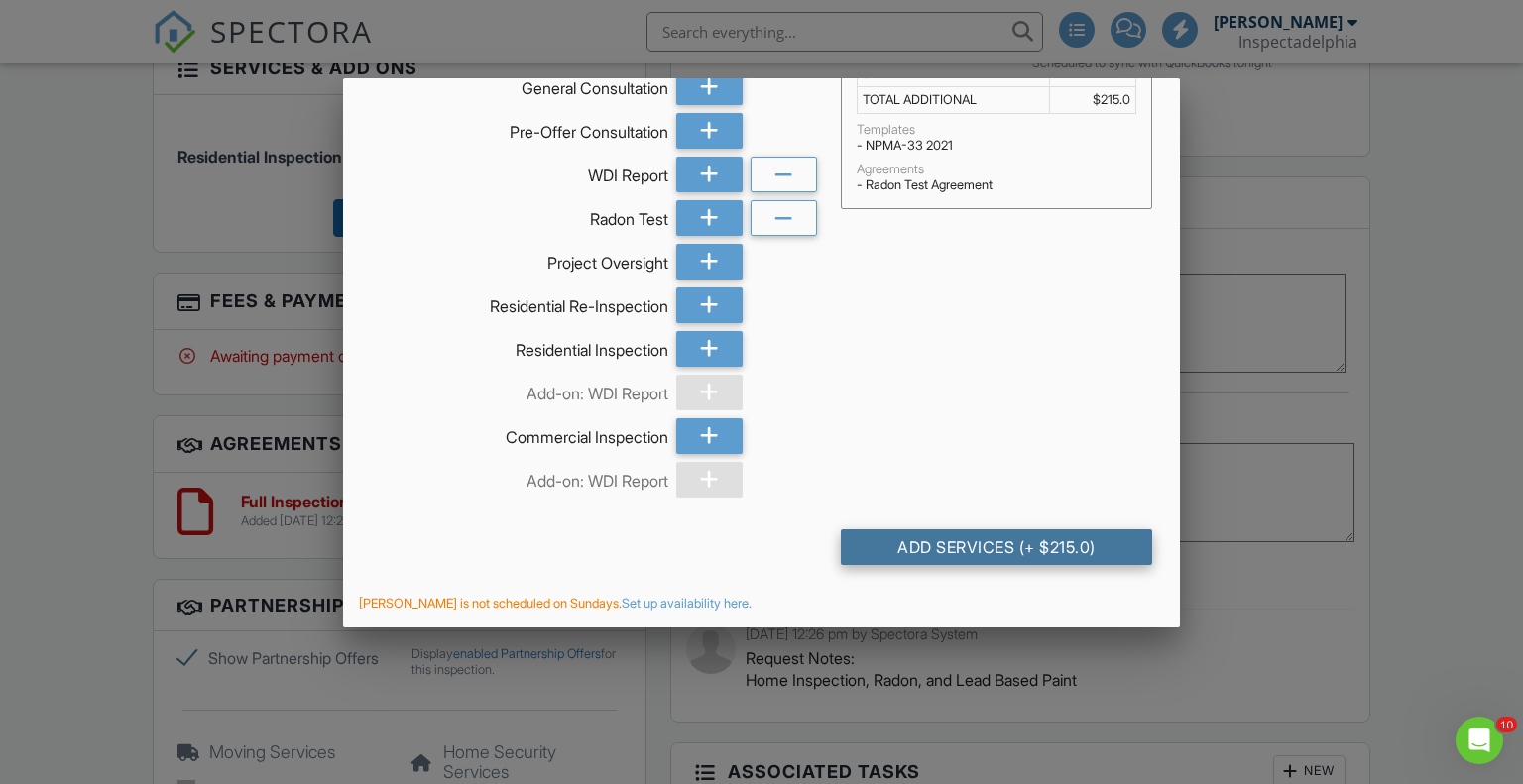 click on "Add Services
(+ $215.0)" at bounding box center [996, 547] 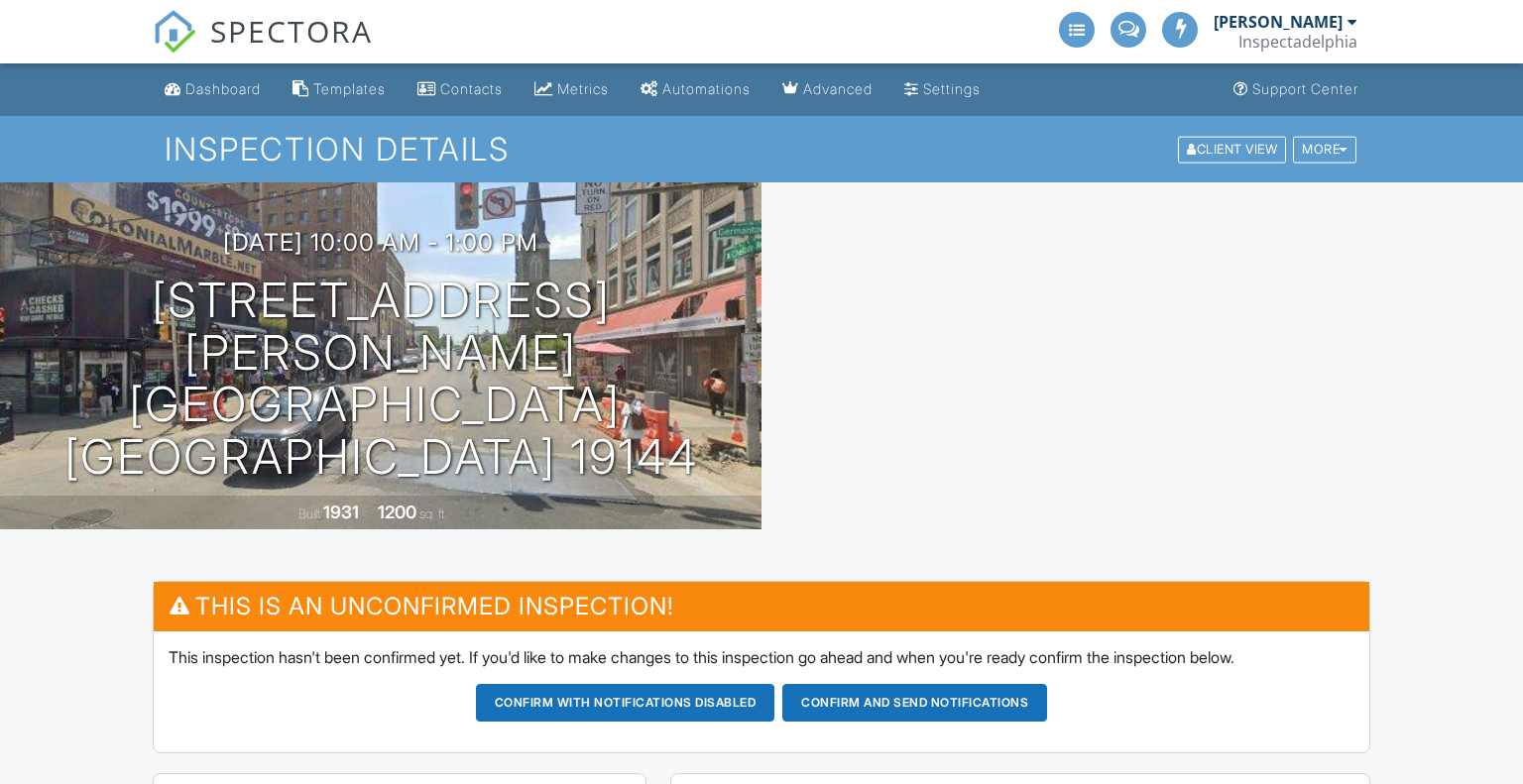 scroll, scrollTop: 740, scrollLeft: 0, axis: vertical 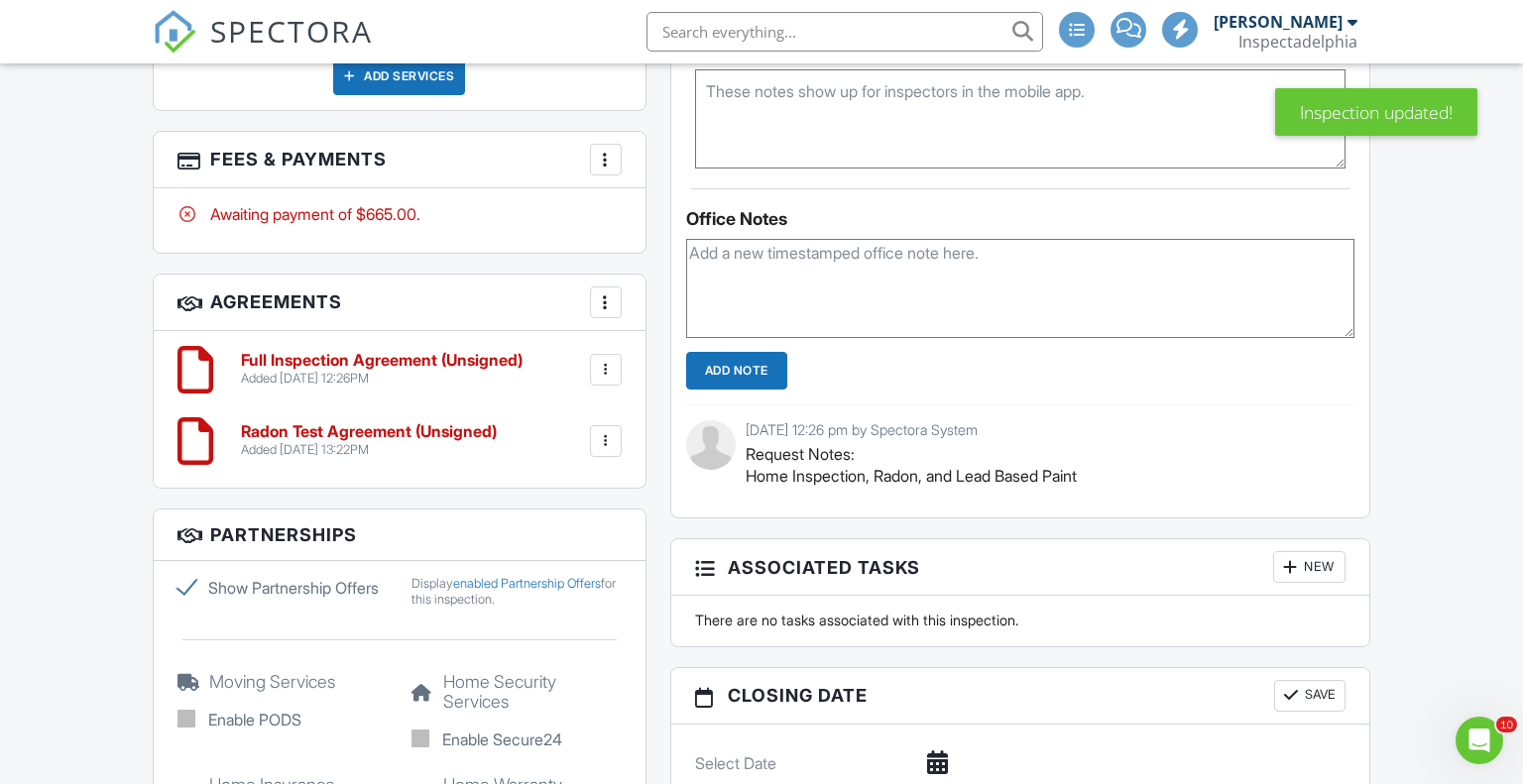 click at bounding box center [606, 302] 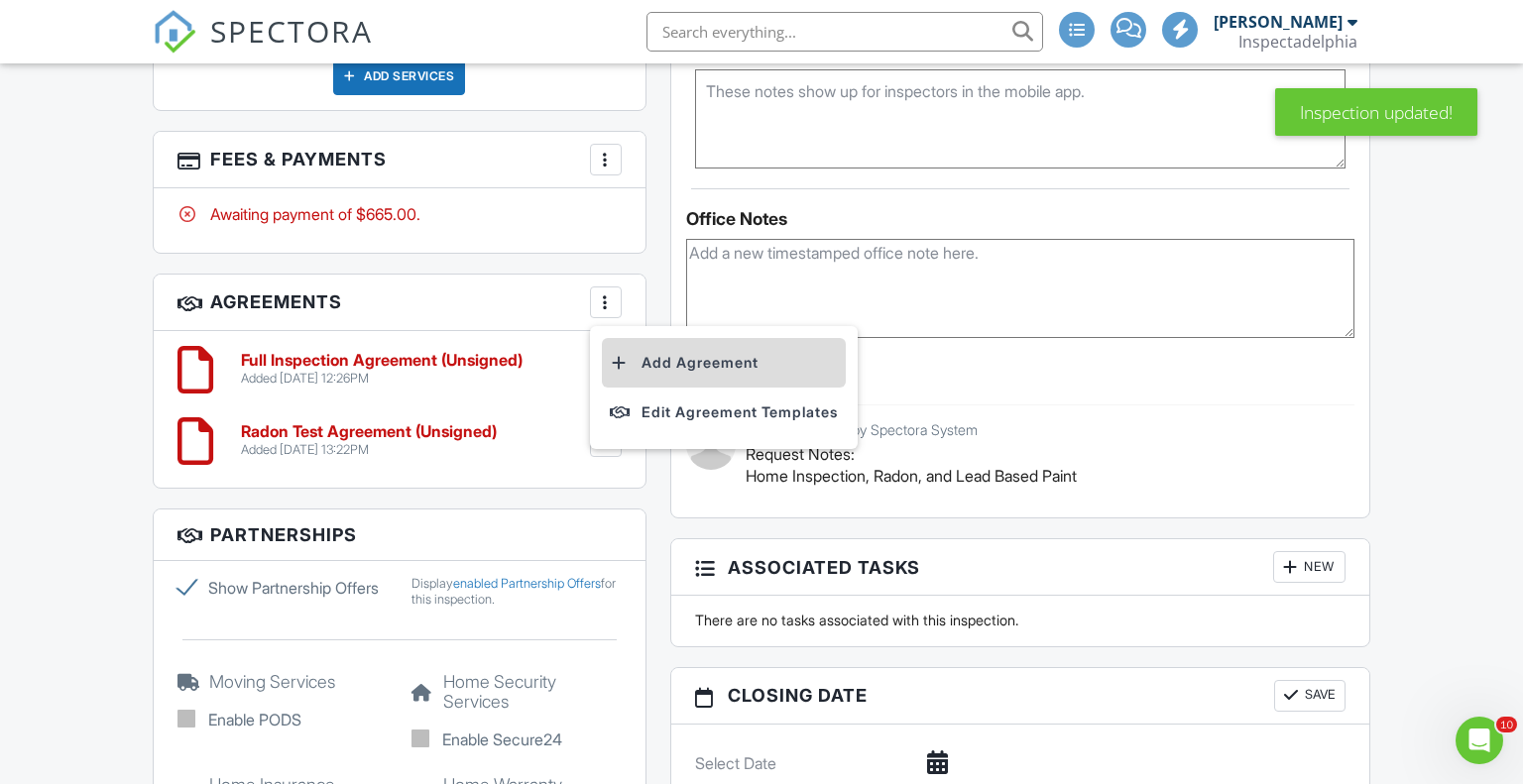 click on "Add Agreement" at bounding box center [724, 363] 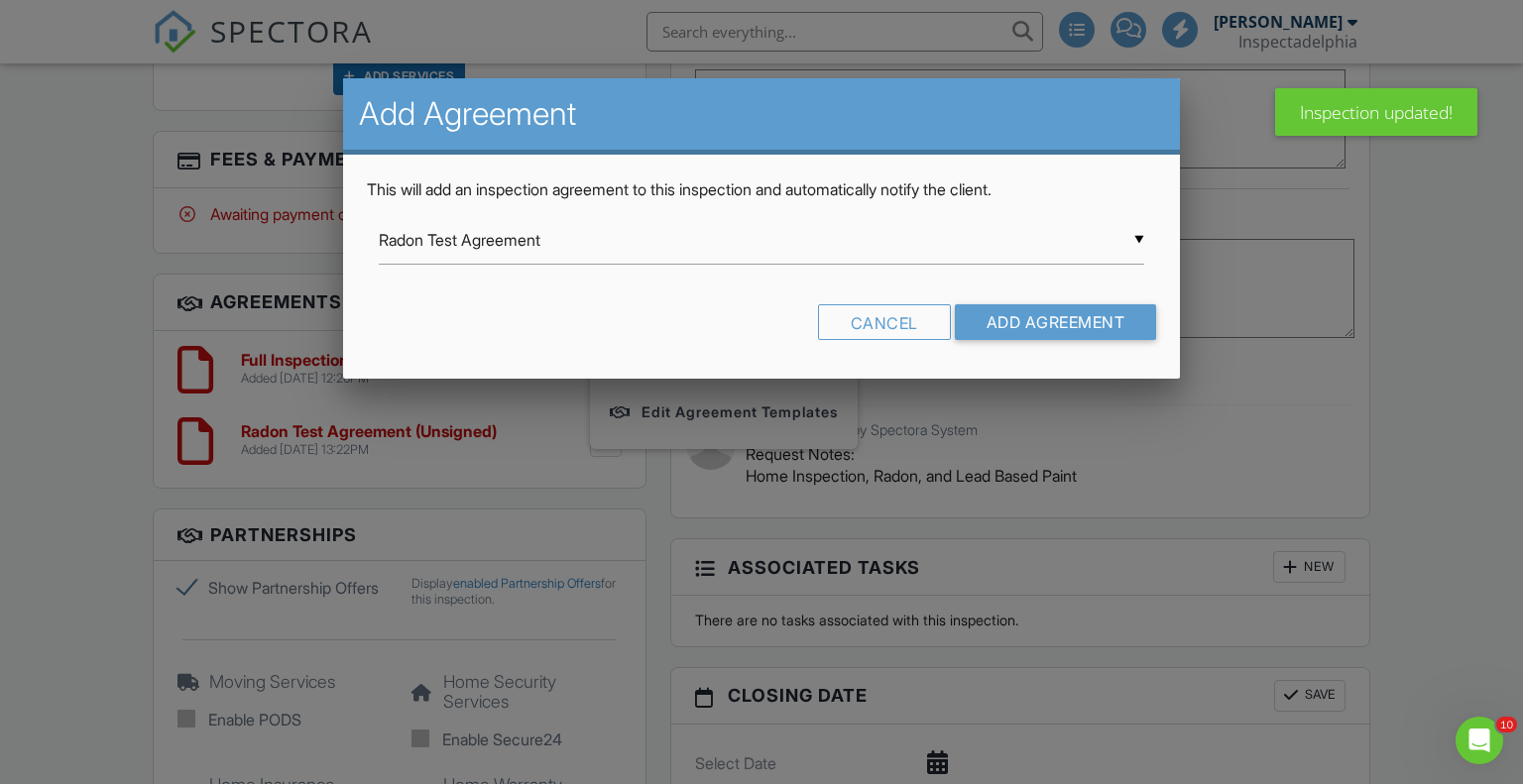 click on "▼ Radon Test Agreement Radon Test Agreement WDI Inspection Agreement Sewer Scope Agreement Project Oversight Agreement Condominium Addendum Pre-Offer Consultation Agreement General Consultation Agreement Partial Inspection Agreement Commercial Inspection Agreement Full Inspection Agreement Radon Test Agreement
WDI Inspection Agreement
Sewer Scope Agreement
Project Oversight Agreement
Condominium Addendum
Pre-Offer Consultation Agreement
General Consultation Agreement
Partial Inspection Agreement
Commercial Inspection Agreement
Full Inspection Agreement" at bounding box center [762, 240] 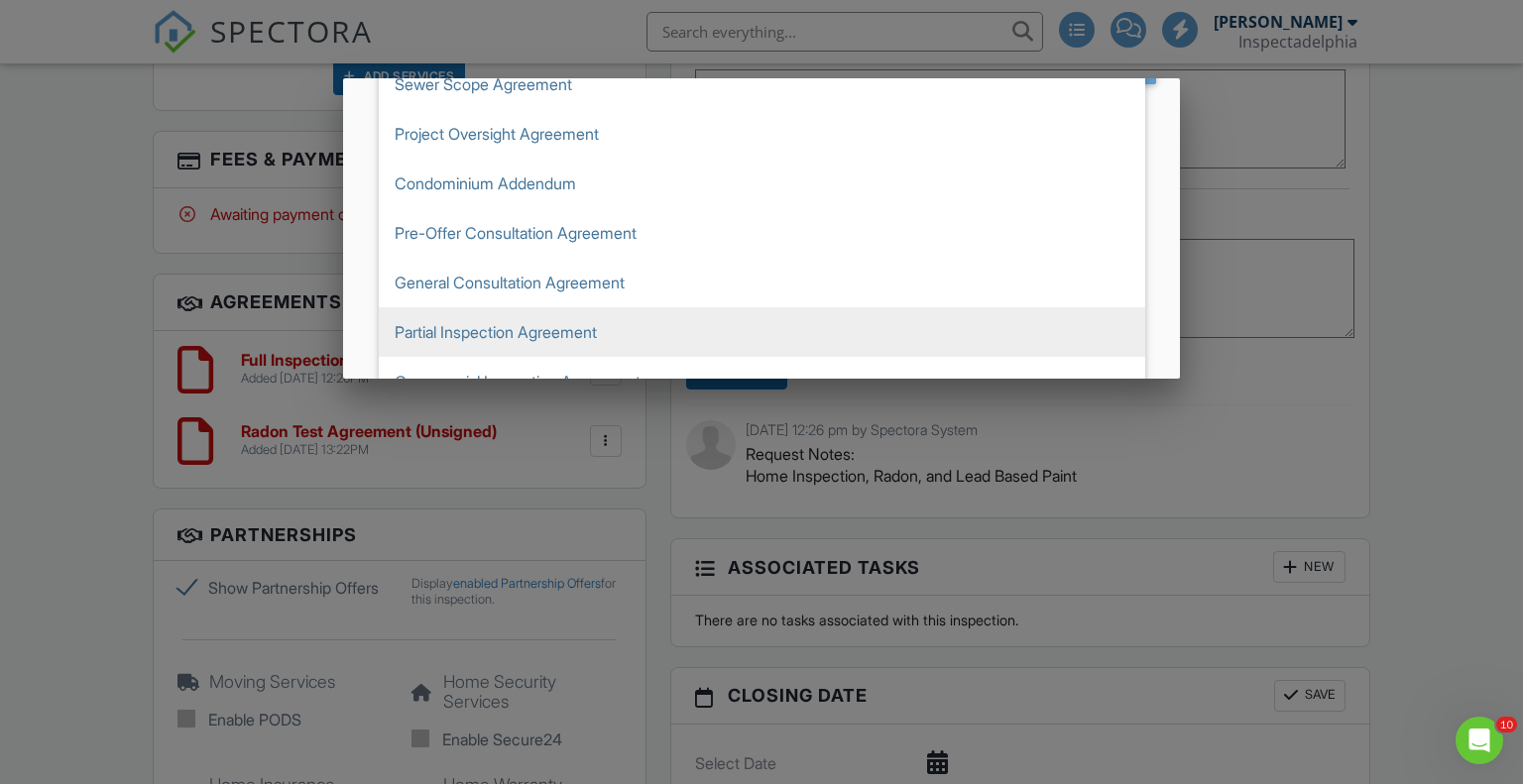 scroll, scrollTop: 254, scrollLeft: 0, axis: vertical 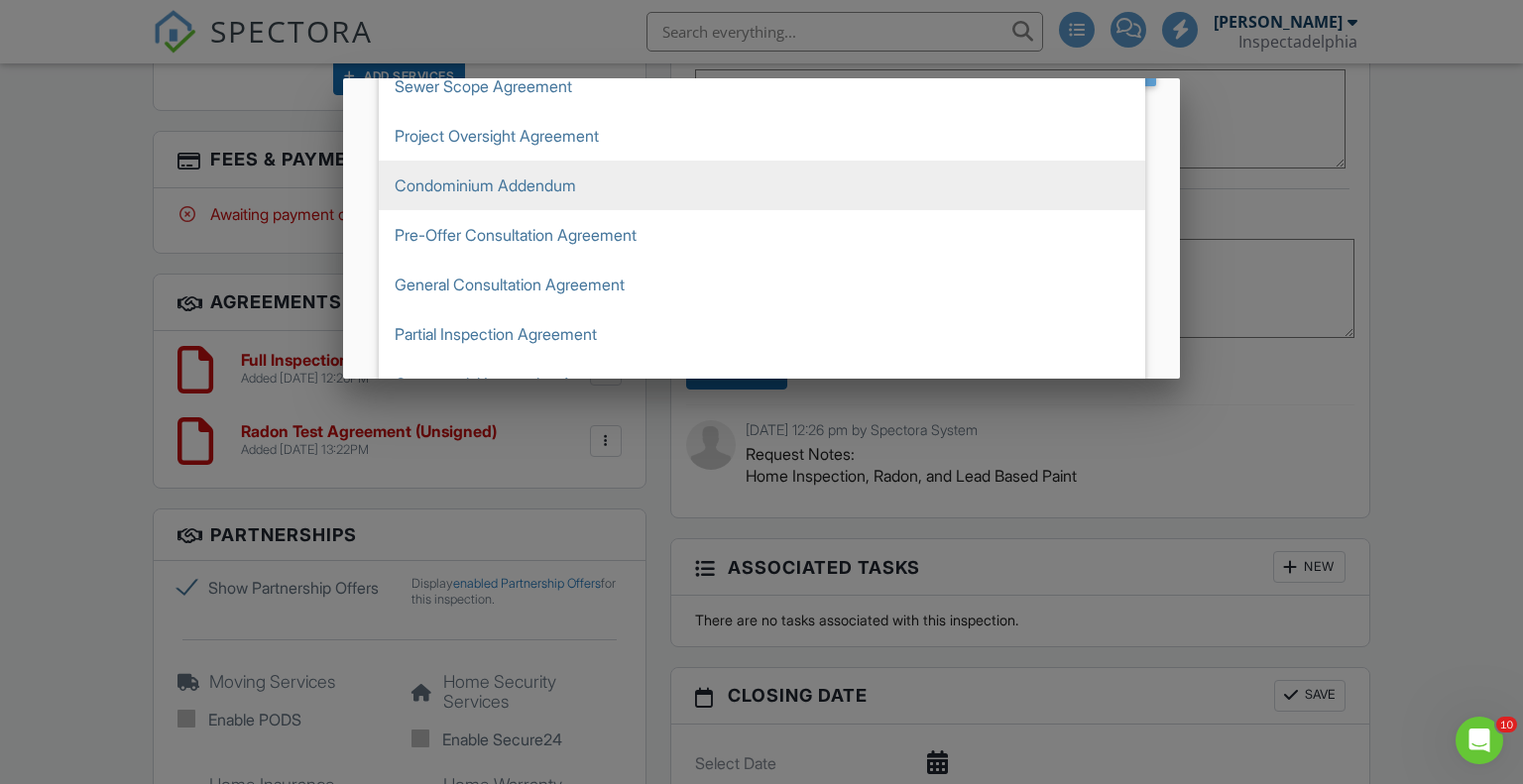 click on "Condominium Addendum" at bounding box center [762, 185] 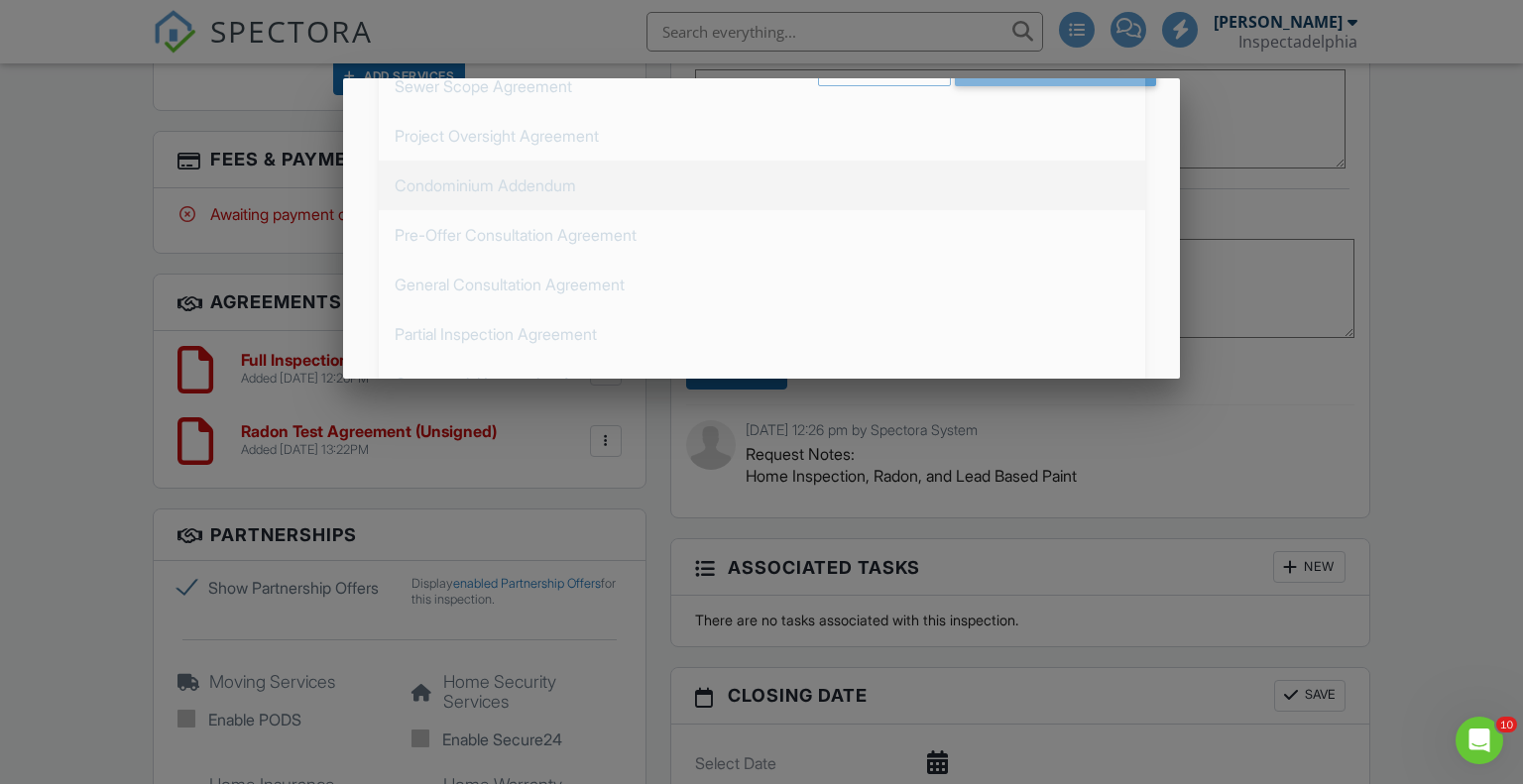scroll, scrollTop: 0, scrollLeft: 0, axis: both 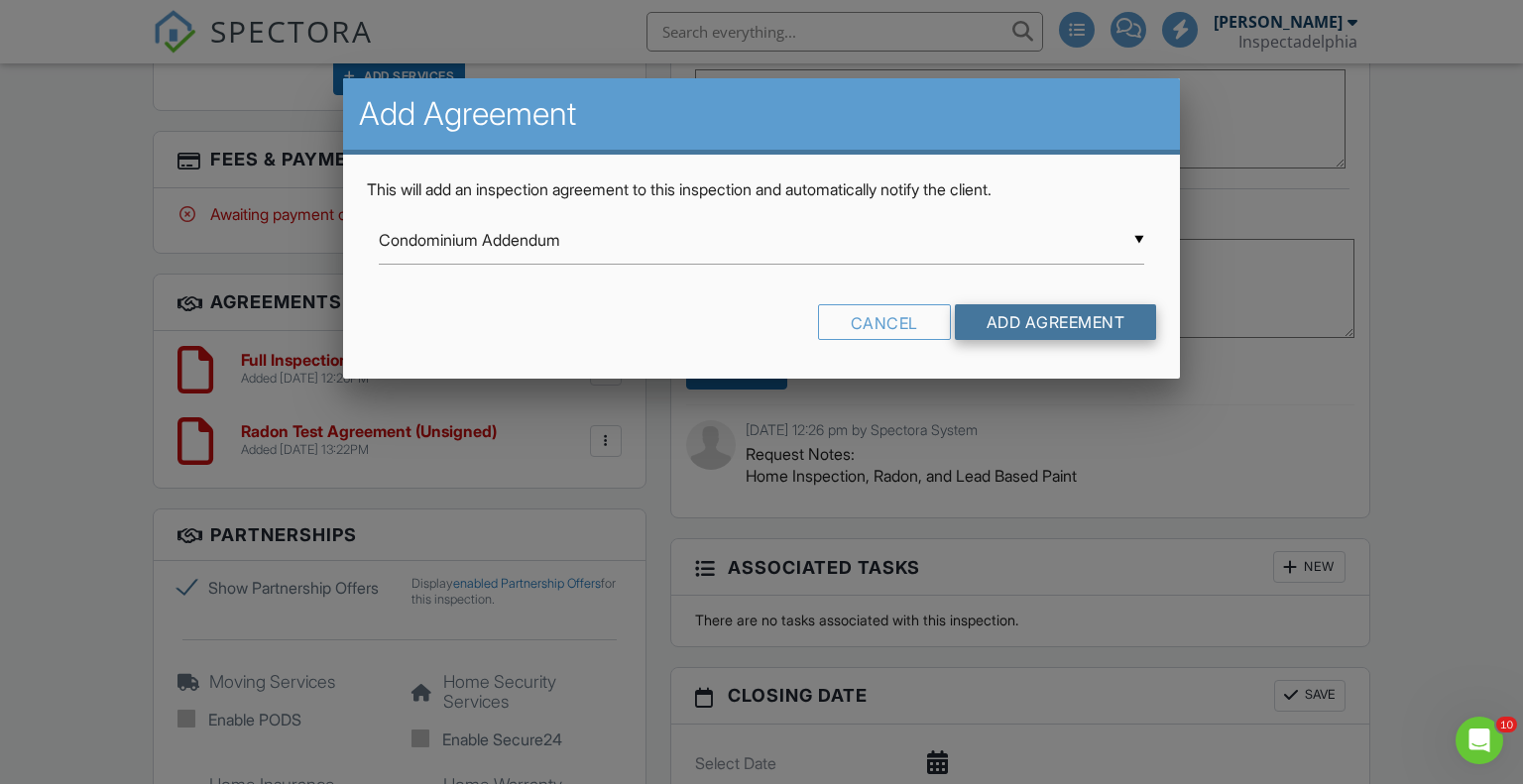 click on "Add Agreement" at bounding box center [1056, 322] 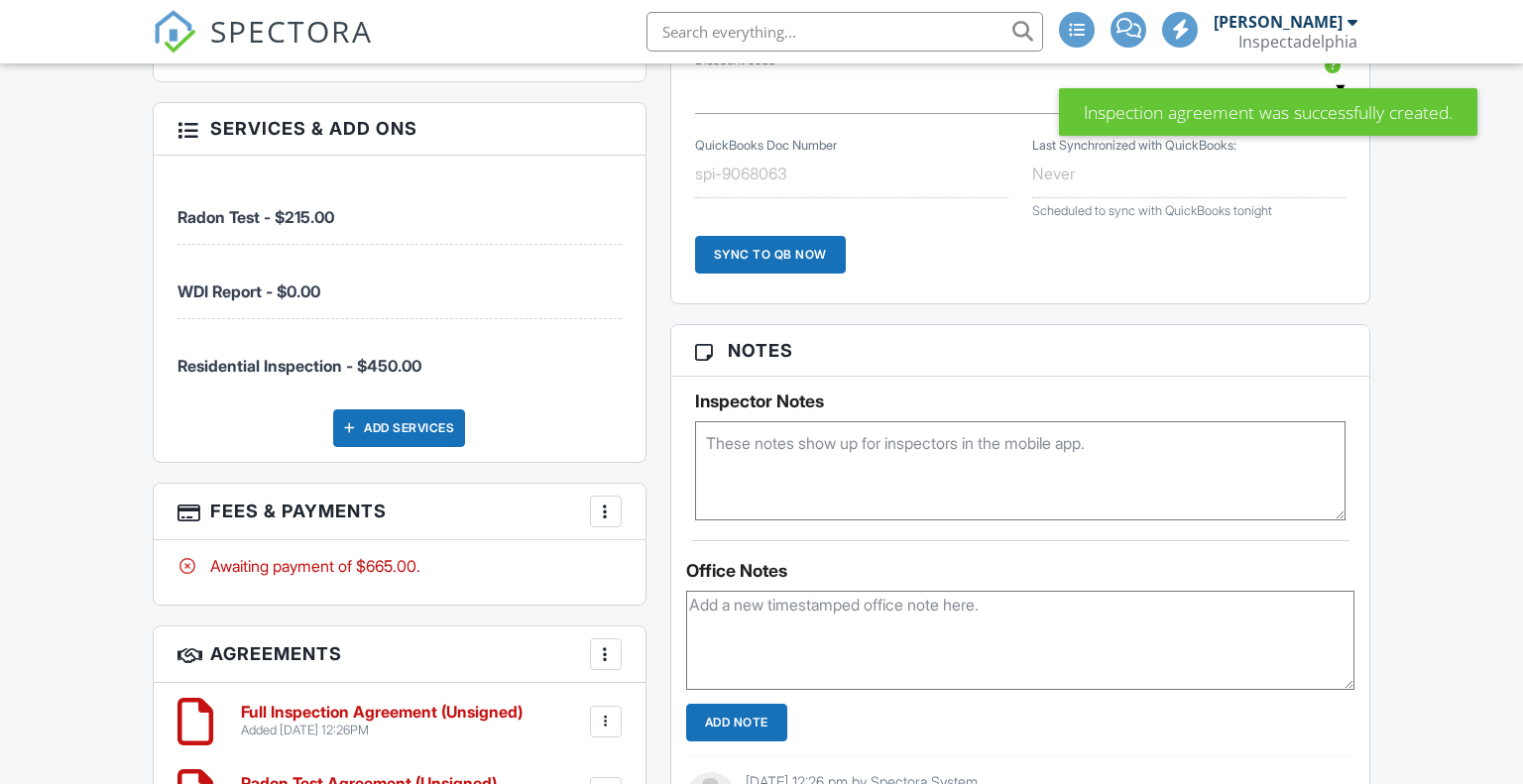scroll, scrollTop: 1986, scrollLeft: 0, axis: vertical 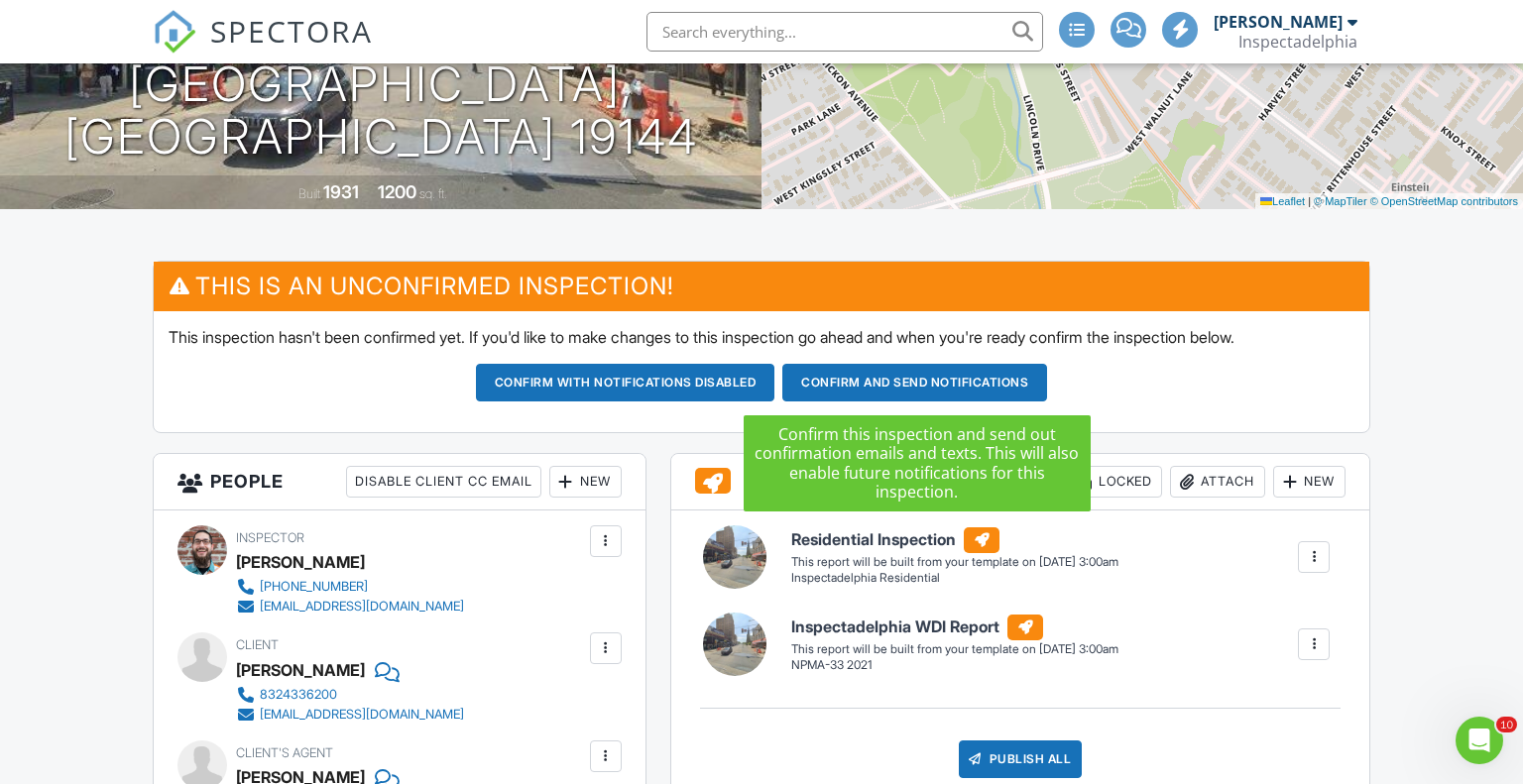 click on "Confirm and send notifications" at bounding box center [626, 383] 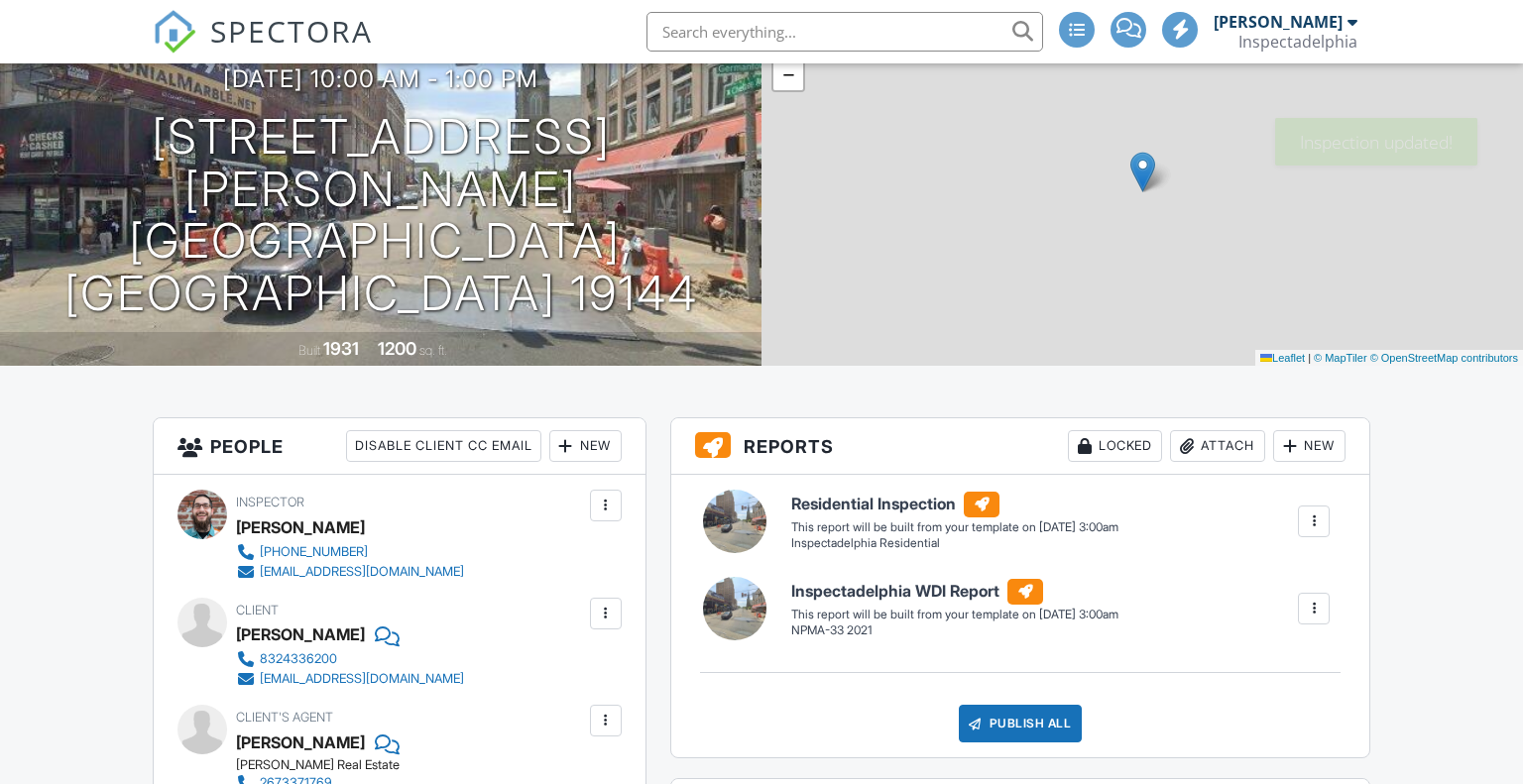 scroll, scrollTop: 572, scrollLeft: 0, axis: vertical 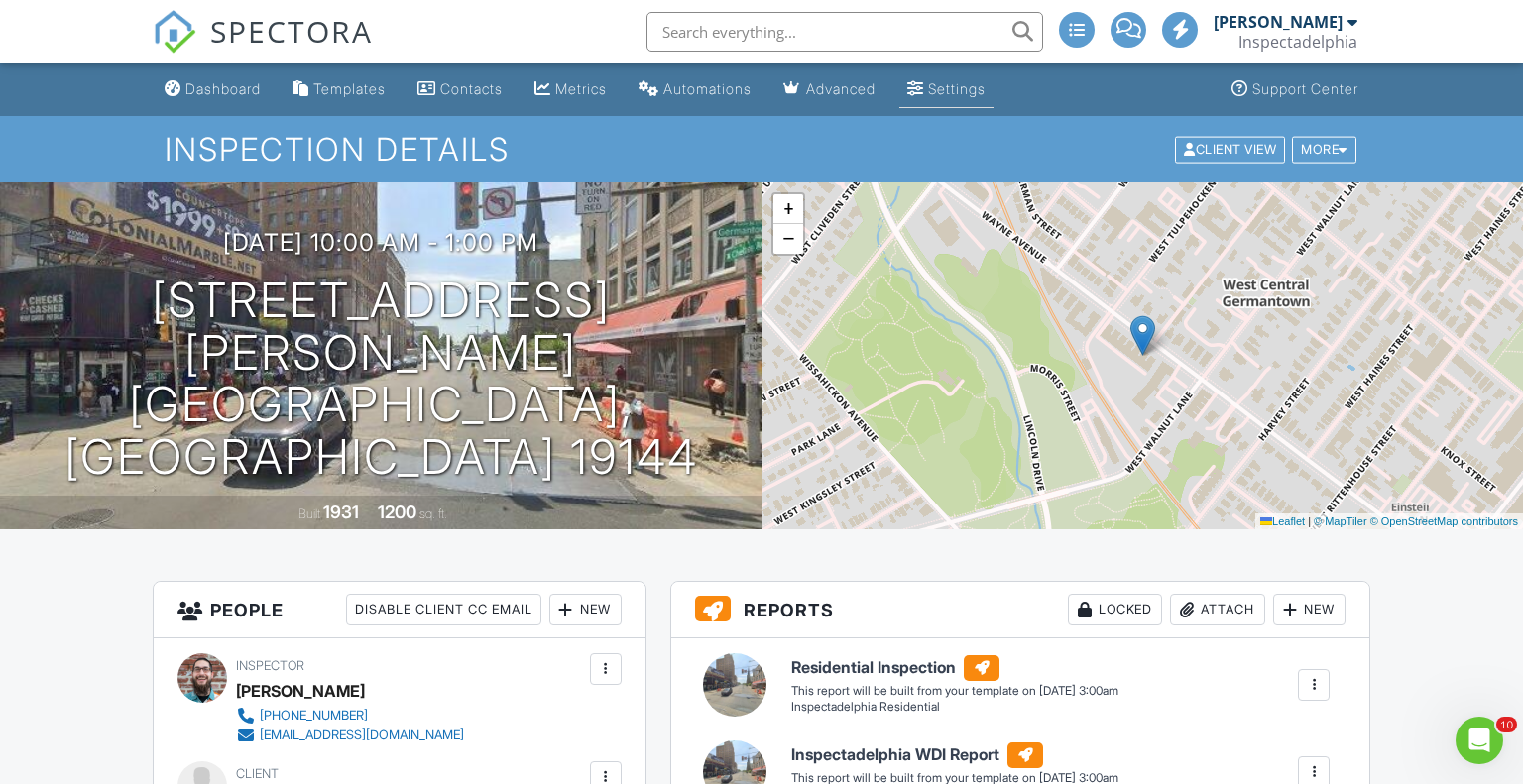click on "Settings" at bounding box center (957, 88) 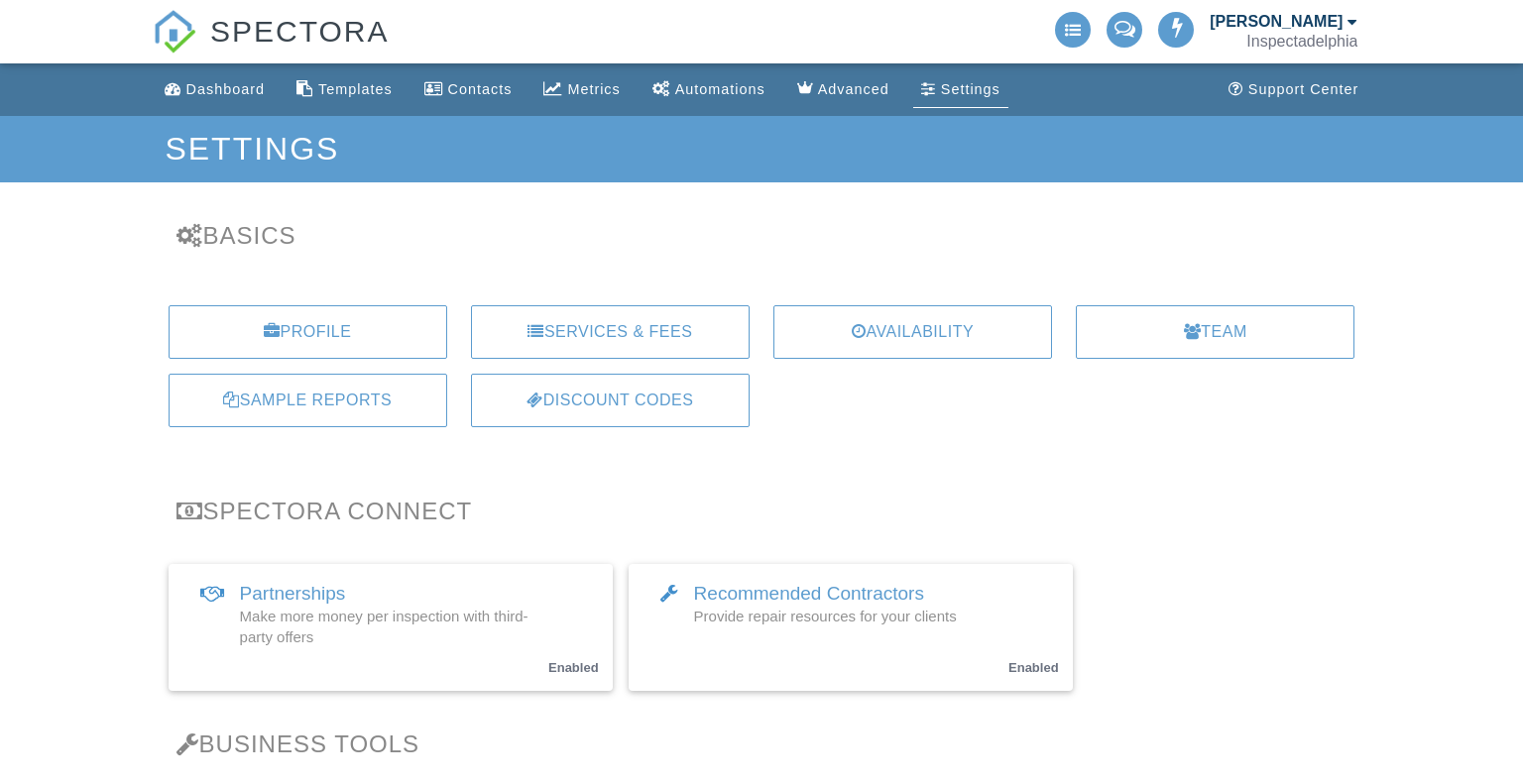 scroll, scrollTop: 0, scrollLeft: 0, axis: both 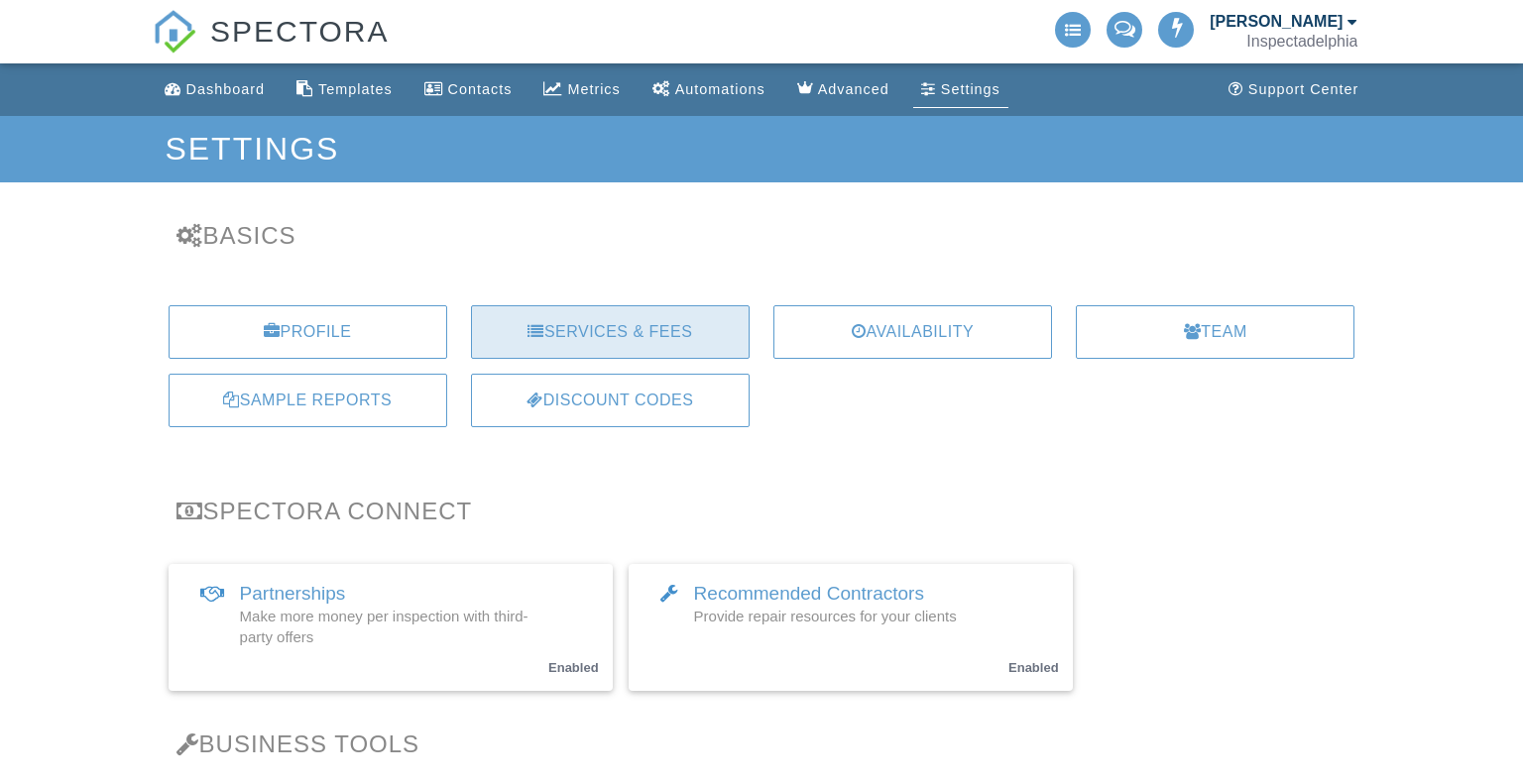 click on "Services & Fees" at bounding box center [610, 332] 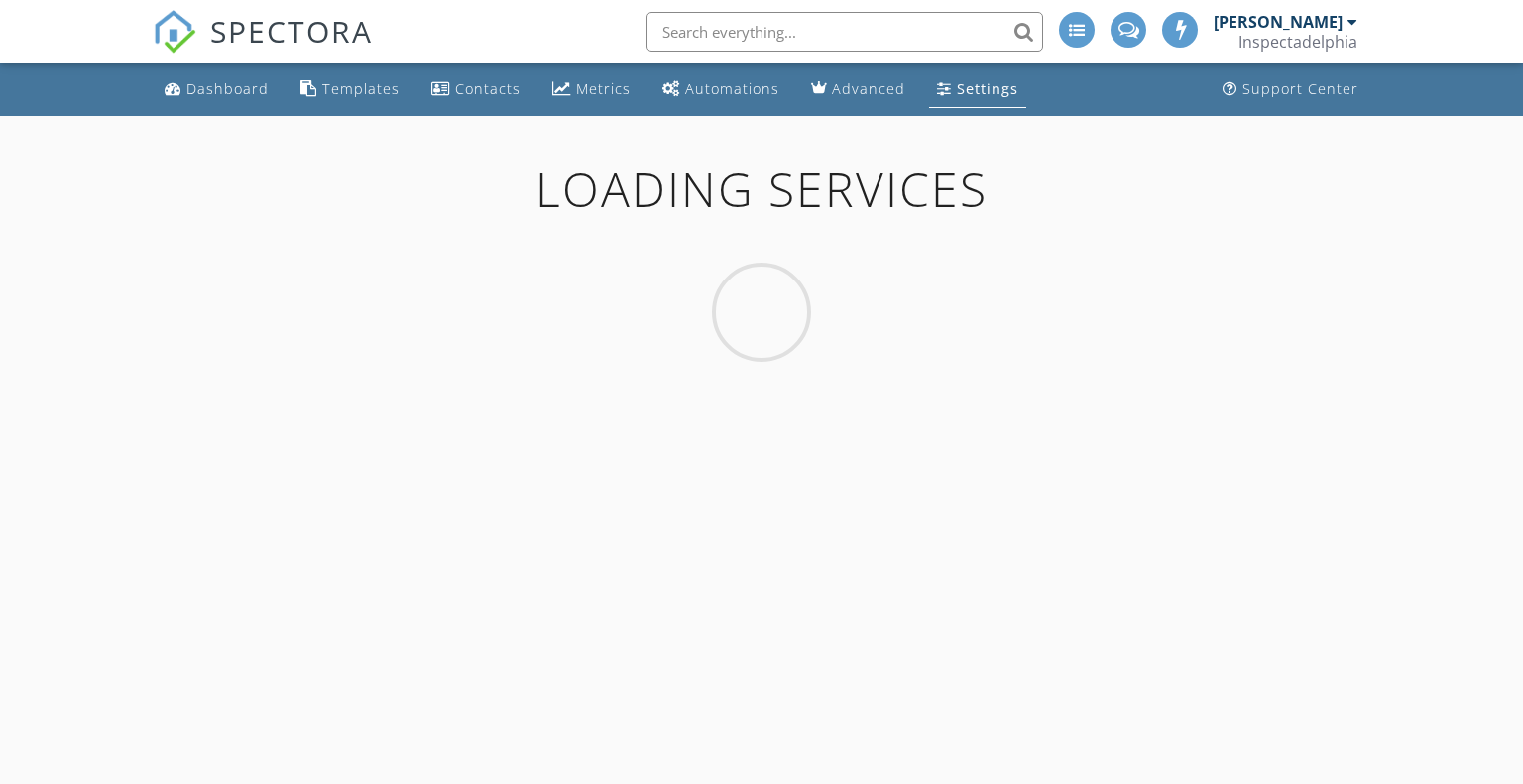 scroll, scrollTop: 0, scrollLeft: 0, axis: both 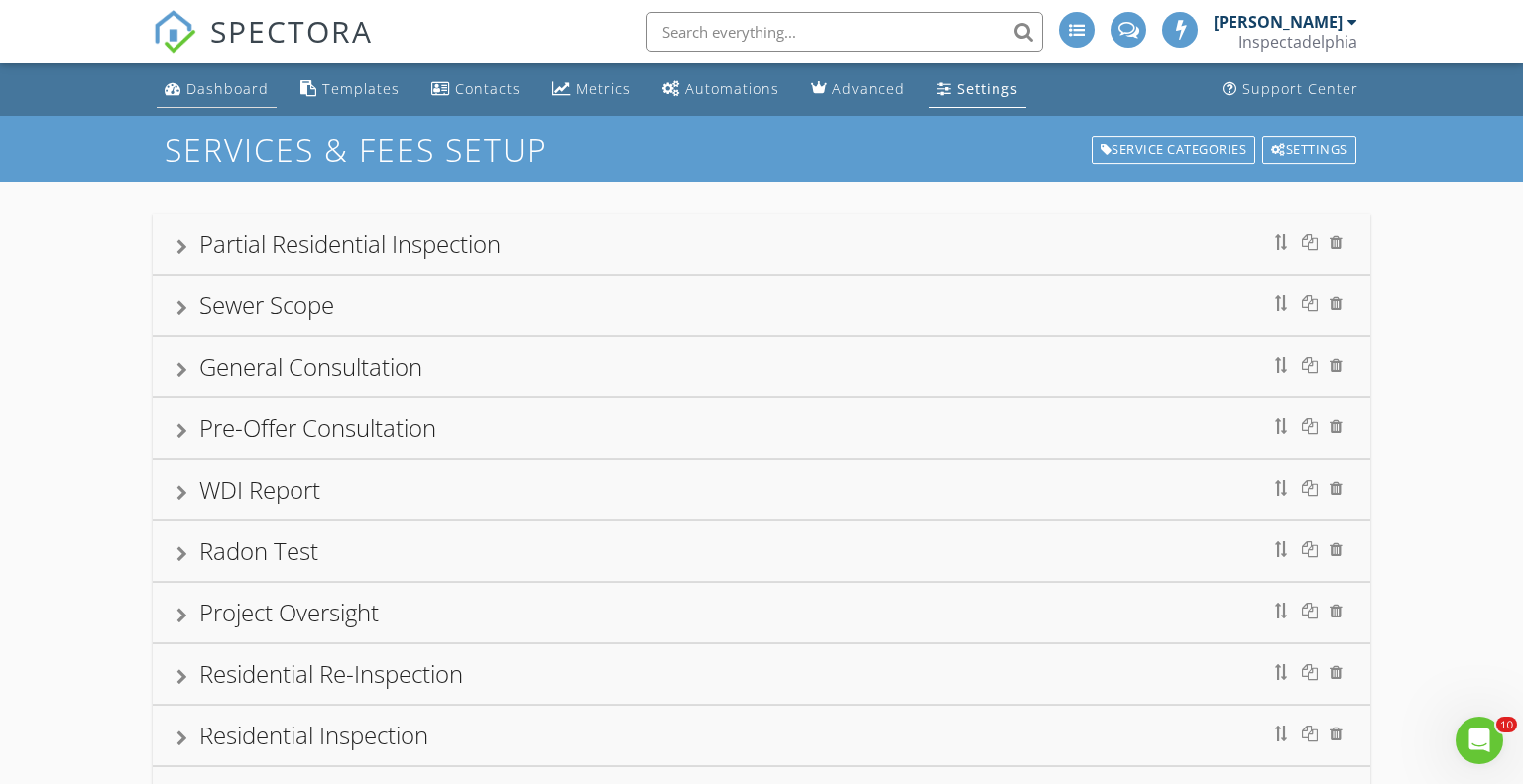 click on "Dashboard" at bounding box center [227, 88] 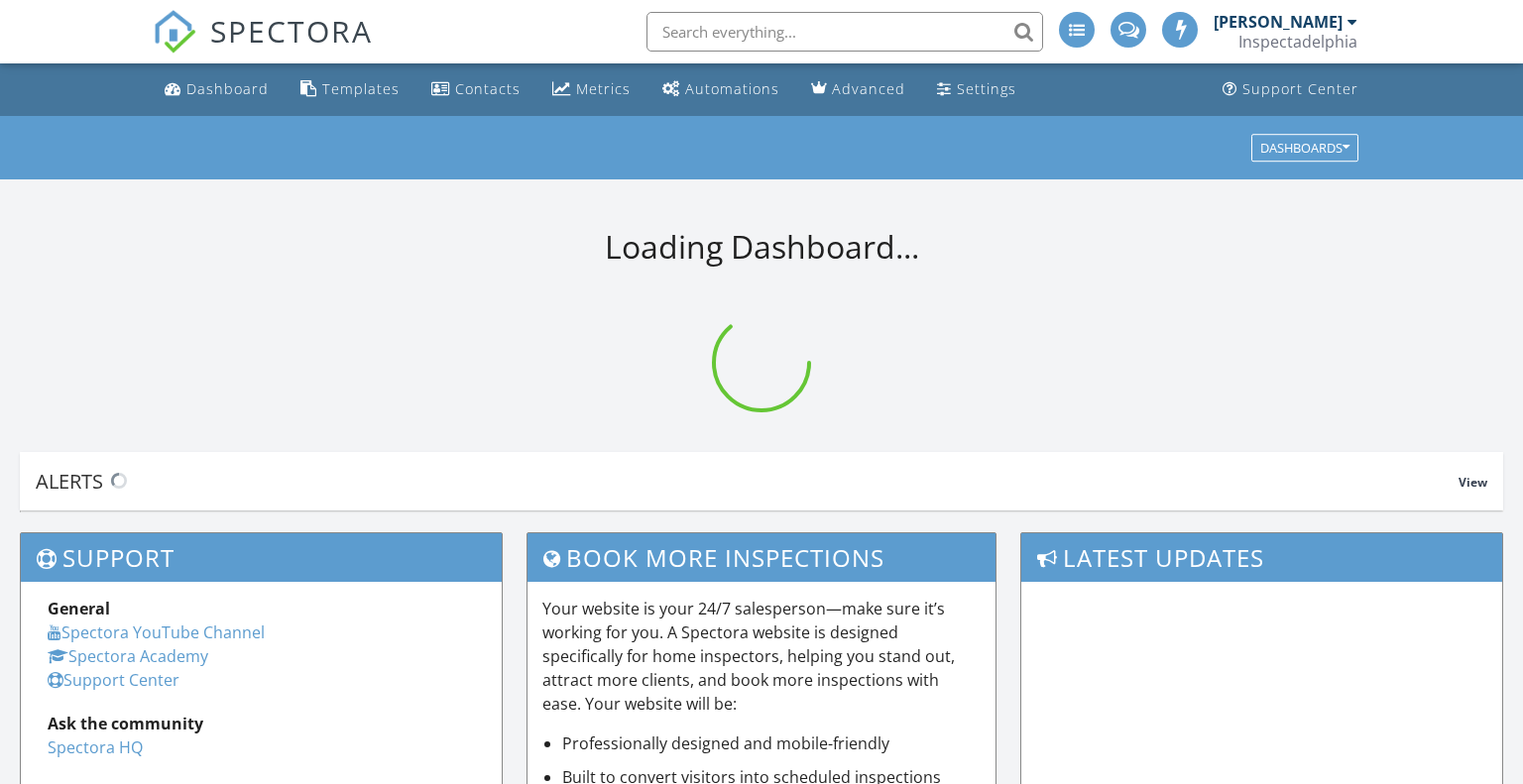 scroll, scrollTop: 0, scrollLeft: 0, axis: both 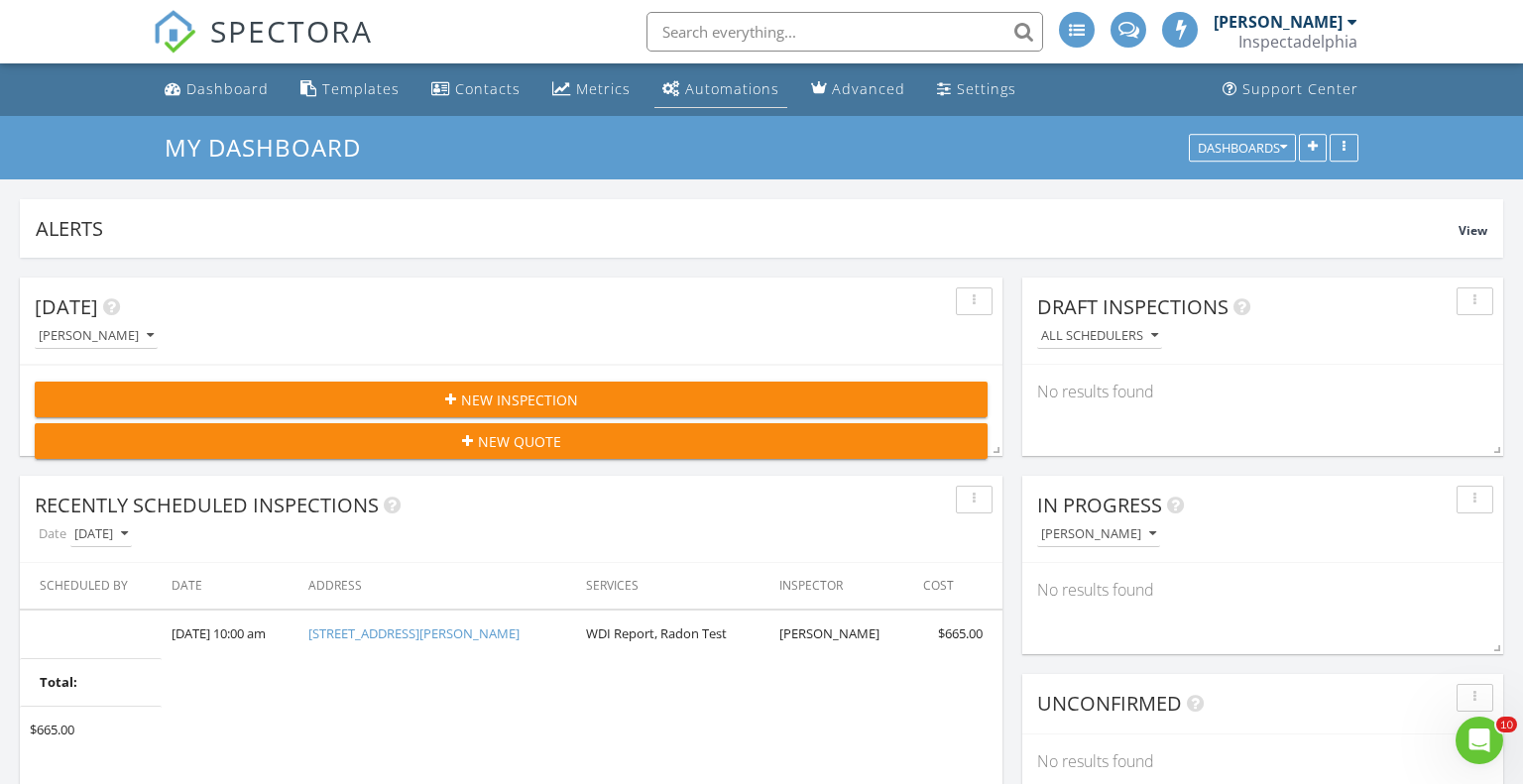 click on "Automations" at bounding box center (732, 88) 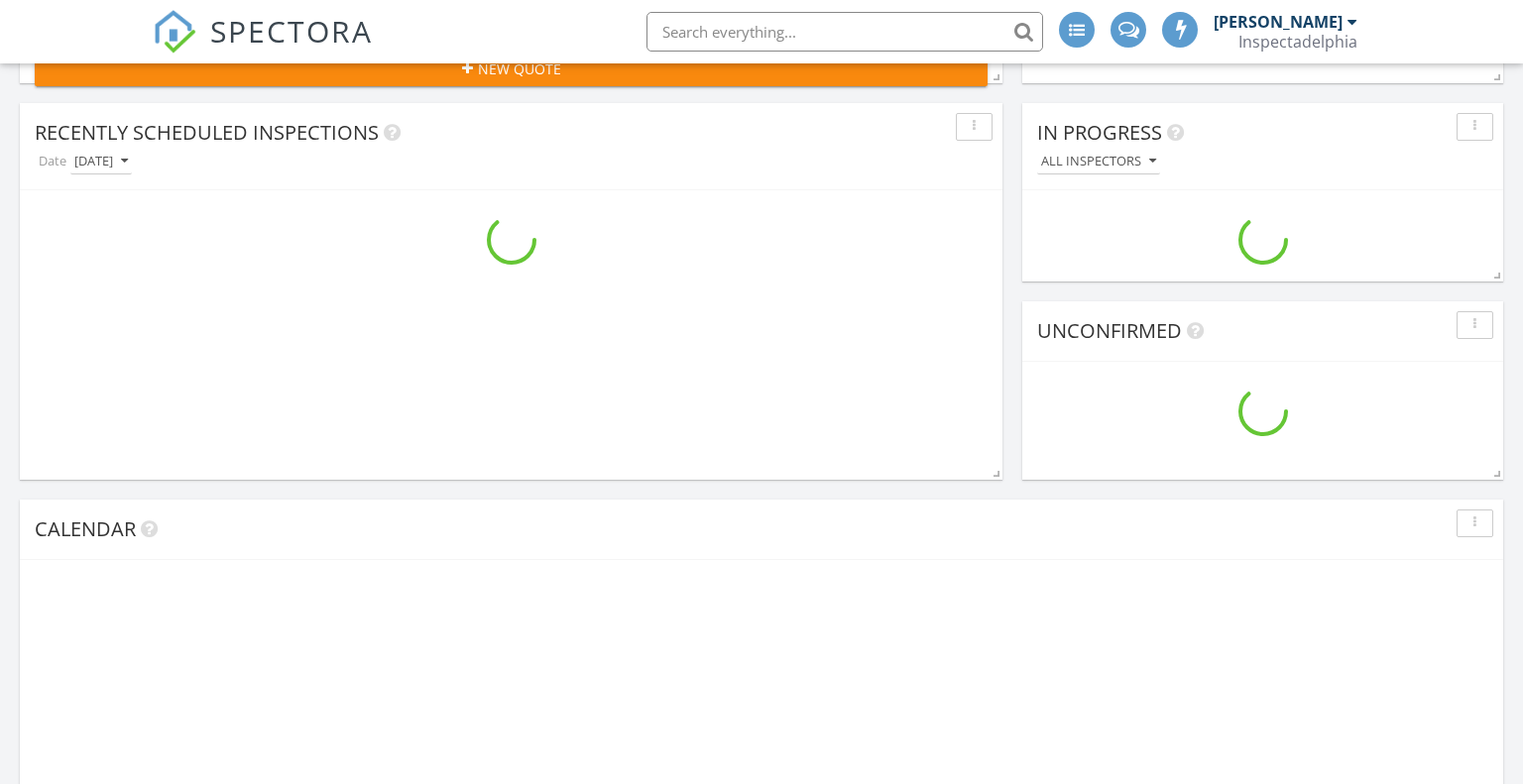 scroll, scrollTop: 1050, scrollLeft: 0, axis: vertical 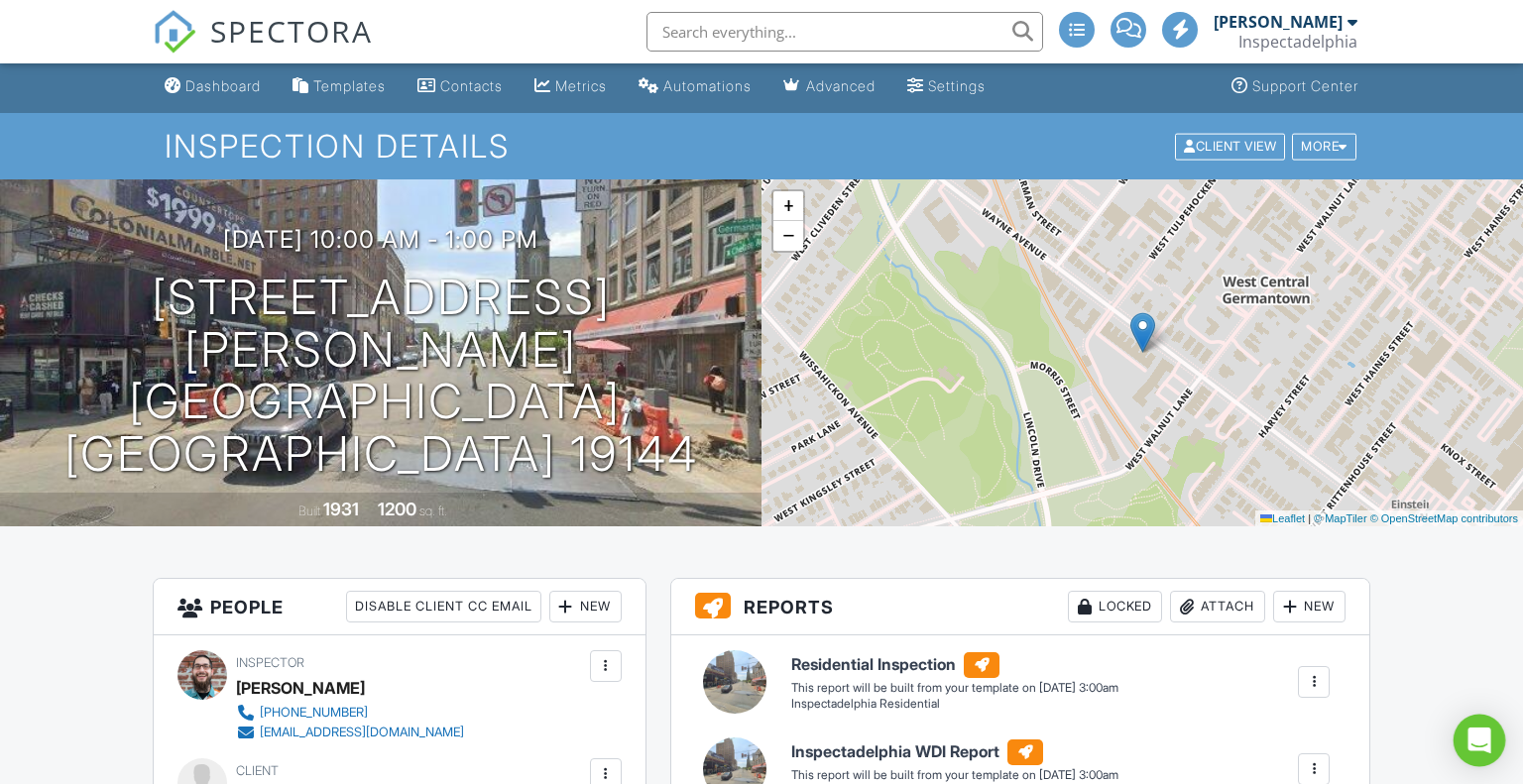 click 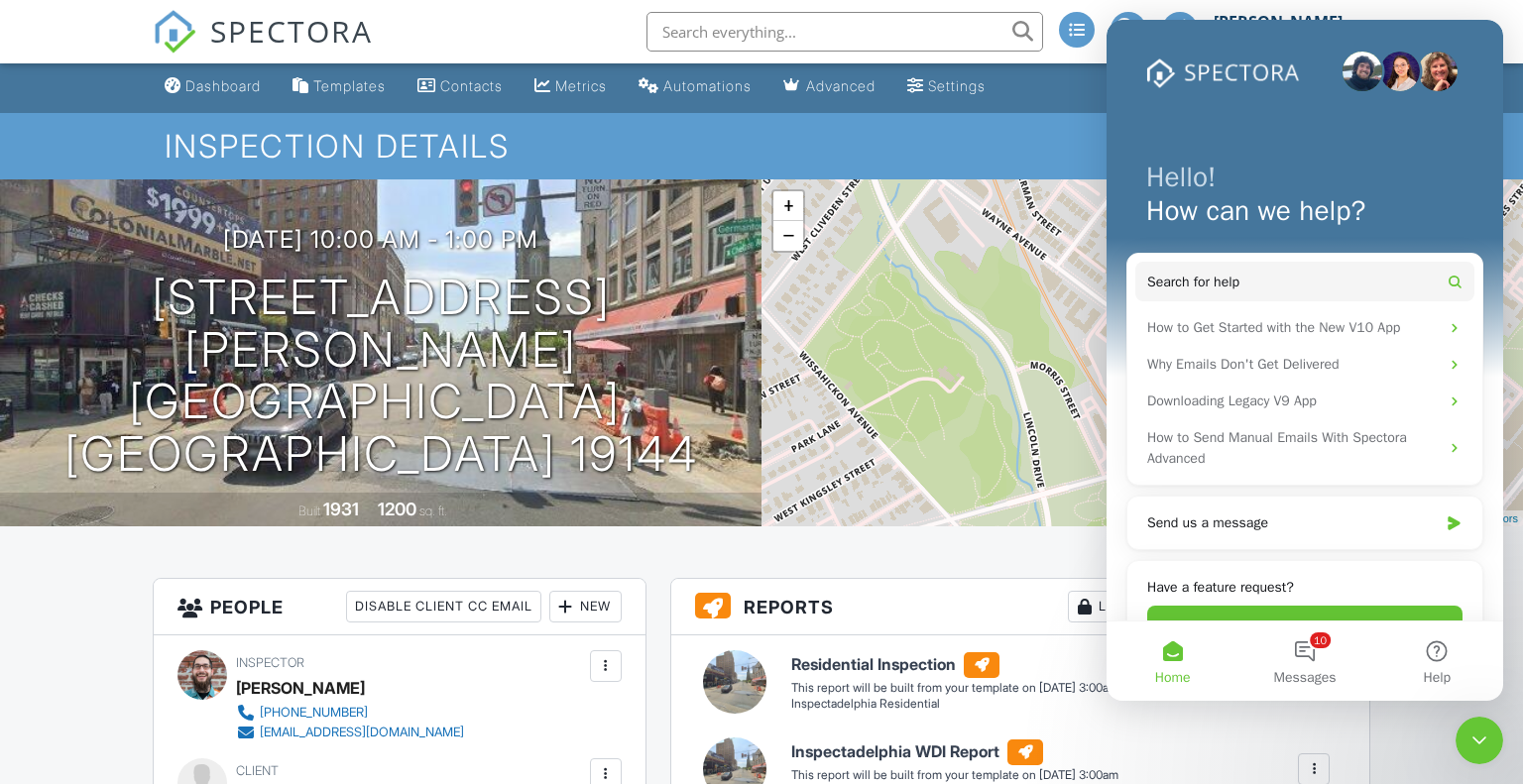 scroll, scrollTop: 0, scrollLeft: 0, axis: both 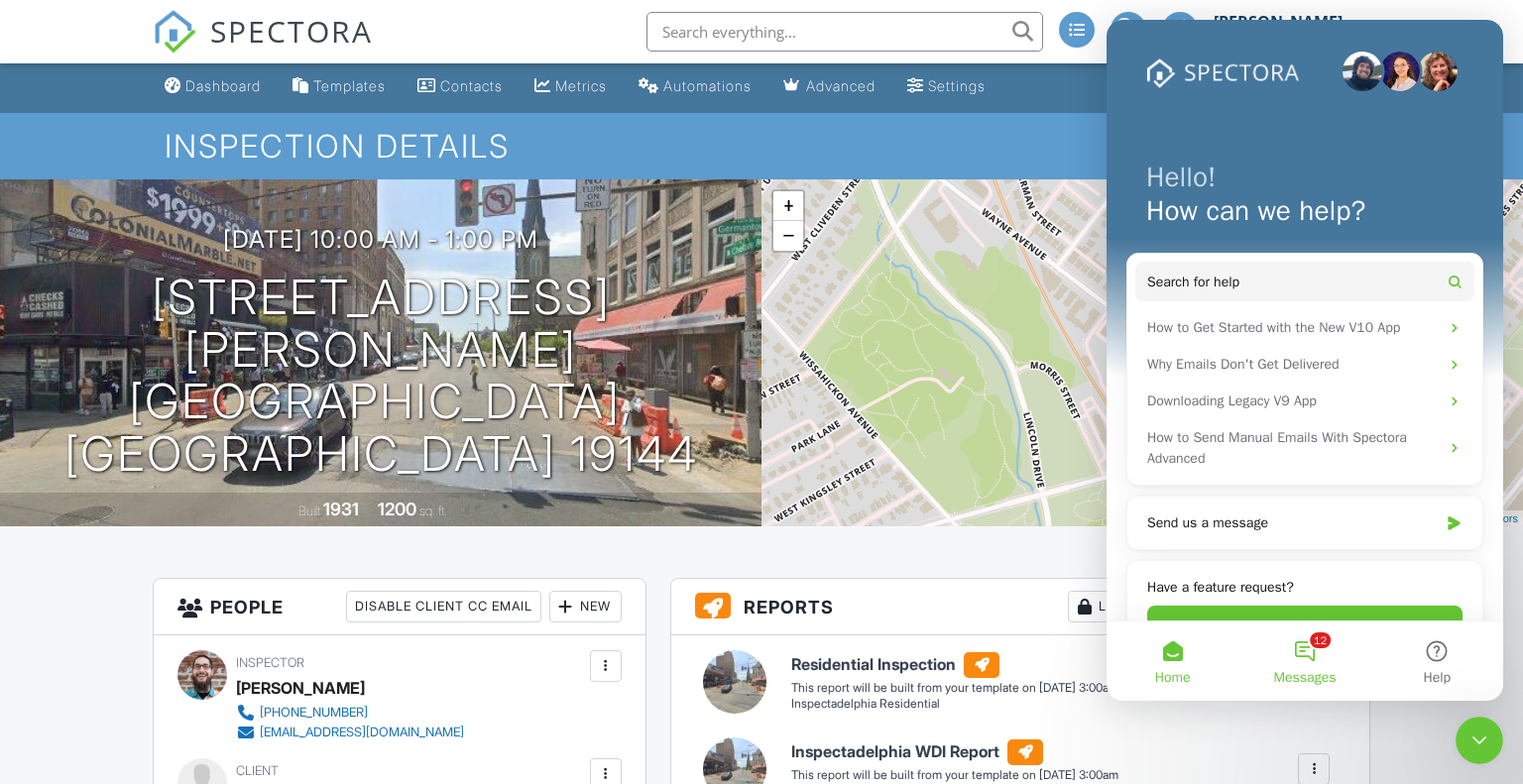 click on "12 Messages" at bounding box center [1304, 661] 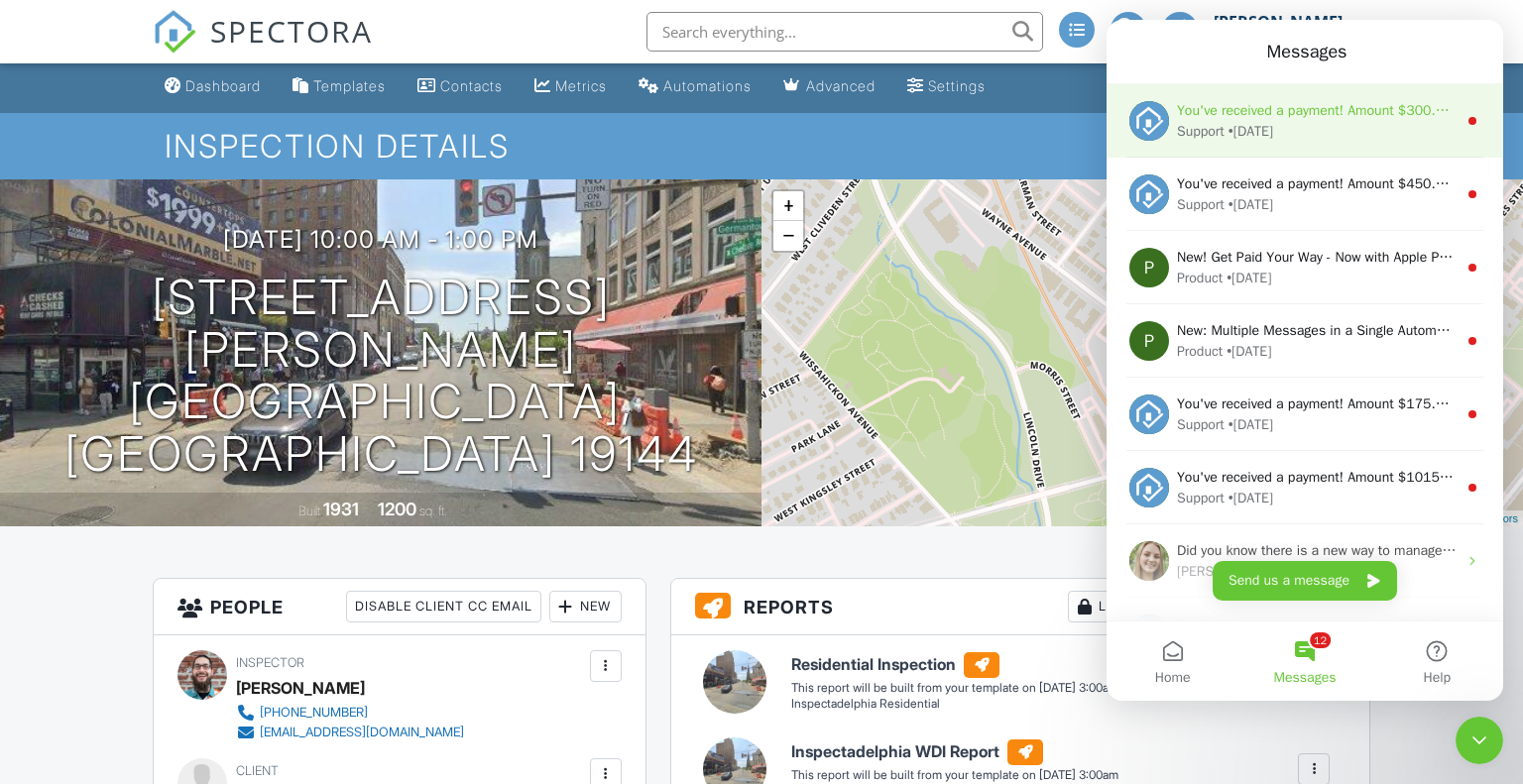 scroll, scrollTop: 10, scrollLeft: 0, axis: vertical 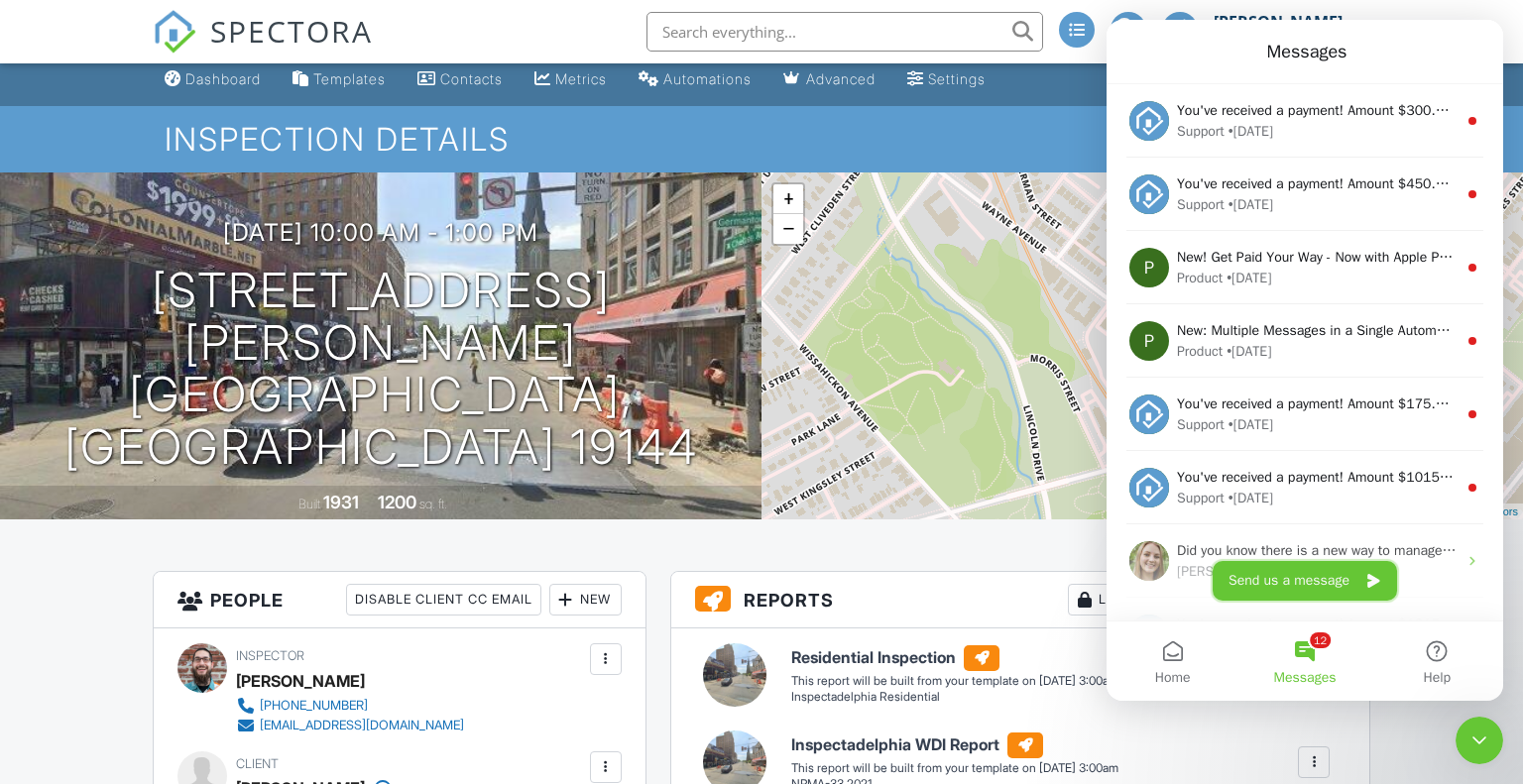 click on "Send us a message" at bounding box center (1305, 581) 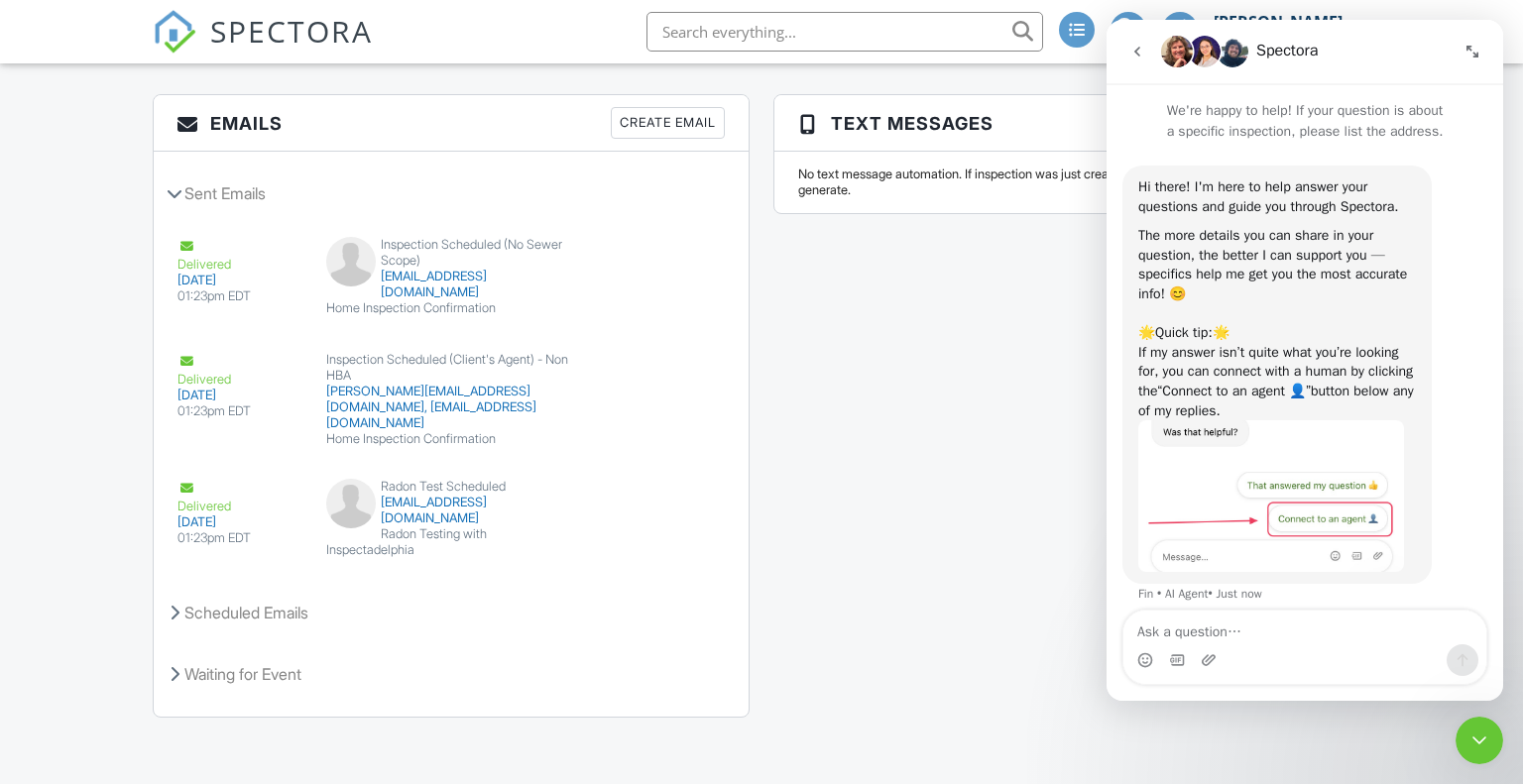 scroll, scrollTop: 2936, scrollLeft: 0, axis: vertical 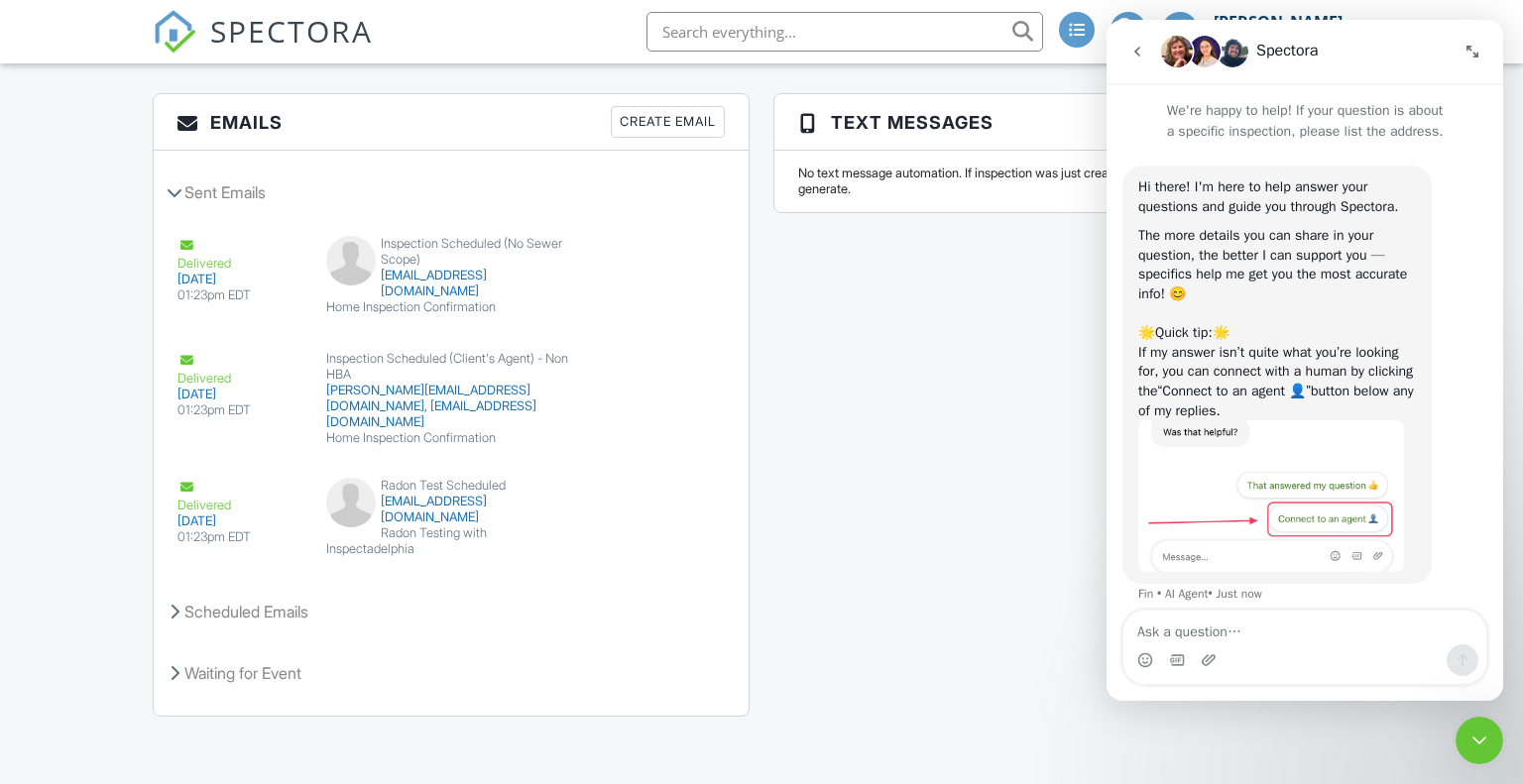 click at bounding box center [1305, 627] 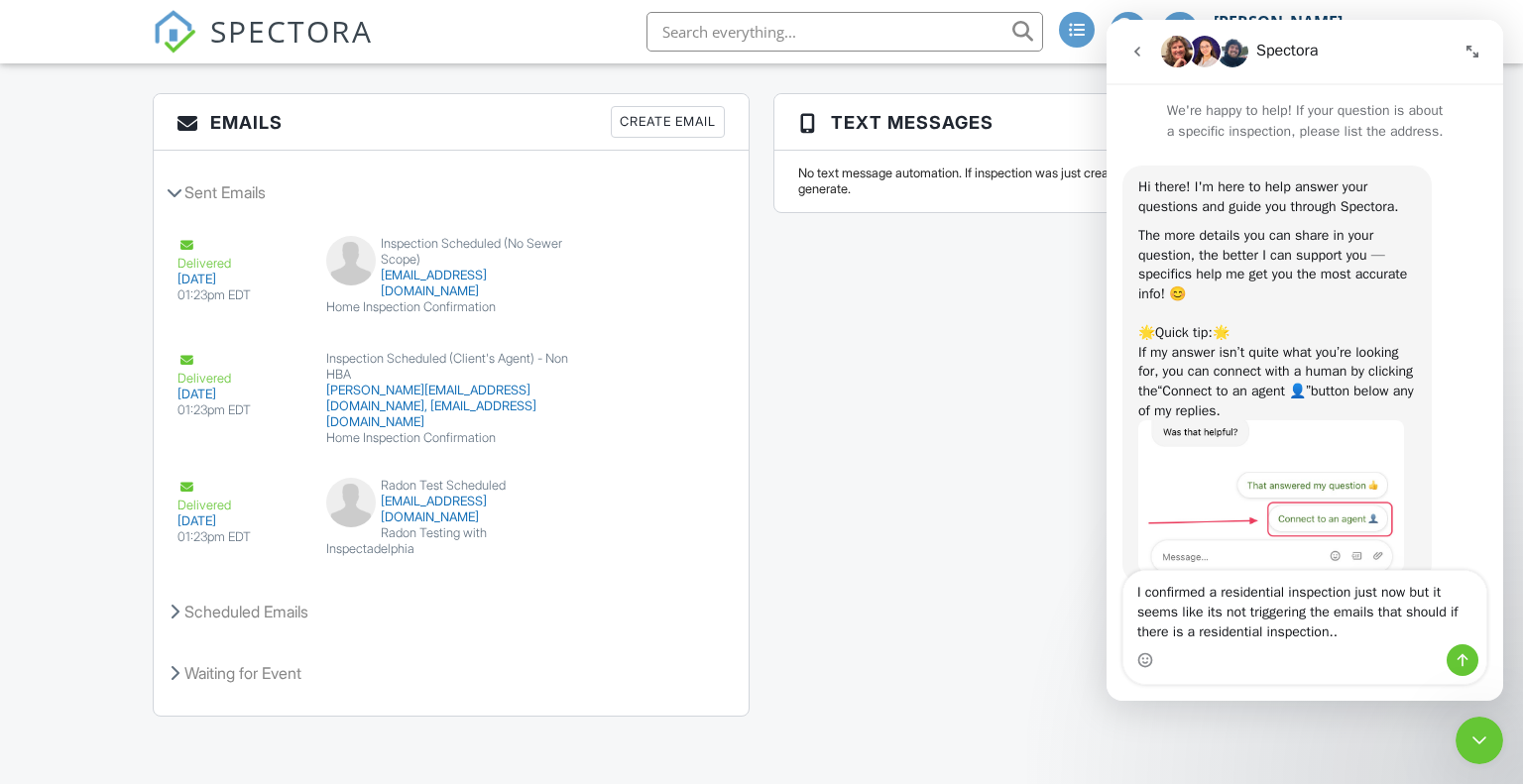 type on "I confirmed a residential inspection just now but it seems like its not triggering the emails that should if there is a residential inspection..." 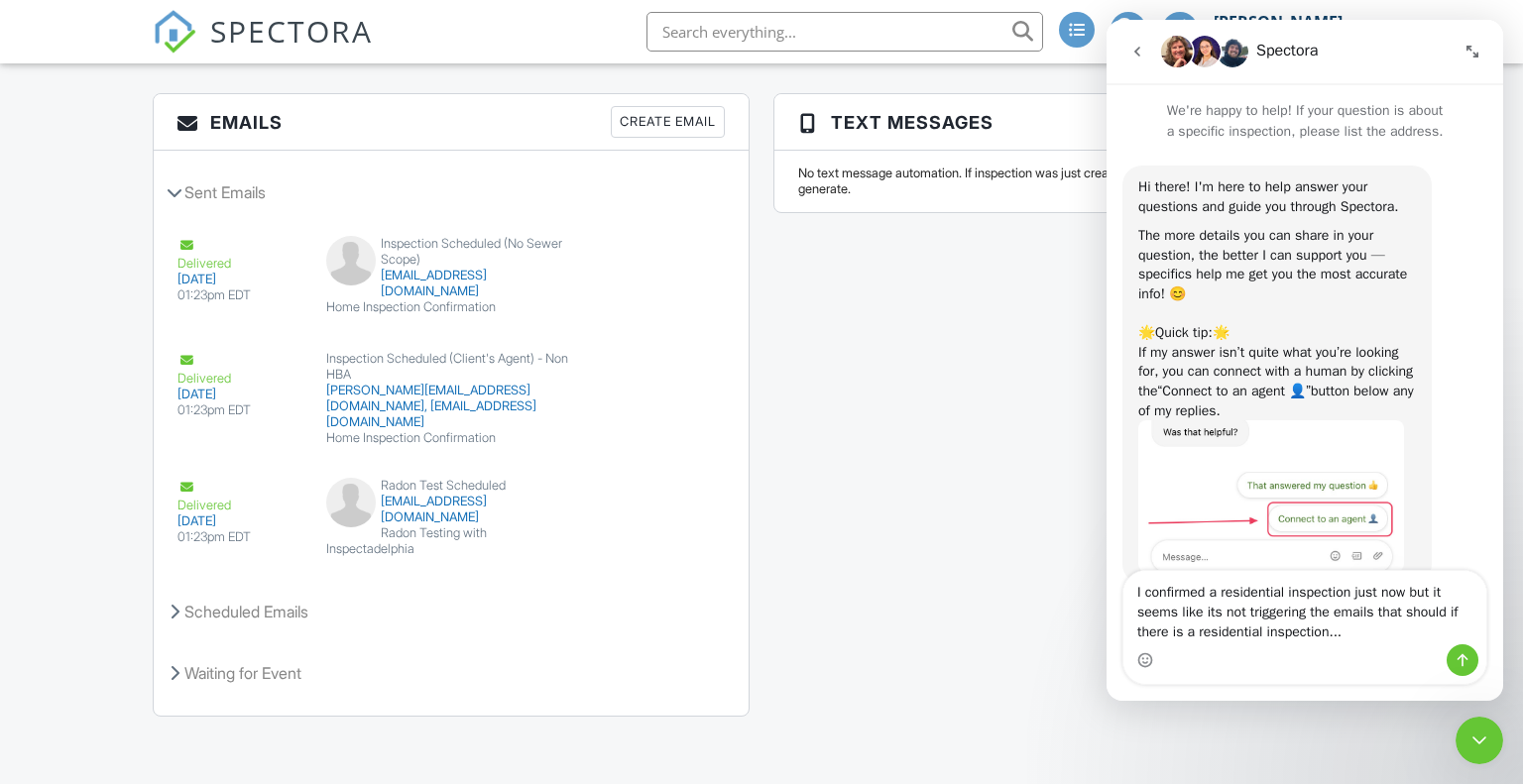 type 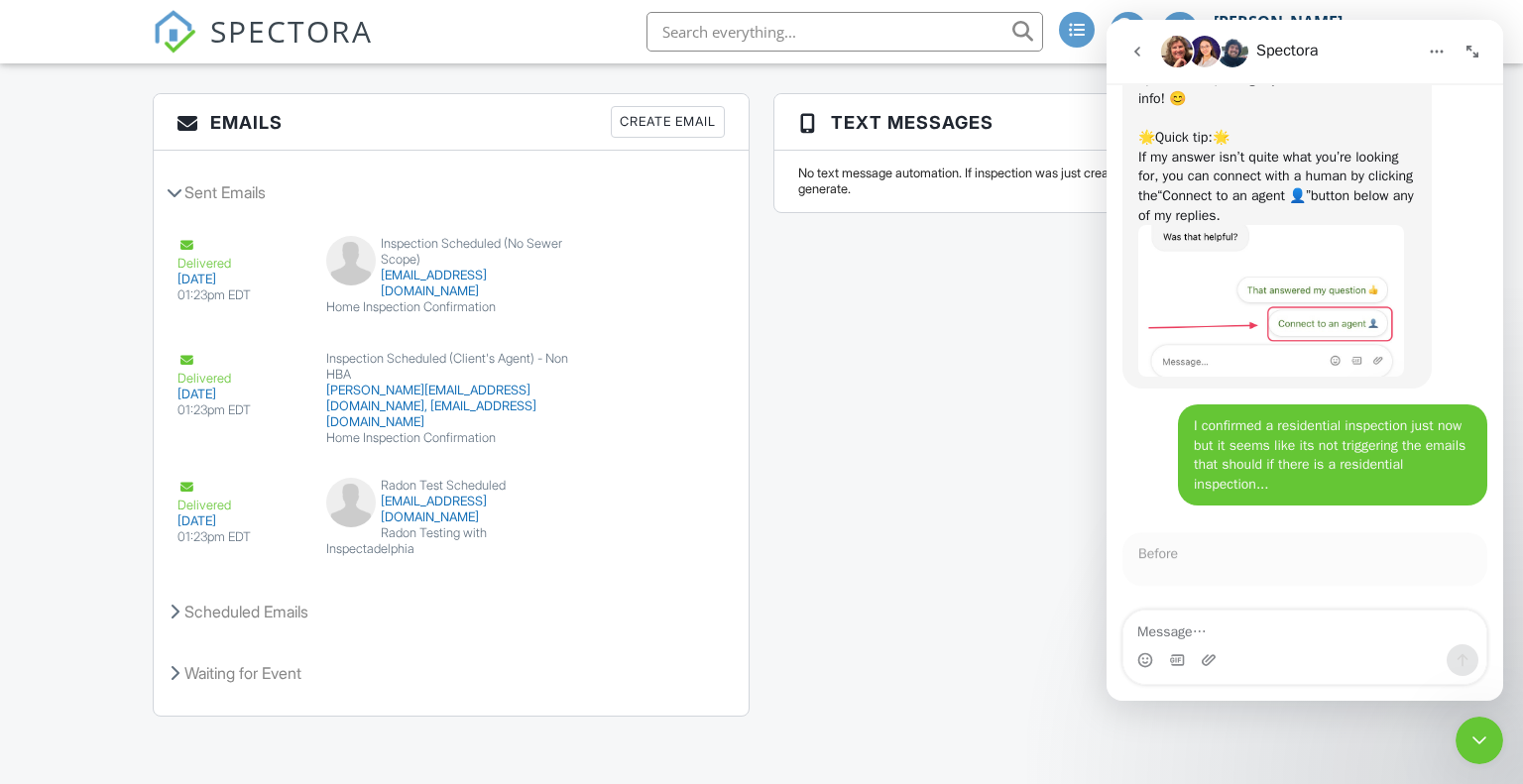 scroll, scrollTop: 206, scrollLeft: 0, axis: vertical 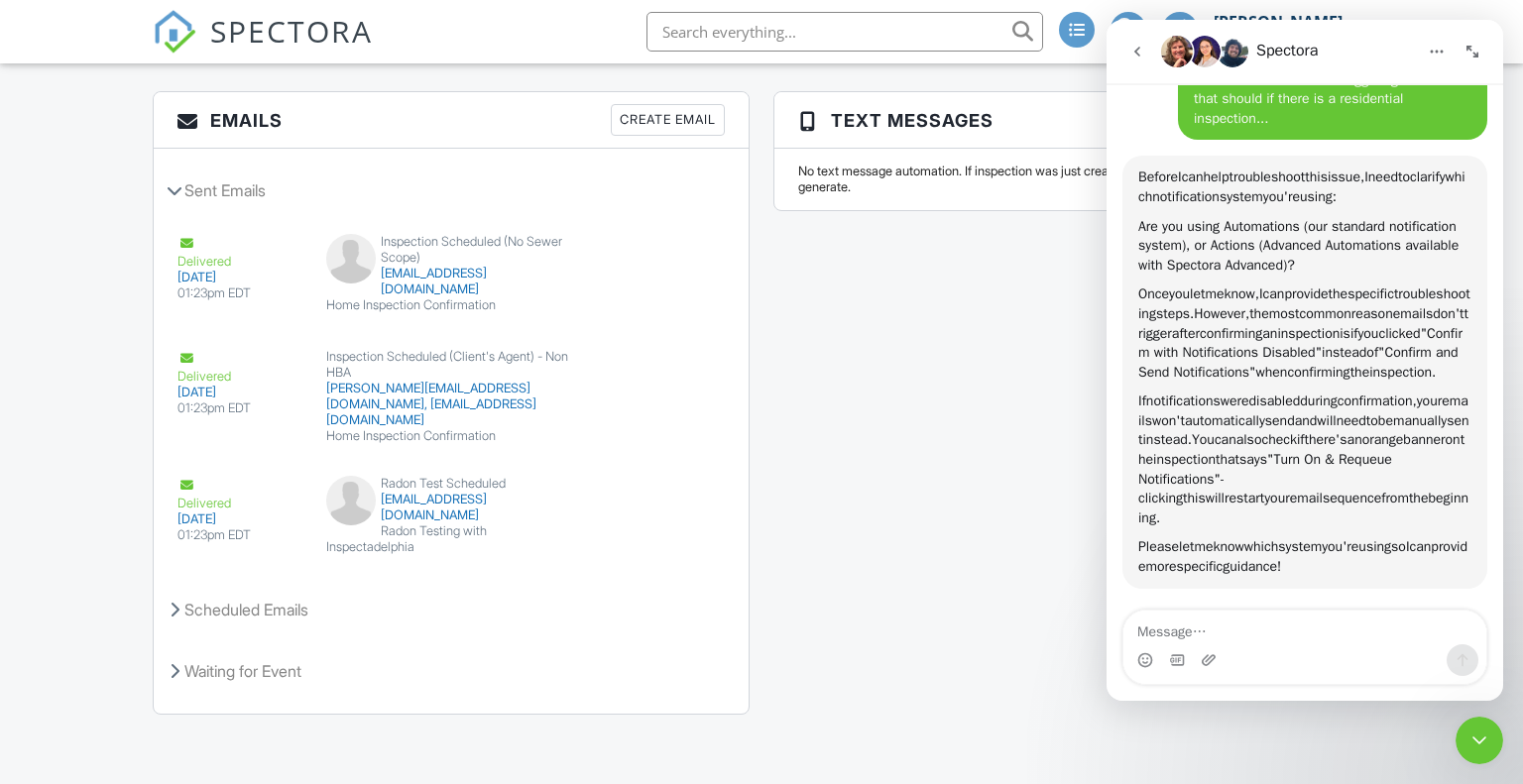click at bounding box center (1305, 627) 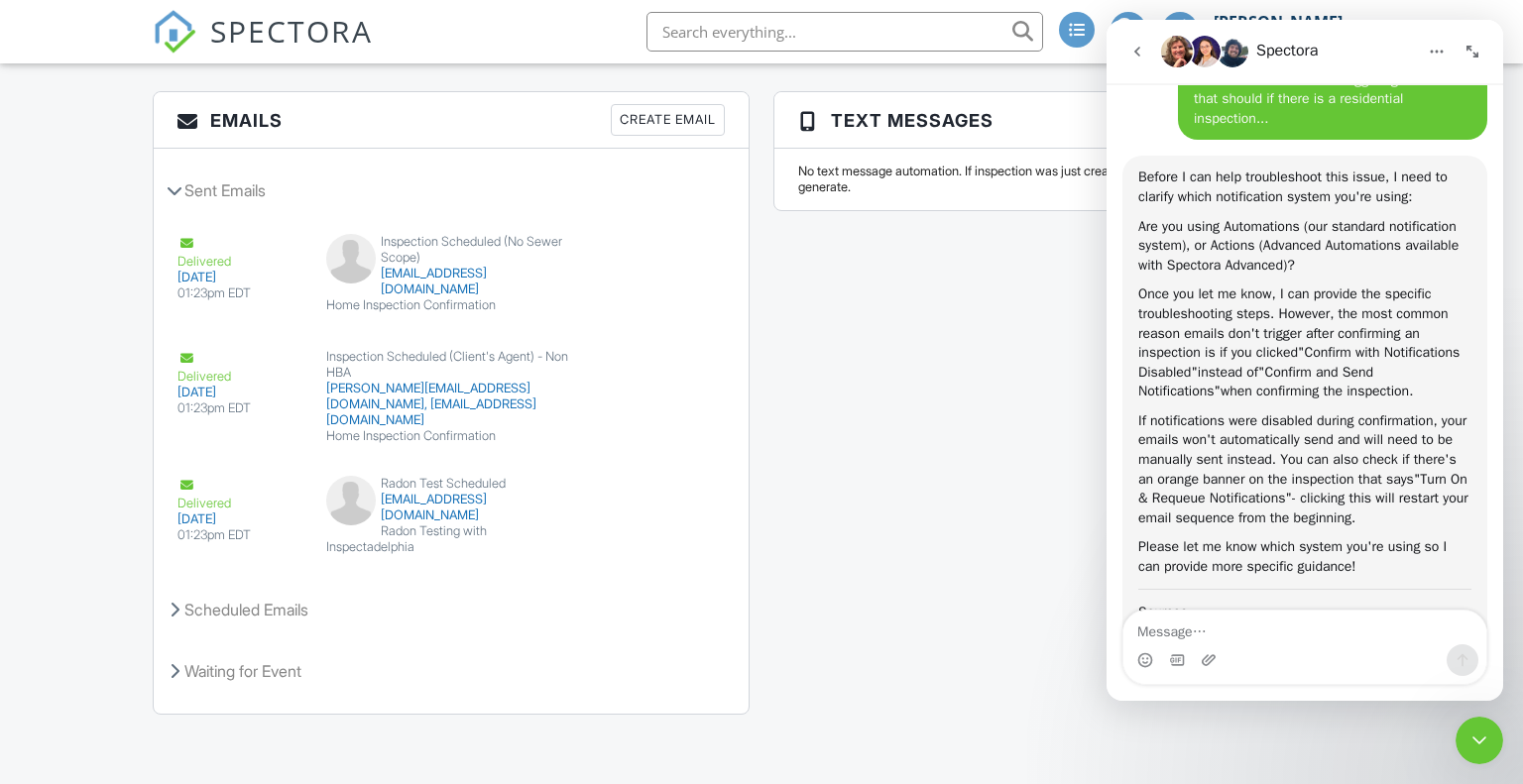 scroll, scrollTop: 2226, scrollLeft: 0, axis: vertical 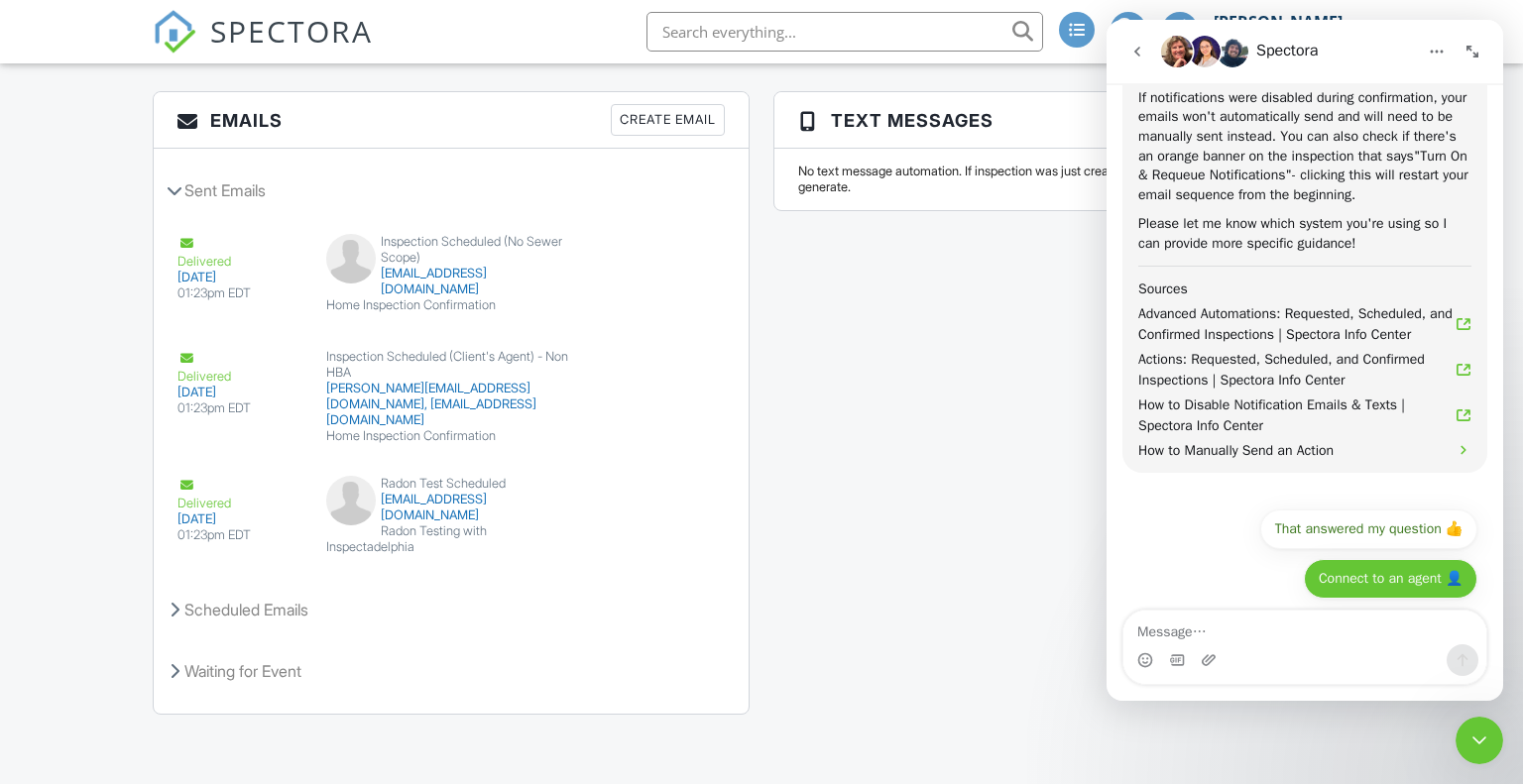 click on "Connect to an agent 👤" at bounding box center [1390, 579] 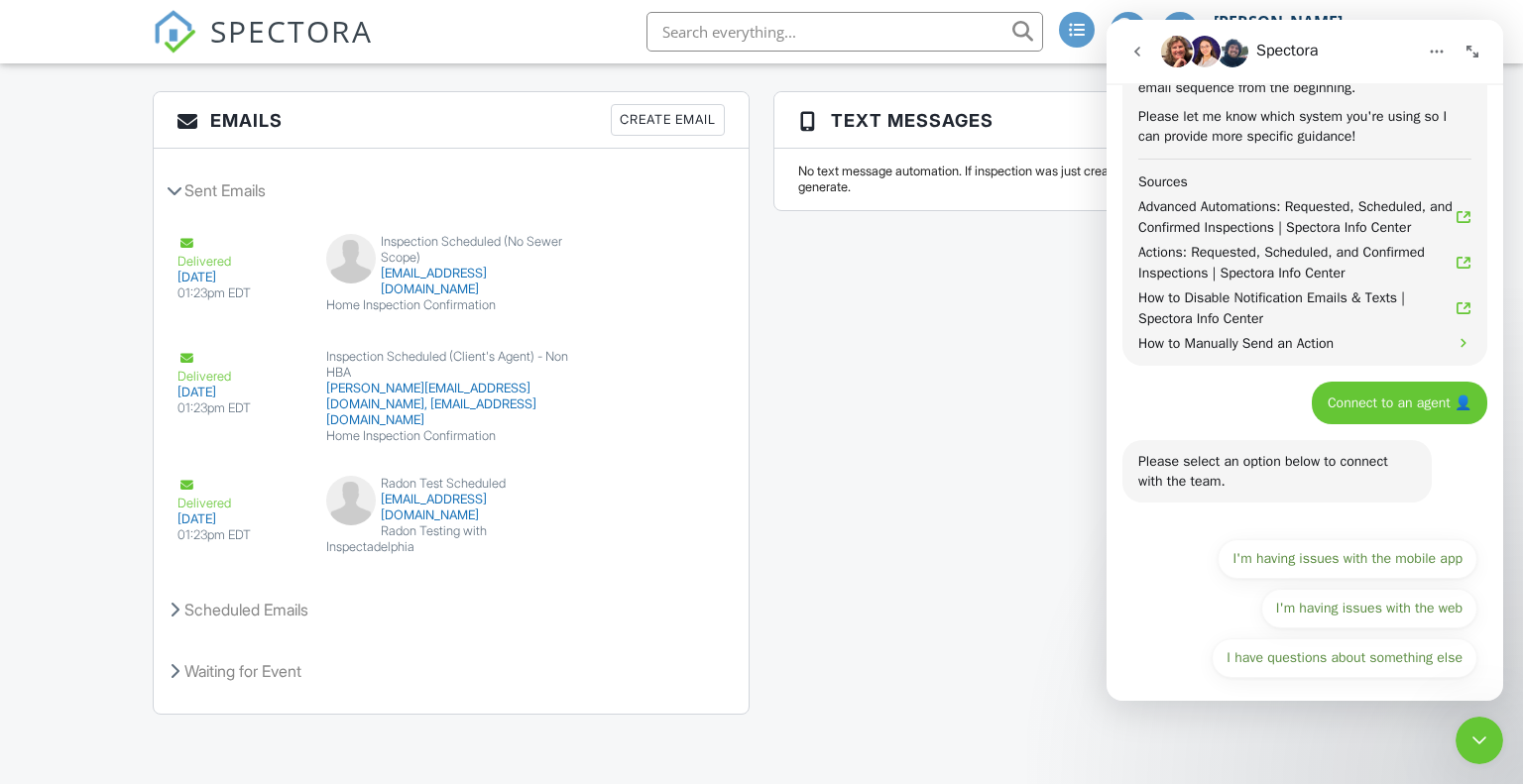 scroll, scrollTop: 1001, scrollLeft: 0, axis: vertical 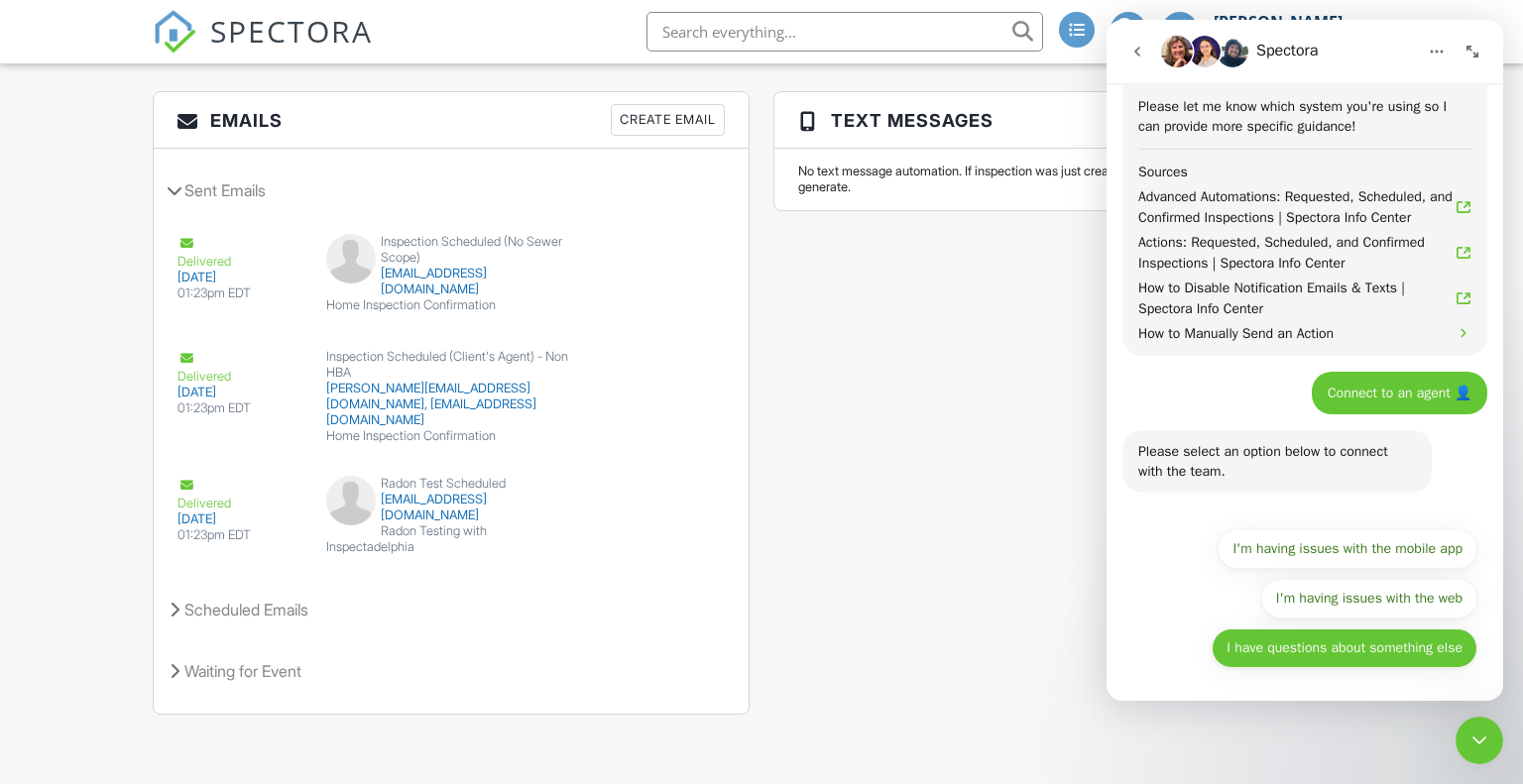 click on "I have questions about something else" at bounding box center (1345, 648) 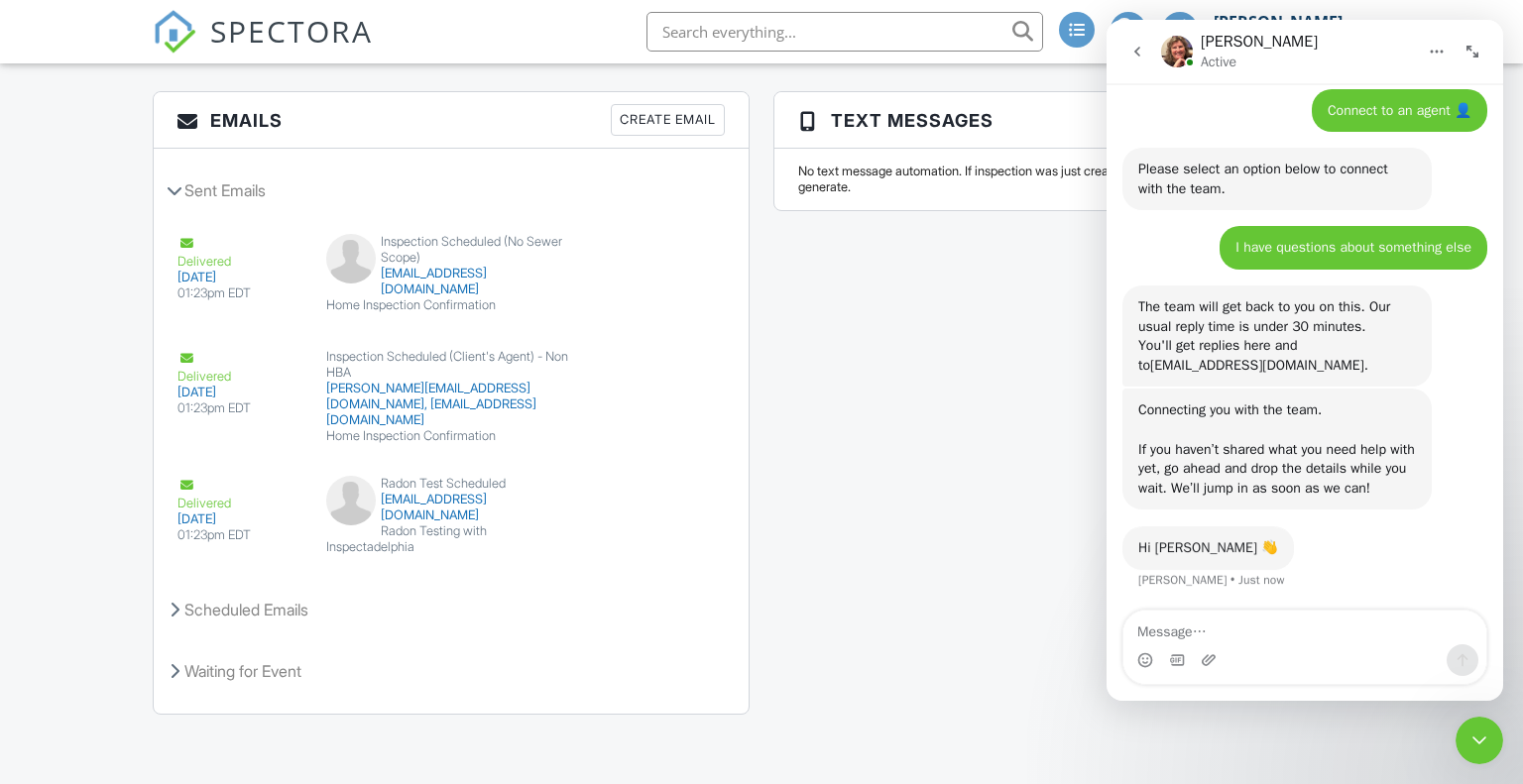 scroll, scrollTop: 1283, scrollLeft: 0, axis: vertical 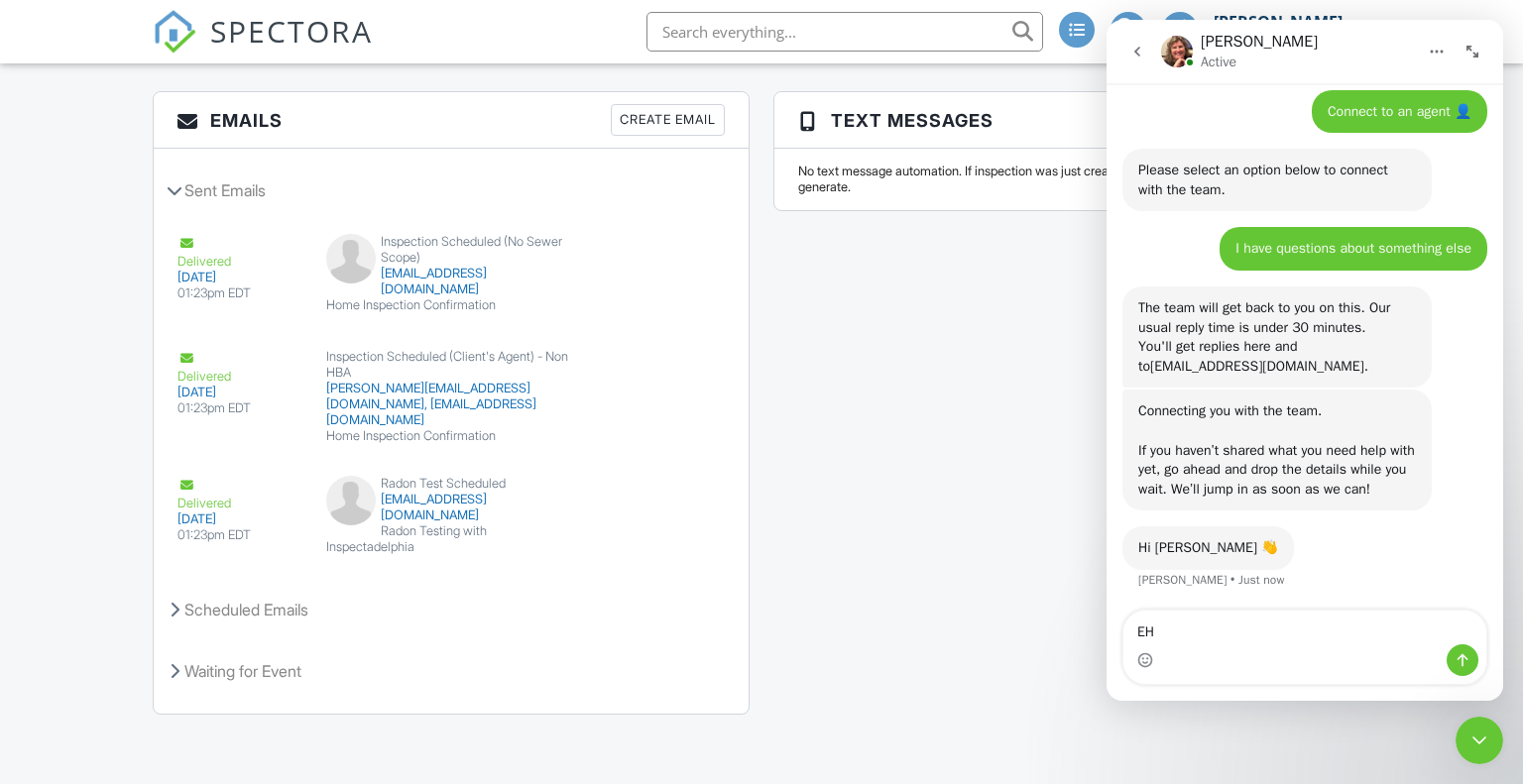 type on "E" 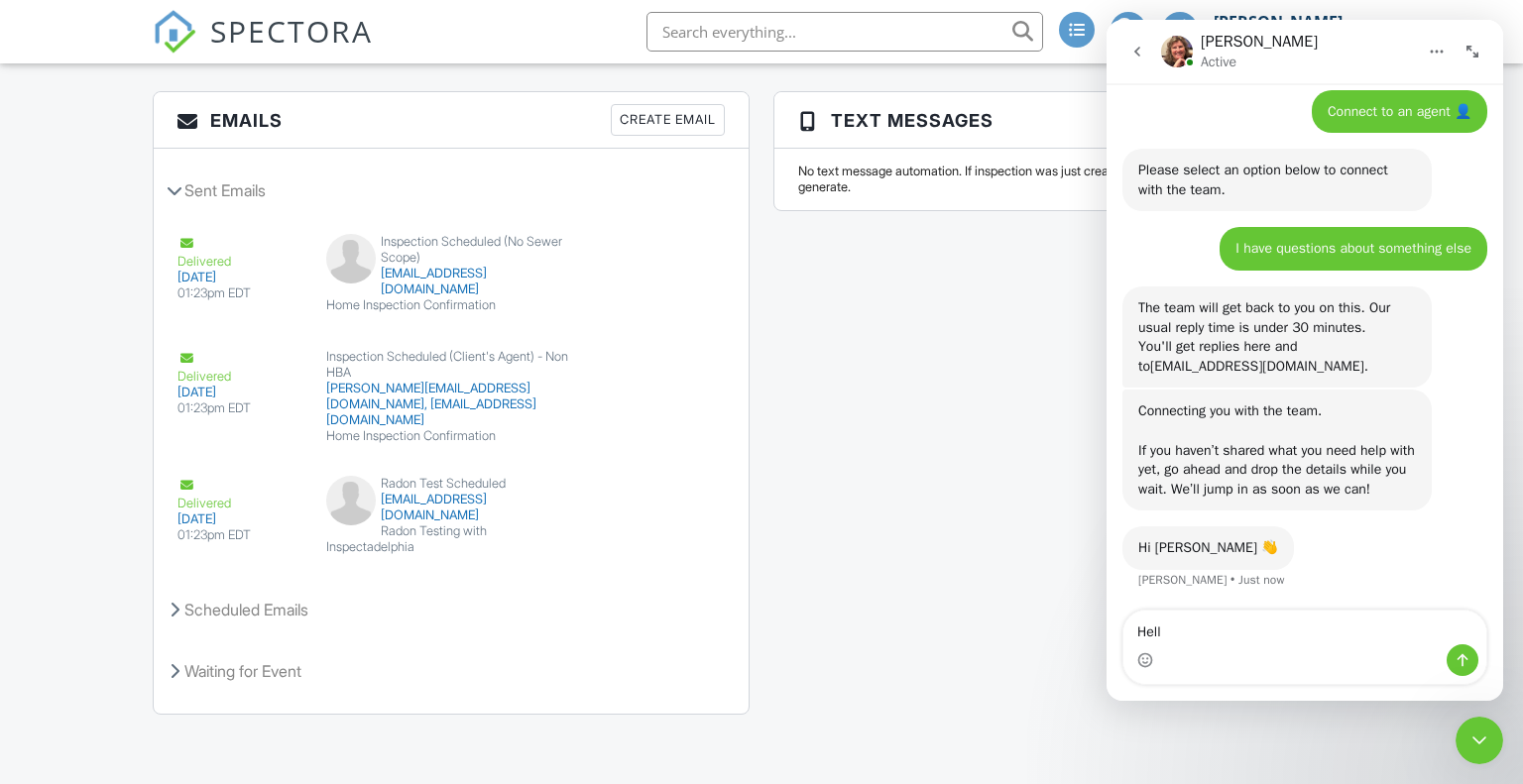 type on "Hello" 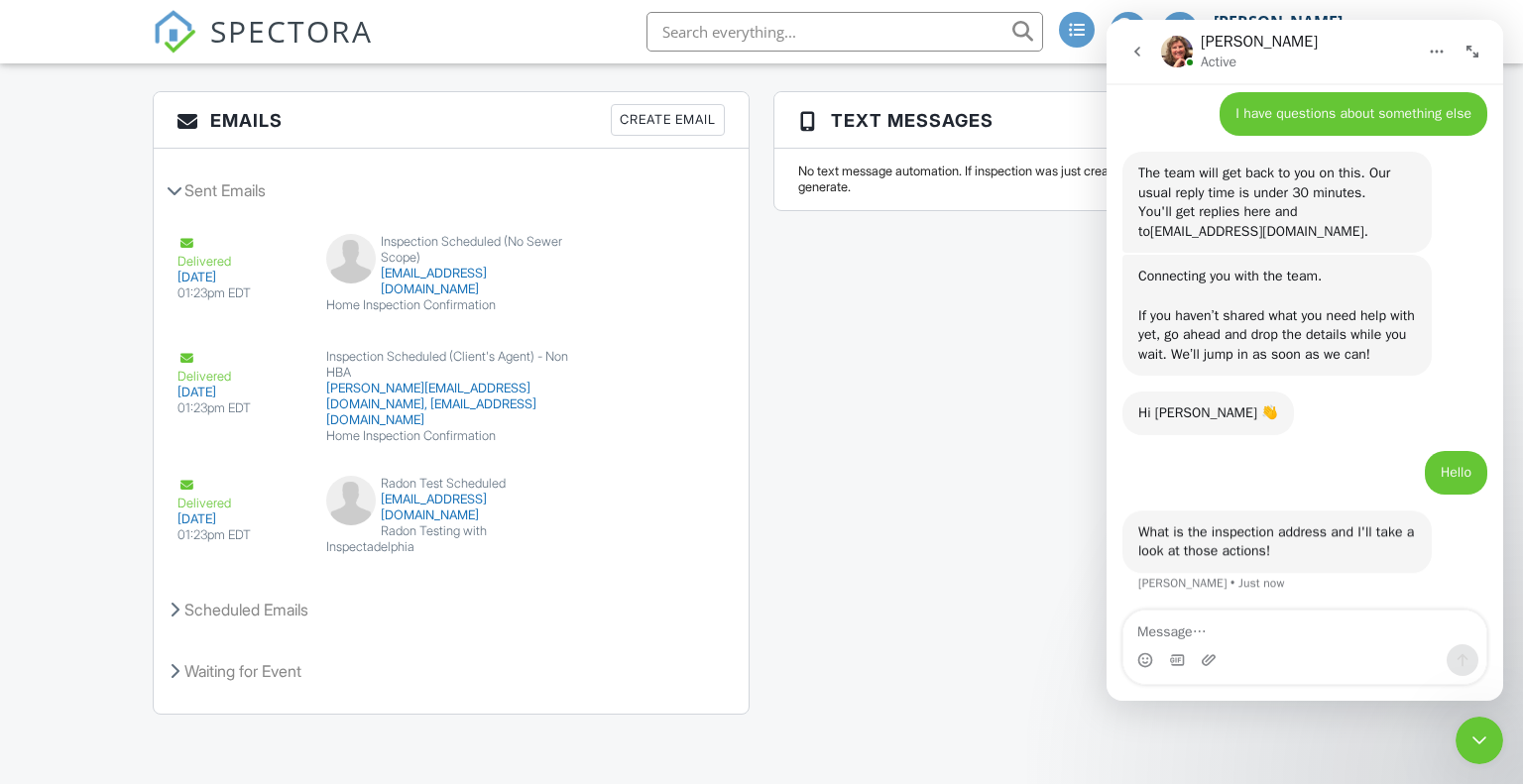 scroll, scrollTop: 1419, scrollLeft: 0, axis: vertical 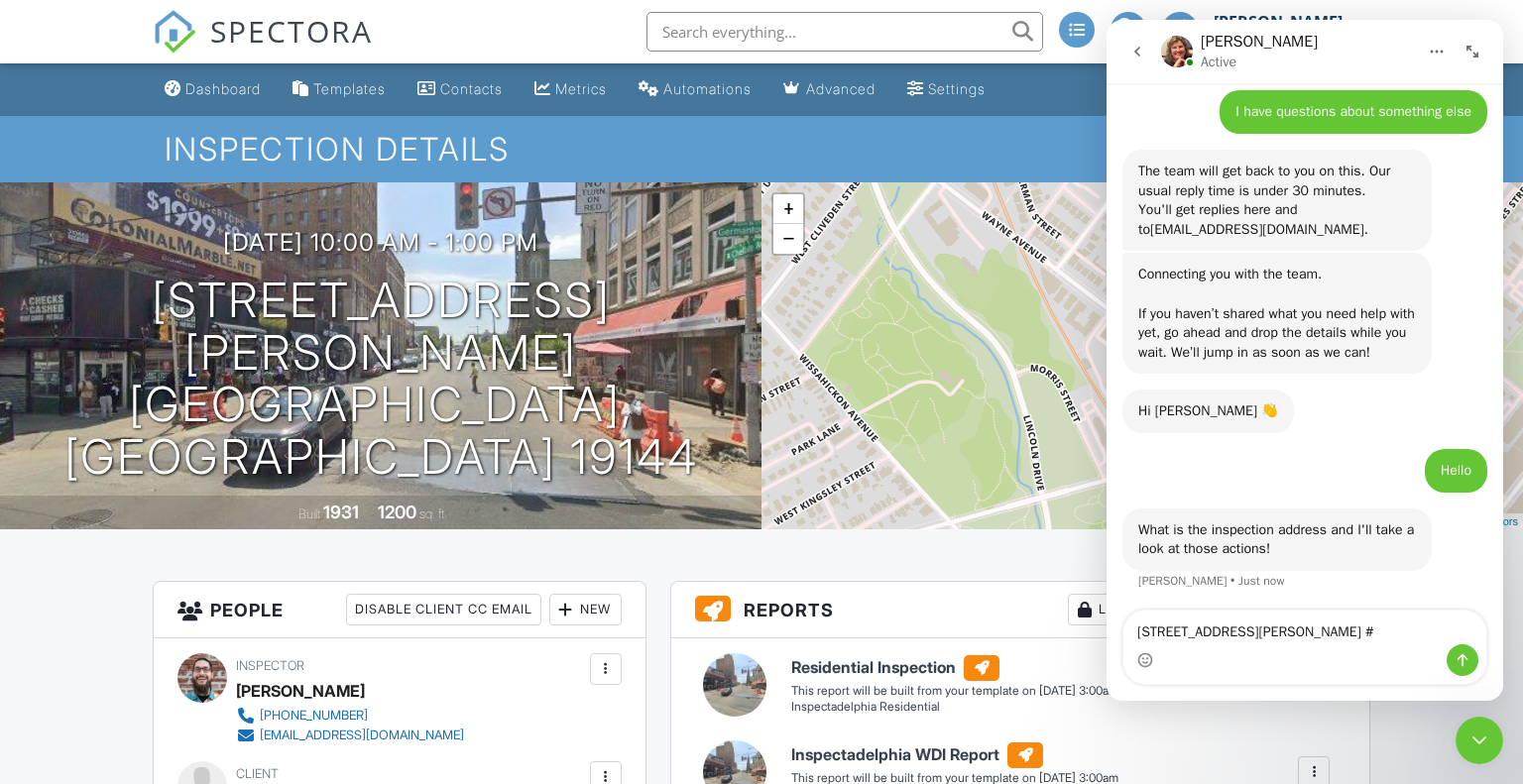 type on "6136 Wayne Ave. #3" 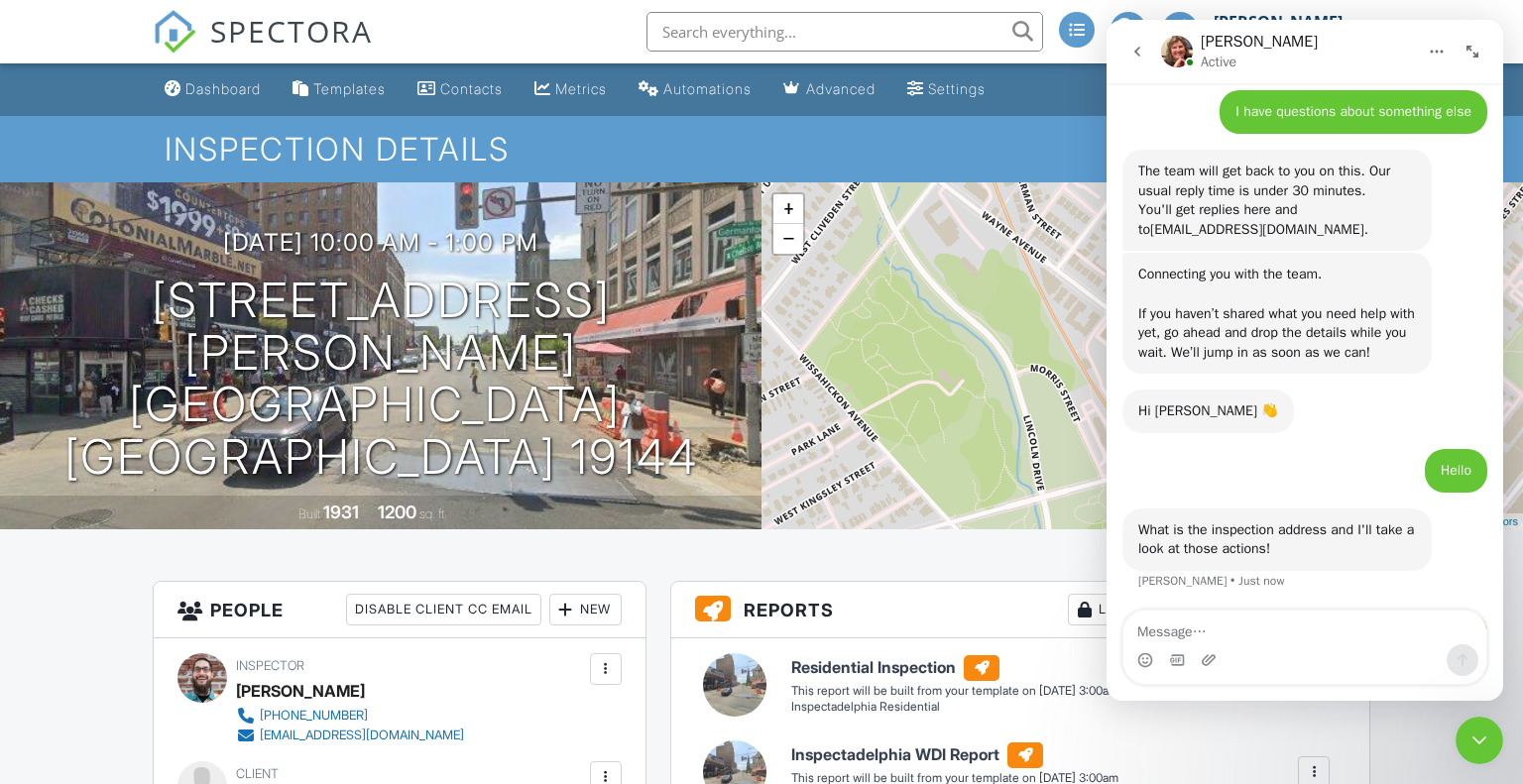 scroll, scrollTop: 1479, scrollLeft: 0, axis: vertical 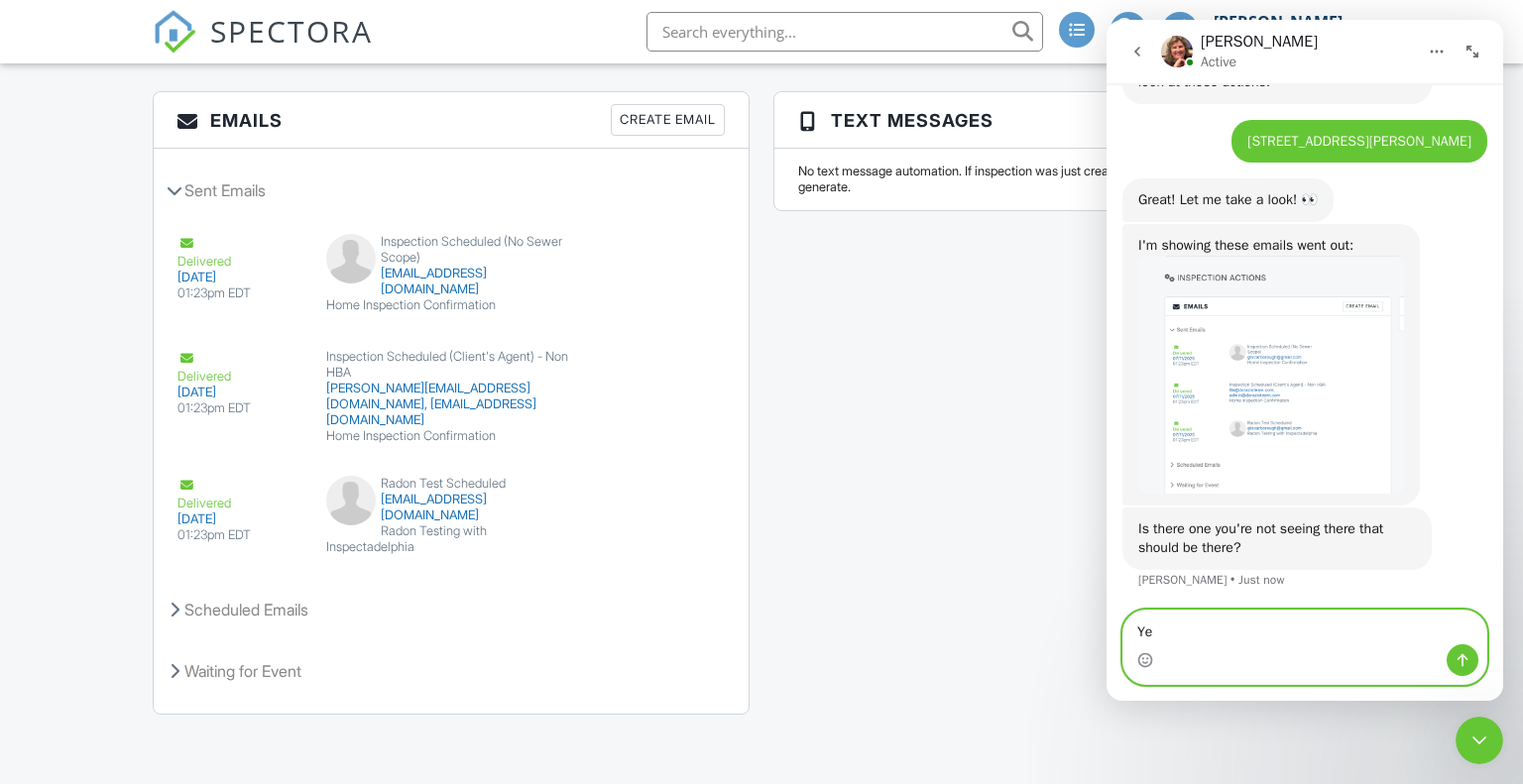 type on "Y" 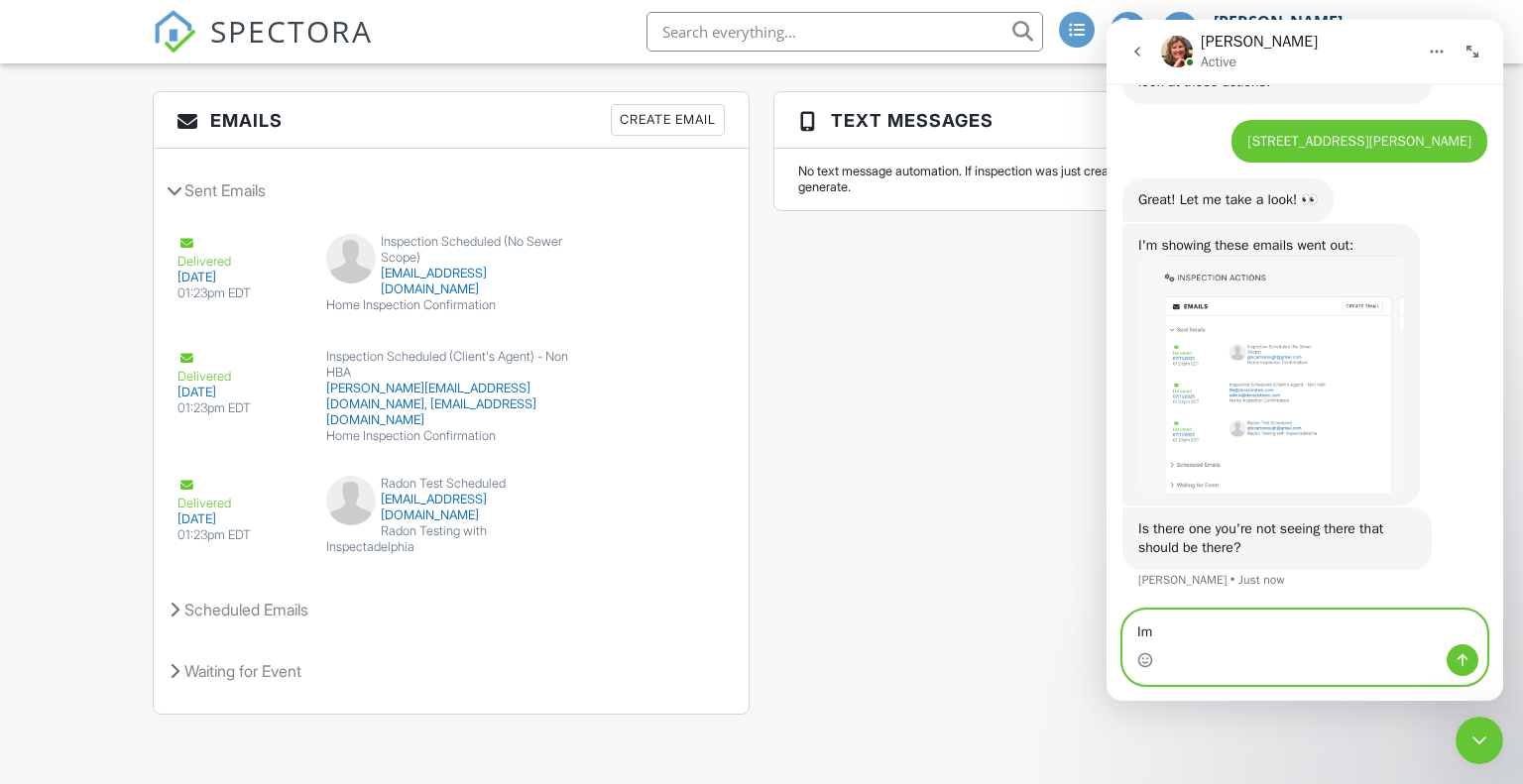 type on "I" 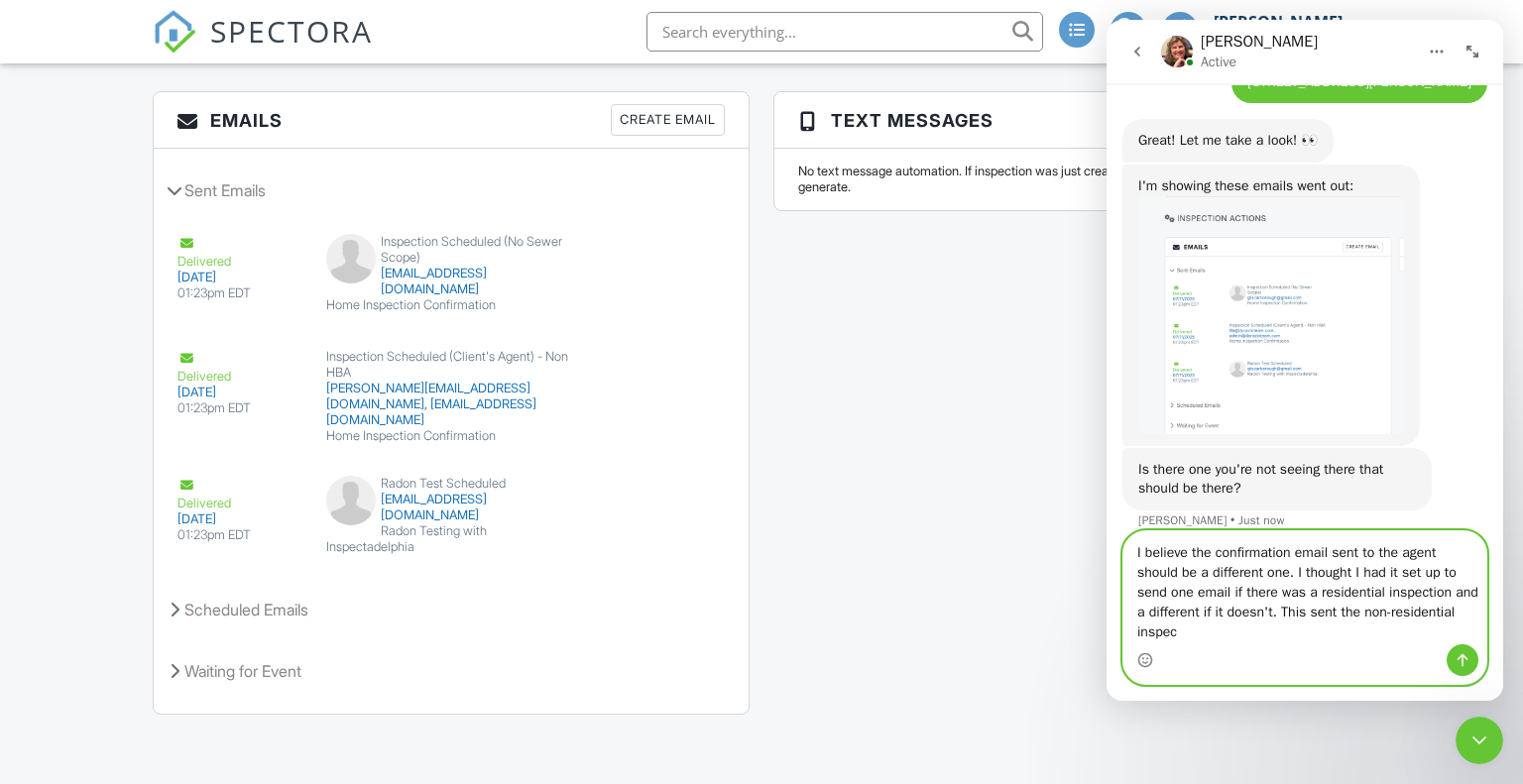 scroll, scrollTop: 1965, scrollLeft: 0, axis: vertical 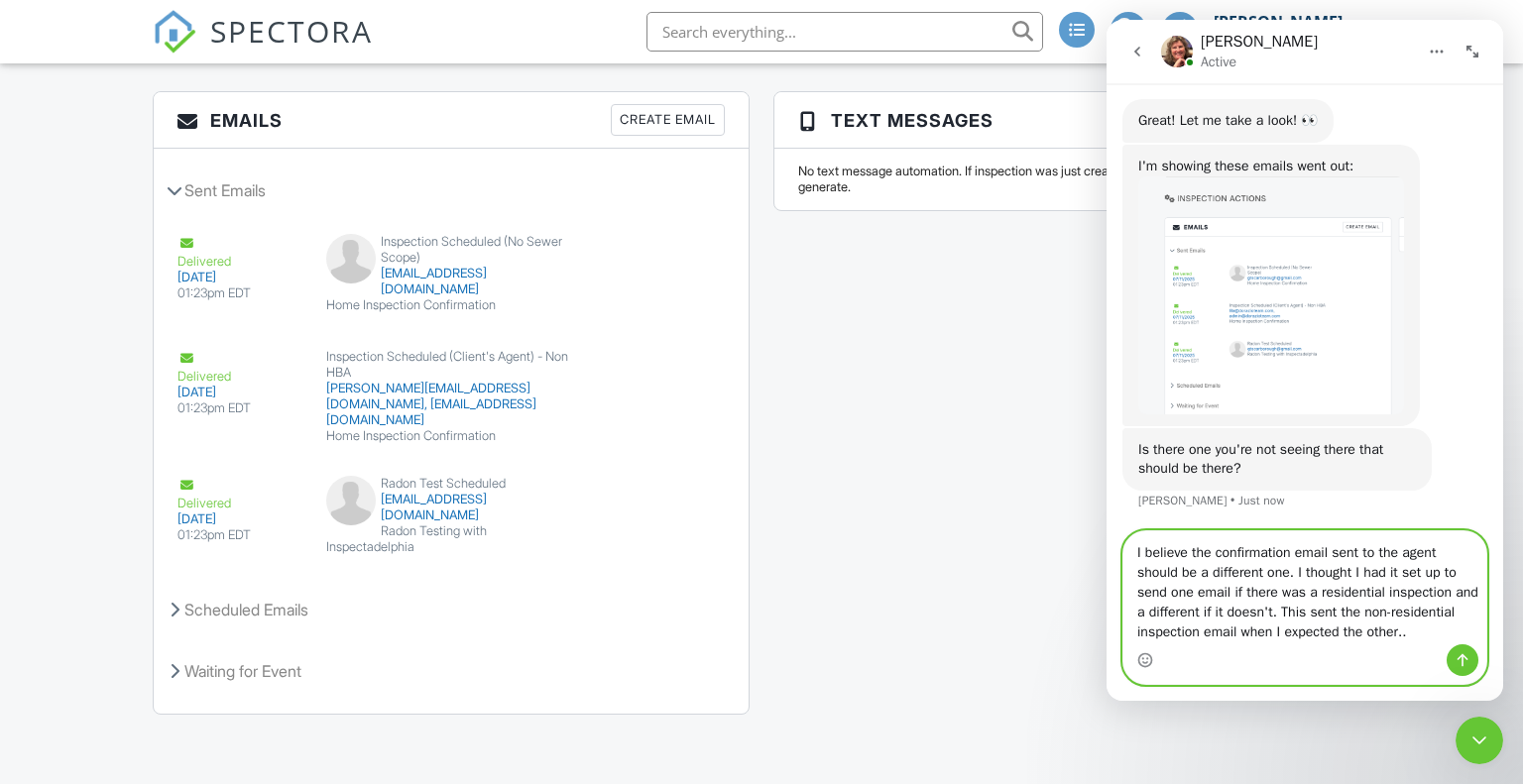 type on "I believe the confirmation email sent to the agent should be a different one. I thought I had it set up to send one email if there was a residential inspection and a different if it doesn't. This sent the non-residential inspection email when I expected the other..." 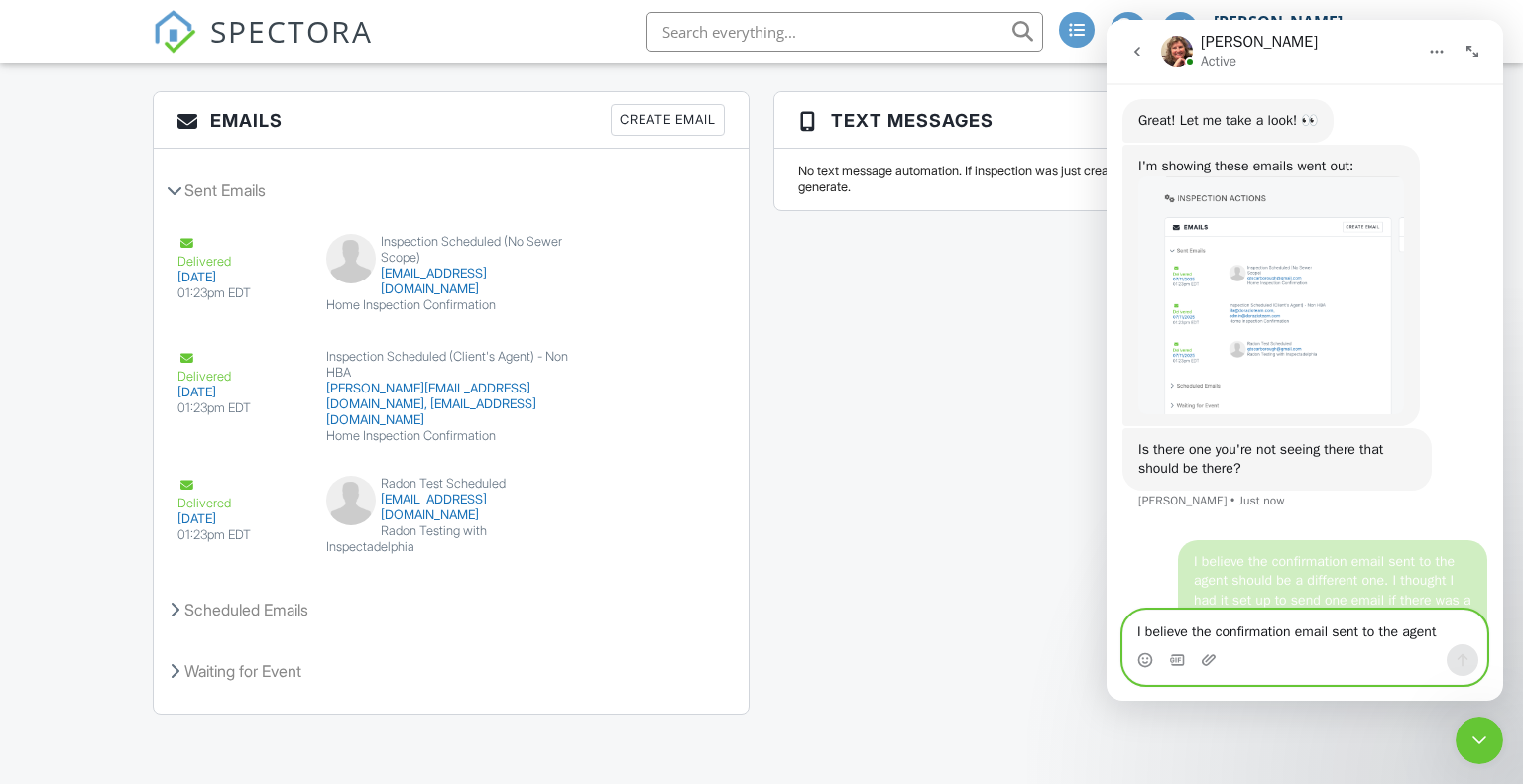 type 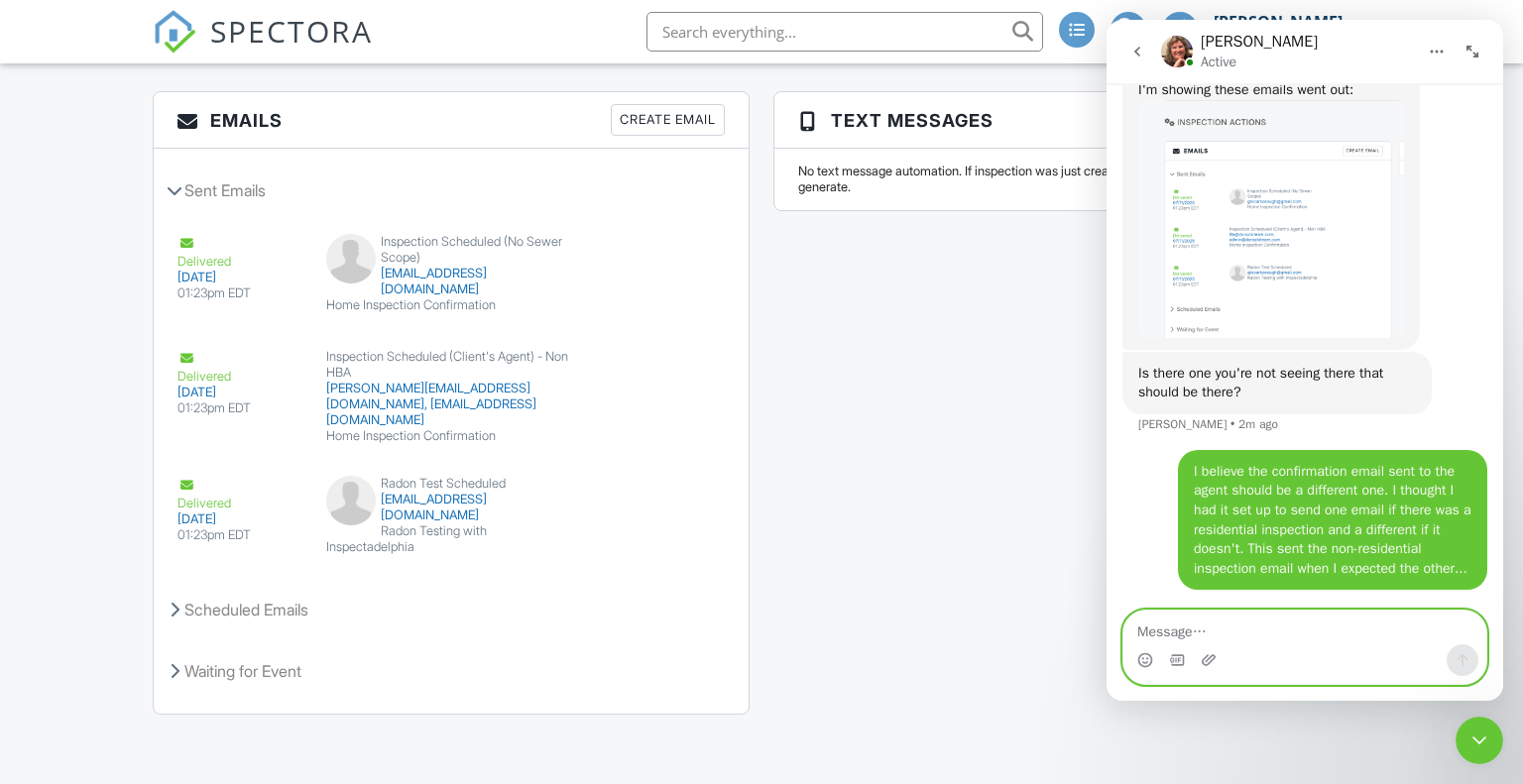 scroll, scrollTop: 2118, scrollLeft: 0, axis: vertical 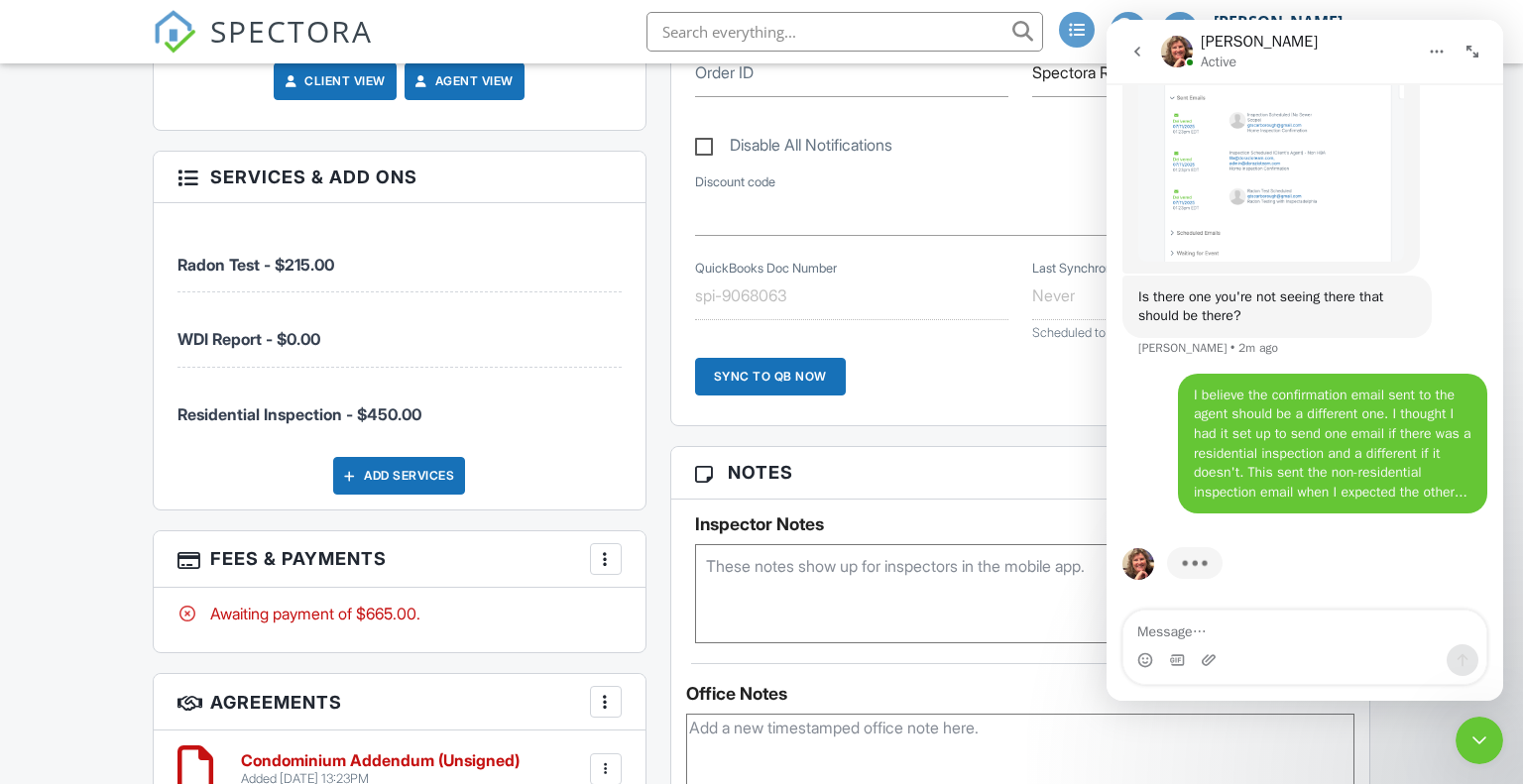 click on "Add Services" at bounding box center (399, 476) 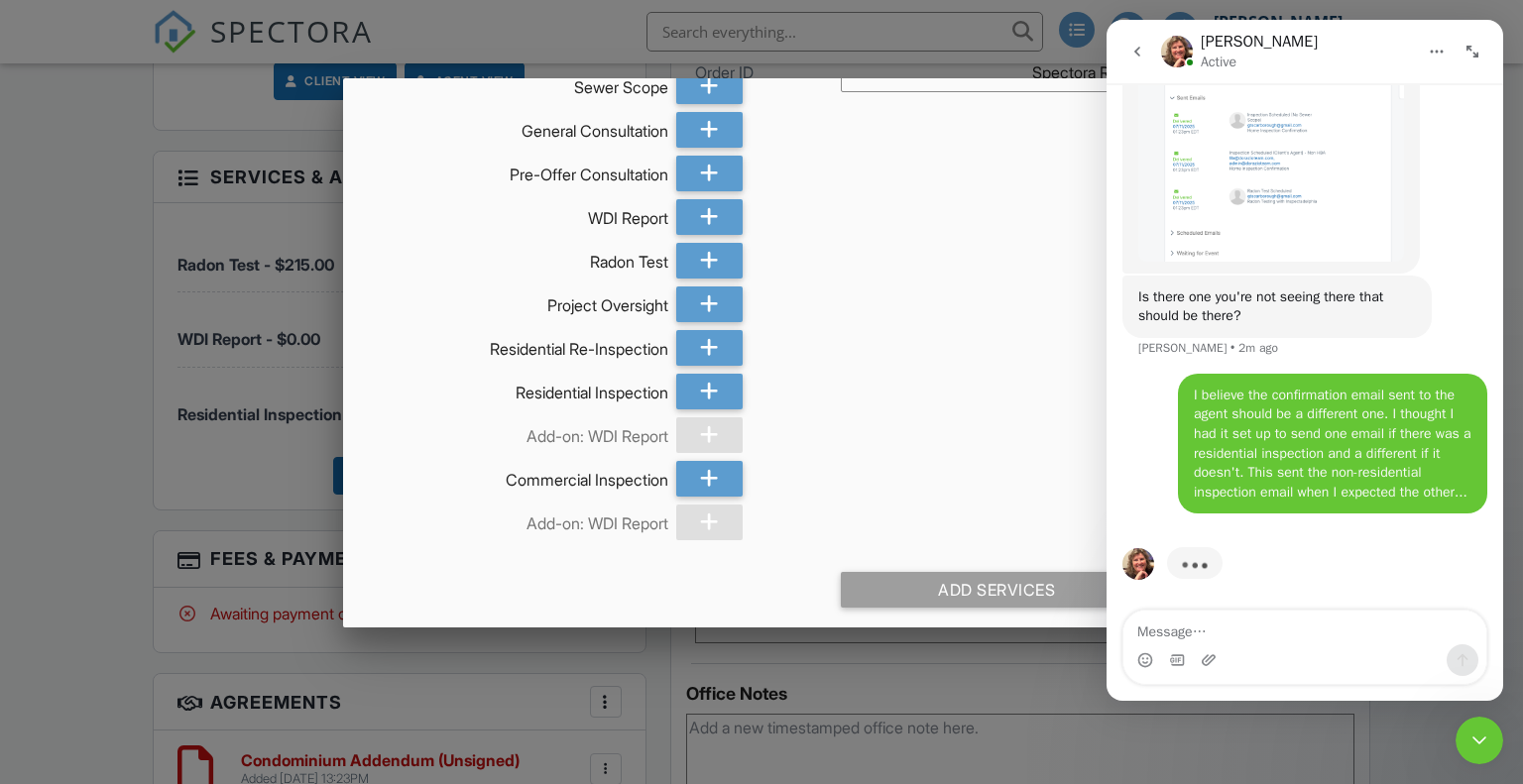 scroll, scrollTop: 0, scrollLeft: 0, axis: both 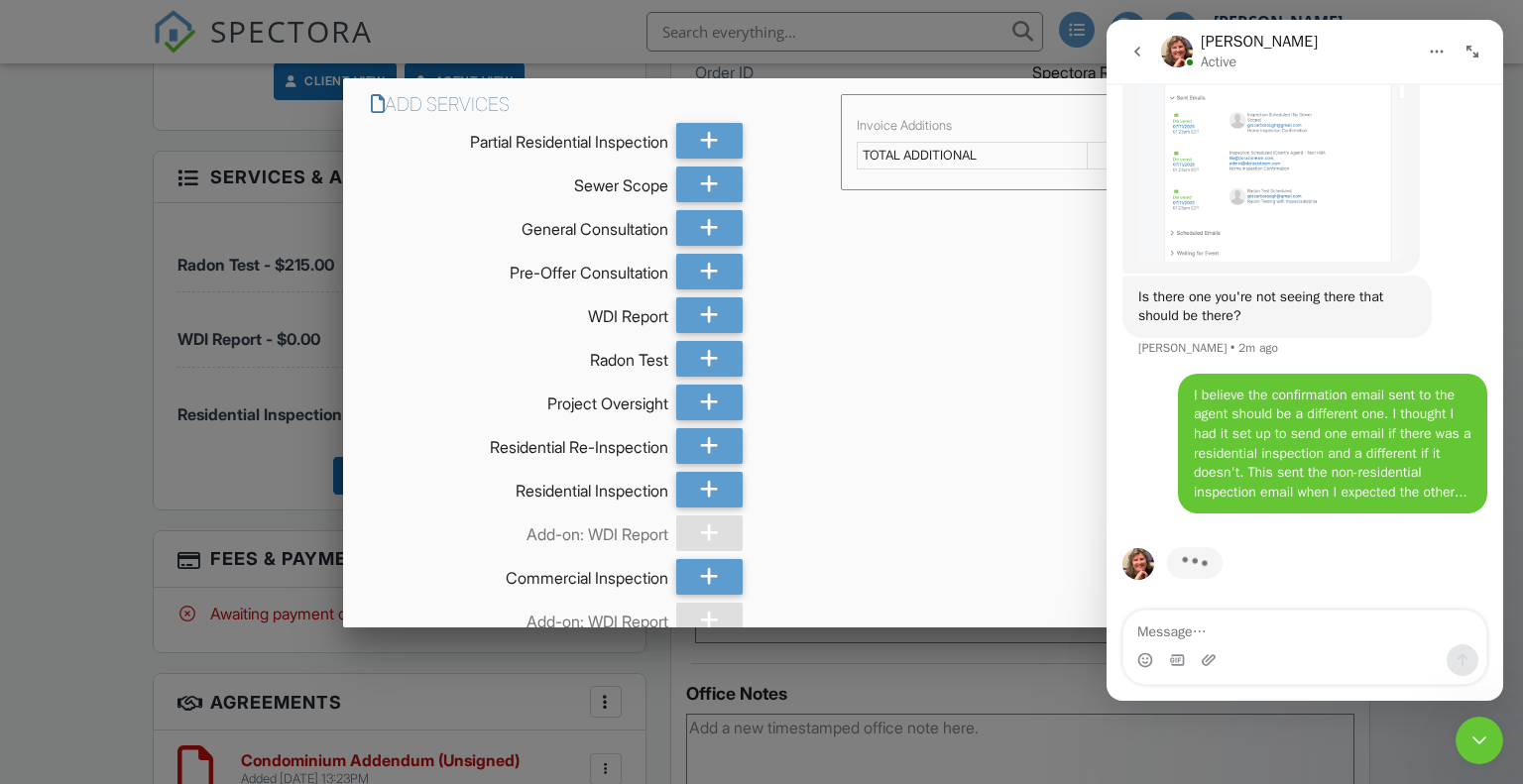 click at bounding box center [1437, 52] 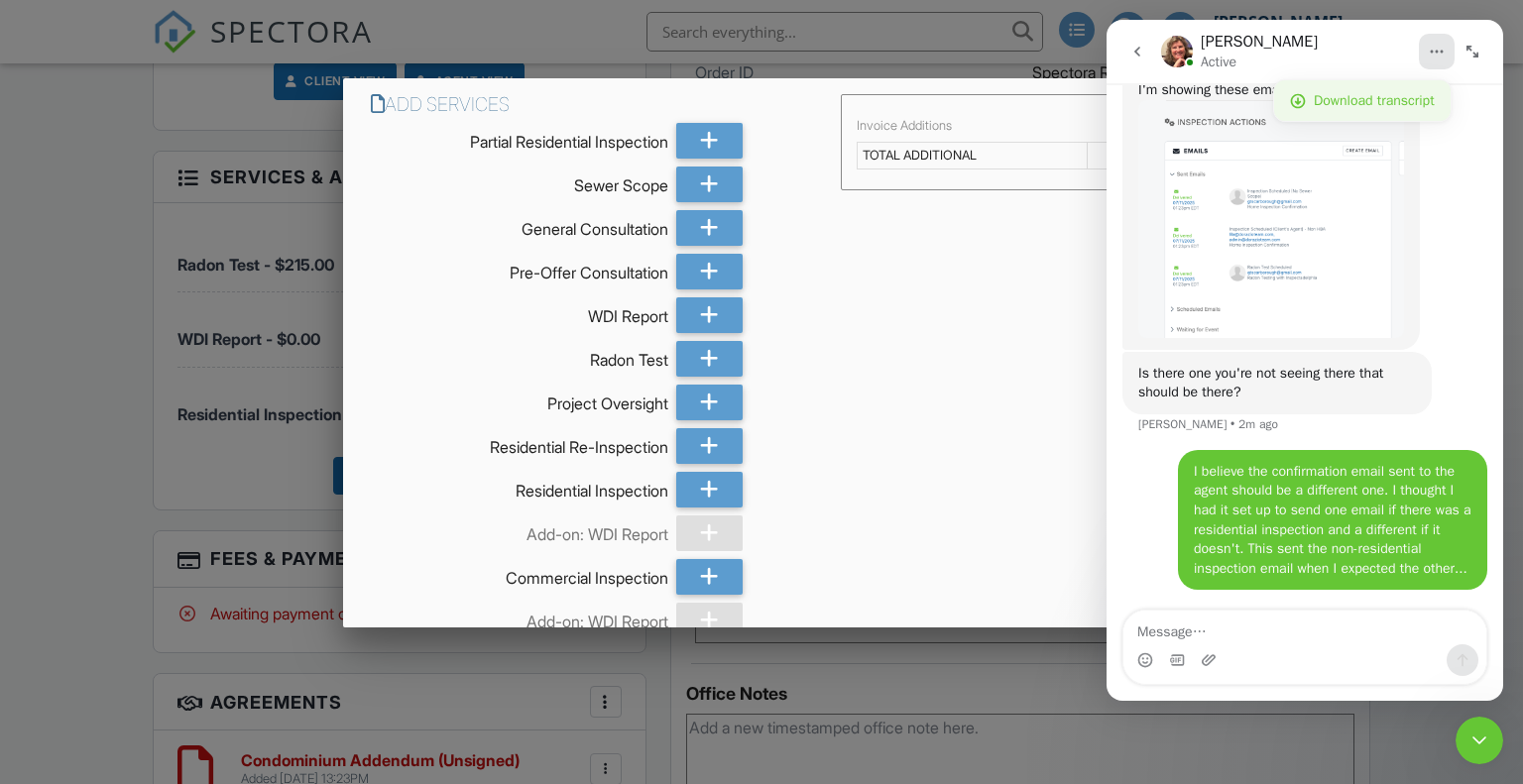 scroll, scrollTop: 2118, scrollLeft: 0, axis: vertical 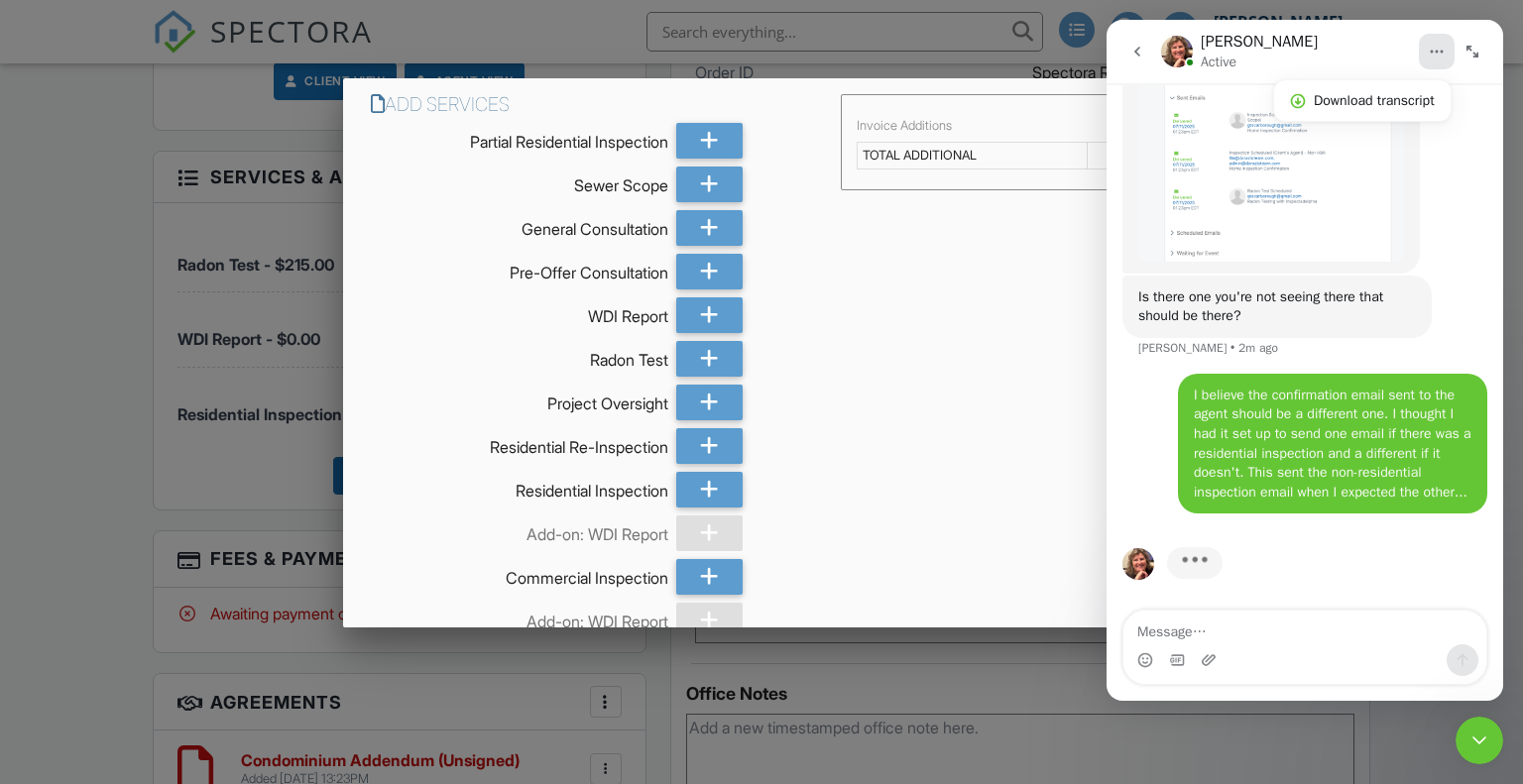 click at bounding box center [1479, 740] 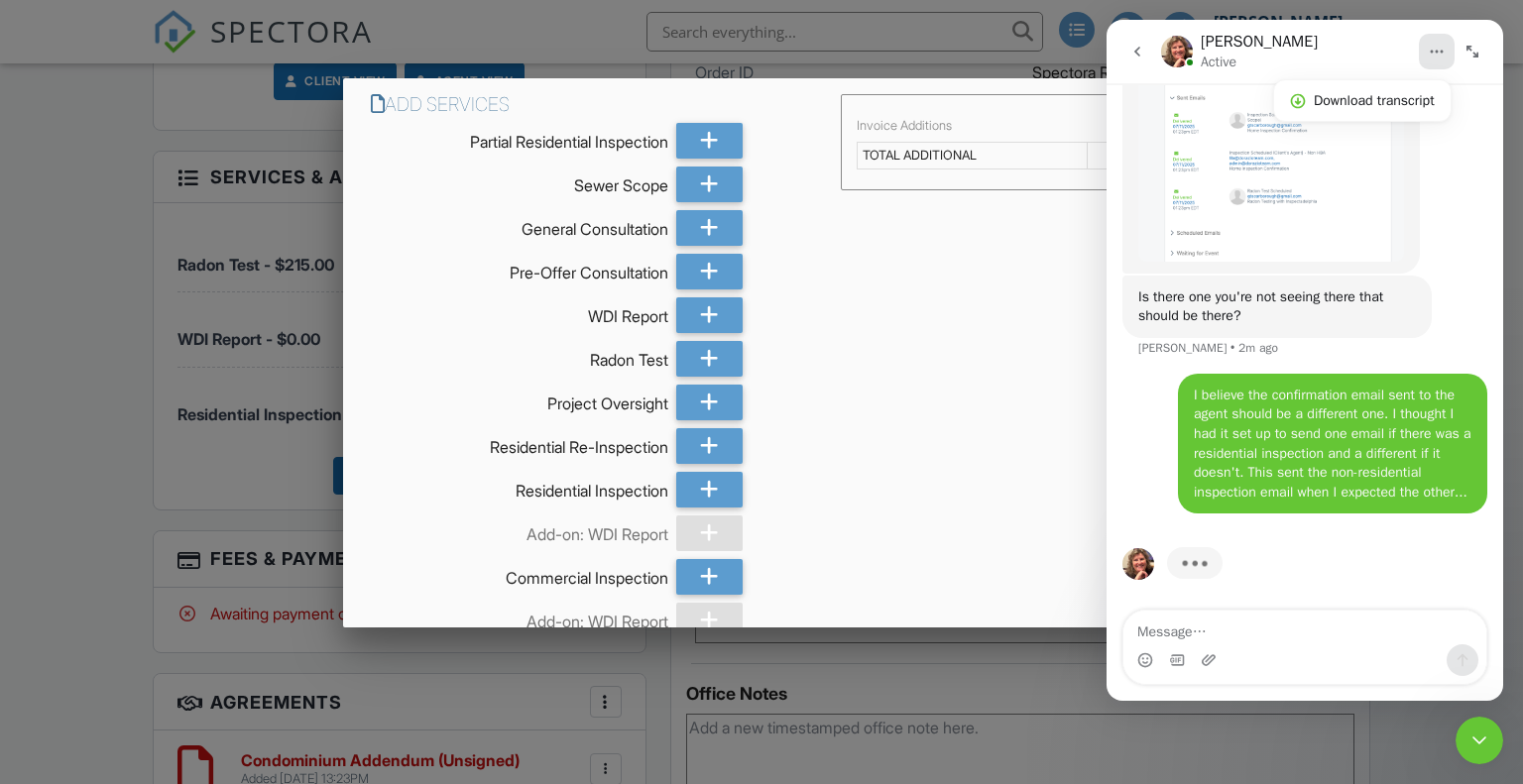 drag, startPoint x: 1470, startPoint y: 727, endPoint x: 2895, endPoint y: 1426, distance: 1587.207 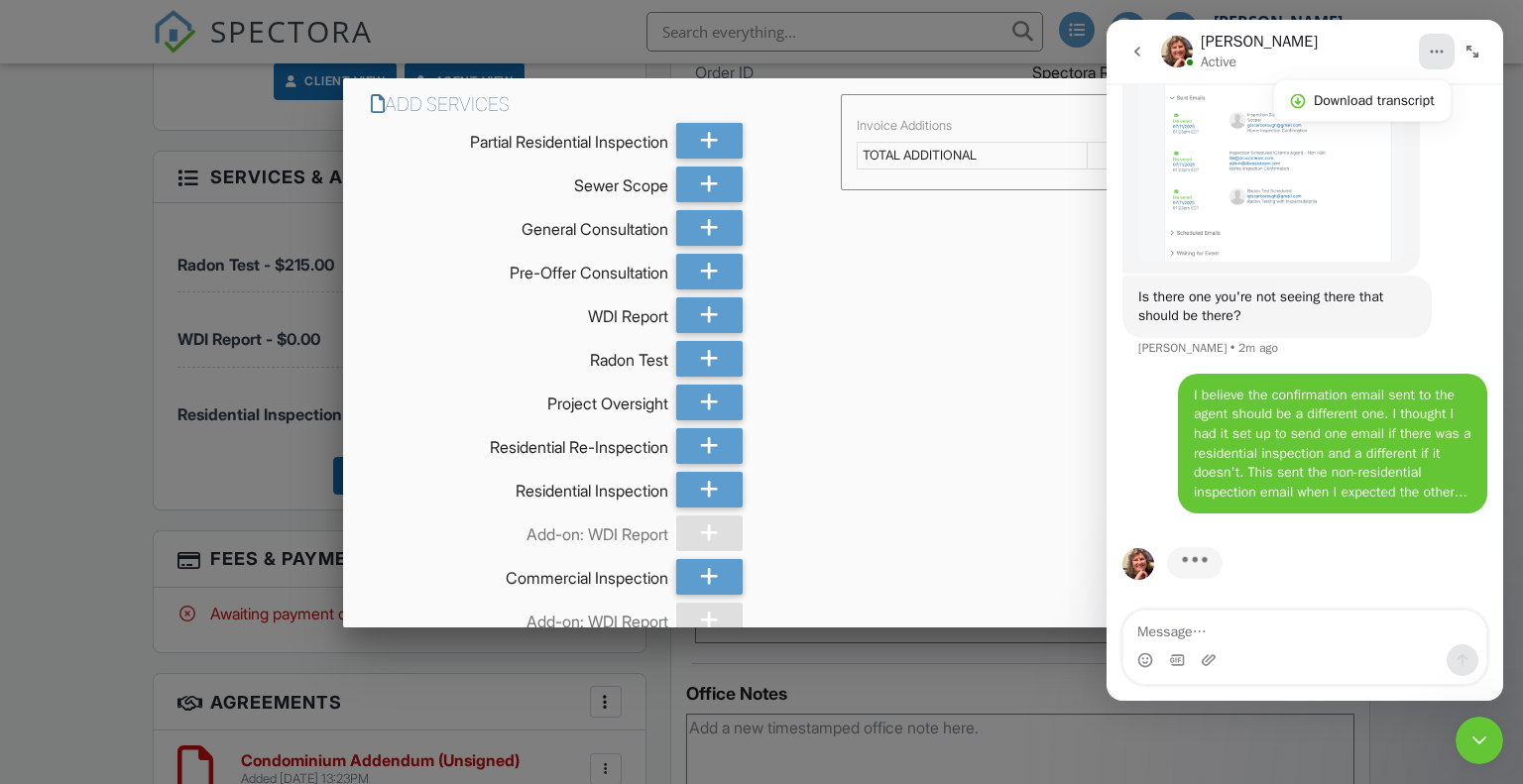 click at bounding box center (1479, 740) 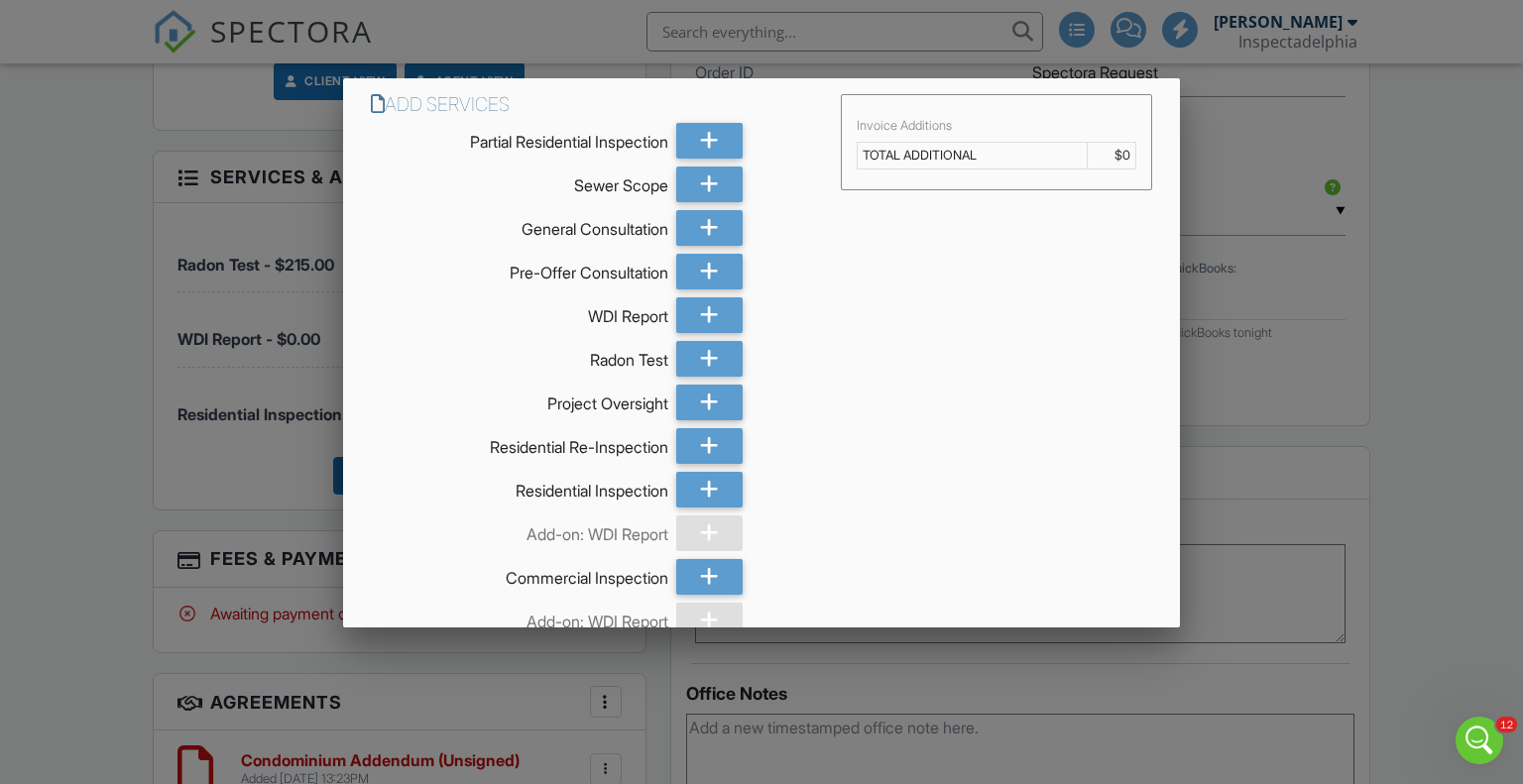 scroll, scrollTop: 0, scrollLeft: 0, axis: both 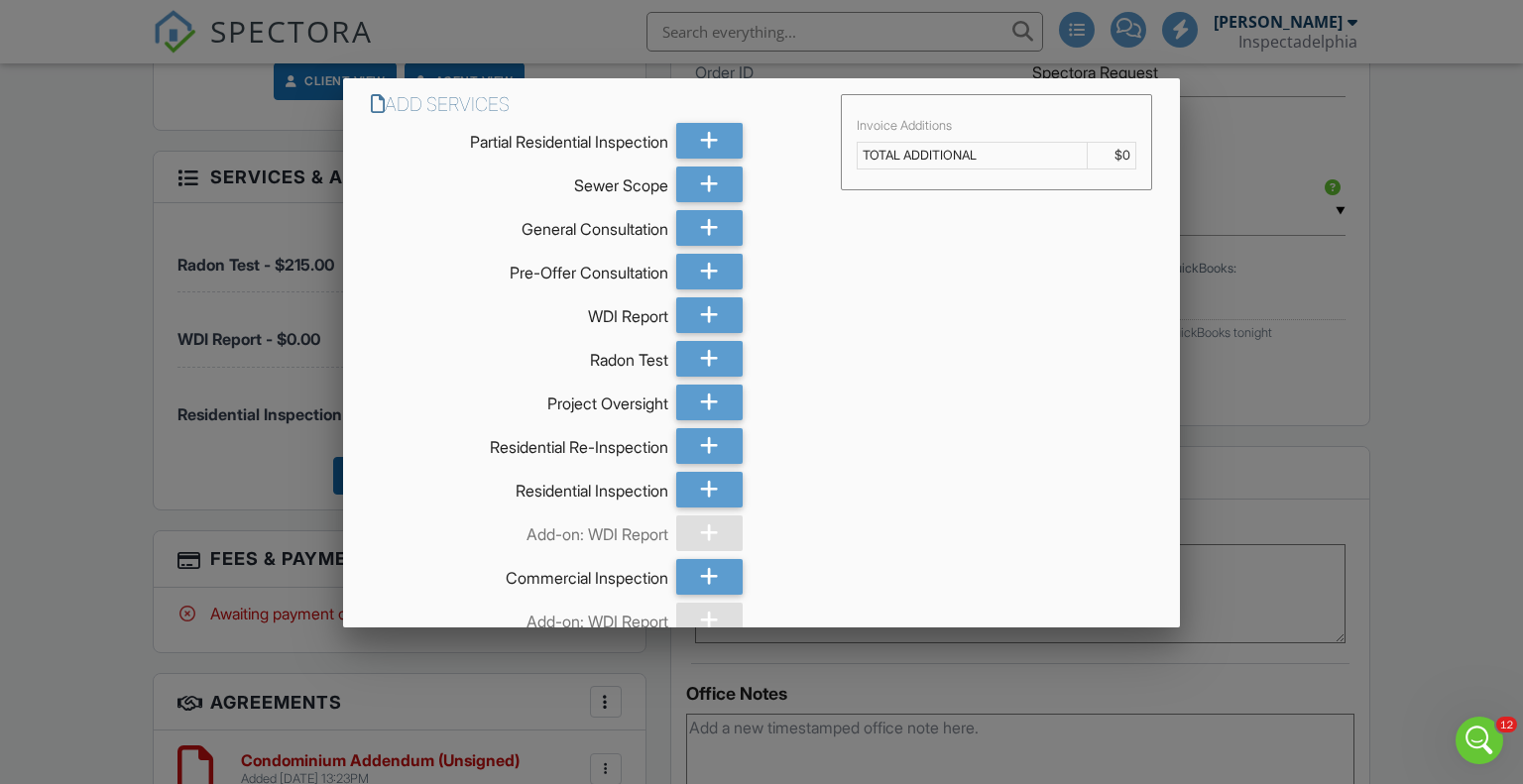 click at bounding box center [762, 391] 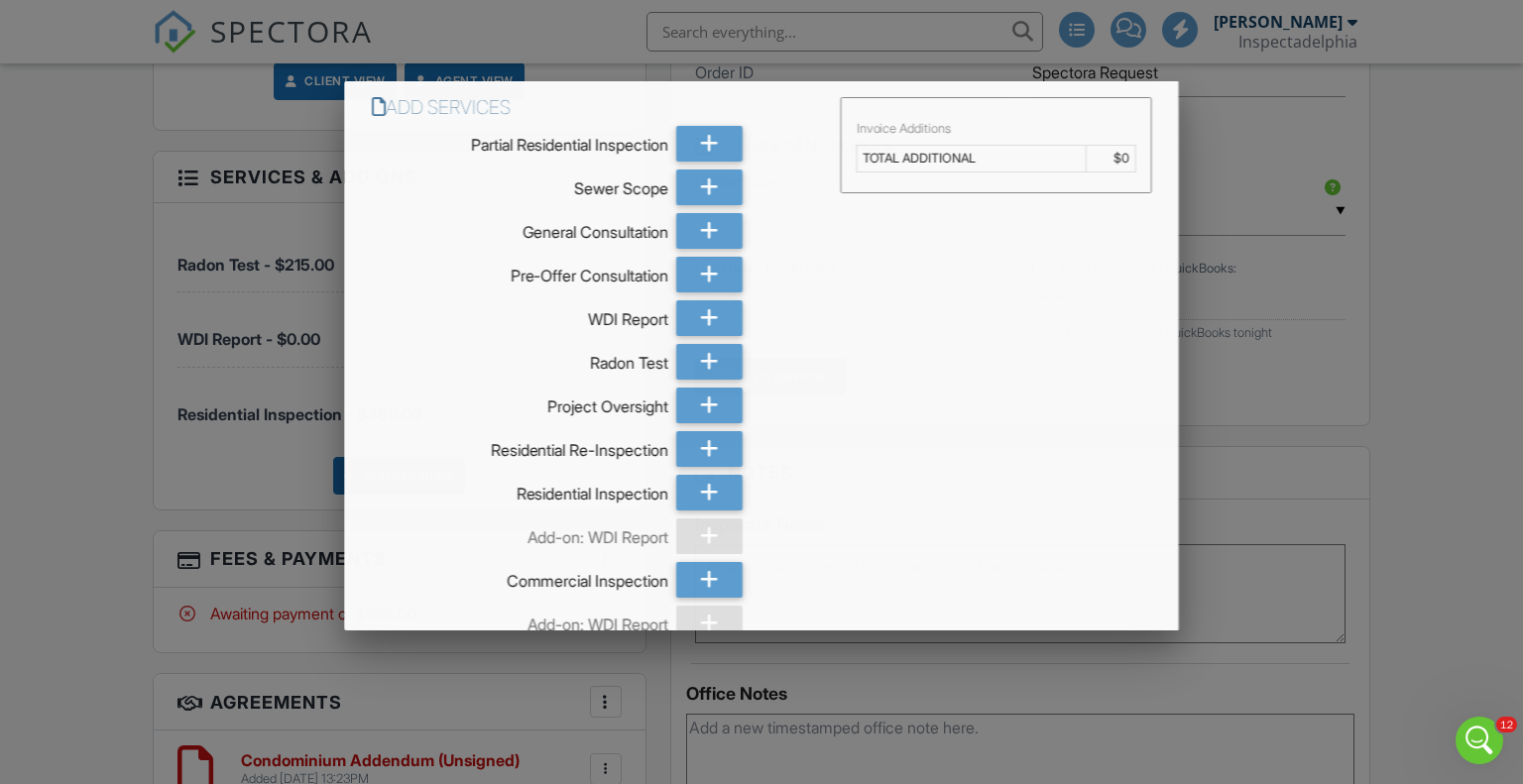 scroll, scrollTop: 2118, scrollLeft: 0, axis: vertical 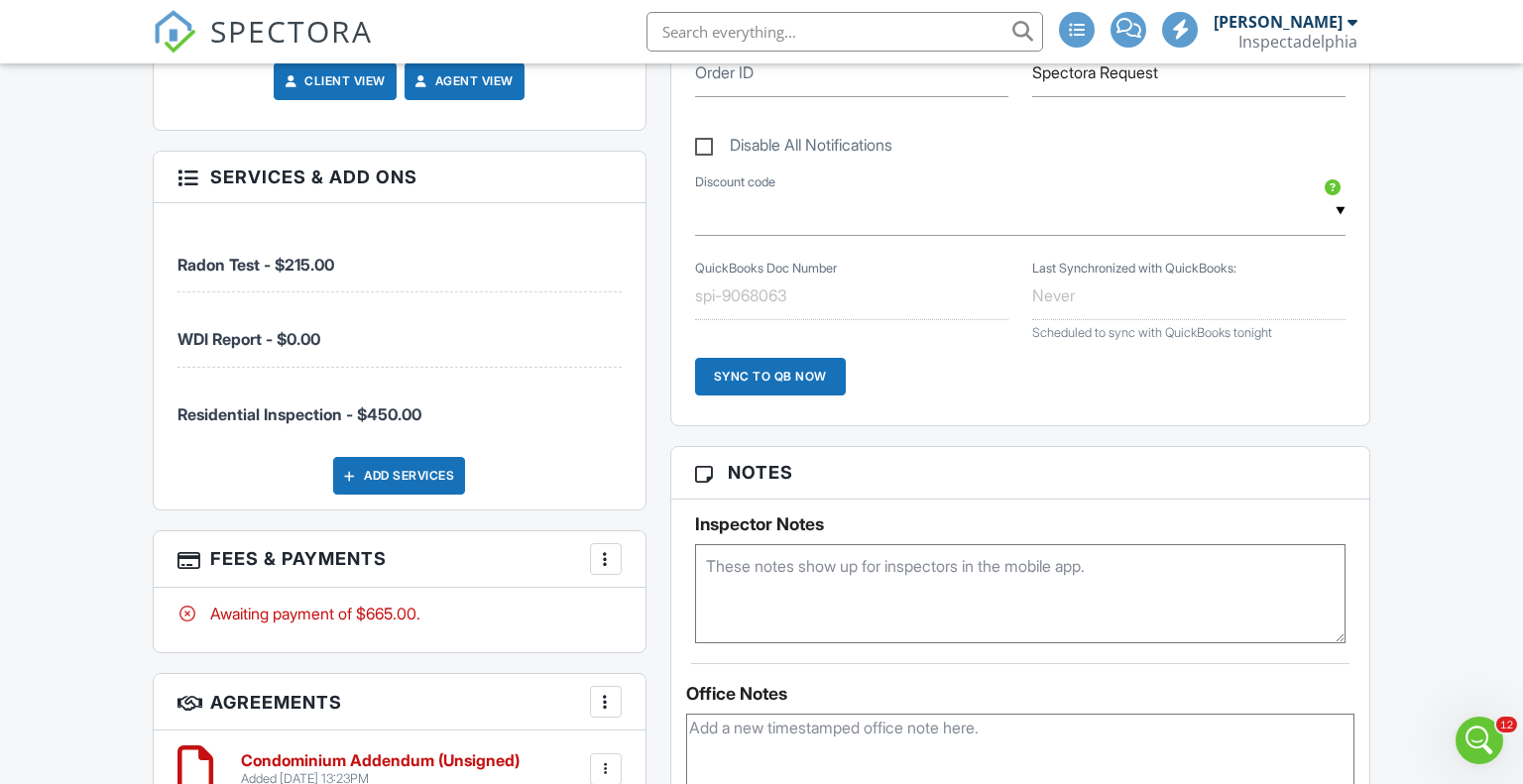 click 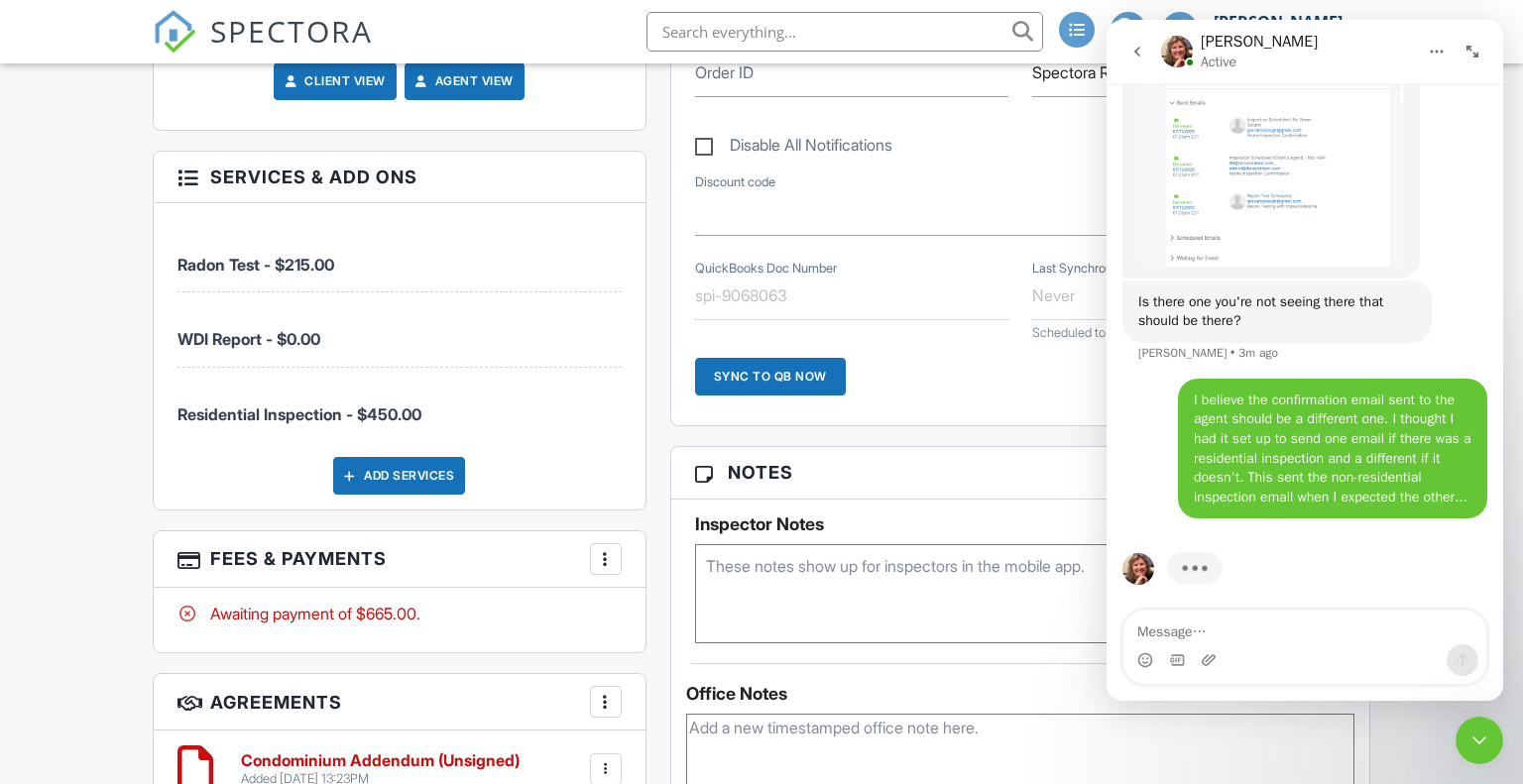 scroll, scrollTop: 2118, scrollLeft: 0, axis: vertical 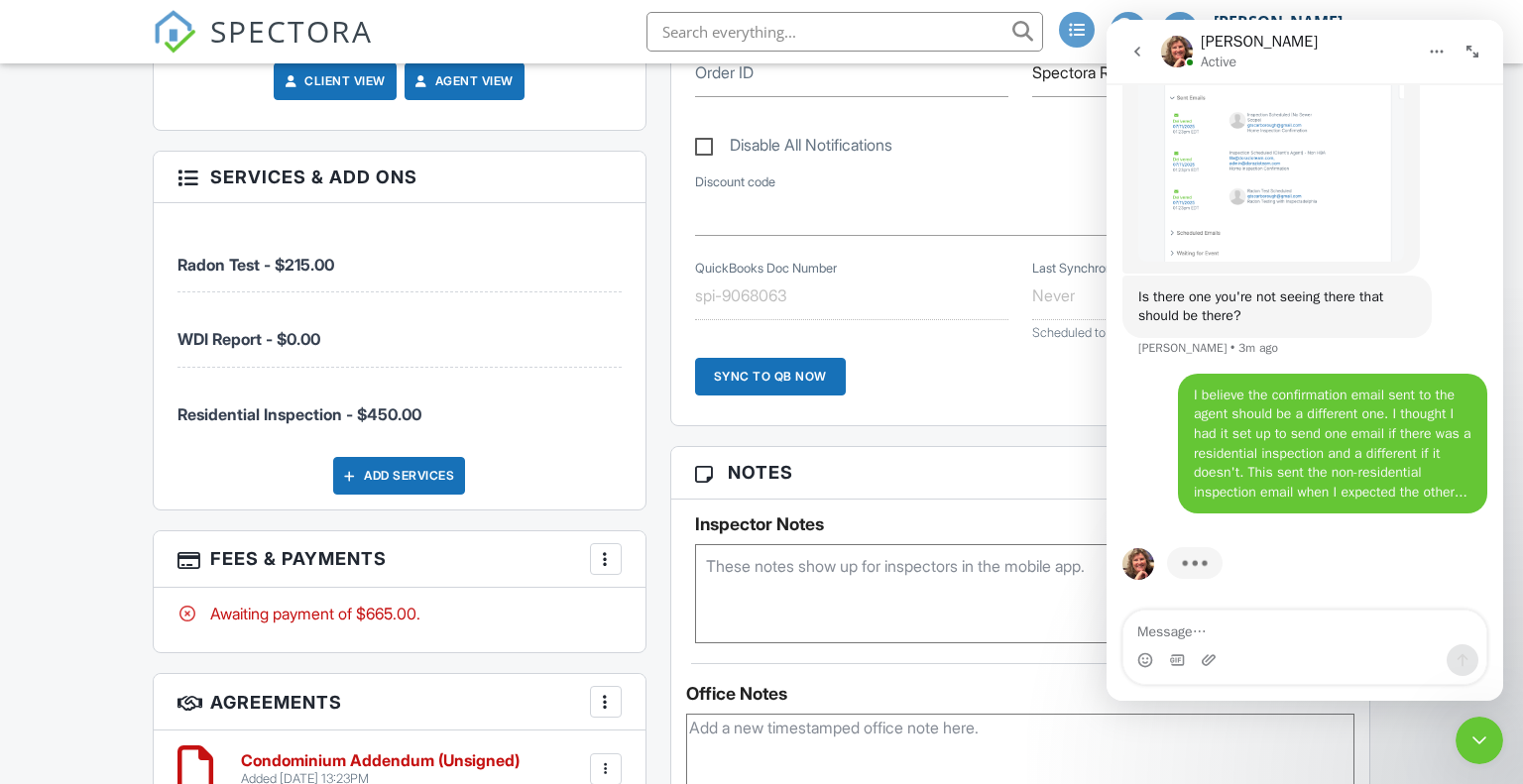 click on "Typing" at bounding box center [1305, 575] 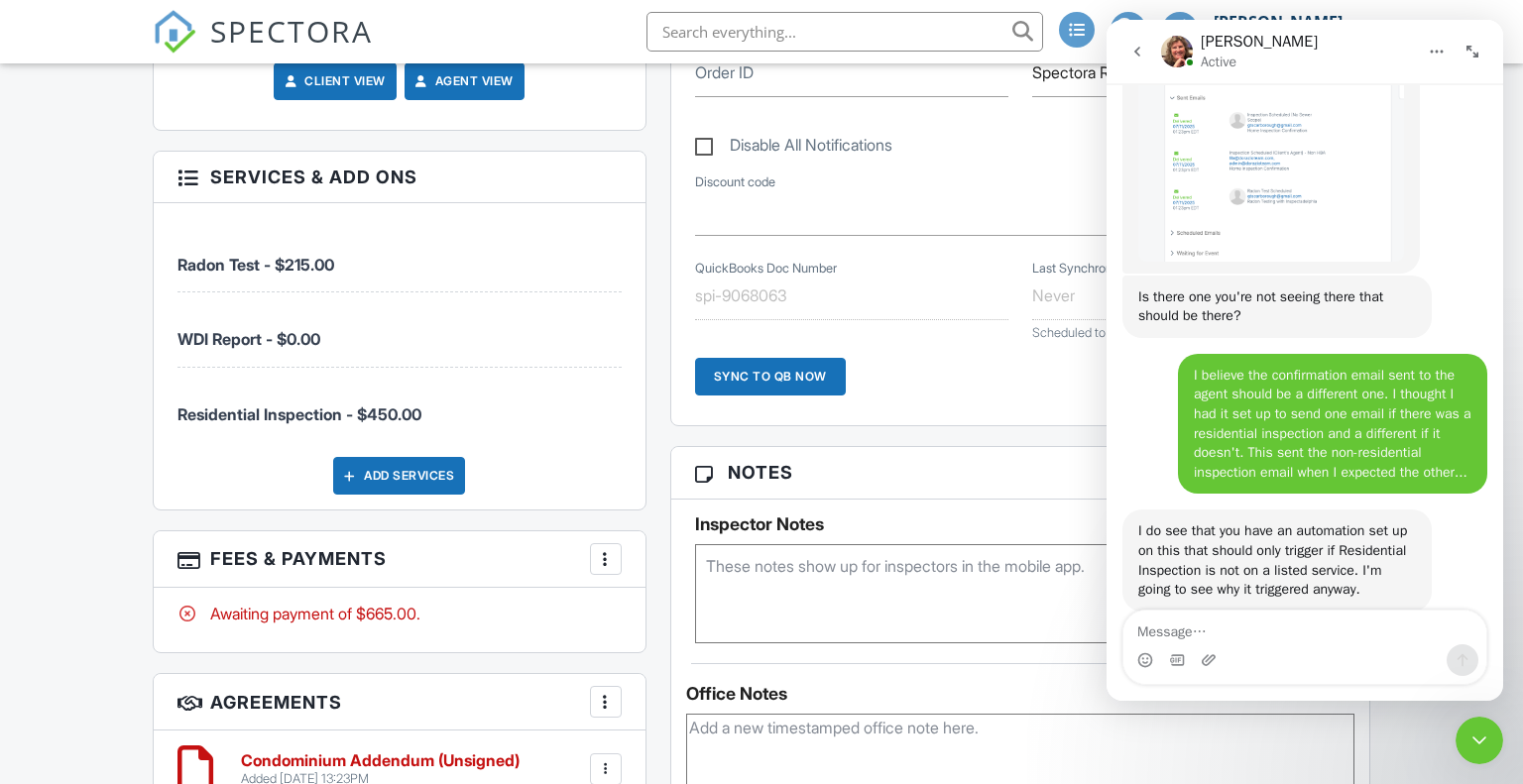 scroll, scrollTop: 2160, scrollLeft: 0, axis: vertical 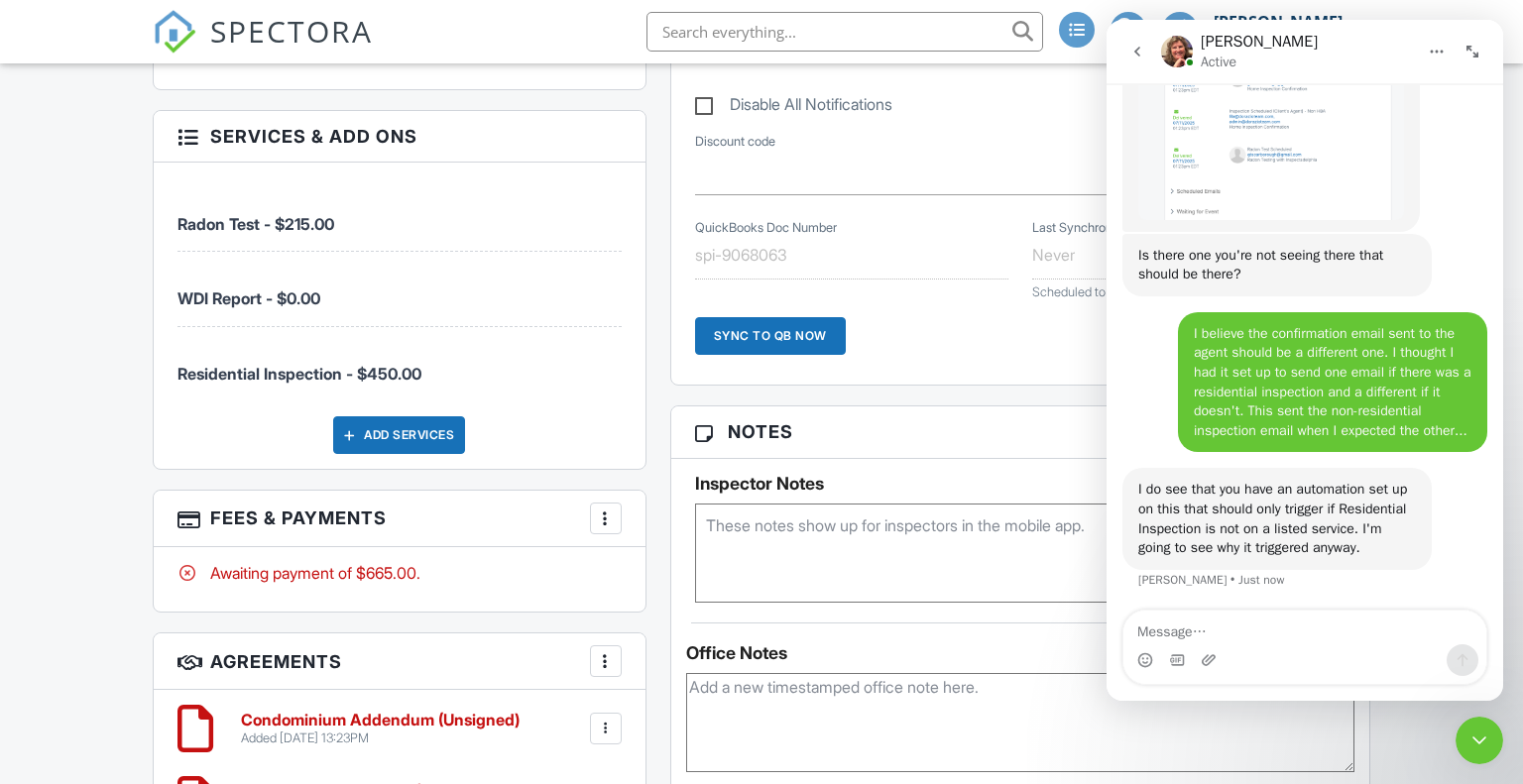 click at bounding box center (1305, 660) 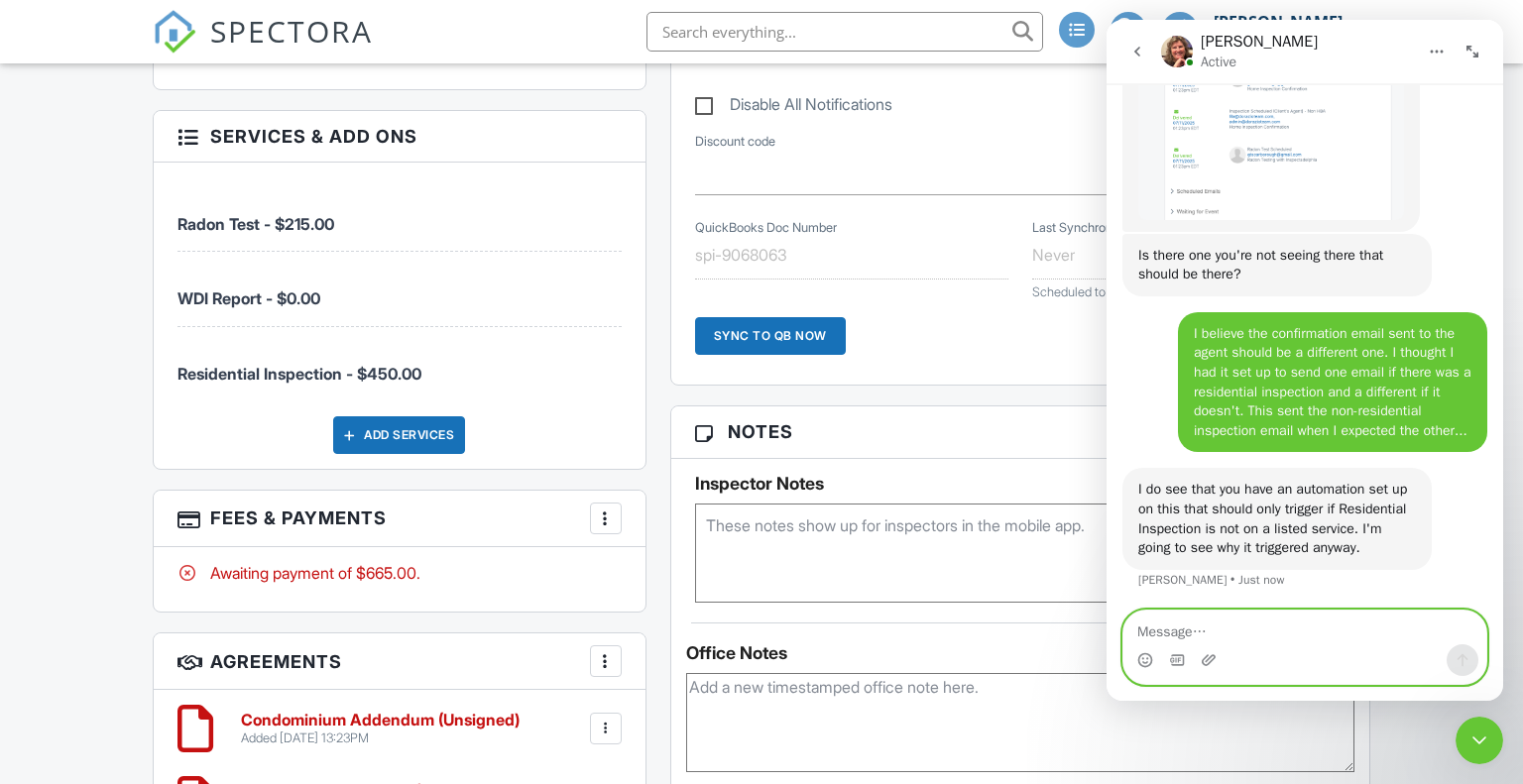 click at bounding box center (1305, 627) 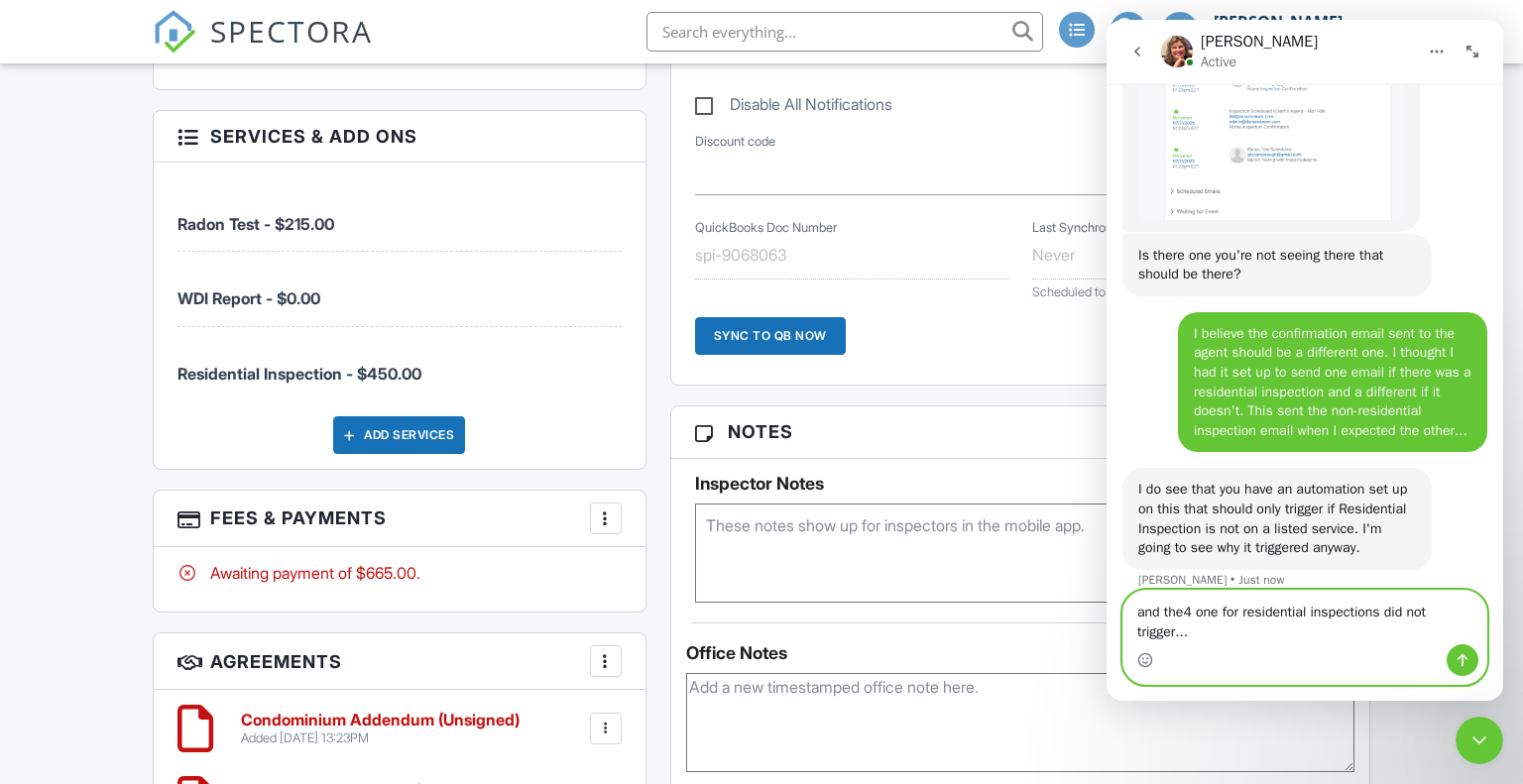 scroll, scrollTop: 2180, scrollLeft: 0, axis: vertical 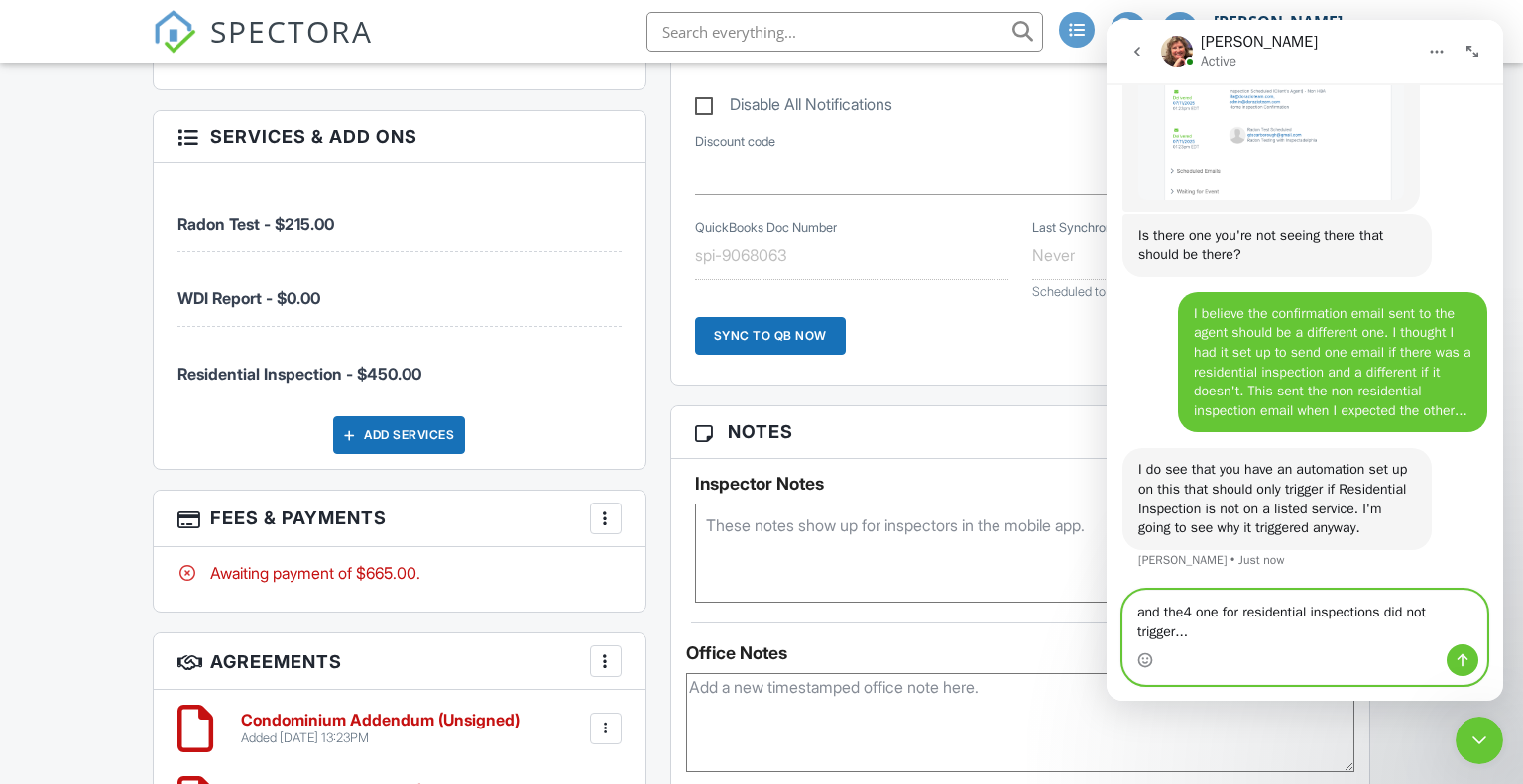 click on "and the4 one for residential inspections did not trigger..." at bounding box center [1305, 617] 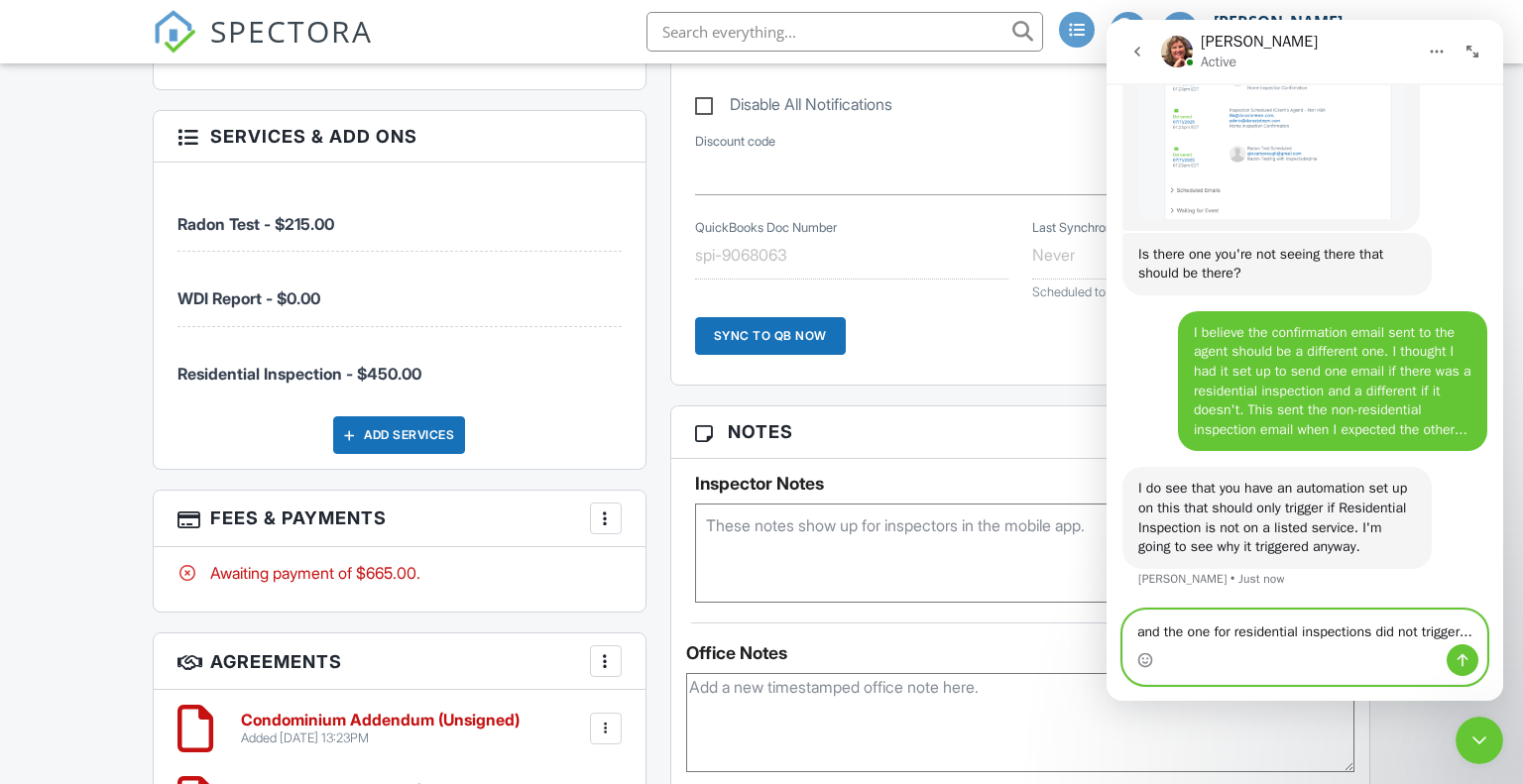scroll, scrollTop: 2160, scrollLeft: 0, axis: vertical 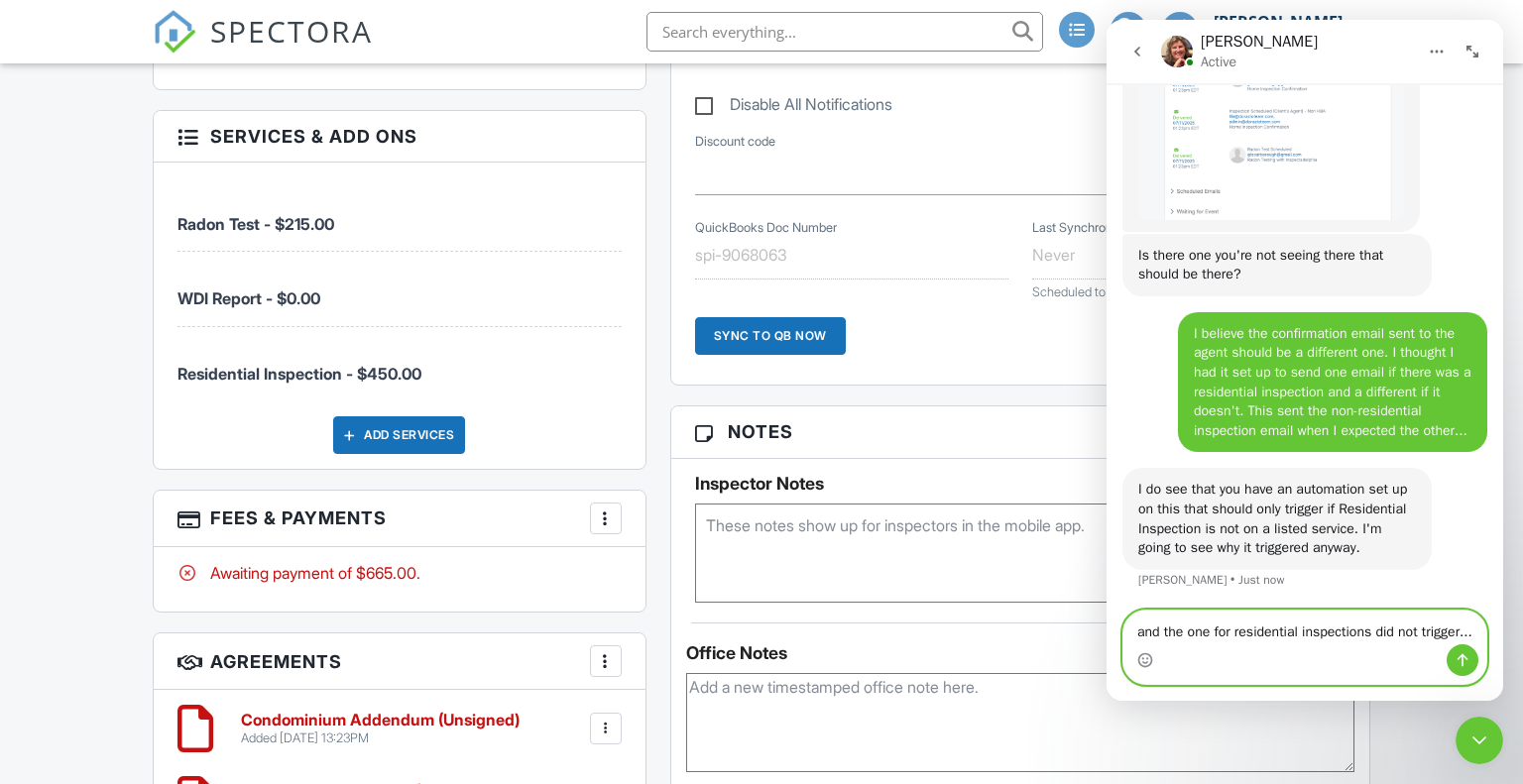 click on "and the one for residential inspections did not trigger..." at bounding box center [1305, 627] 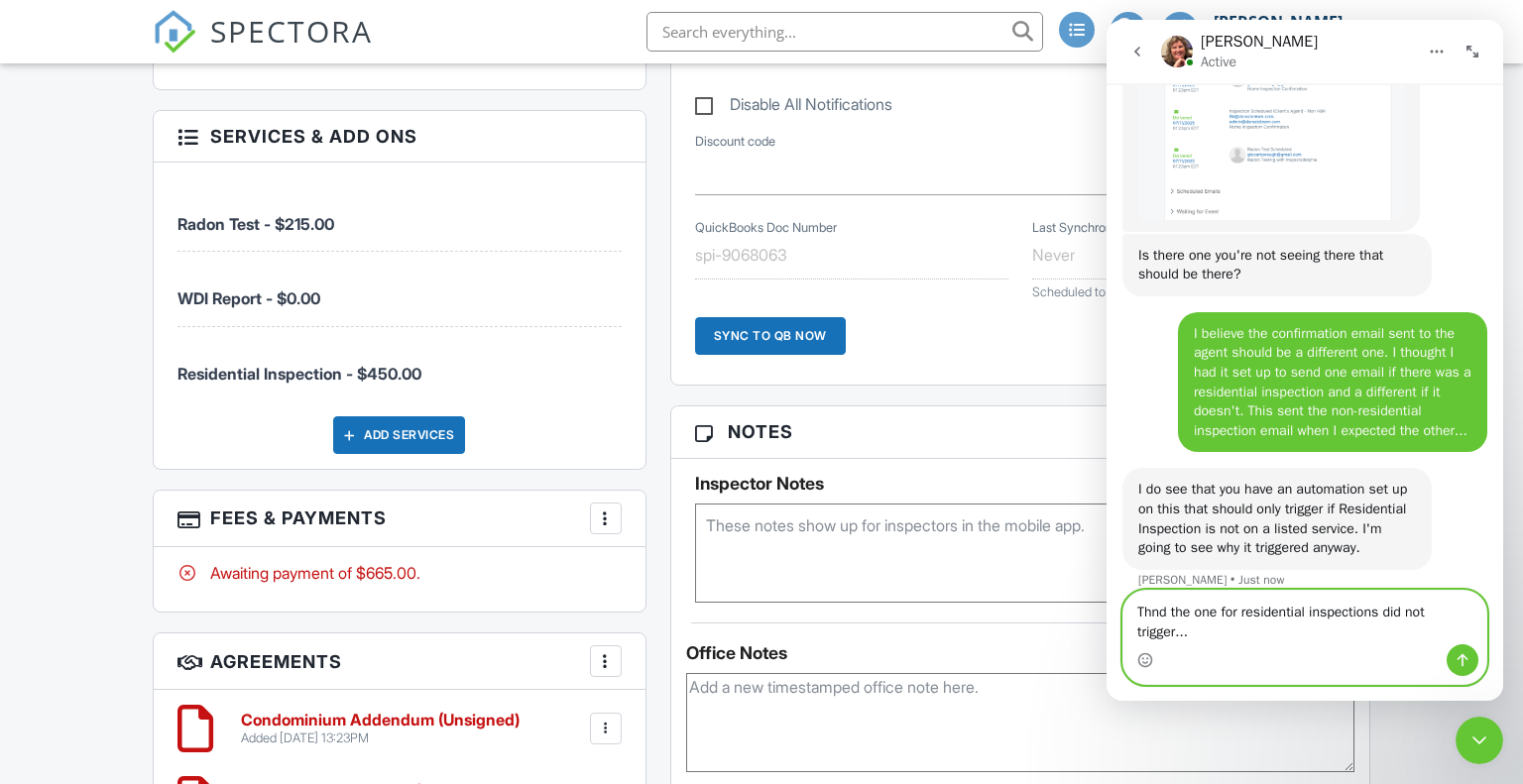 scroll, scrollTop: 2180, scrollLeft: 0, axis: vertical 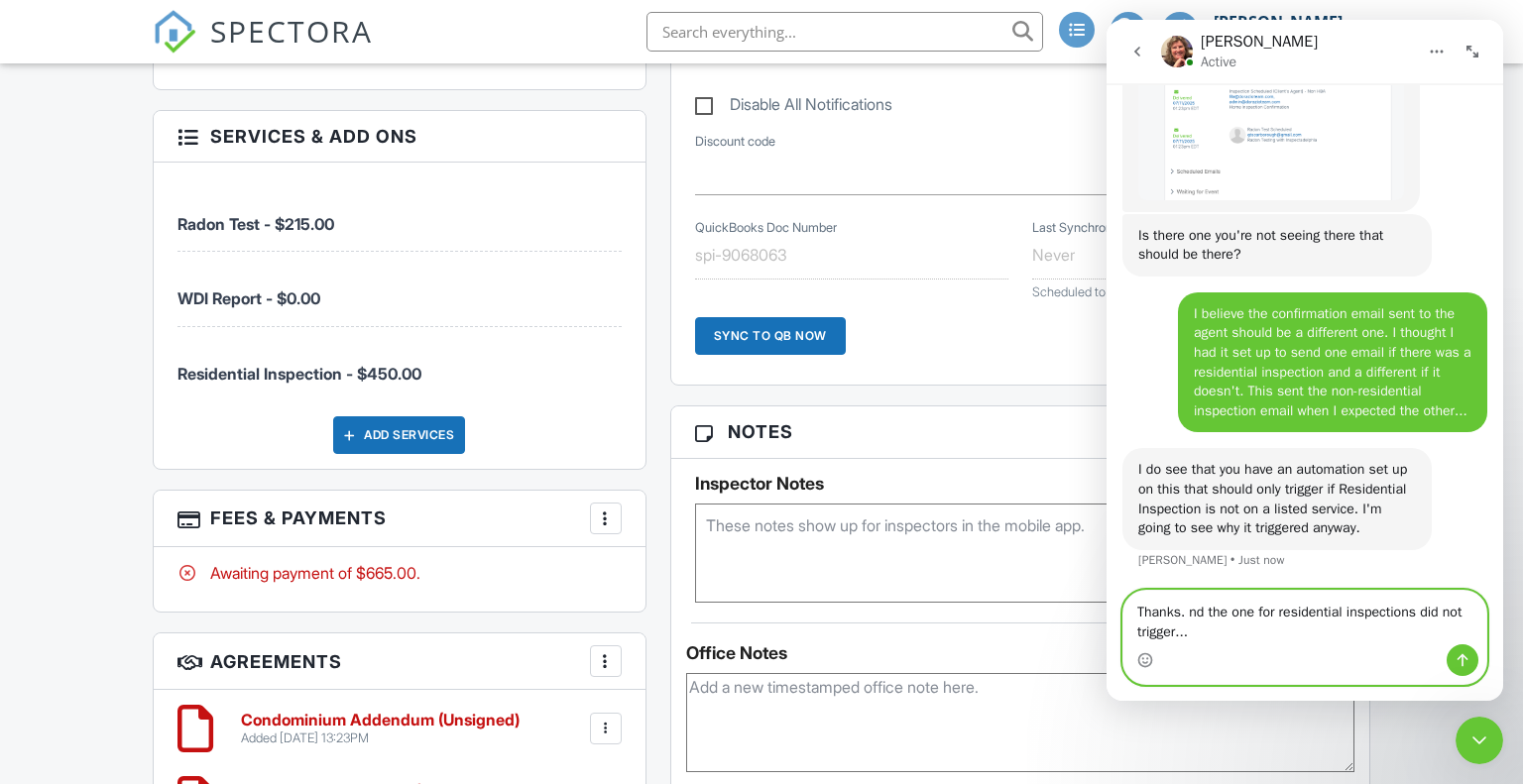 type on "Thanks. and the one for residential inspections did not trigger..." 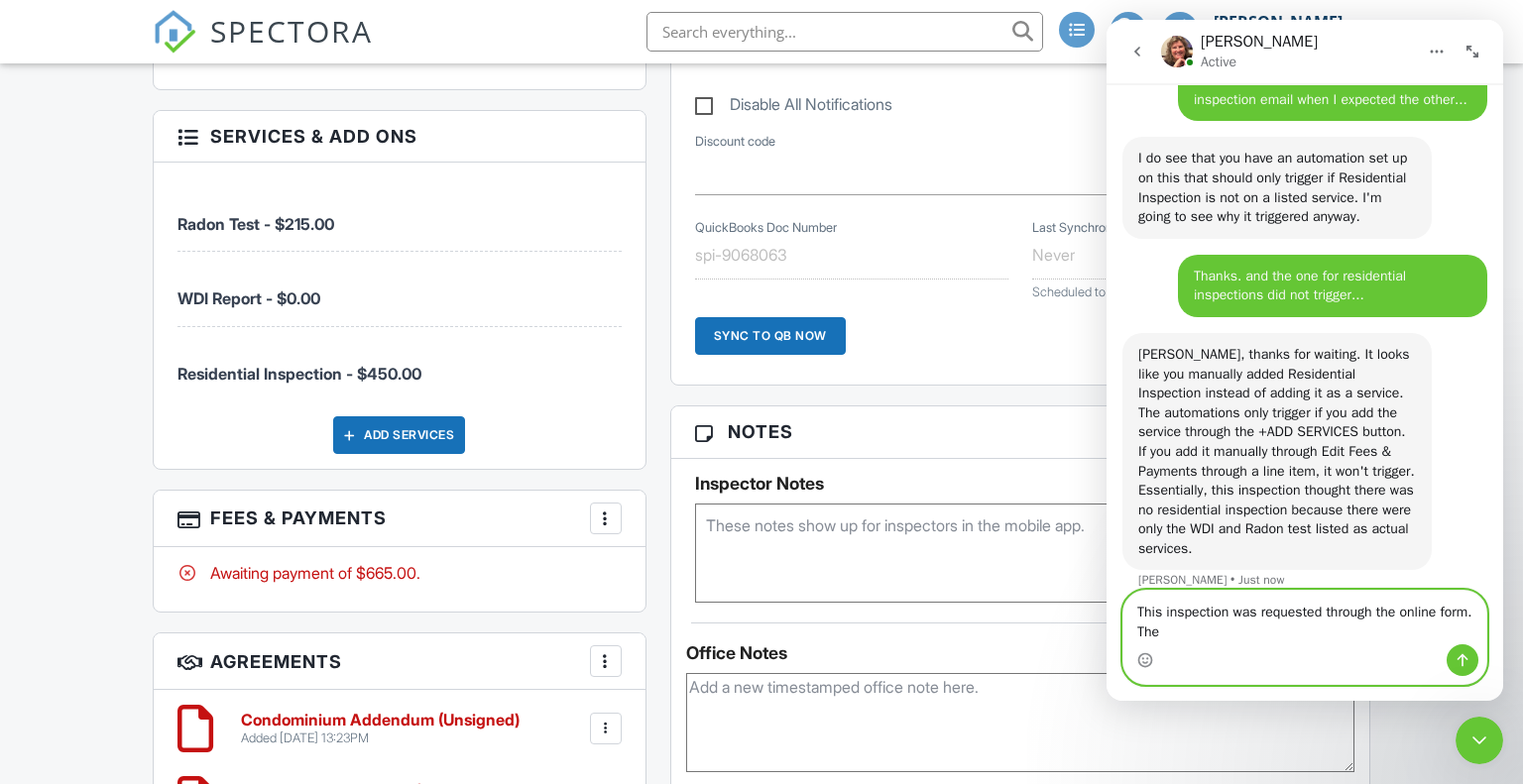 scroll, scrollTop: 2511, scrollLeft: 0, axis: vertical 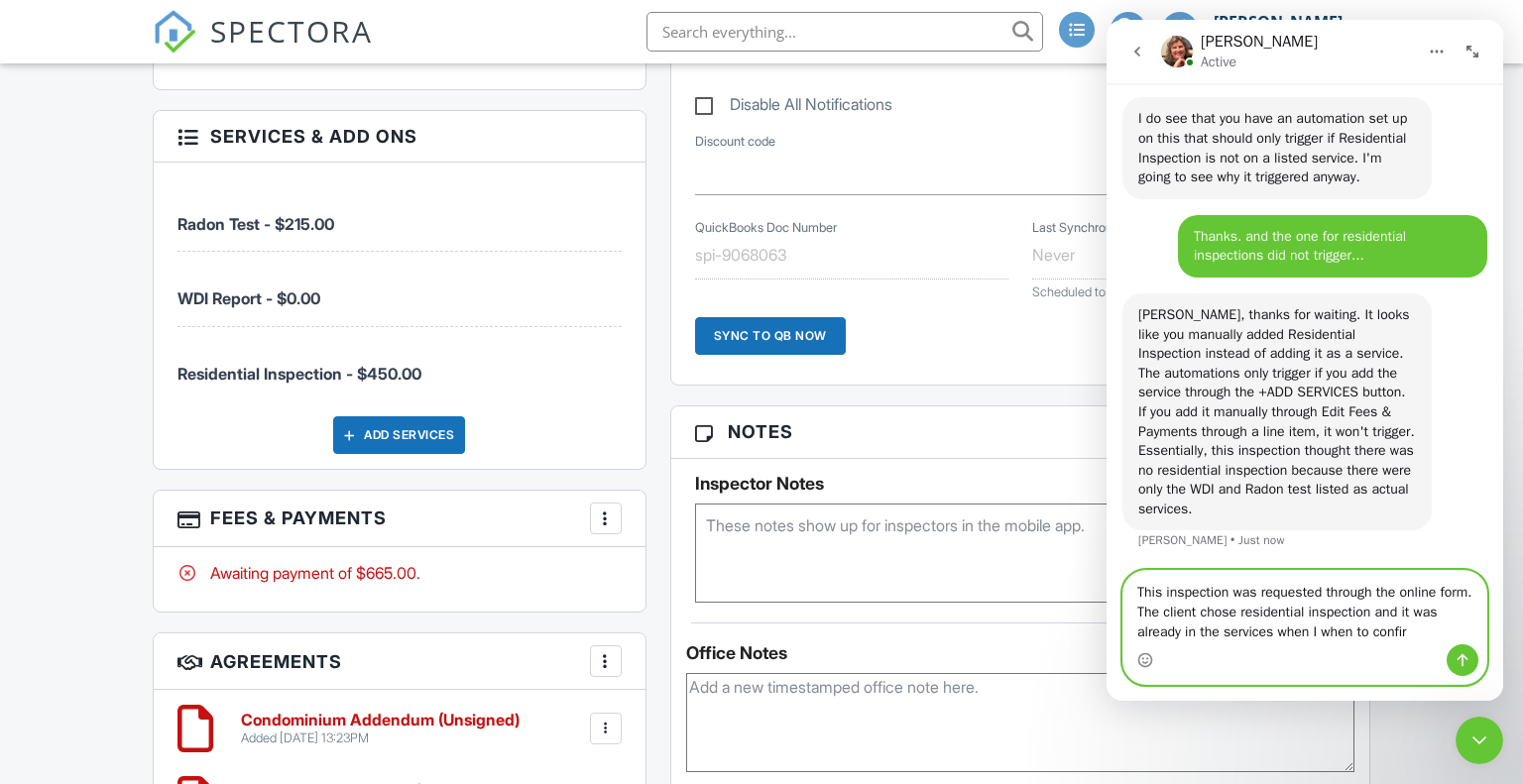 type on "This inspection was requested through the online form. The client chose residential inspection and it was already in the services when I when to confirm" 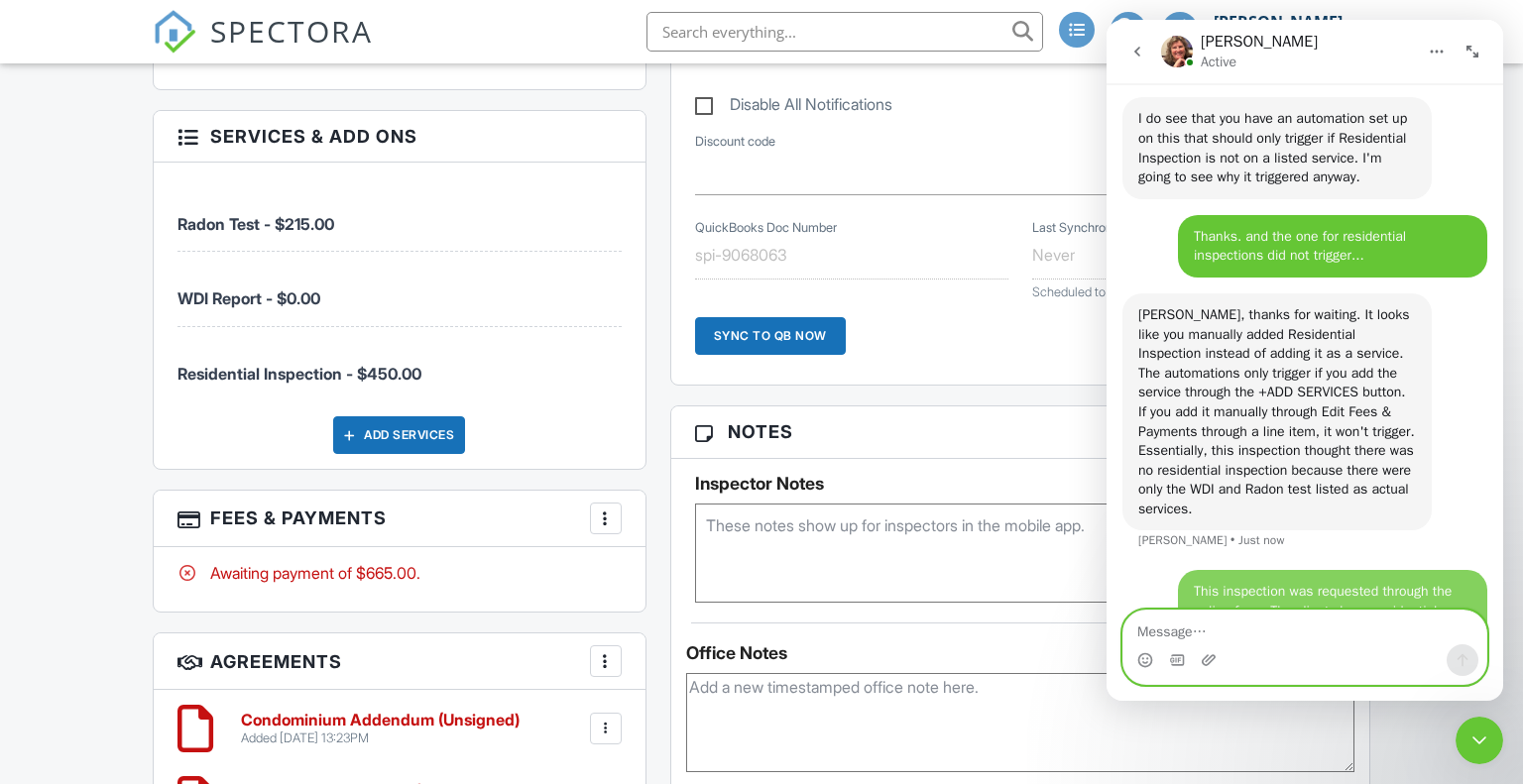 scroll, scrollTop: 2609, scrollLeft: 0, axis: vertical 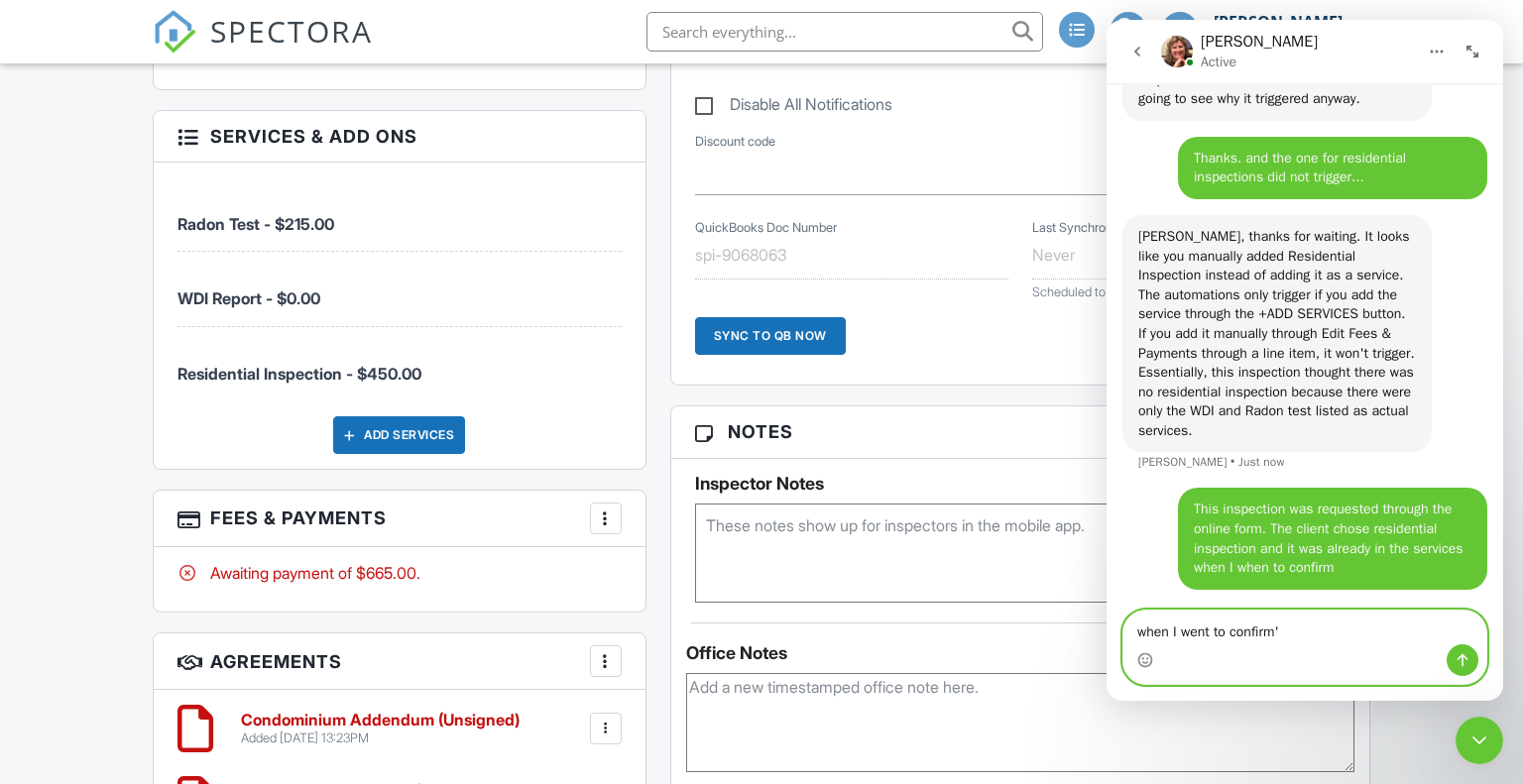 type on "when I went to confirm" 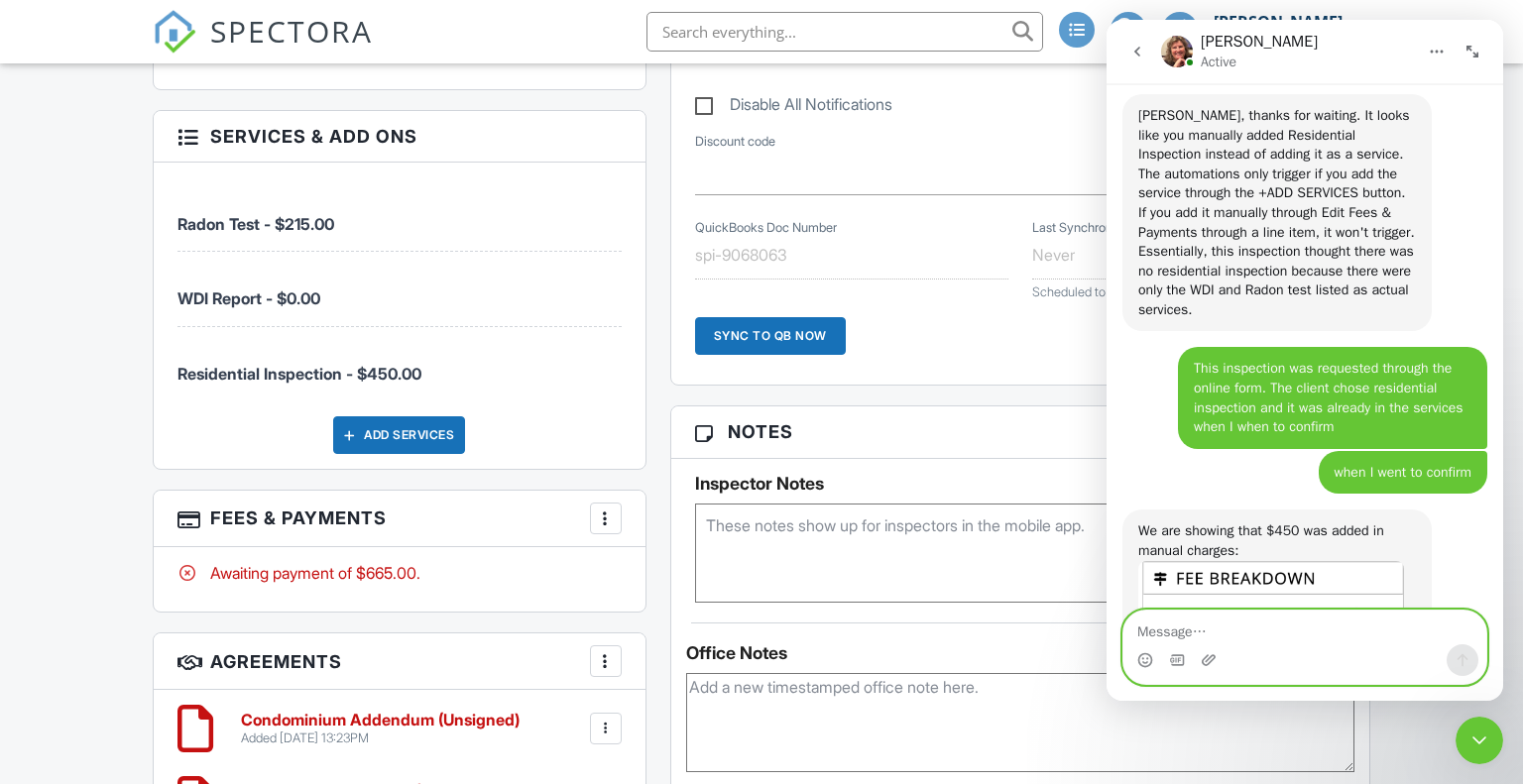scroll, scrollTop: 2852, scrollLeft: 0, axis: vertical 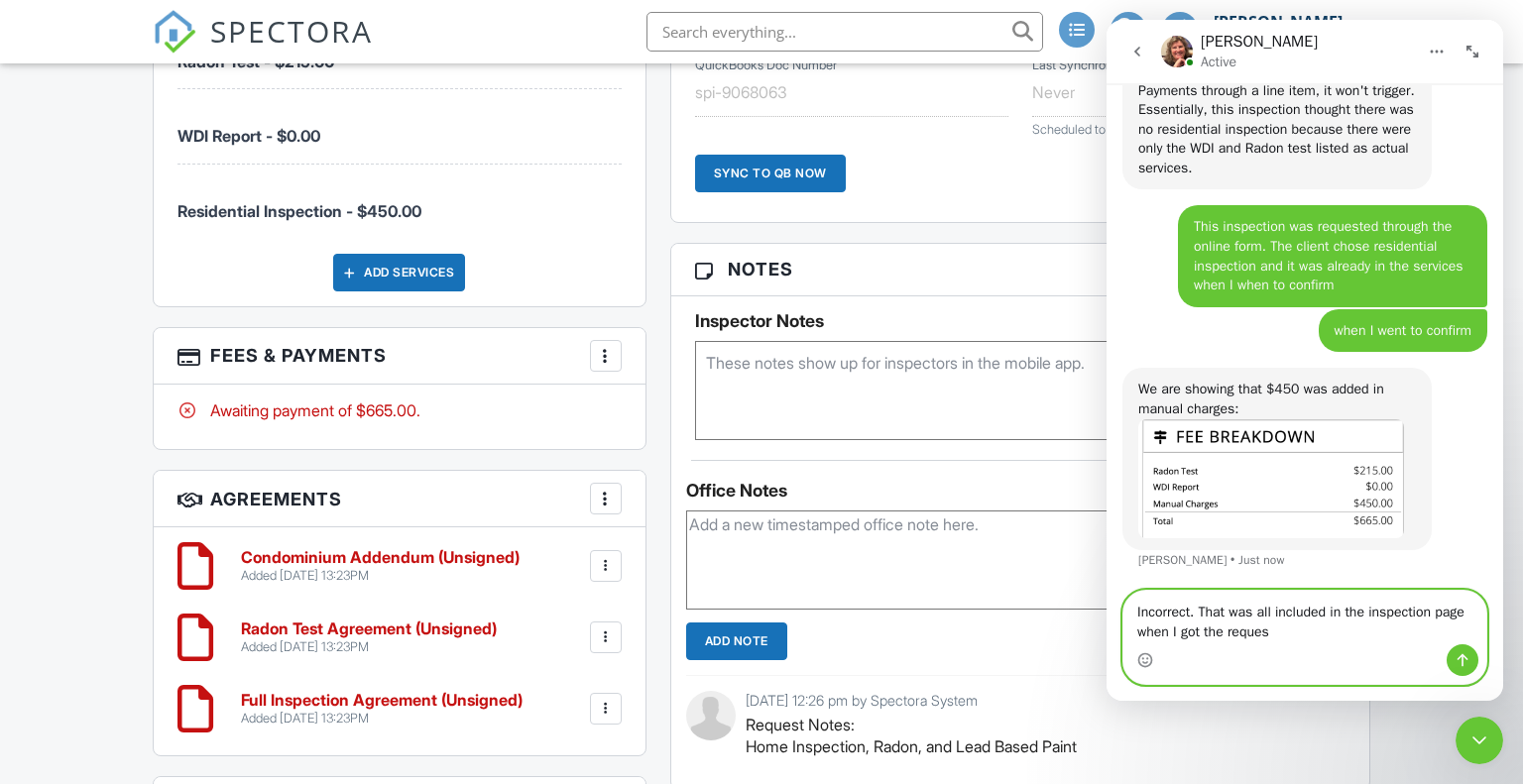 type on "Incorrect. That was all included in the inspection page when I got the request" 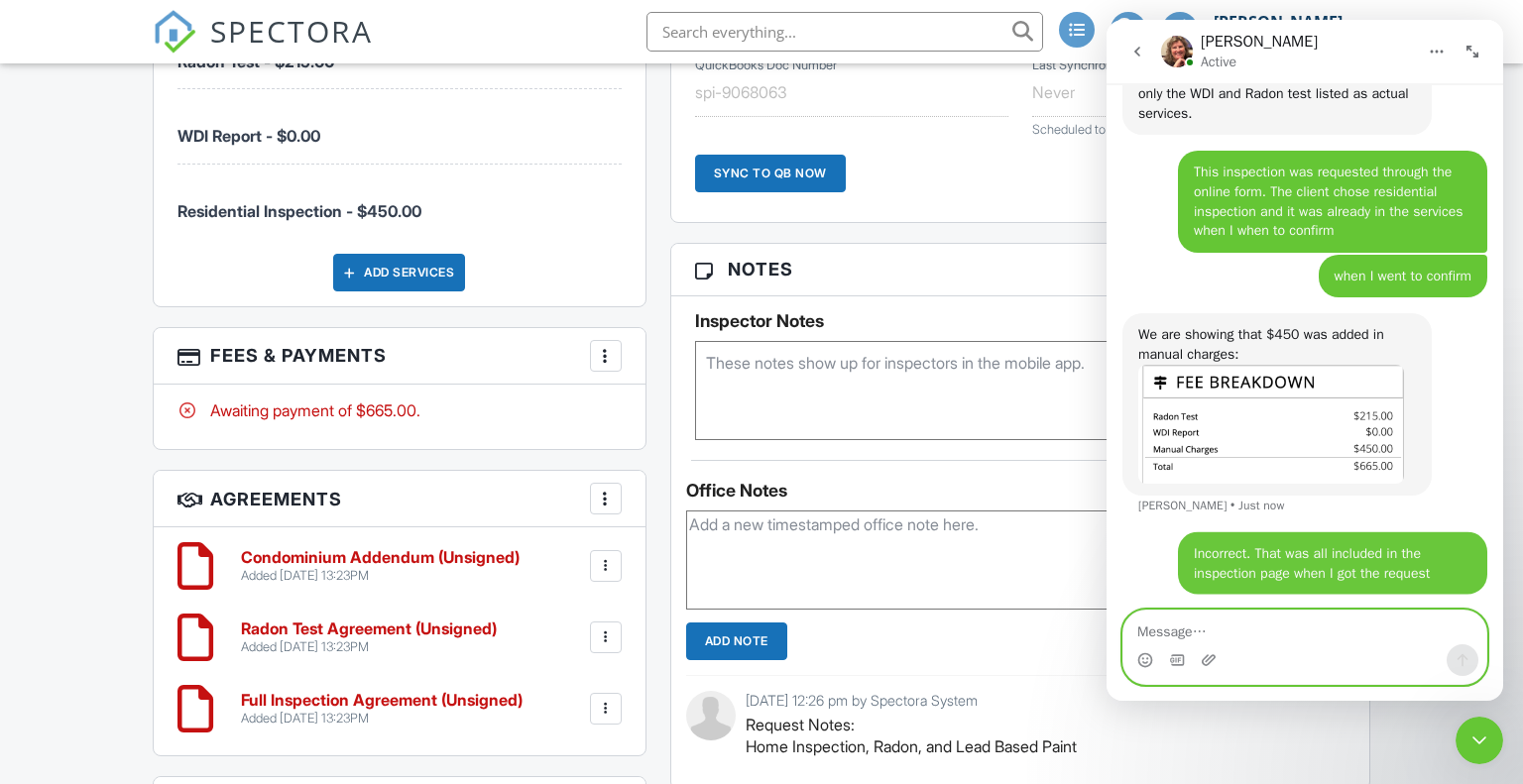 scroll, scrollTop: 2930, scrollLeft: 0, axis: vertical 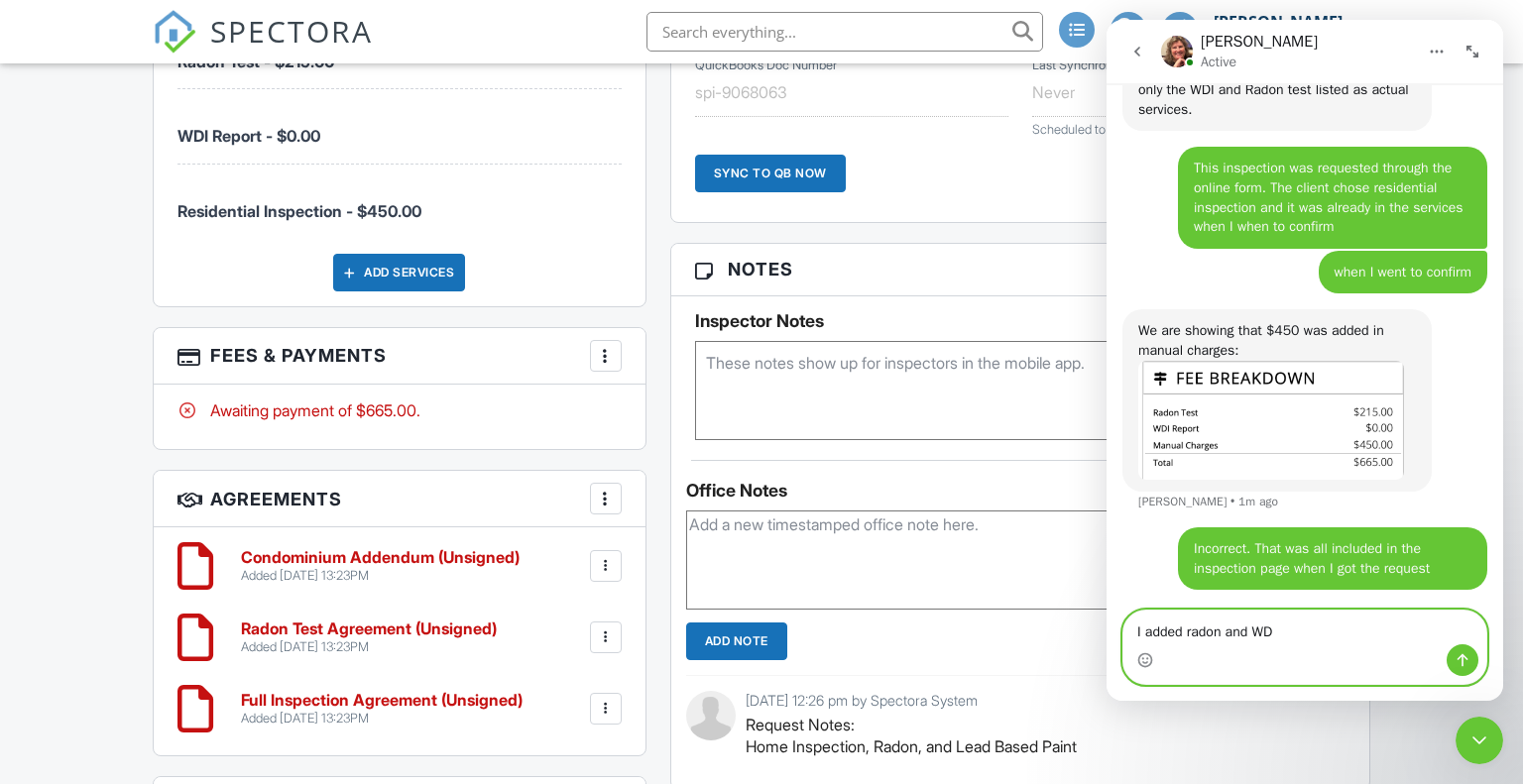 type on "I added radon and WDI" 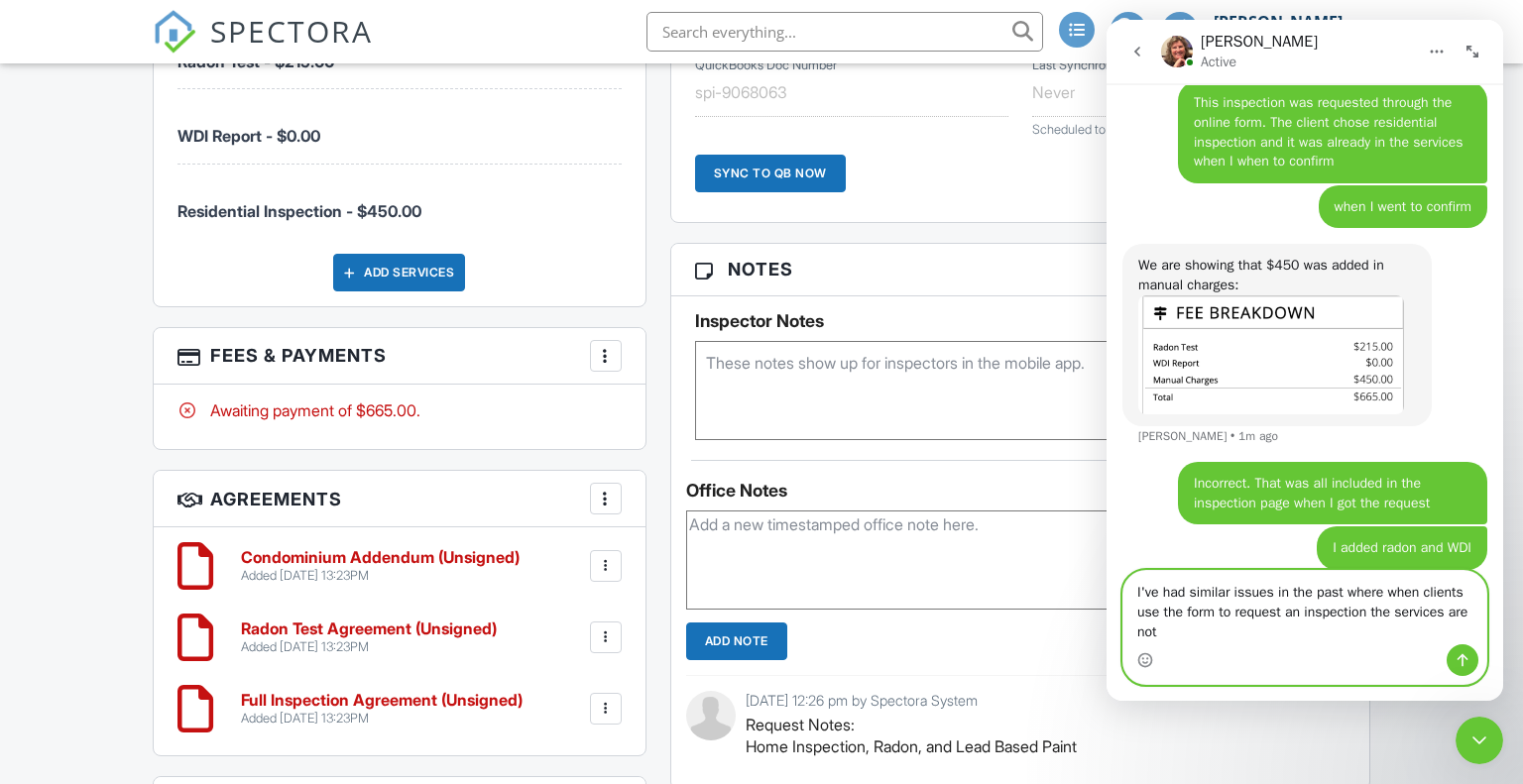 scroll, scrollTop: 3015, scrollLeft: 0, axis: vertical 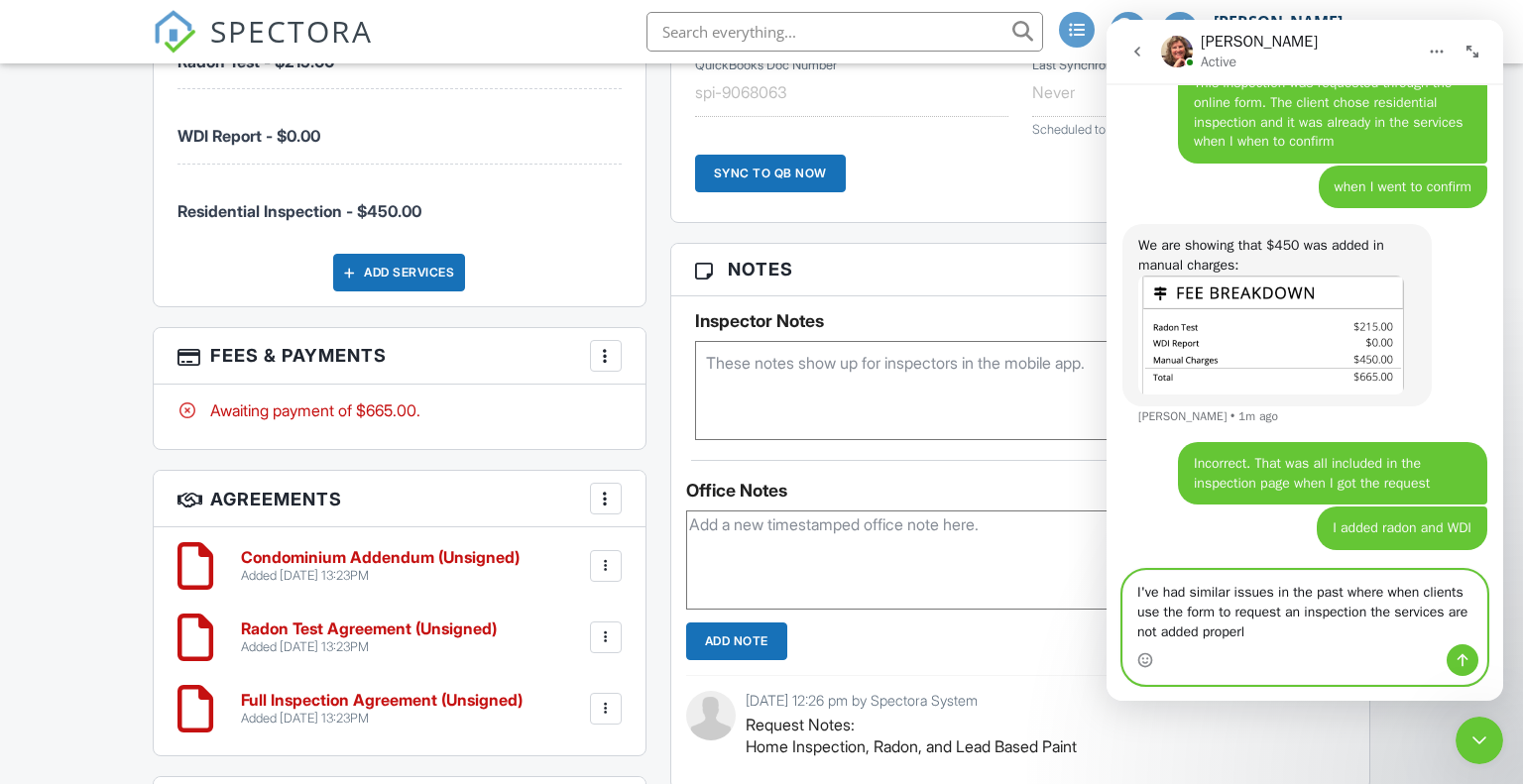 type on "I've had similar issues in the past where when clients use the form to request an inspection the services are not added properly" 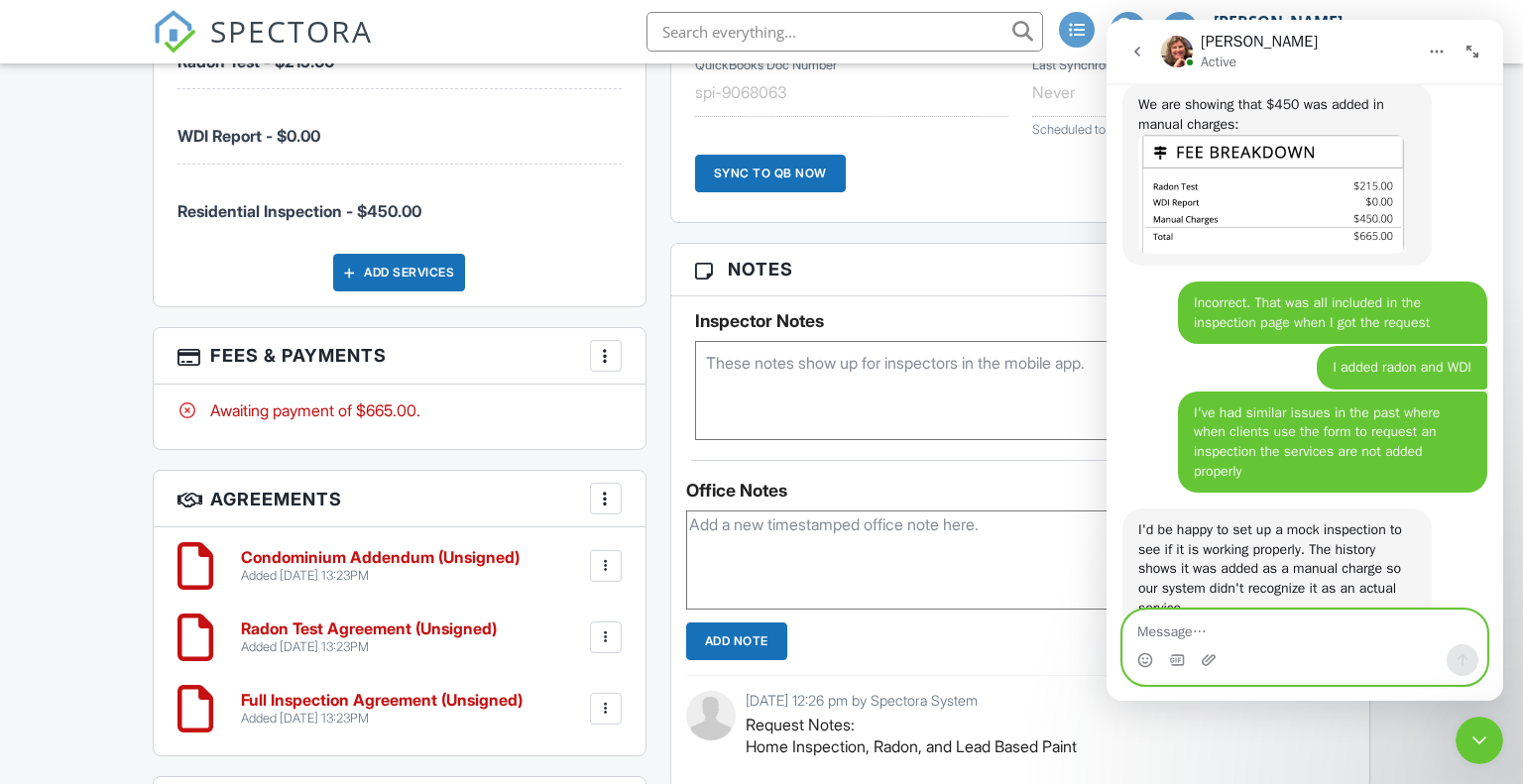scroll, scrollTop: 3215, scrollLeft: 0, axis: vertical 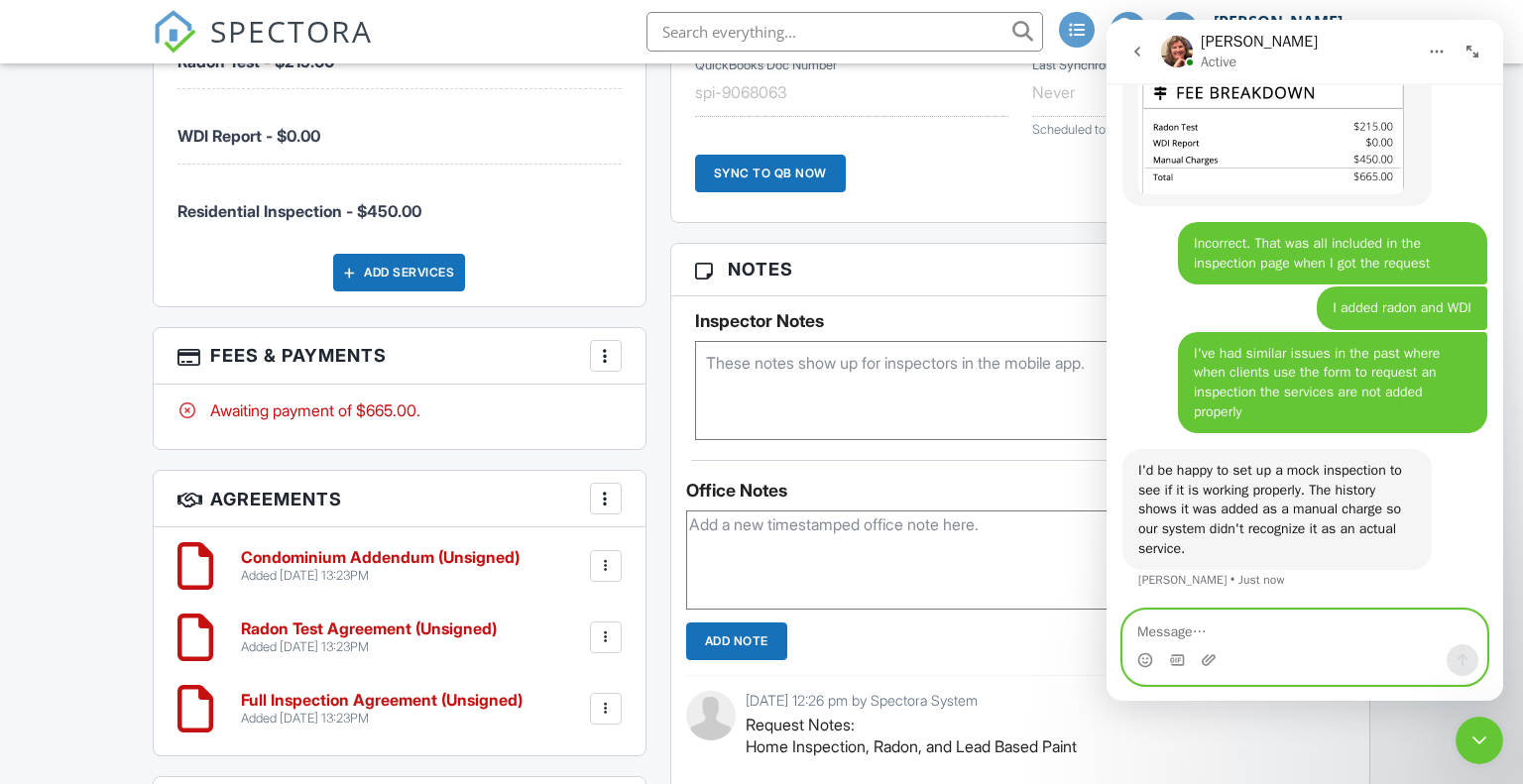 click at bounding box center [1305, 627] 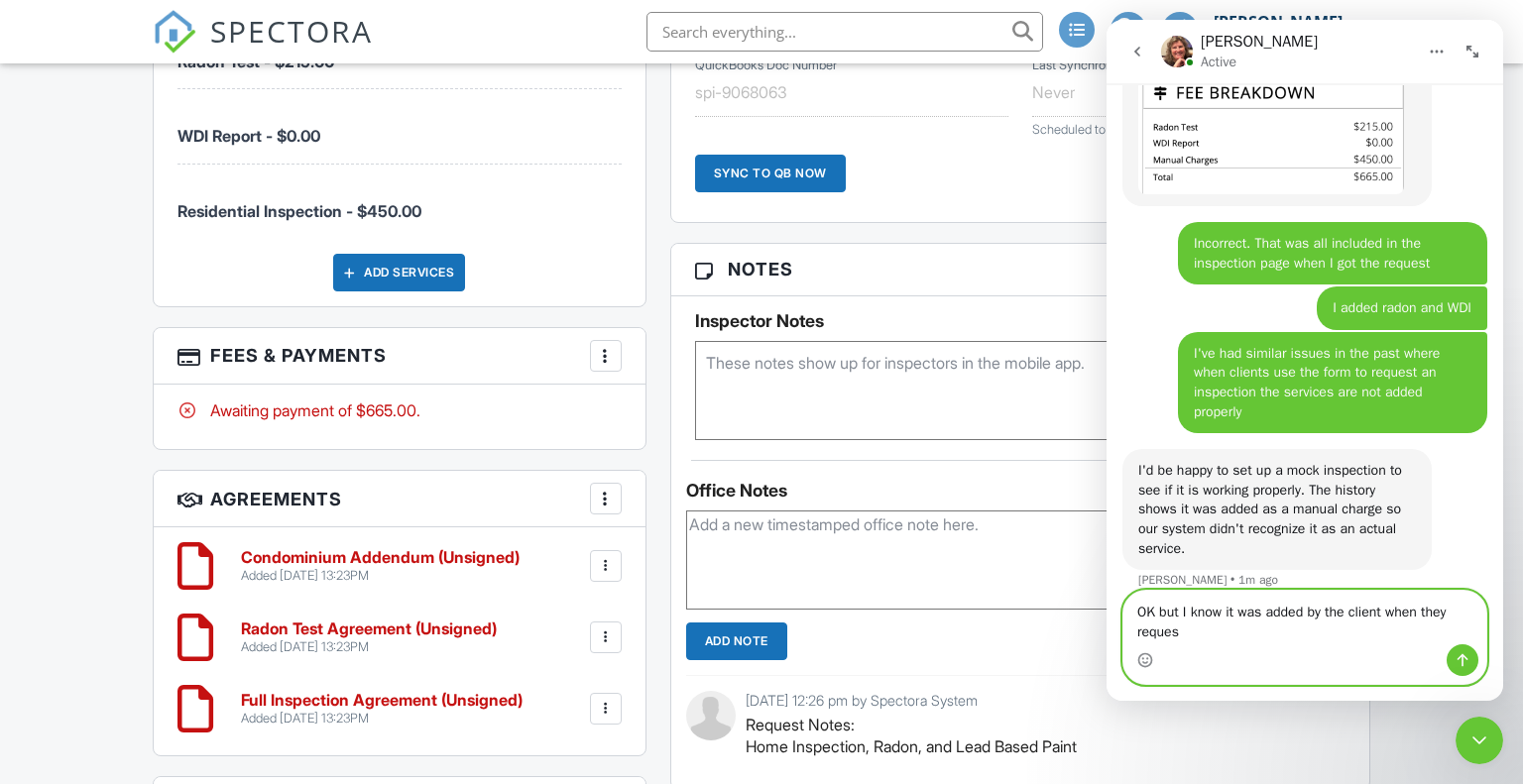 scroll, scrollTop: 3235, scrollLeft: 0, axis: vertical 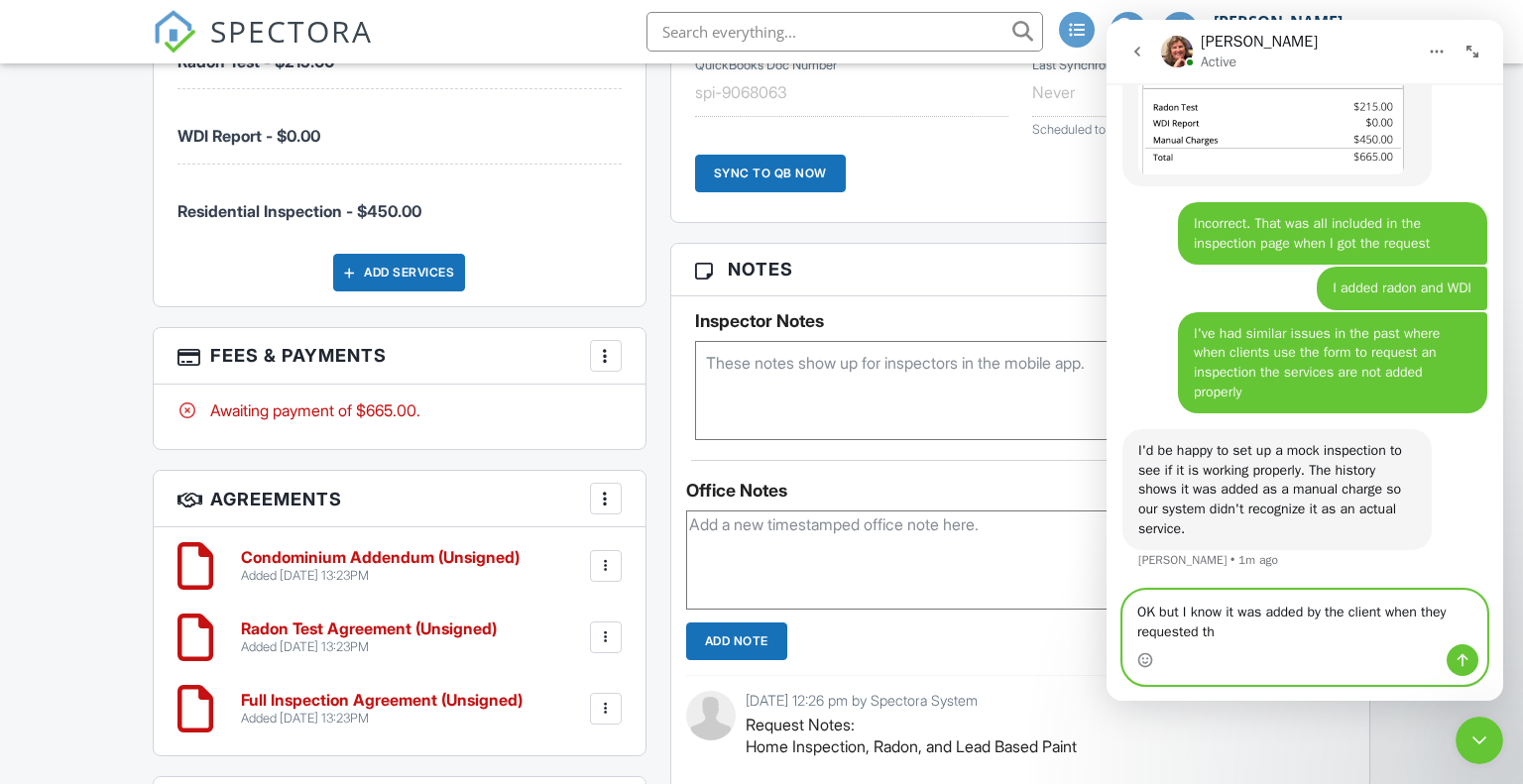 type on "OK but I know it was added by the client when they requested the" 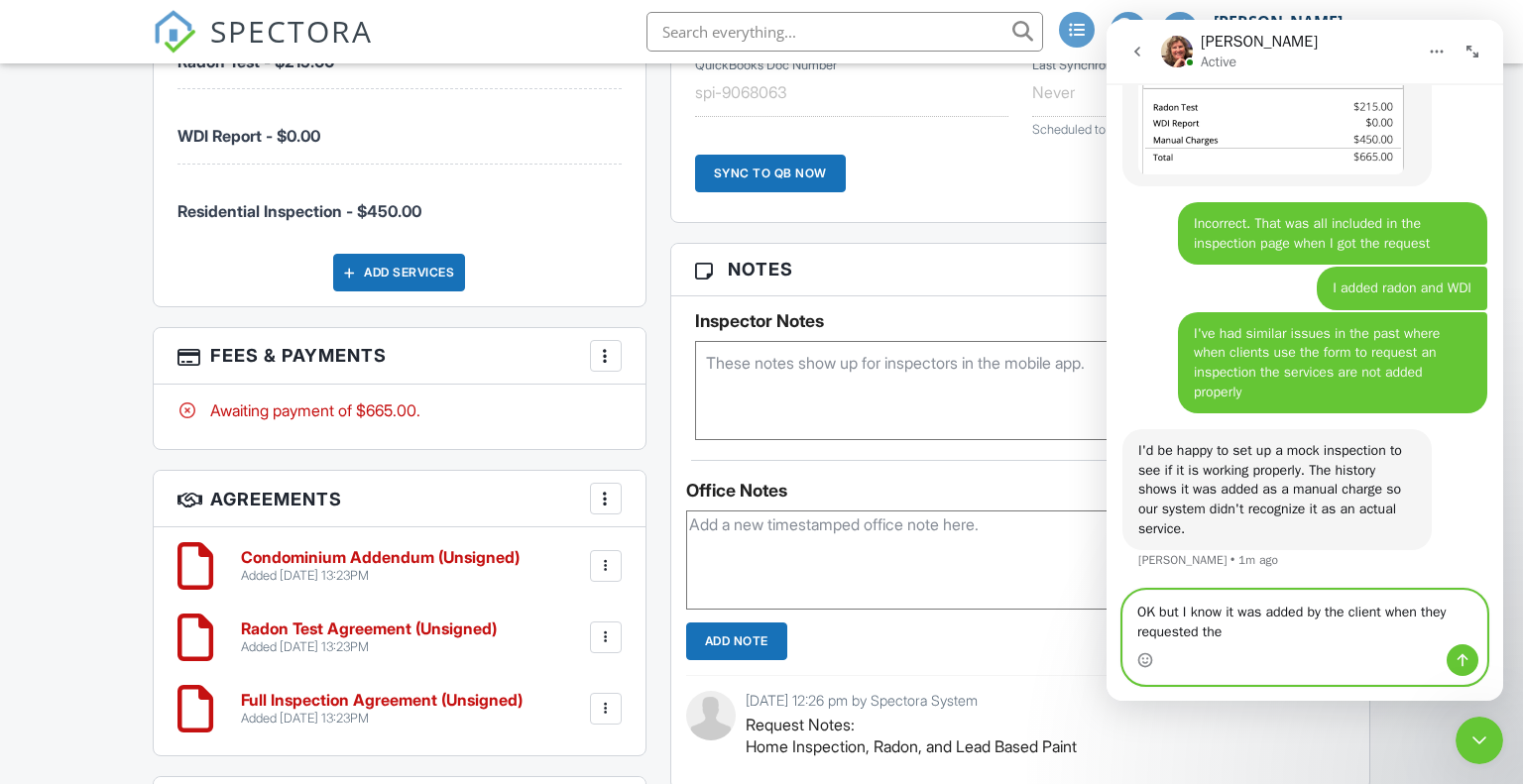 drag, startPoint x: 1295, startPoint y: 634, endPoint x: 973, endPoint y: 548, distance: 333.28666 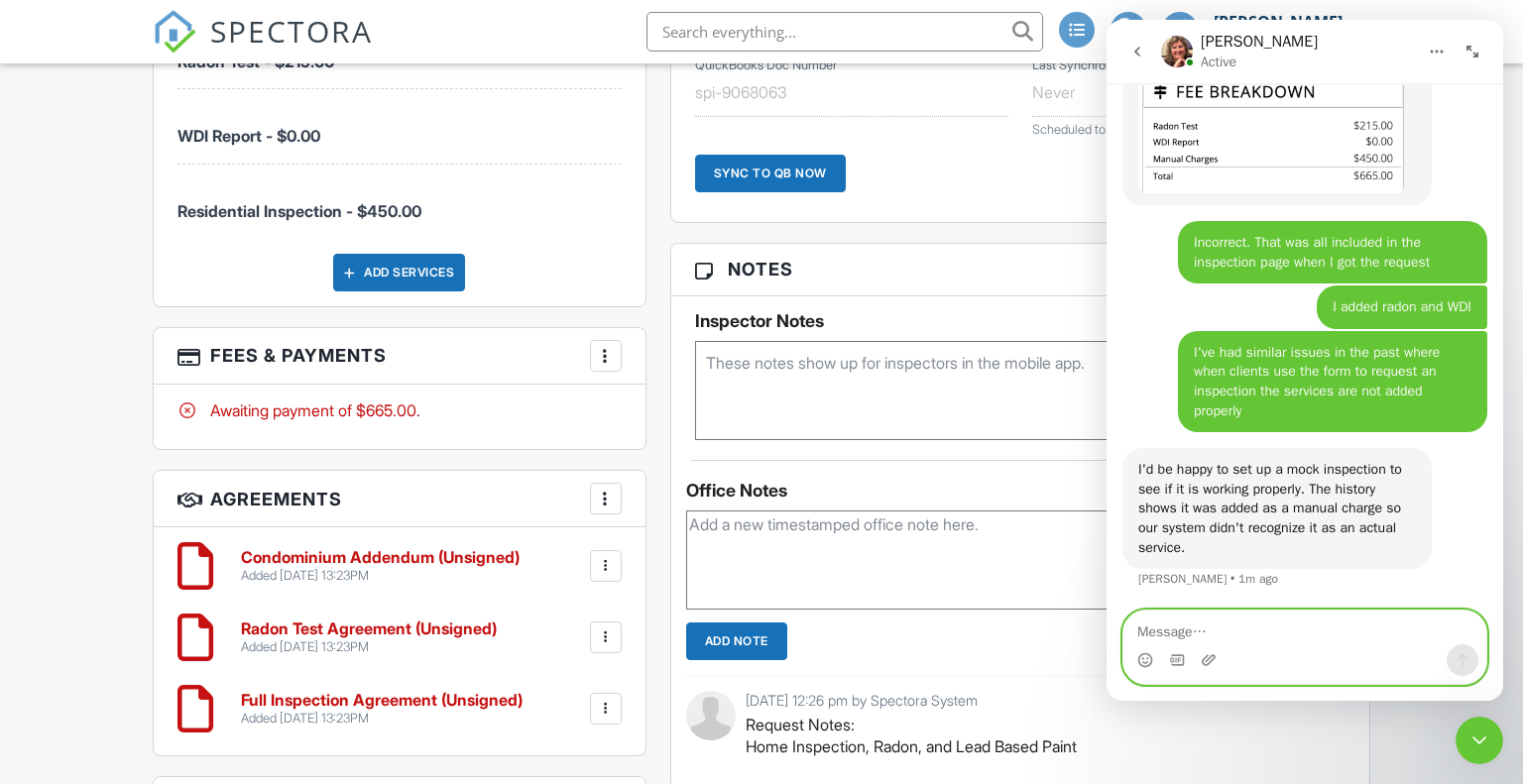 scroll, scrollTop: 3215, scrollLeft: 0, axis: vertical 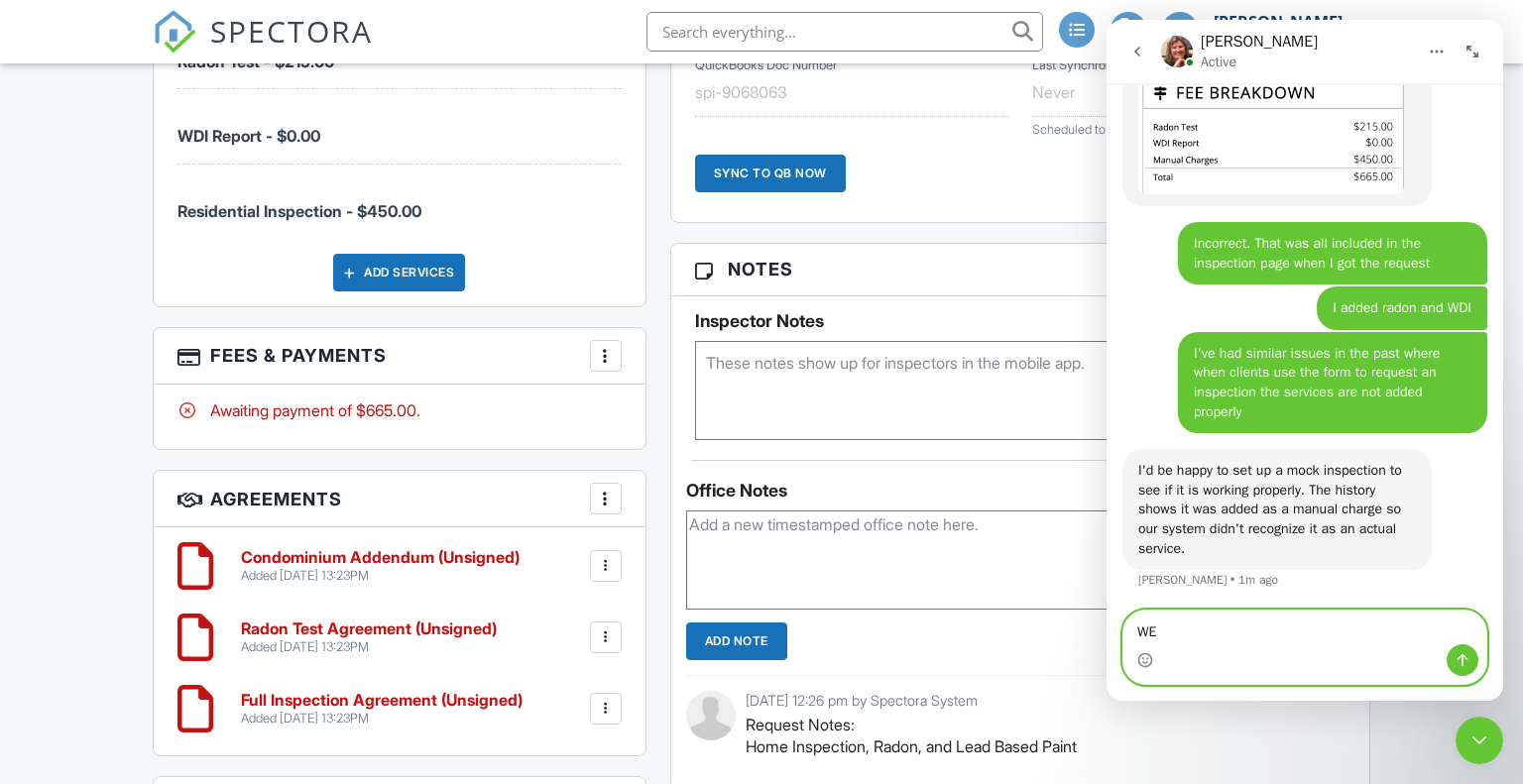 type on "W" 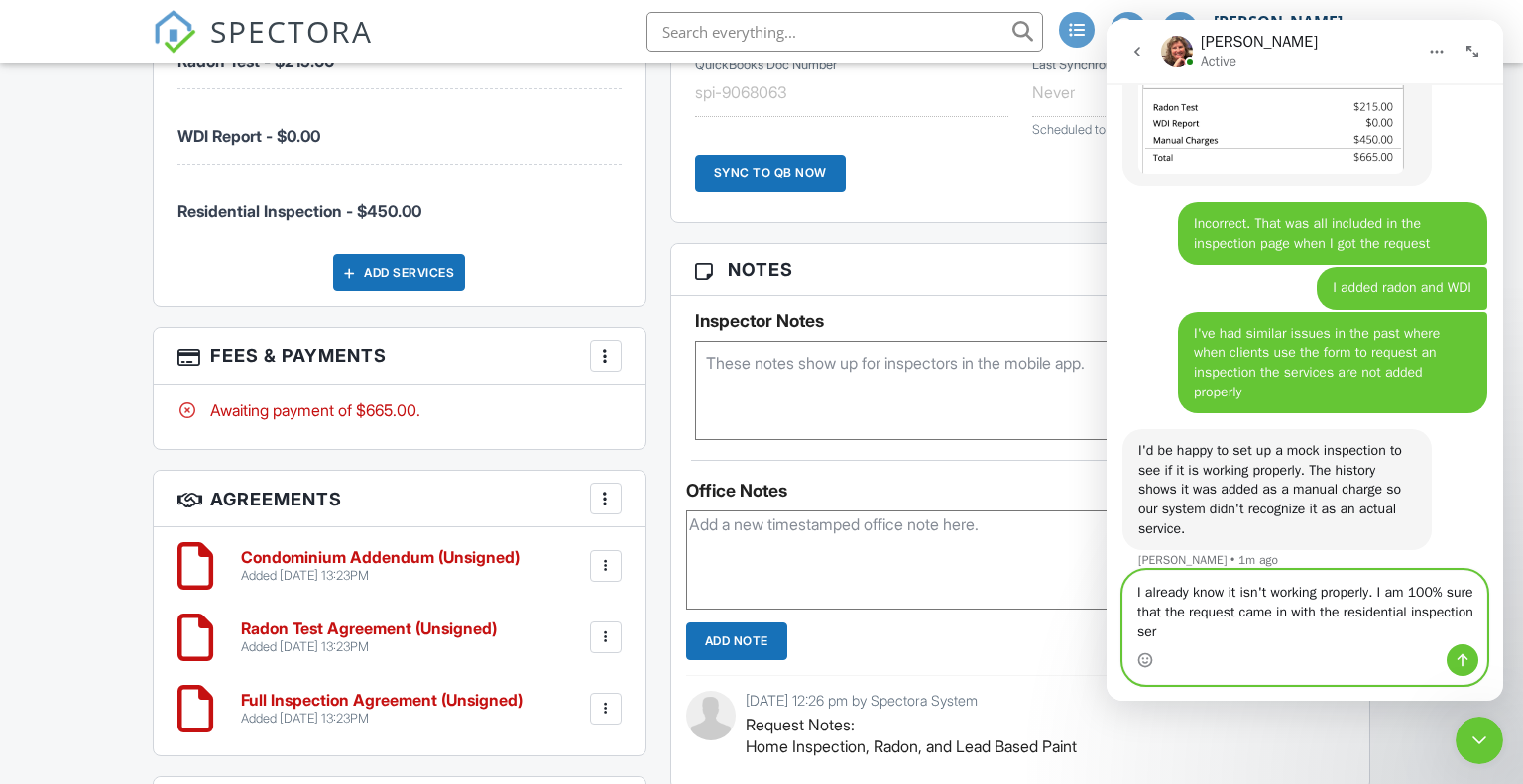 scroll, scrollTop: 3255, scrollLeft: 0, axis: vertical 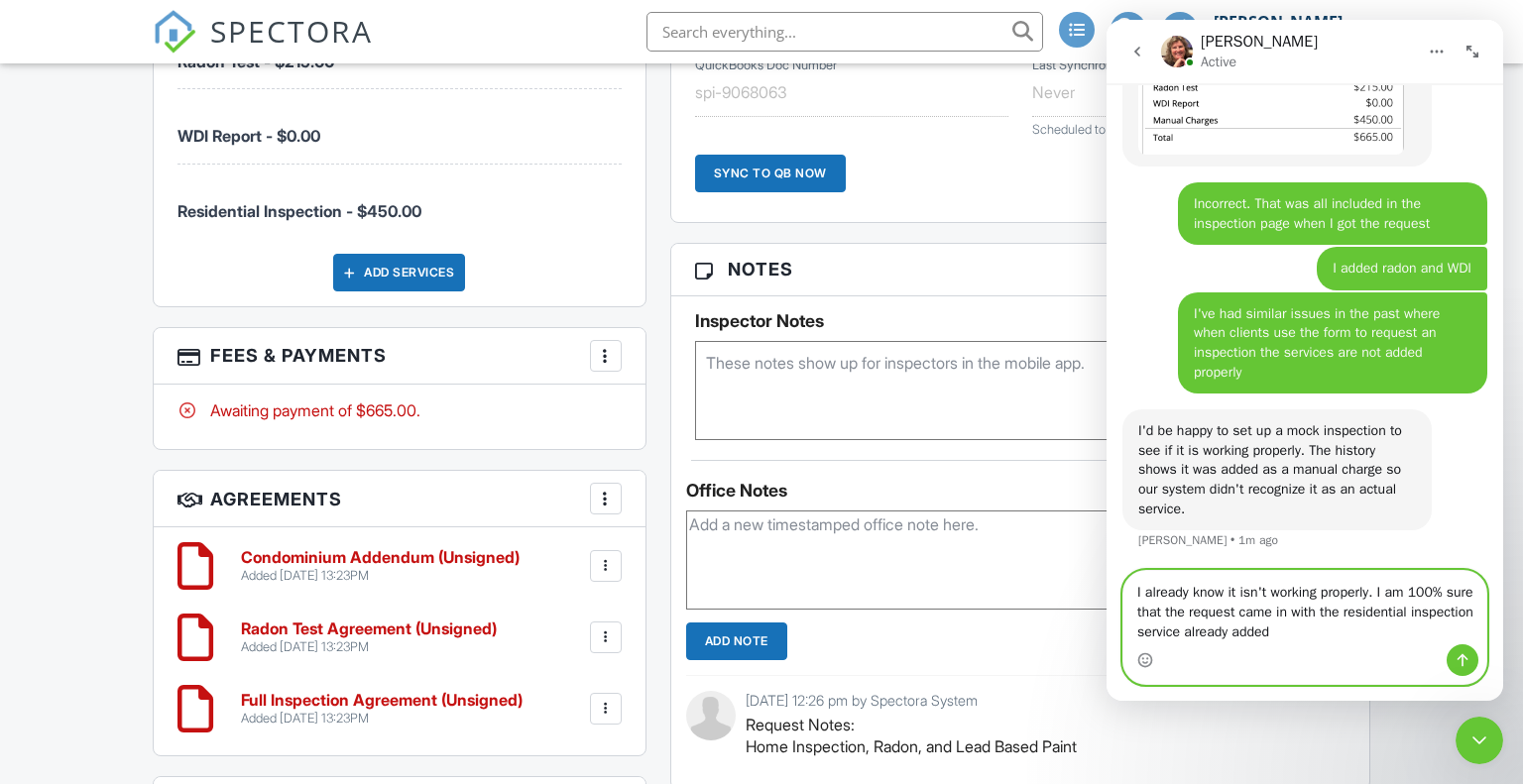 type on "I already know it isn't working properly. I am 100% sure that the request came in with the residential inspection service already added." 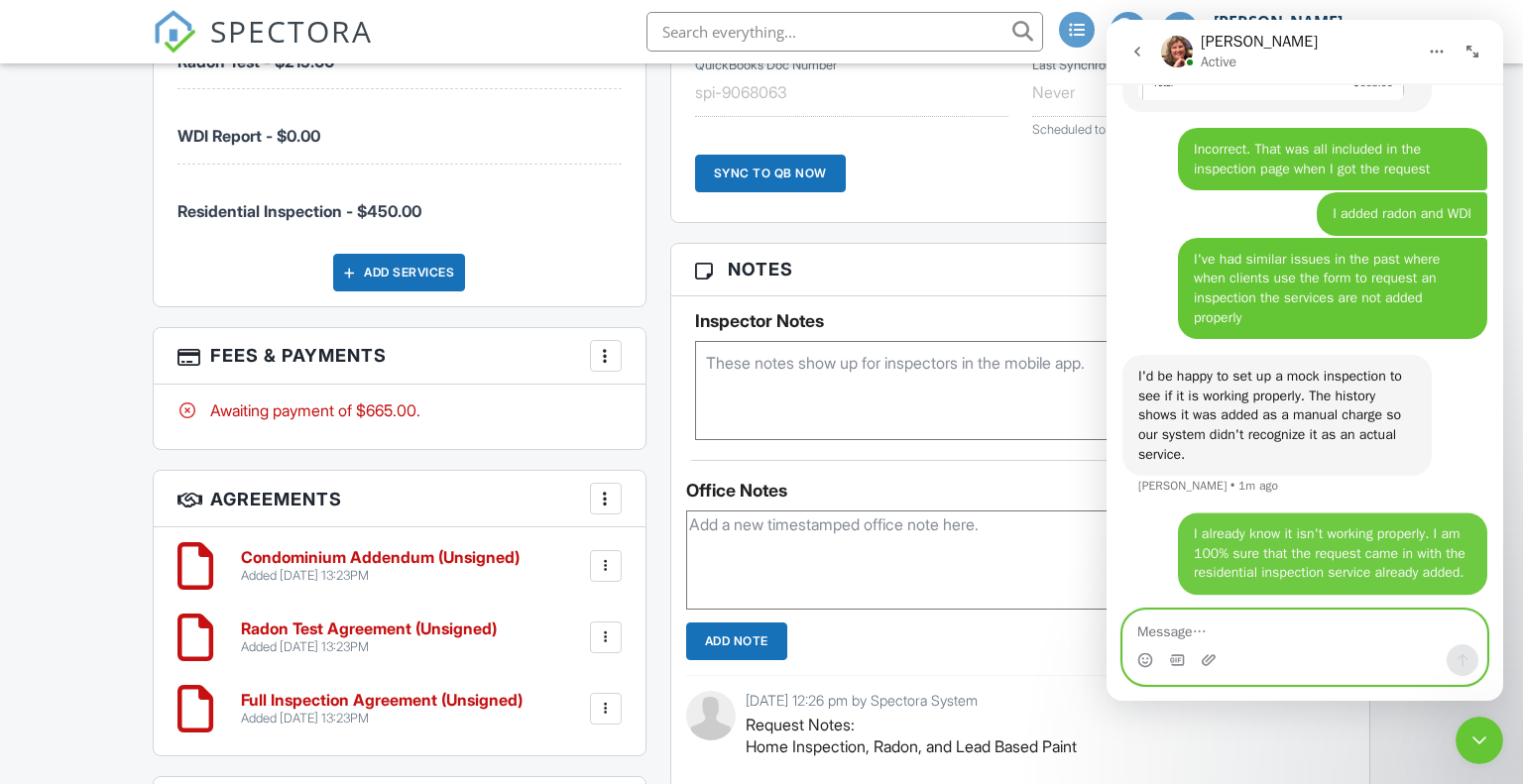 scroll, scrollTop: 3313, scrollLeft: 0, axis: vertical 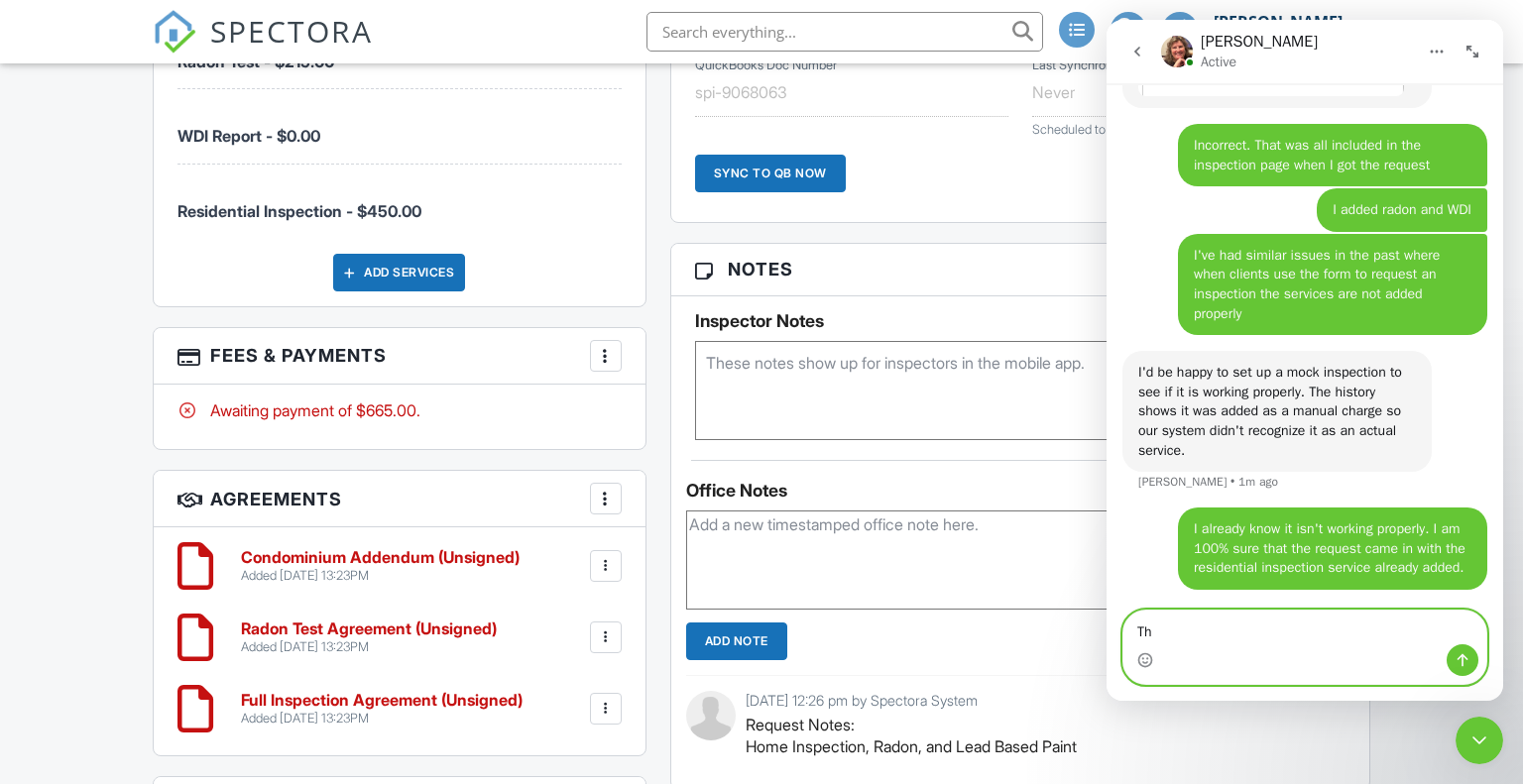 type on "T" 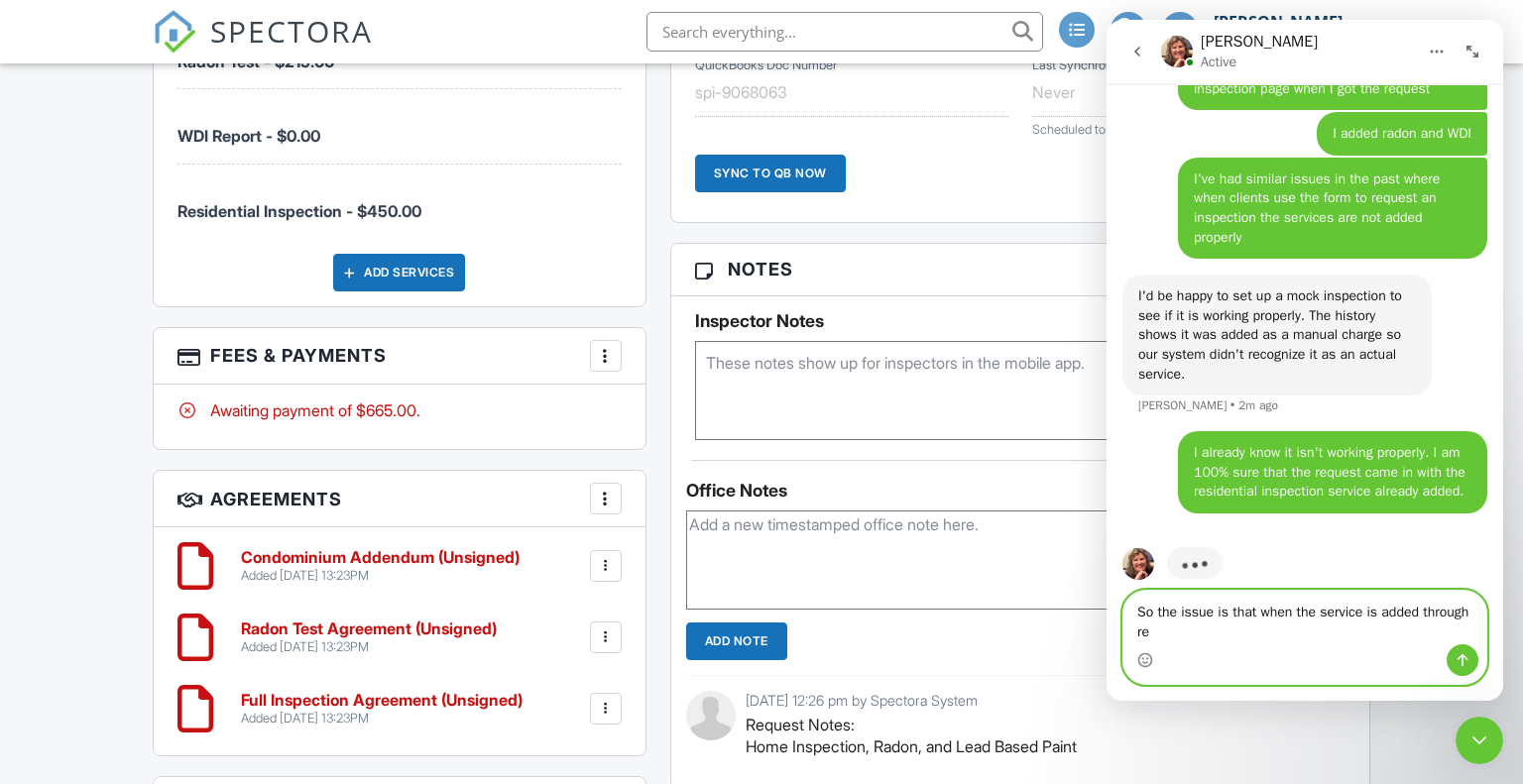scroll, scrollTop: 3410, scrollLeft: 0, axis: vertical 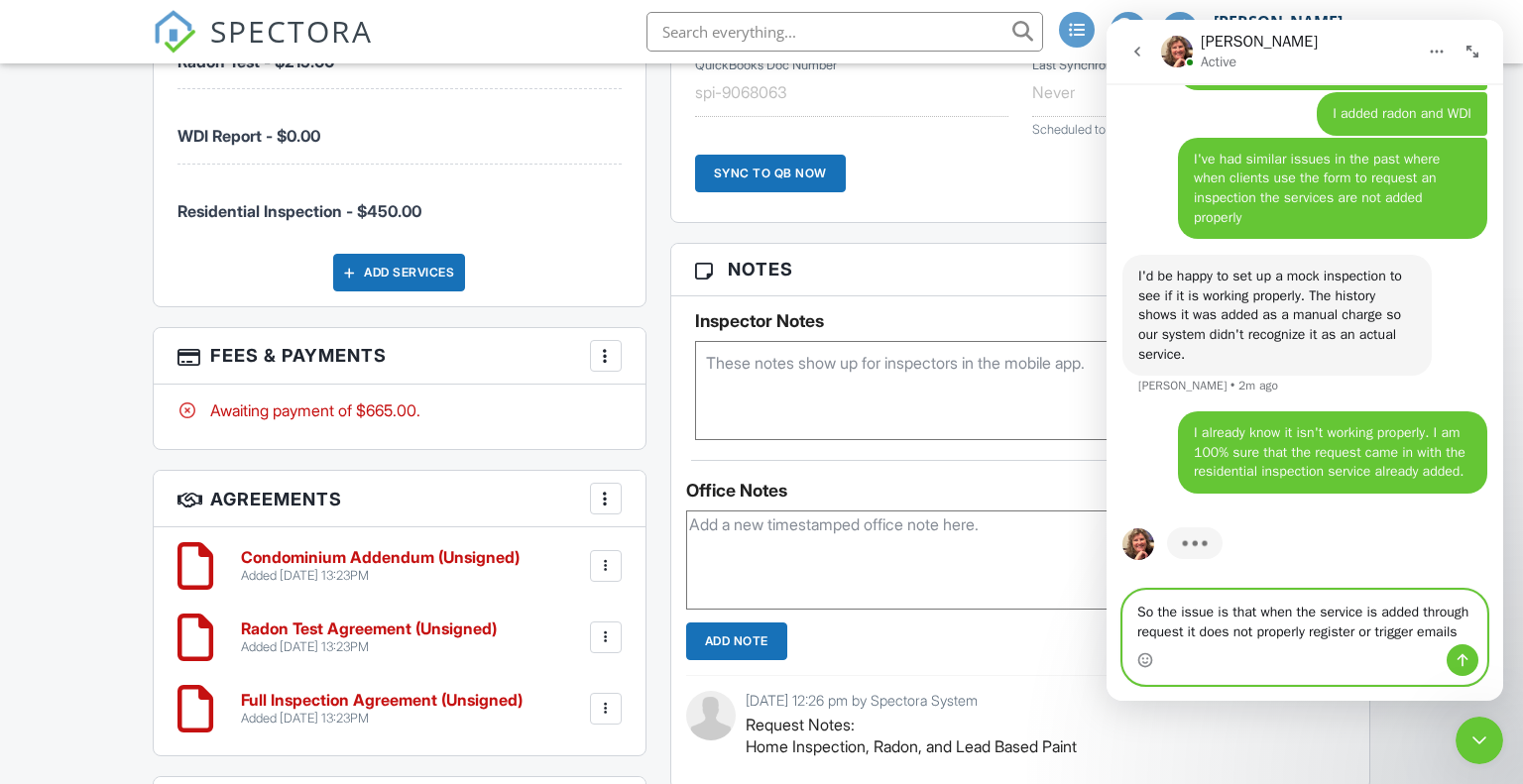 type on "So the issue is that when the service is added through request it does not properly register or trigger emails." 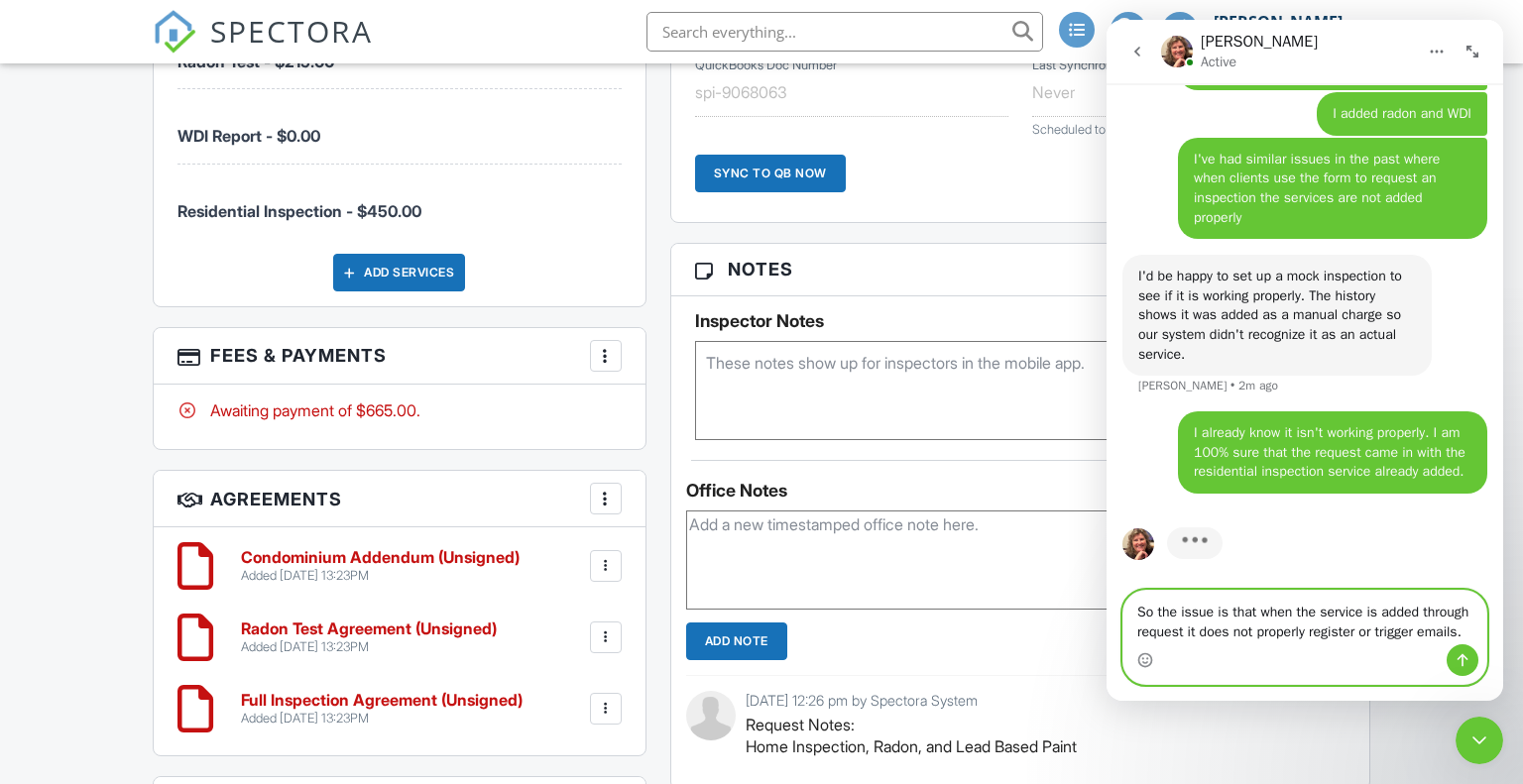 type 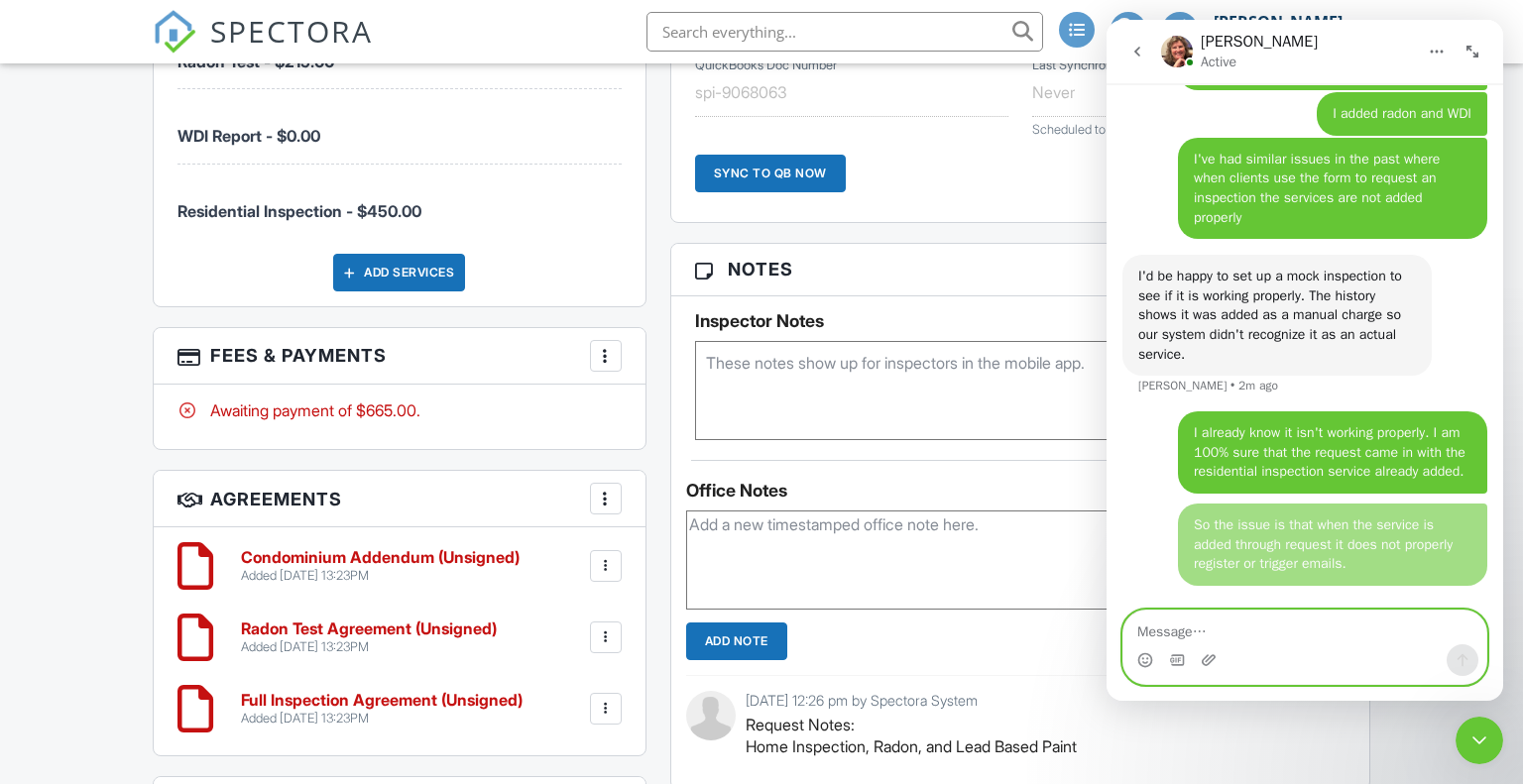 scroll, scrollTop: 3474, scrollLeft: 0, axis: vertical 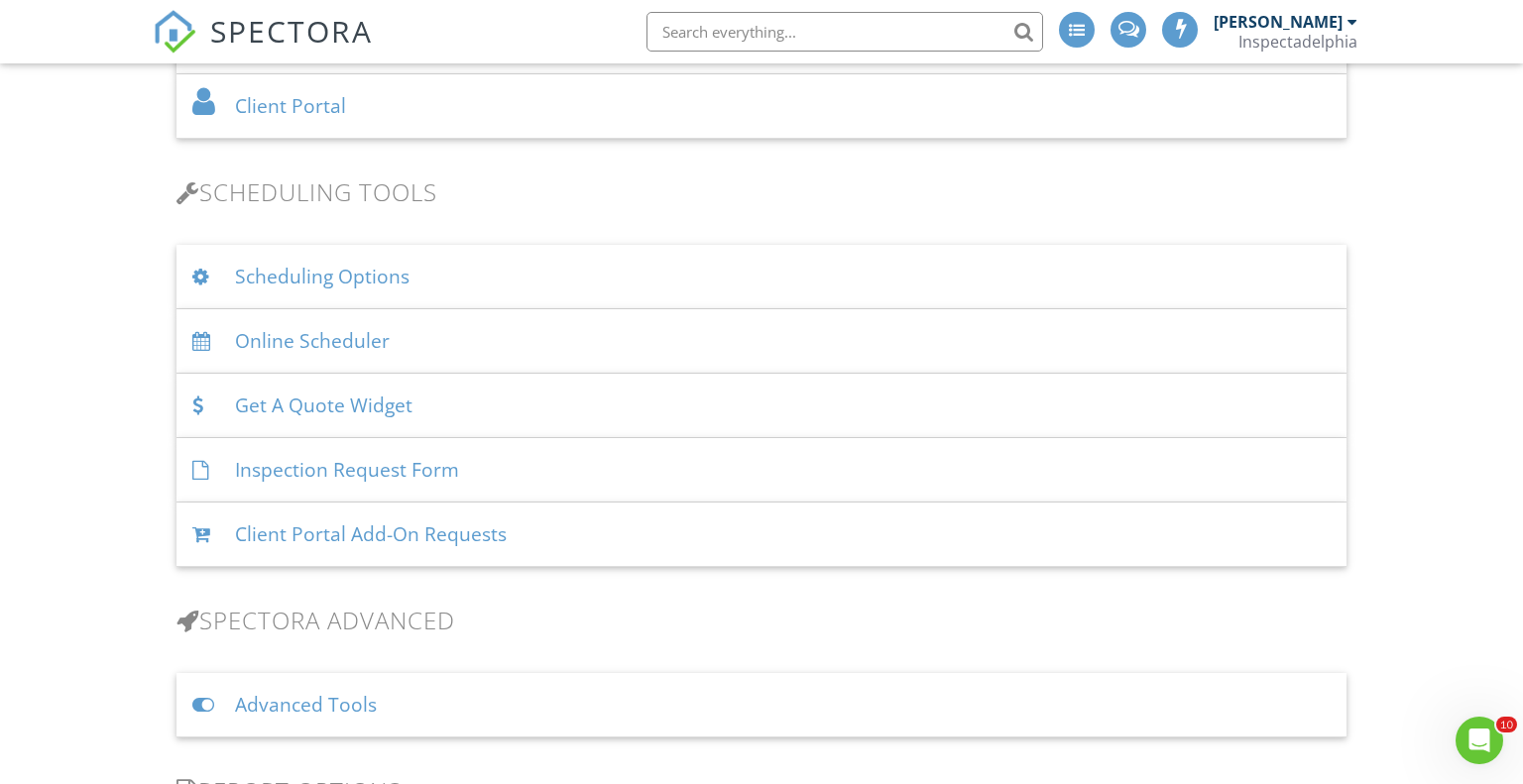 click on "Inspection Request Form" at bounding box center (762, 470) 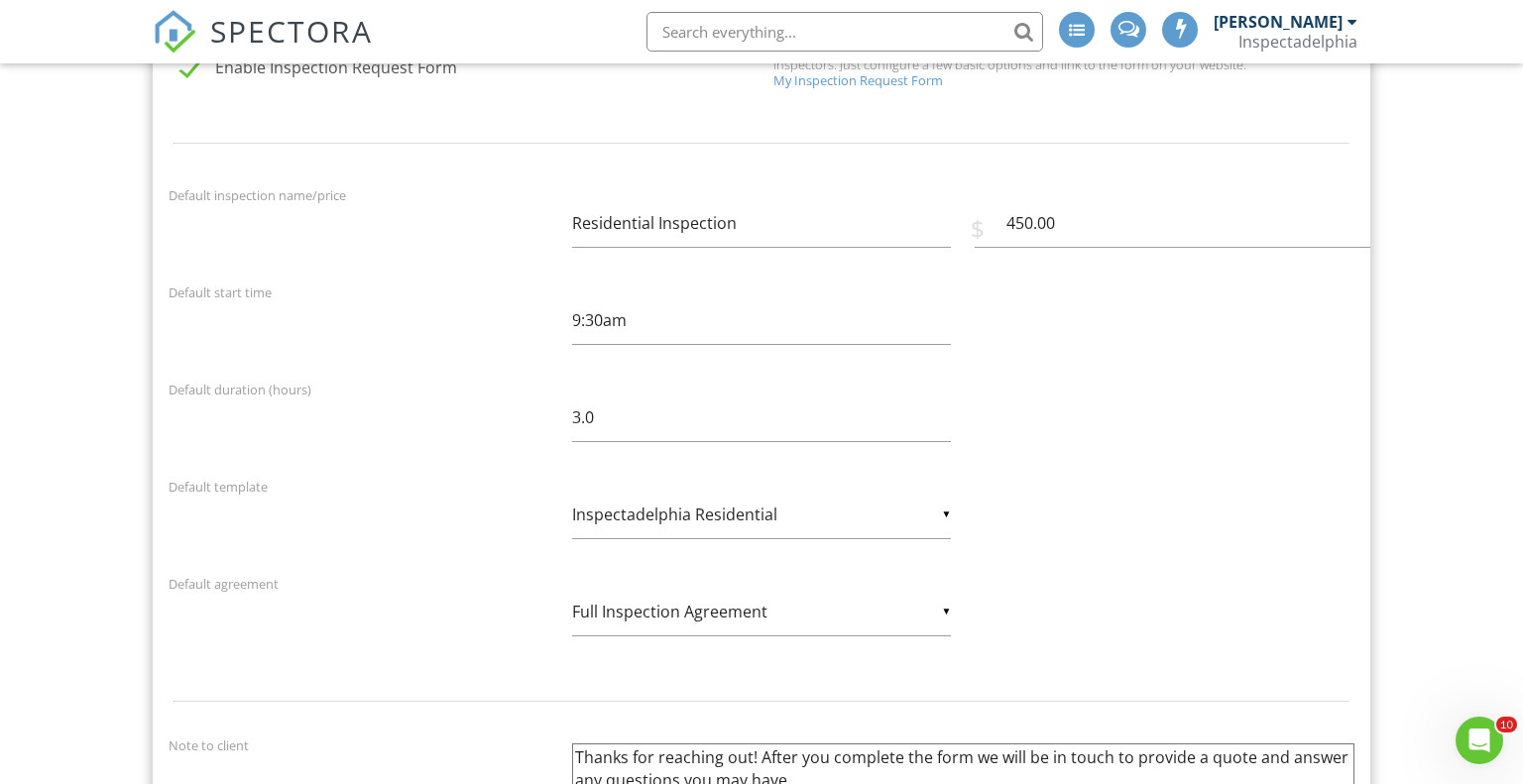 scroll, scrollTop: 1661, scrollLeft: 0, axis: vertical 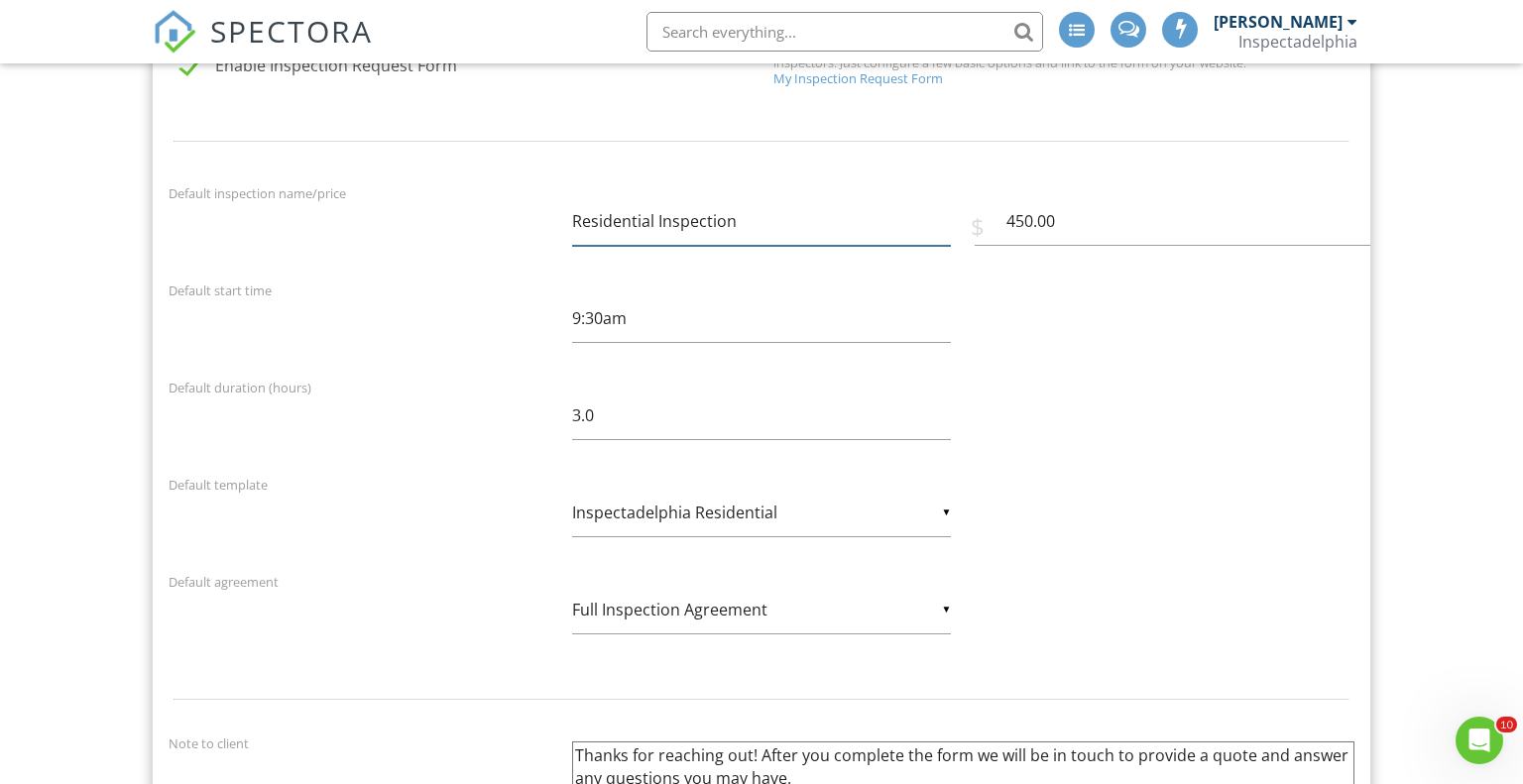 click on "Residential Inspection" at bounding box center [762, 221] 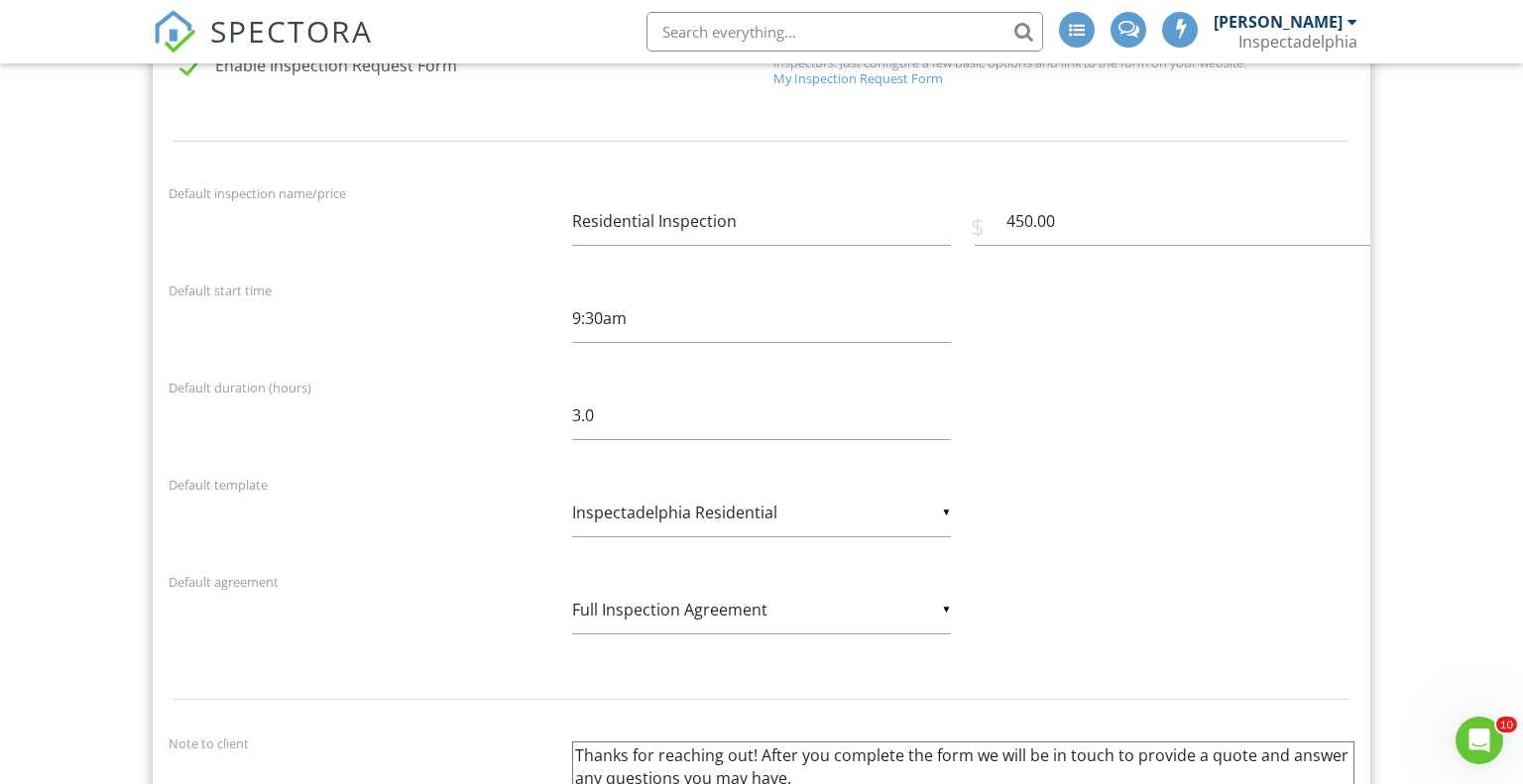 click on "Default duration (hours)
3.0" at bounding box center (762, 420) 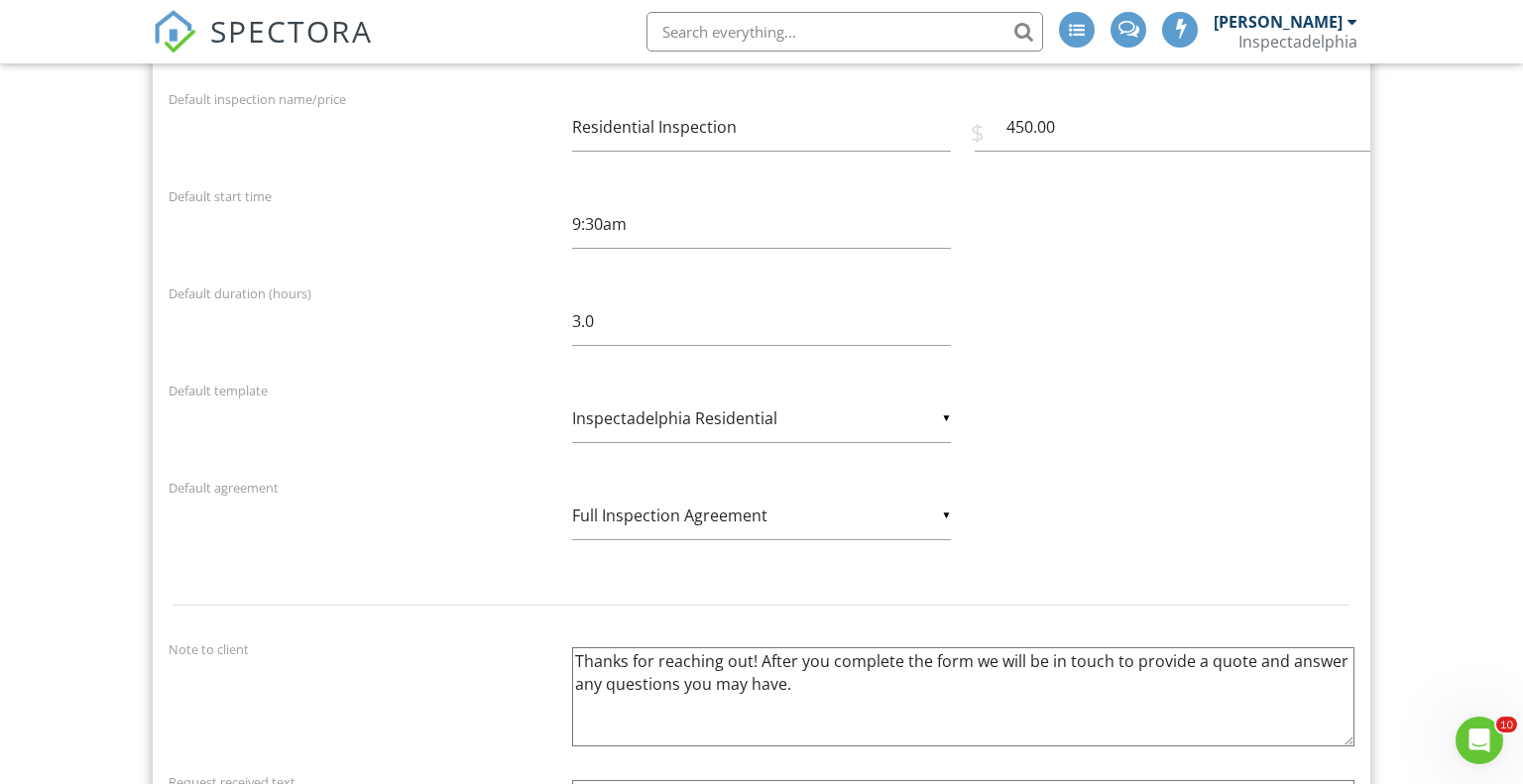 scroll, scrollTop: 1759, scrollLeft: 0, axis: vertical 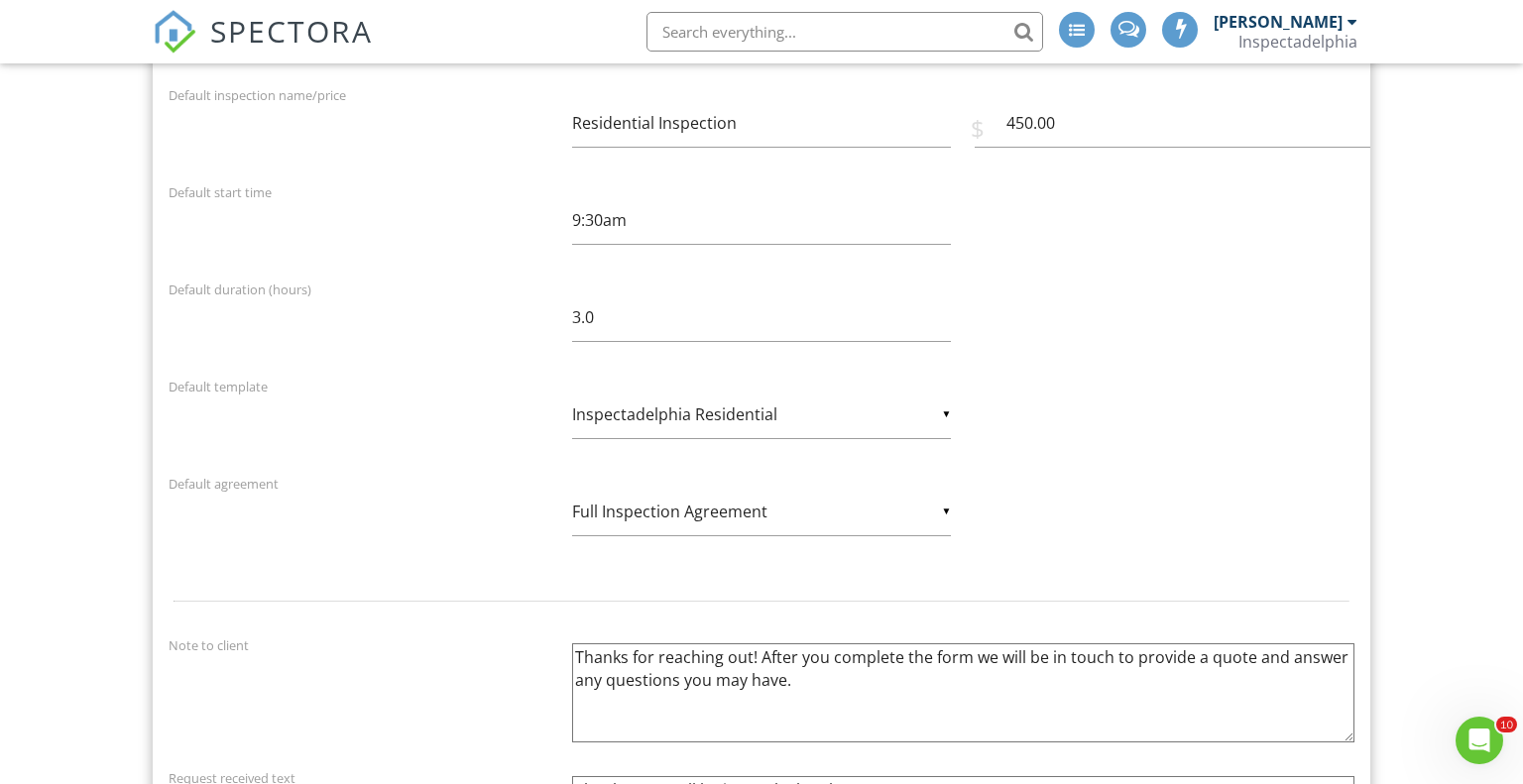 click on "▼ Inspectadelphia Residential  - Select Template -  Inspectadelphia Commercial NPMA-33 2021 Inspectadelphia Residential Inspectadelphia Sewer Scope  - Select Template -
Inspectadelphia Commercial
NPMA-33 2021
Inspectadelphia Residential
Inspectadelphia Sewer Scope" at bounding box center [762, 414] 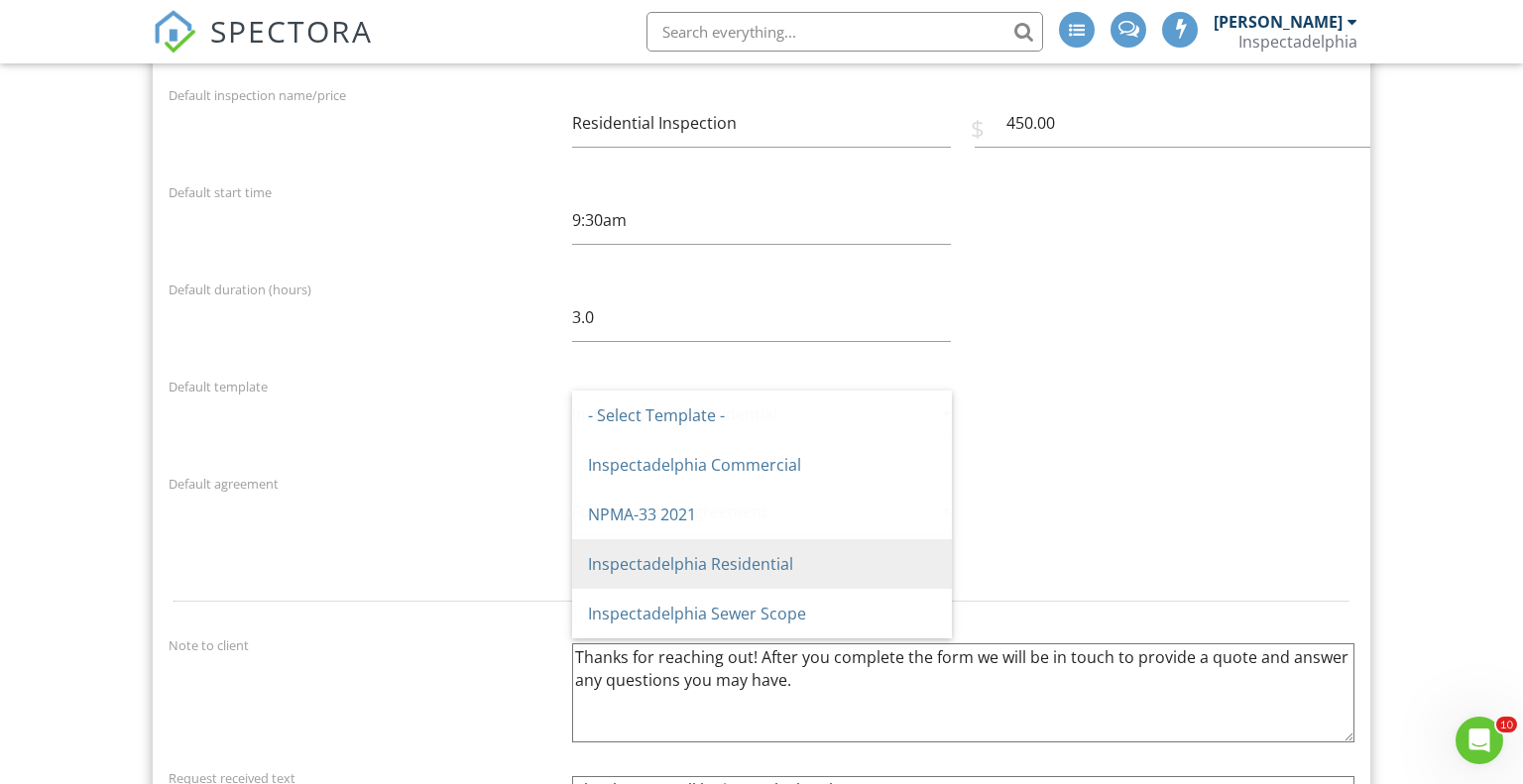 scroll, scrollTop: 0, scrollLeft: 0, axis: both 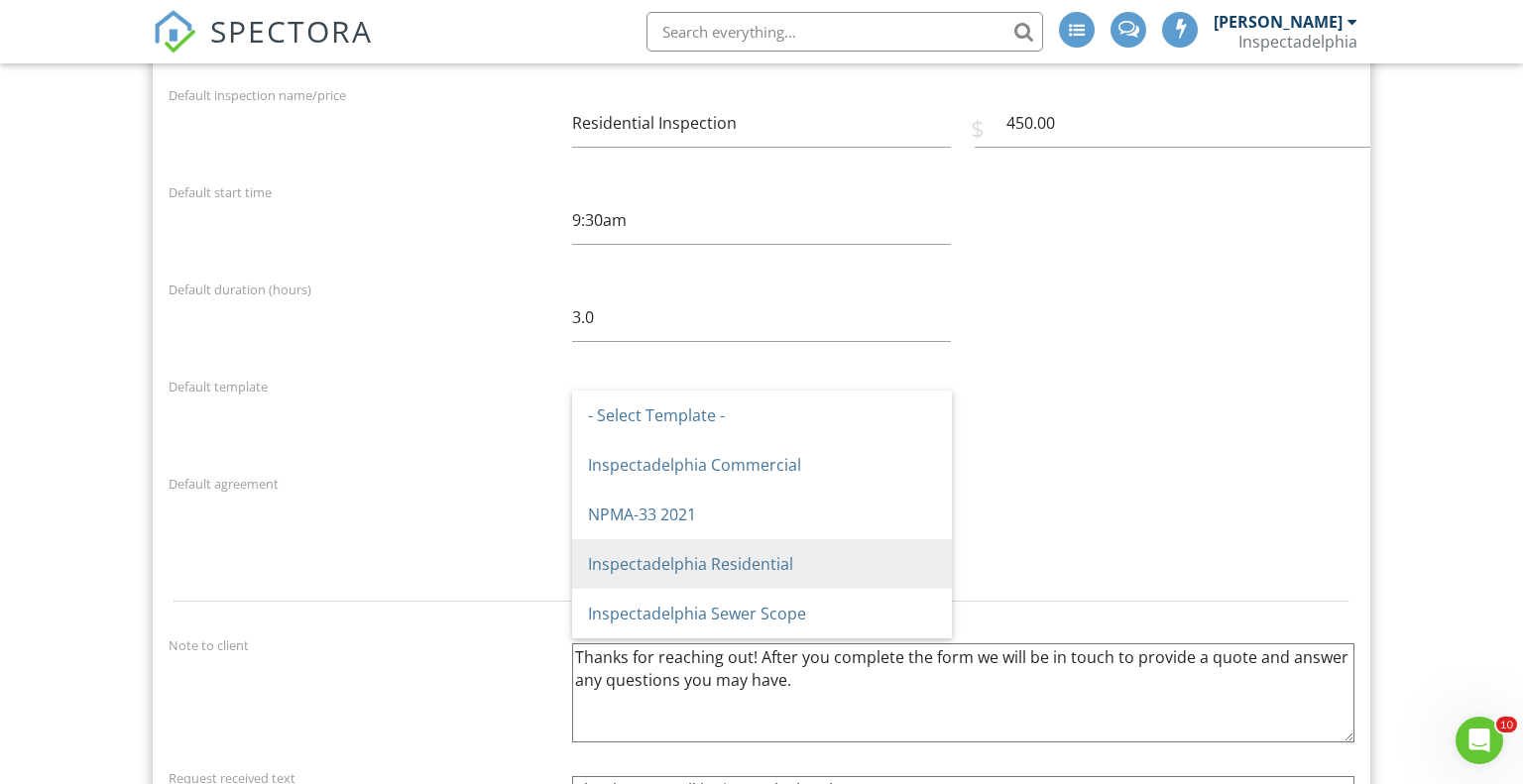 click on "Default template
▼ Inspectadelphia Residential  - Select Template -  Inspectadelphia Commercial NPMA-33 2021 Inspectadelphia Residential Inspectadelphia Sewer Scope  - Select Template -
Inspectadelphia Commercial
NPMA-33 2021
Inspectadelphia Residential
Inspectadelphia Sewer Scope" at bounding box center [762, 419] 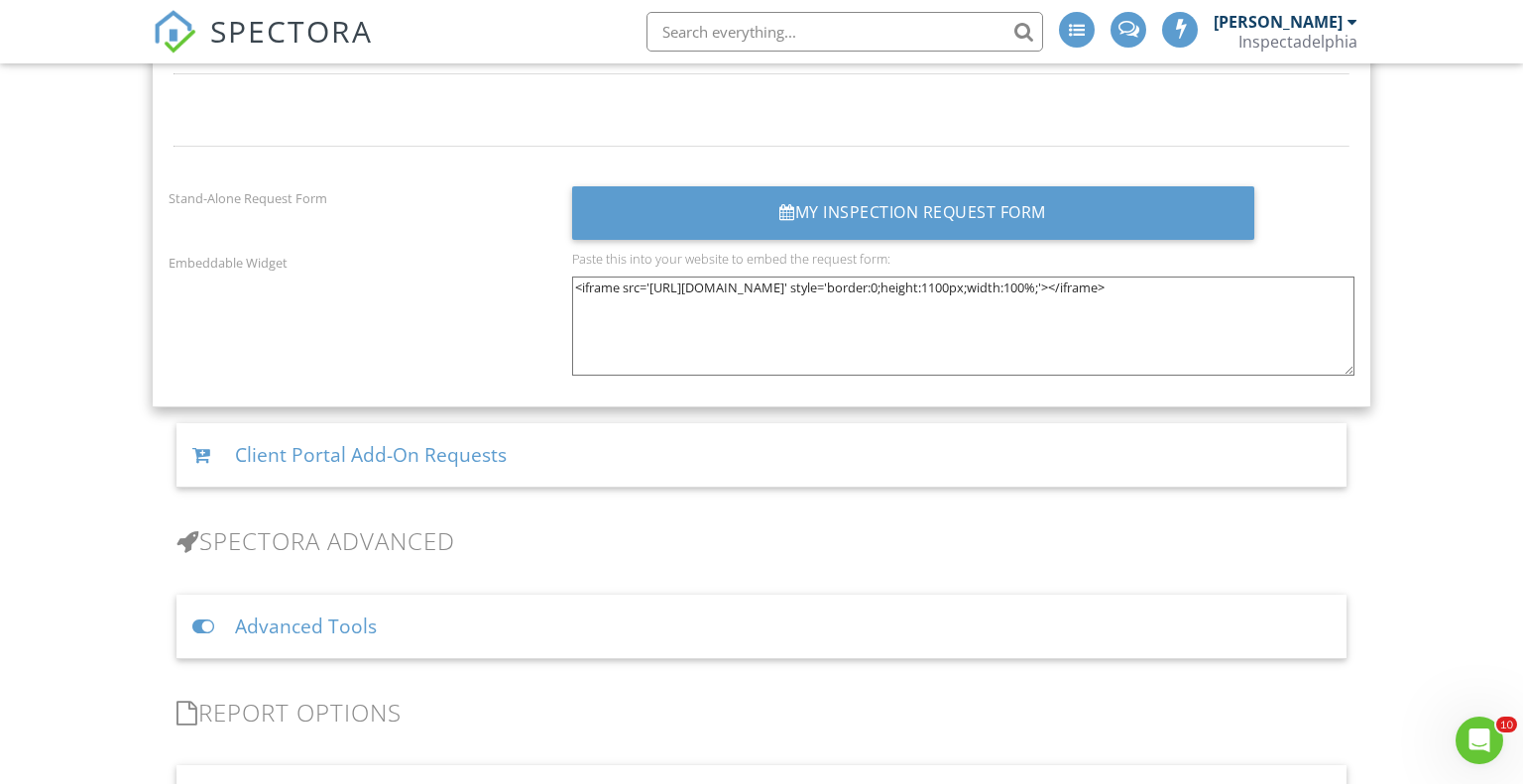 scroll, scrollTop: 2882, scrollLeft: 0, axis: vertical 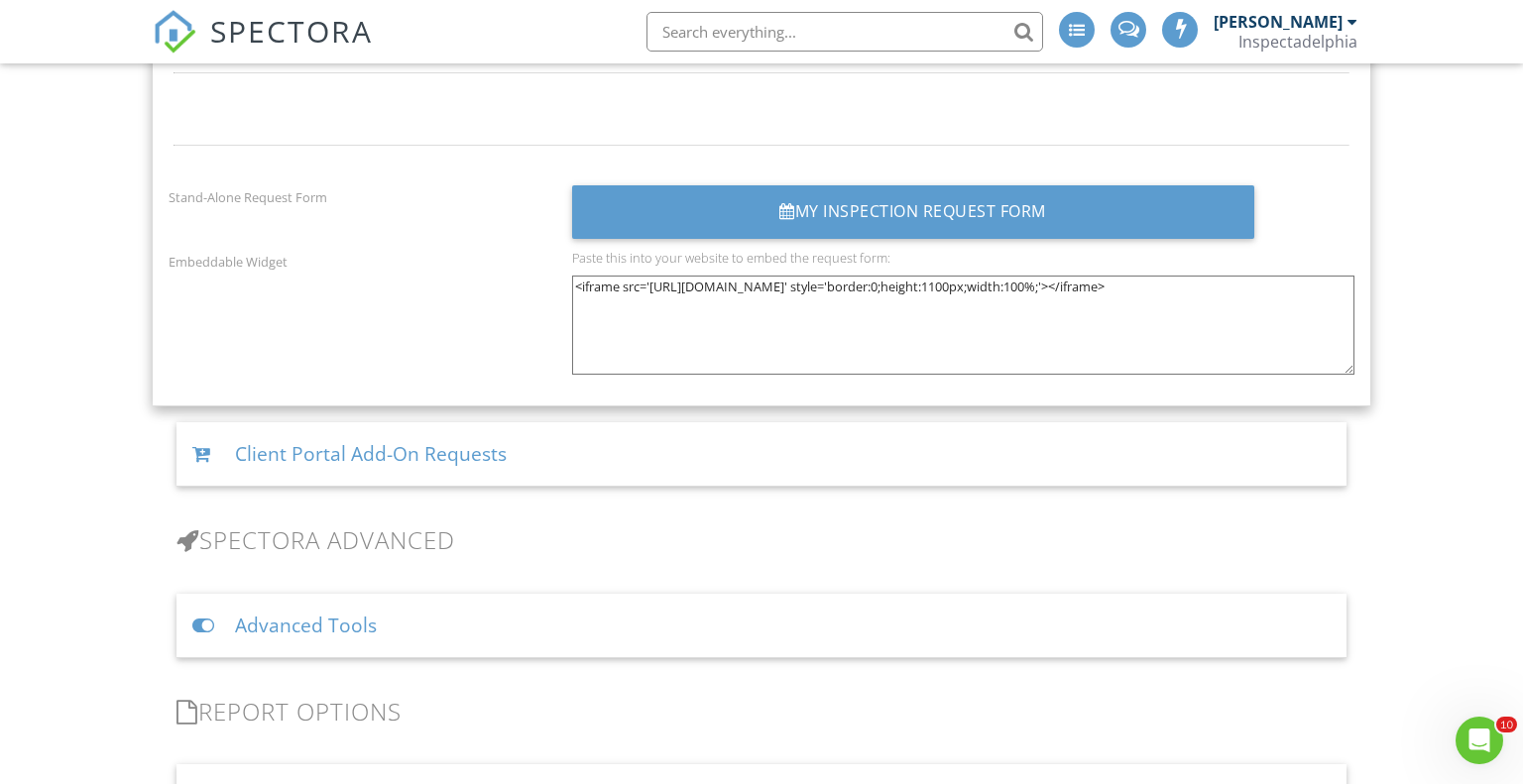 click on "Client Portal Add-On Requests" at bounding box center [762, 454] 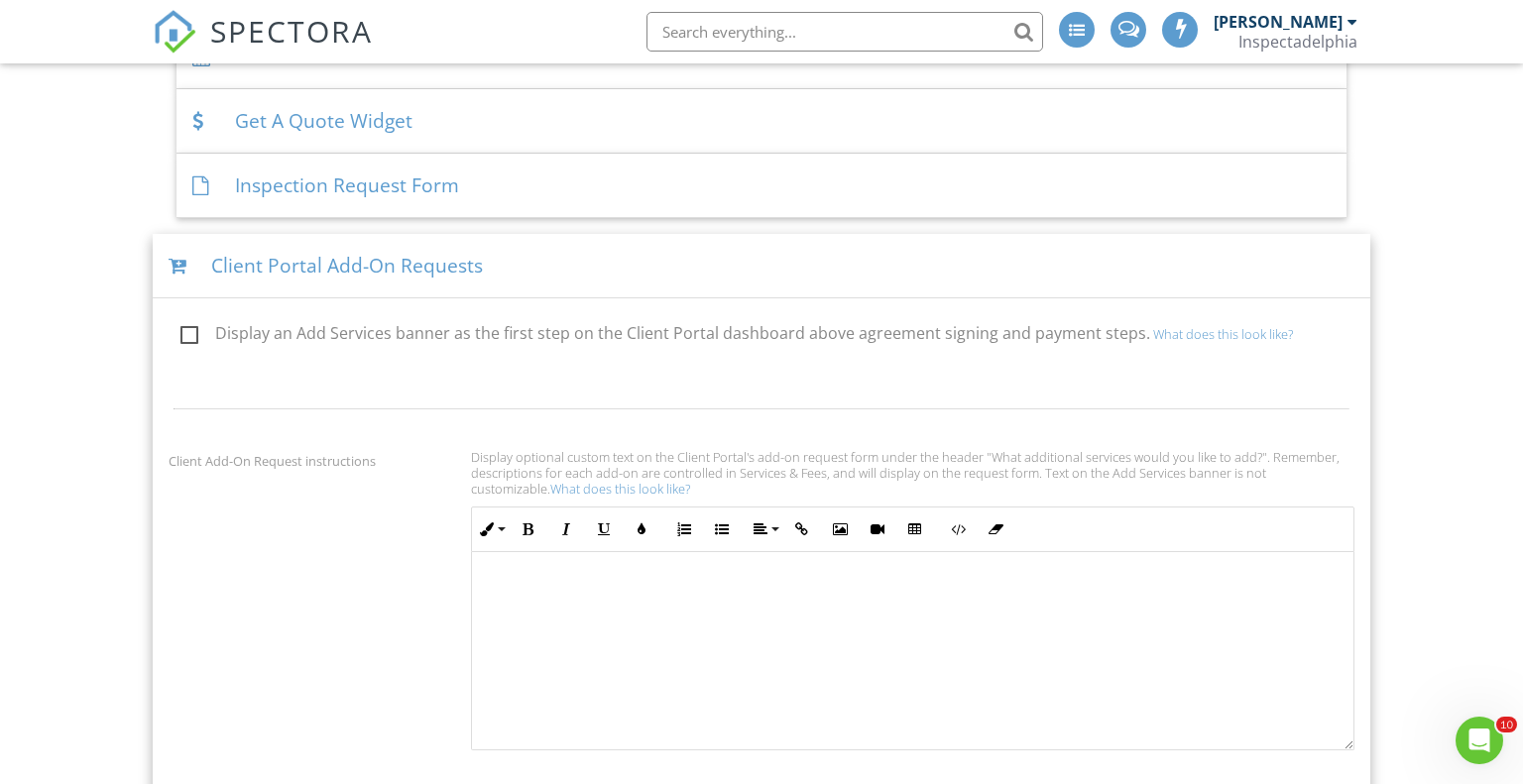 scroll, scrollTop: 1461, scrollLeft: 0, axis: vertical 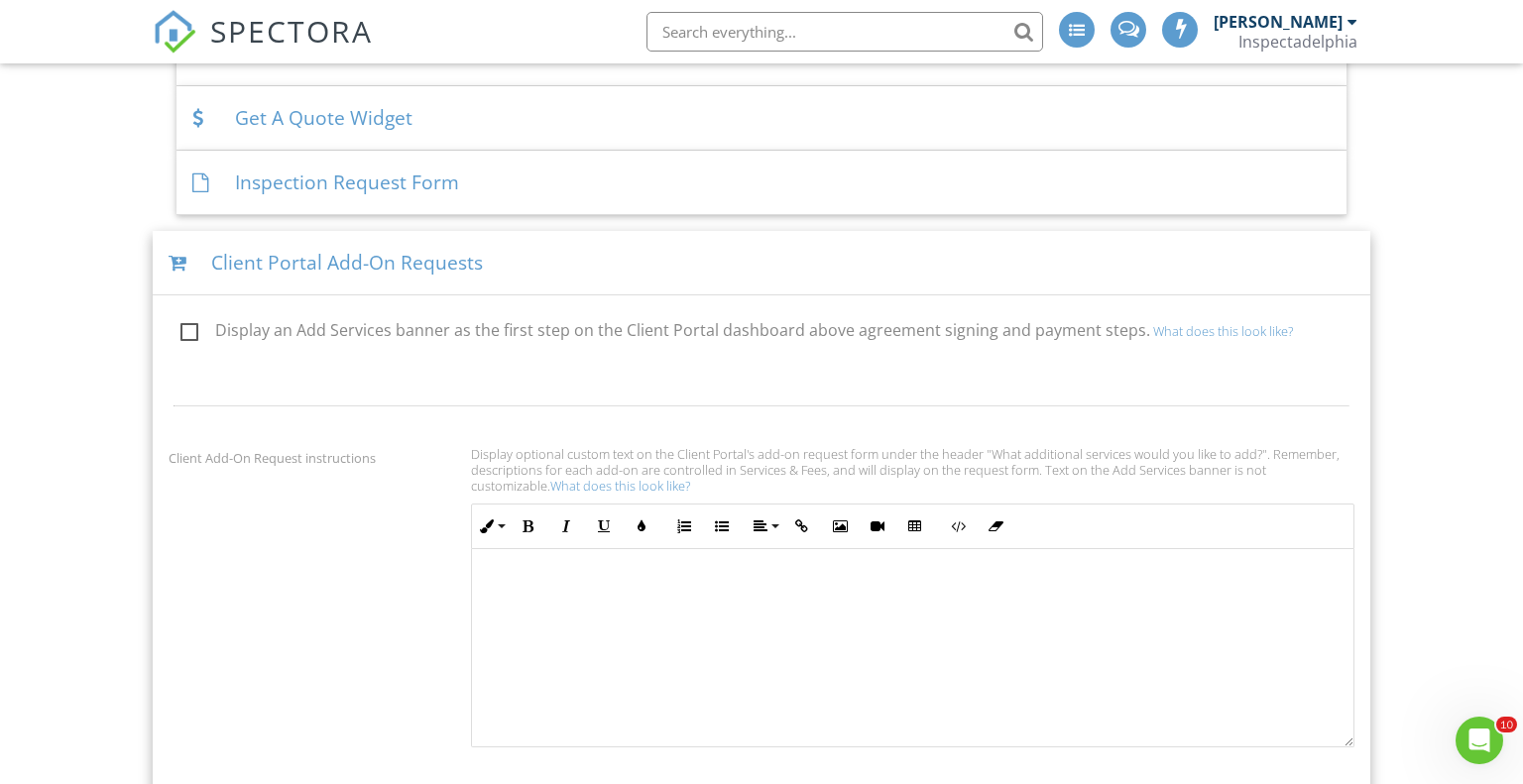 click on "Client Portal Add-On Requests" at bounding box center [762, 263] 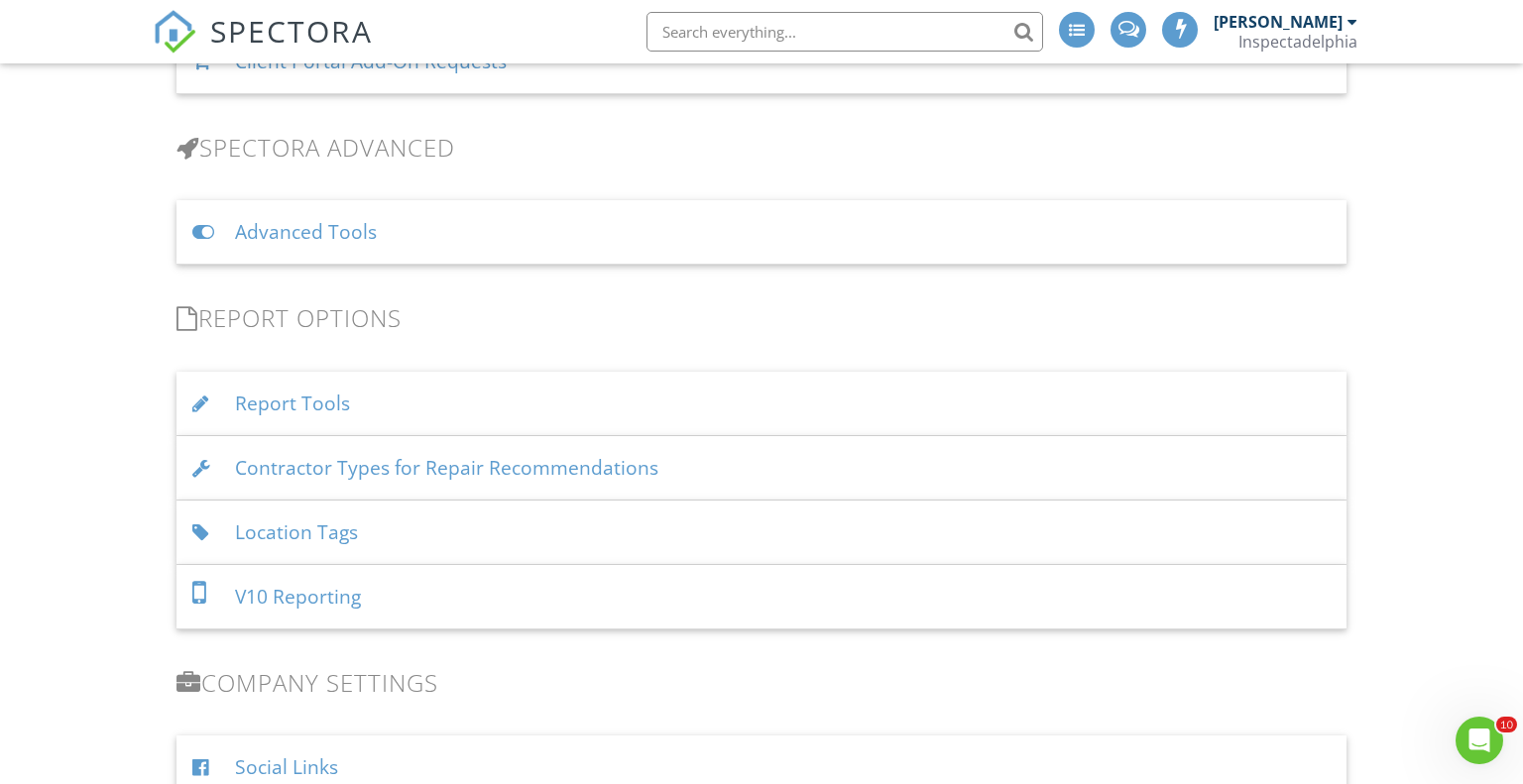 scroll, scrollTop: 1651, scrollLeft: 0, axis: vertical 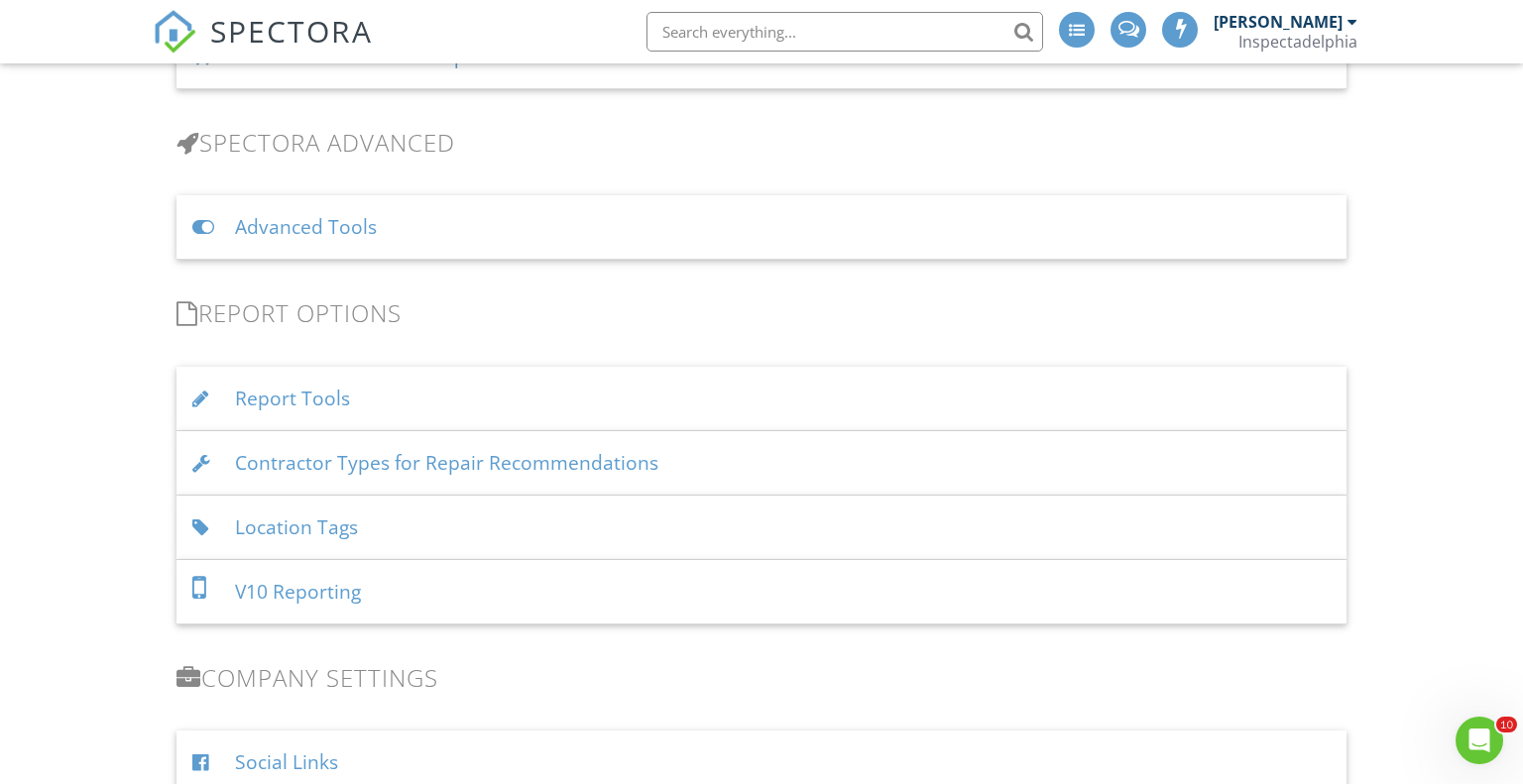 click on "V10 Reporting" at bounding box center [762, 592] 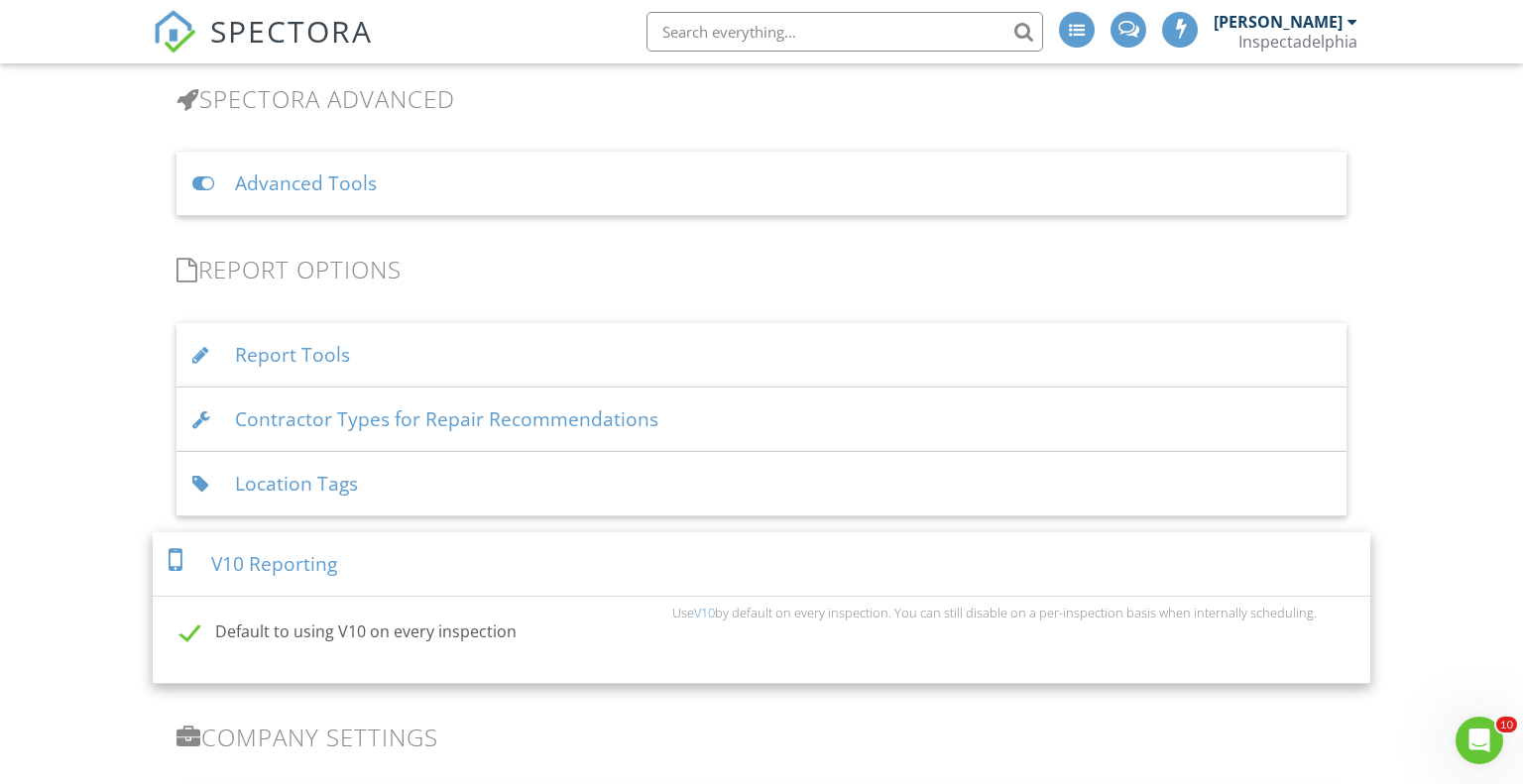 scroll, scrollTop: 1701, scrollLeft: 0, axis: vertical 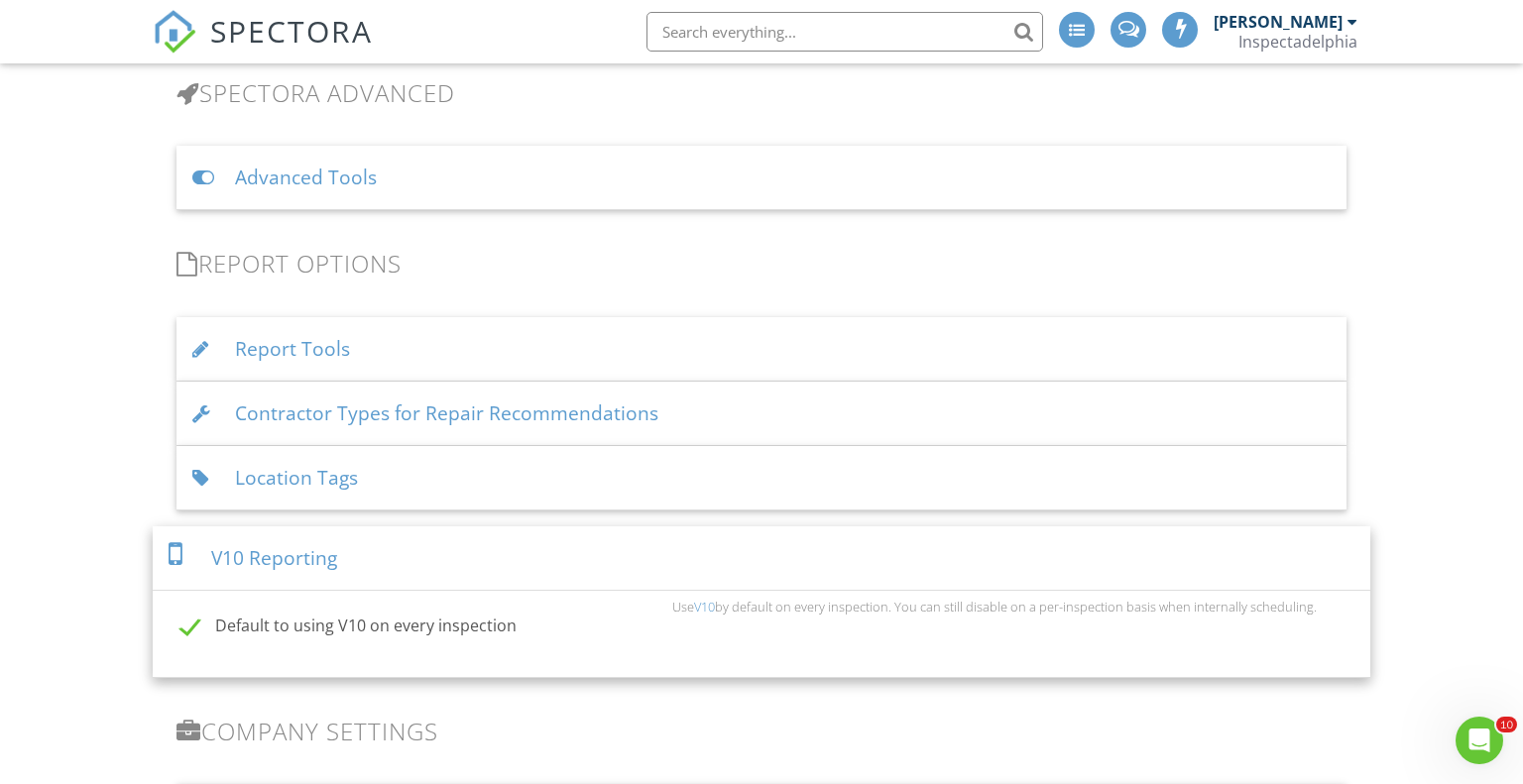 click on "V10 Reporting" at bounding box center (762, 558) 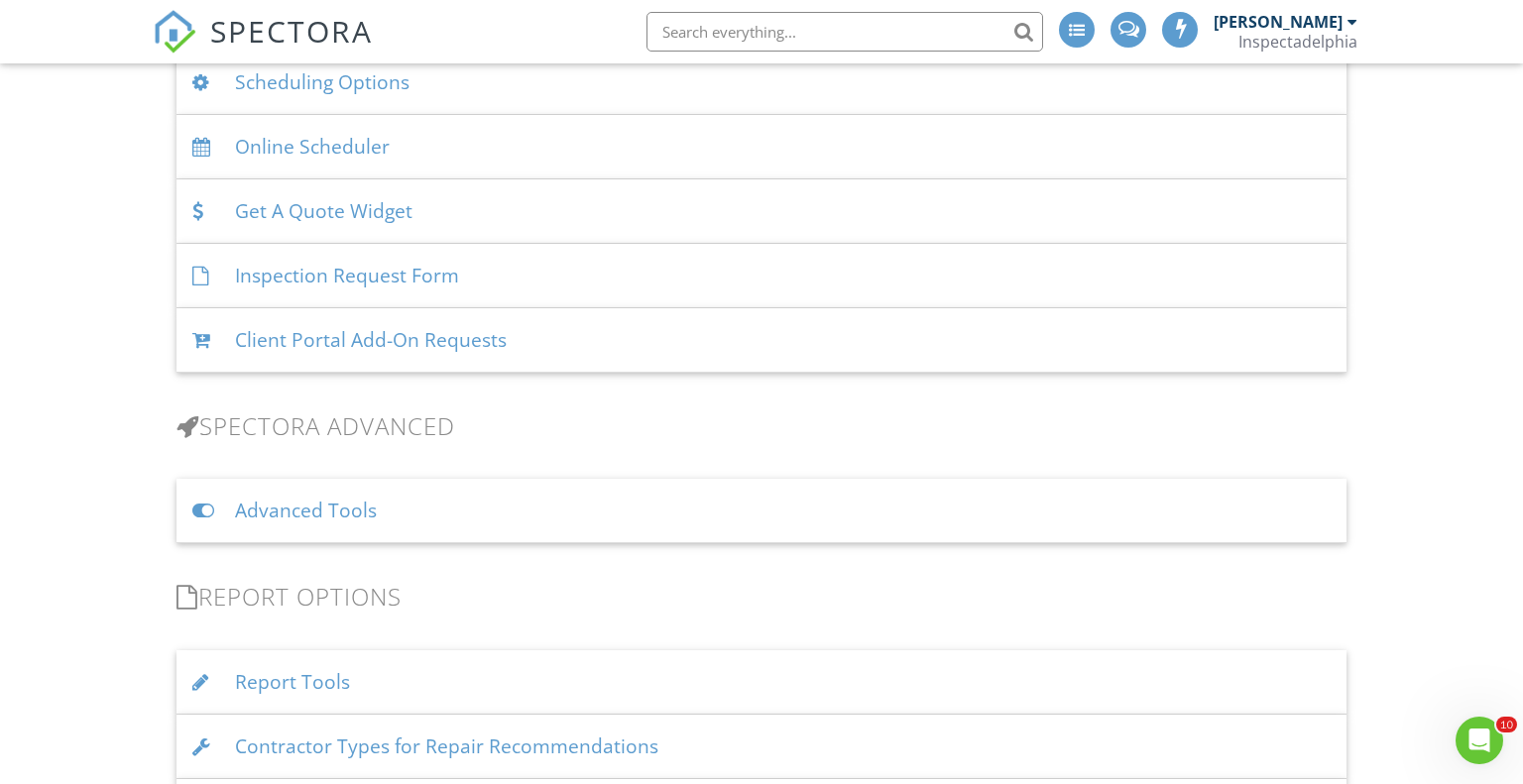 scroll, scrollTop: 1366, scrollLeft: 0, axis: vertical 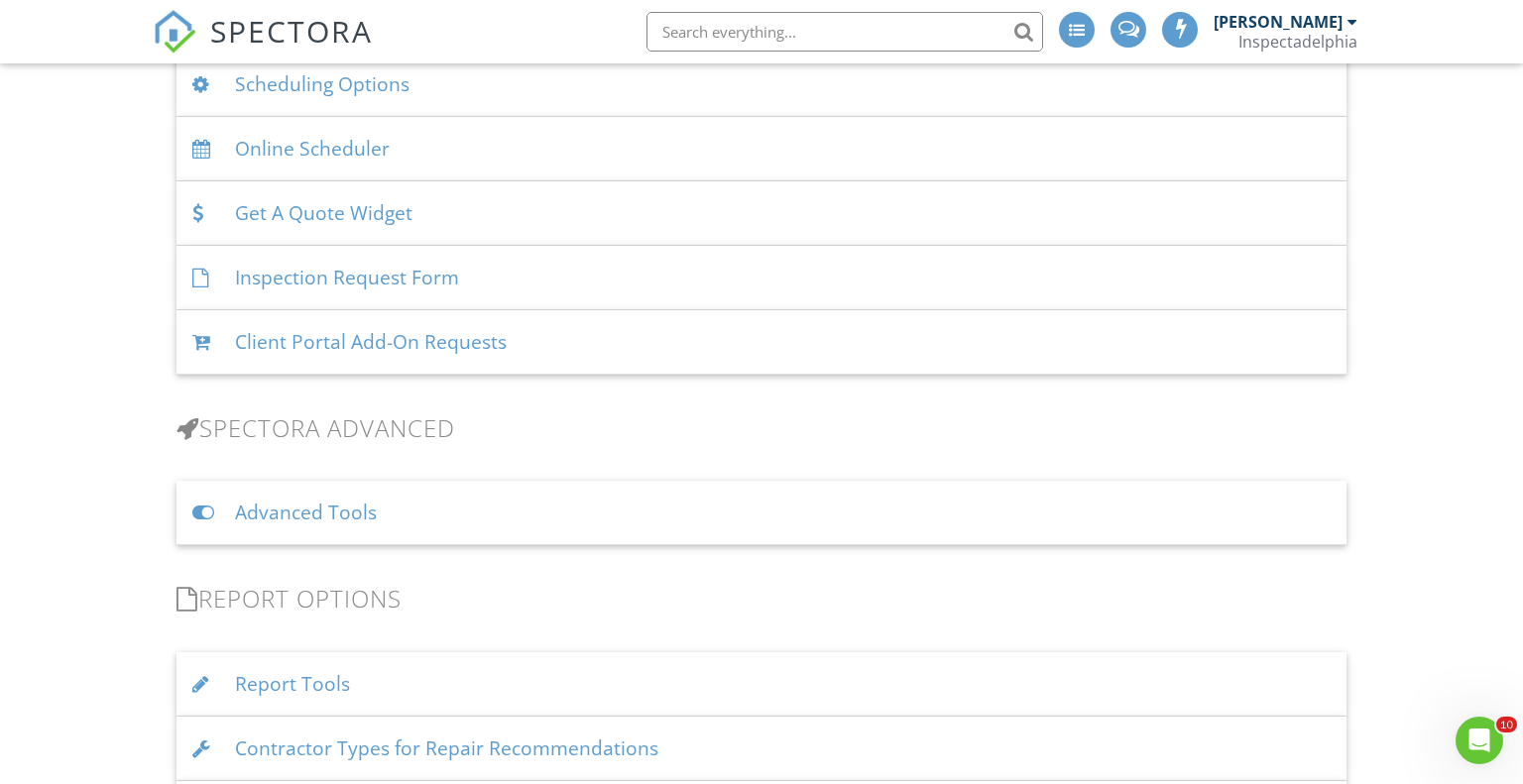 click on "Advanced Tools" at bounding box center [762, 512] 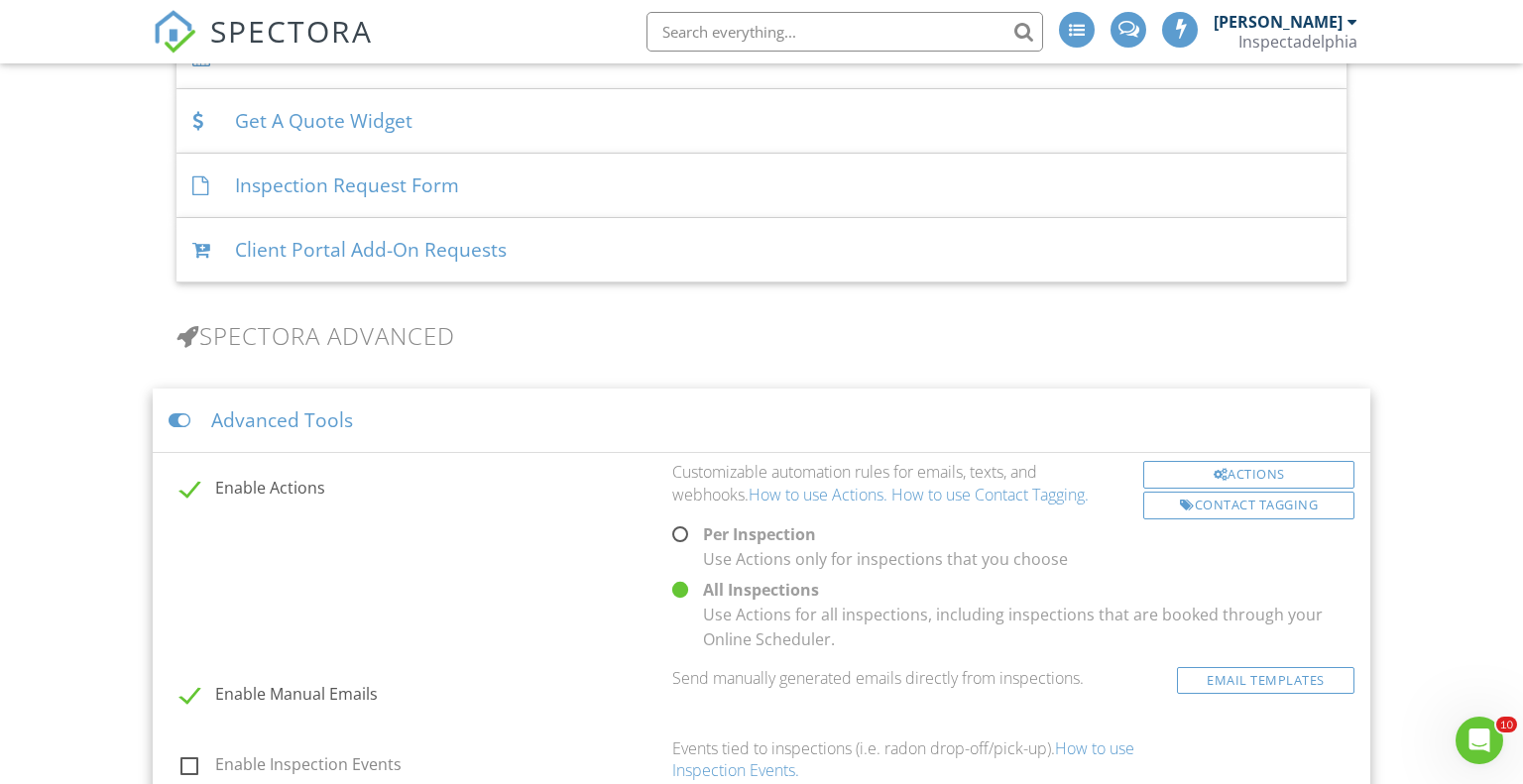 scroll, scrollTop: 1507, scrollLeft: 0, axis: vertical 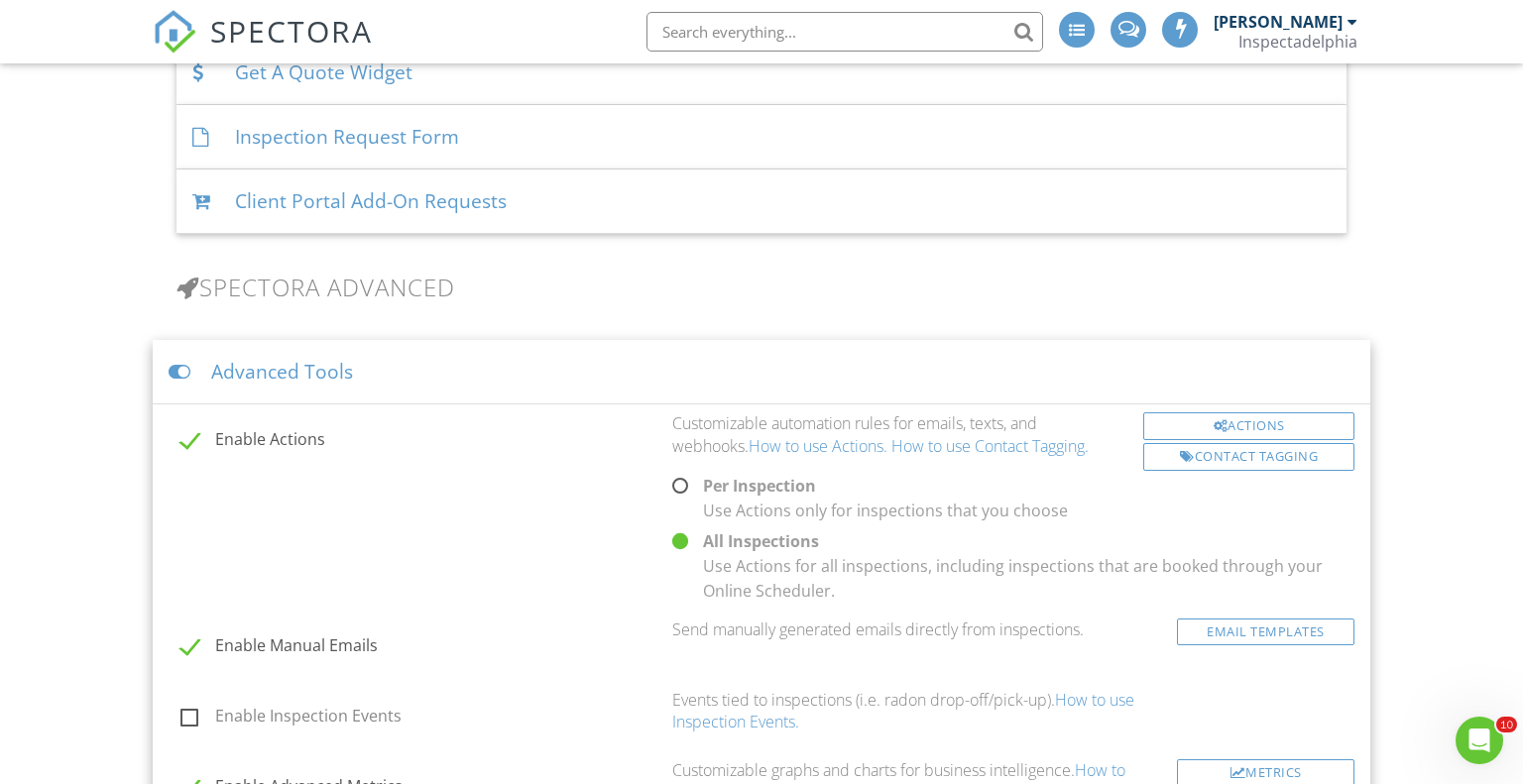 click on "Advanced Tools" at bounding box center (762, 372) 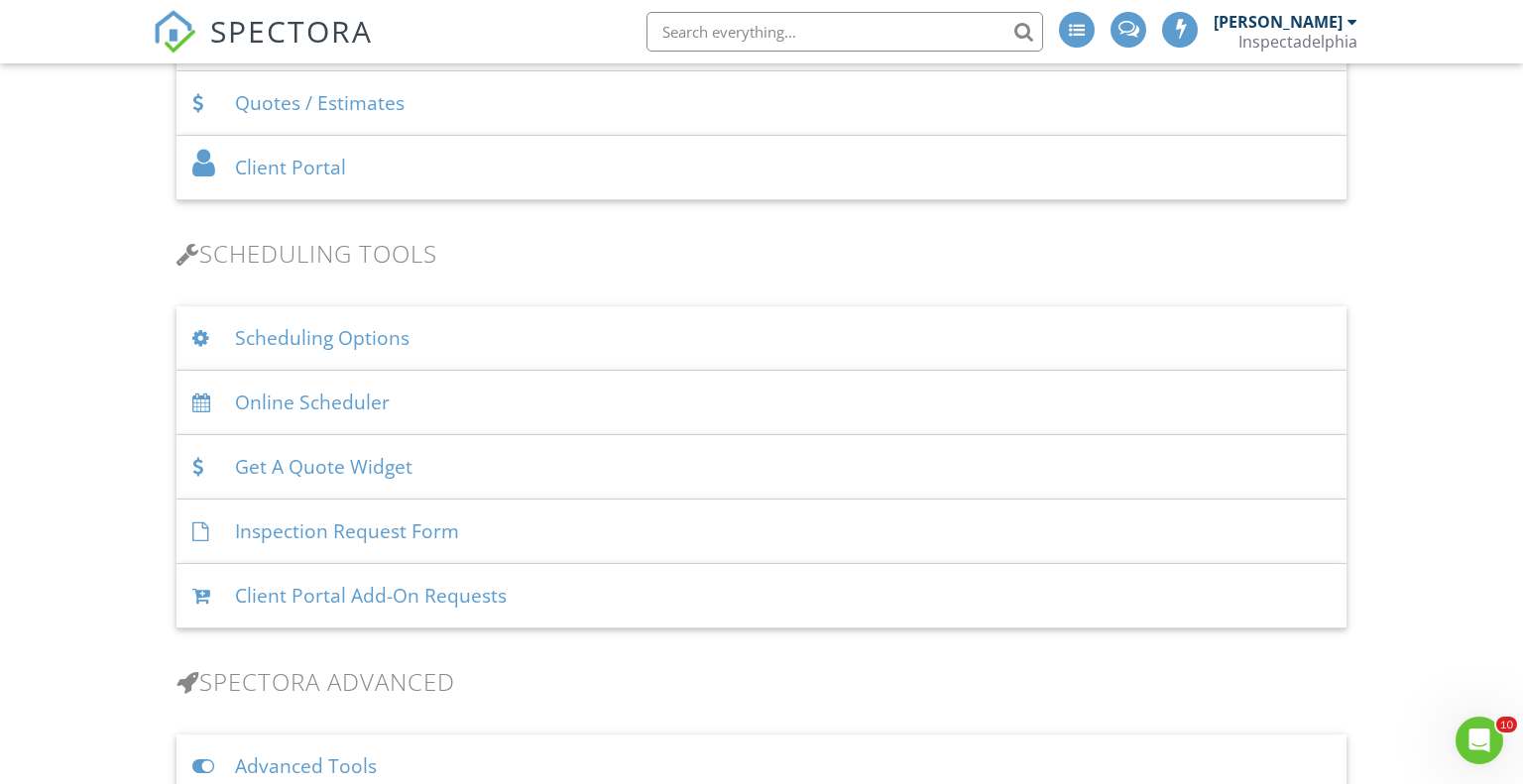 scroll, scrollTop: 1109, scrollLeft: 0, axis: vertical 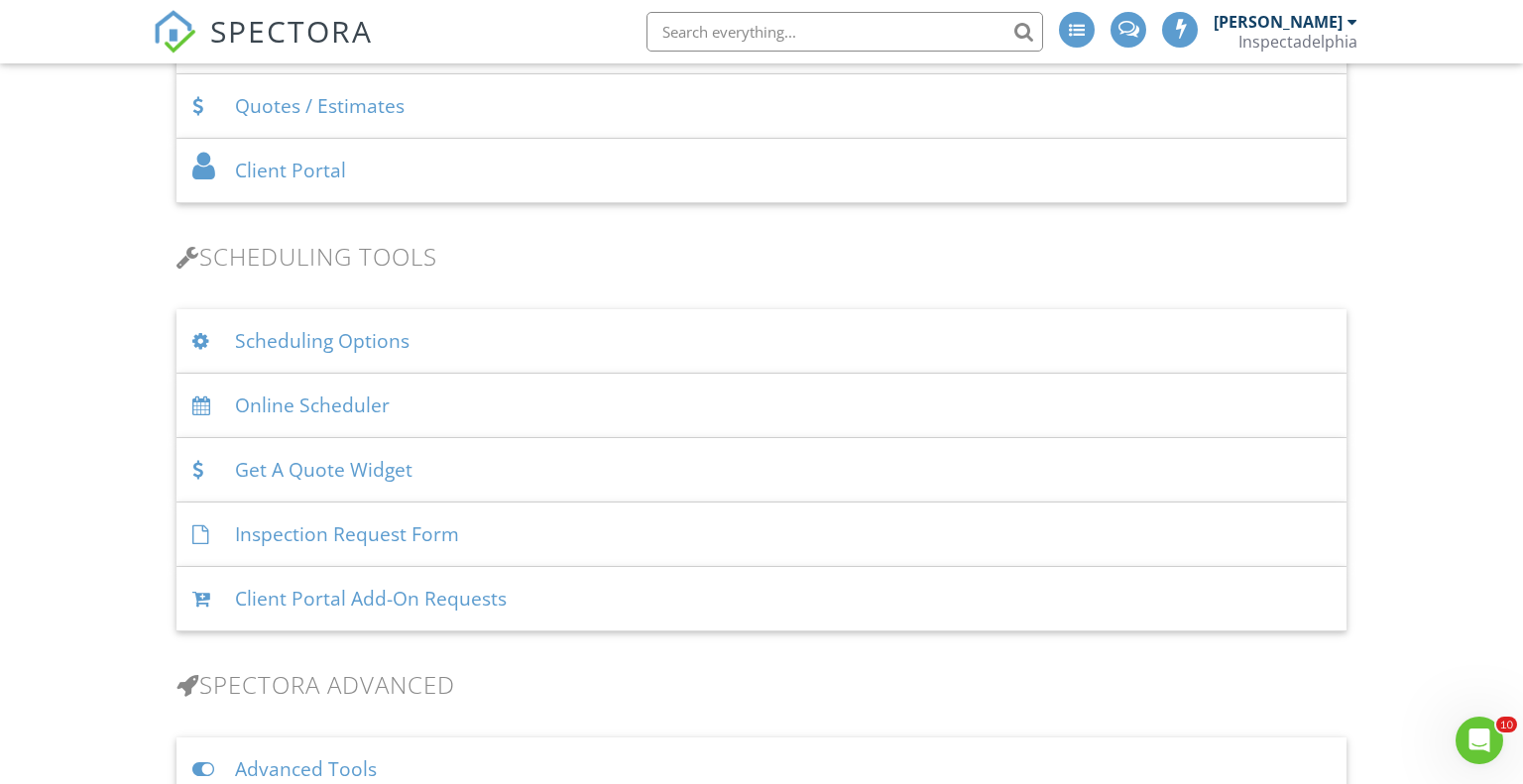 click on "Inspection Request Form" at bounding box center (762, 534) 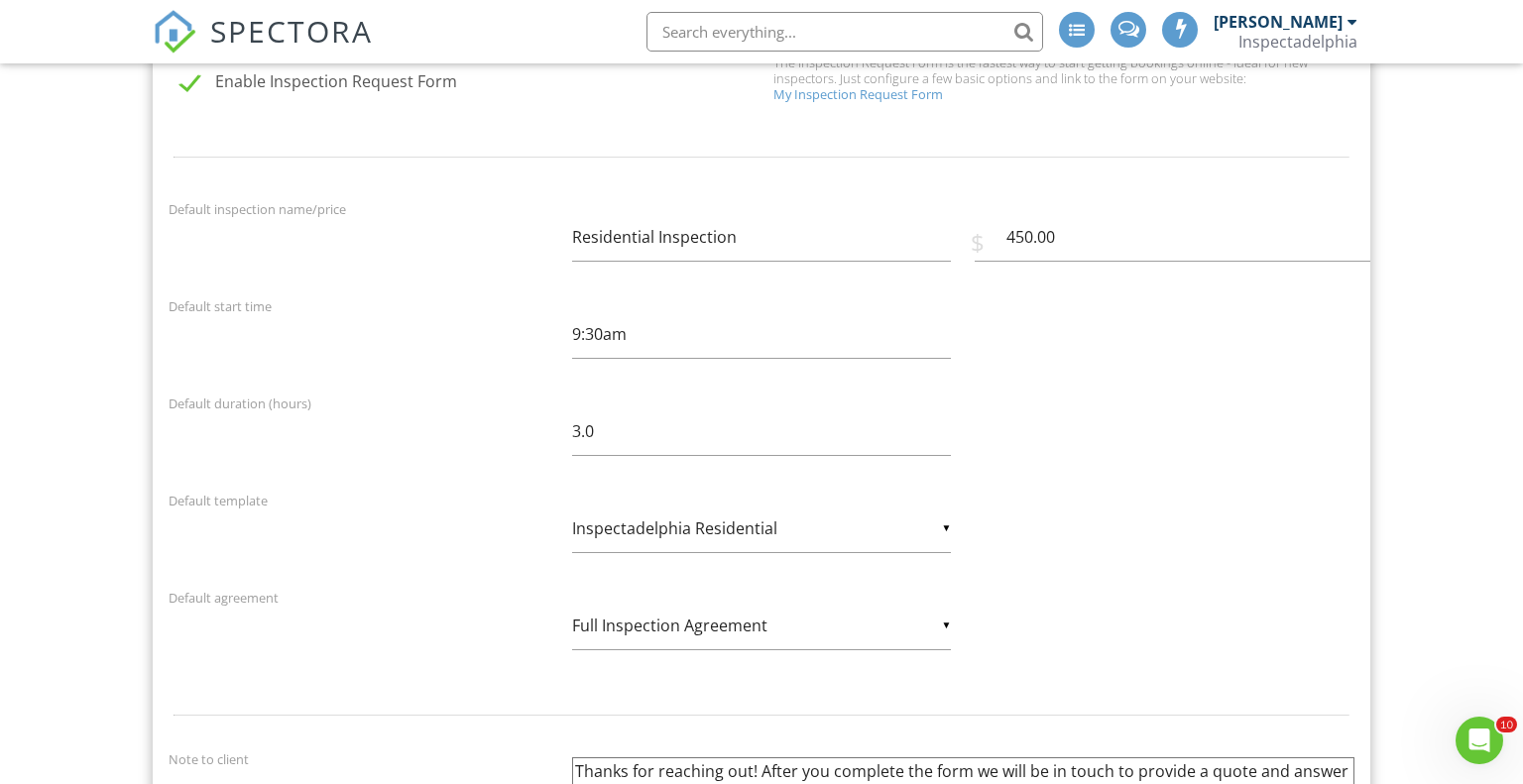 scroll, scrollTop: 1645, scrollLeft: 0, axis: vertical 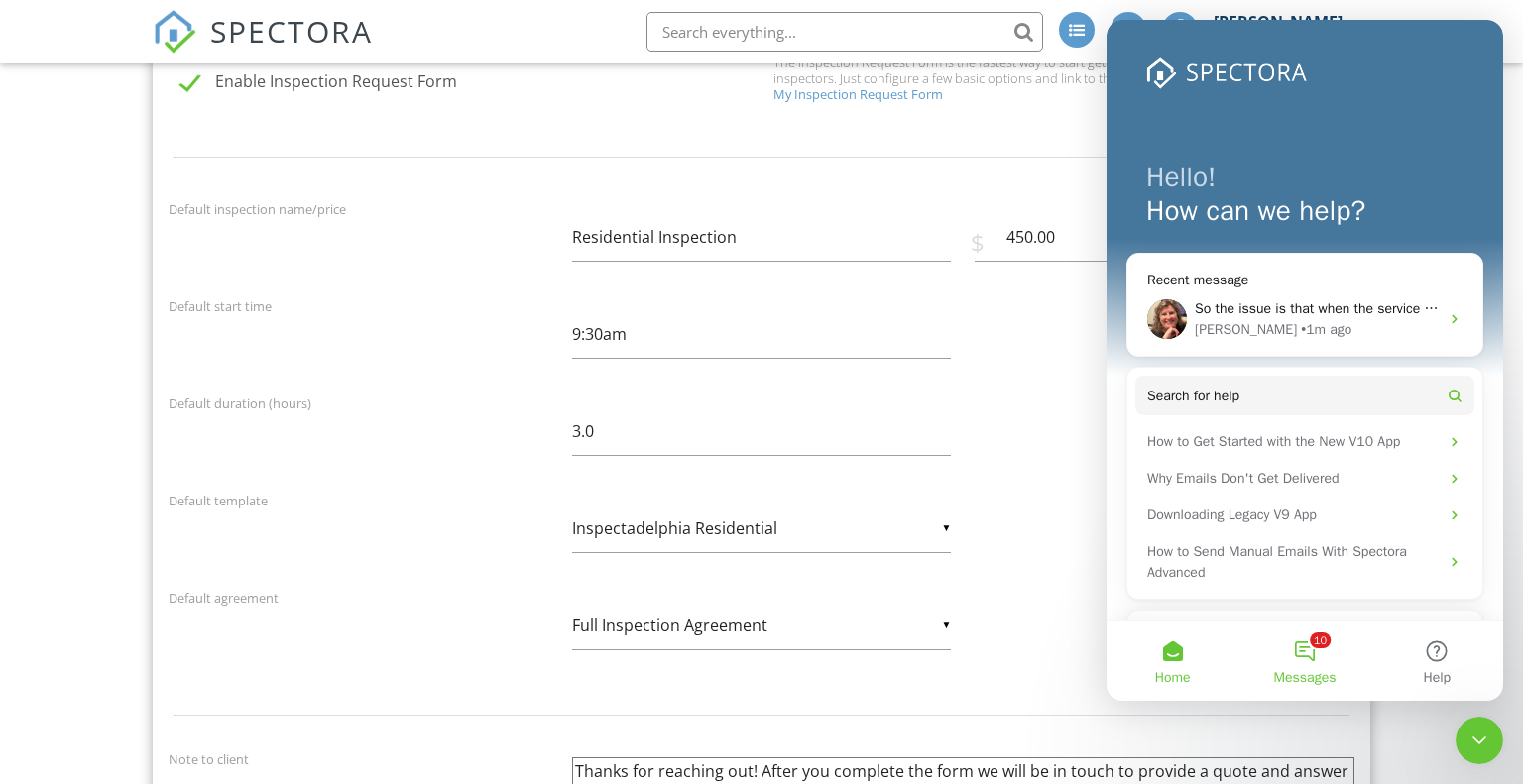 click on "10 Messages" at bounding box center [1304, 661] 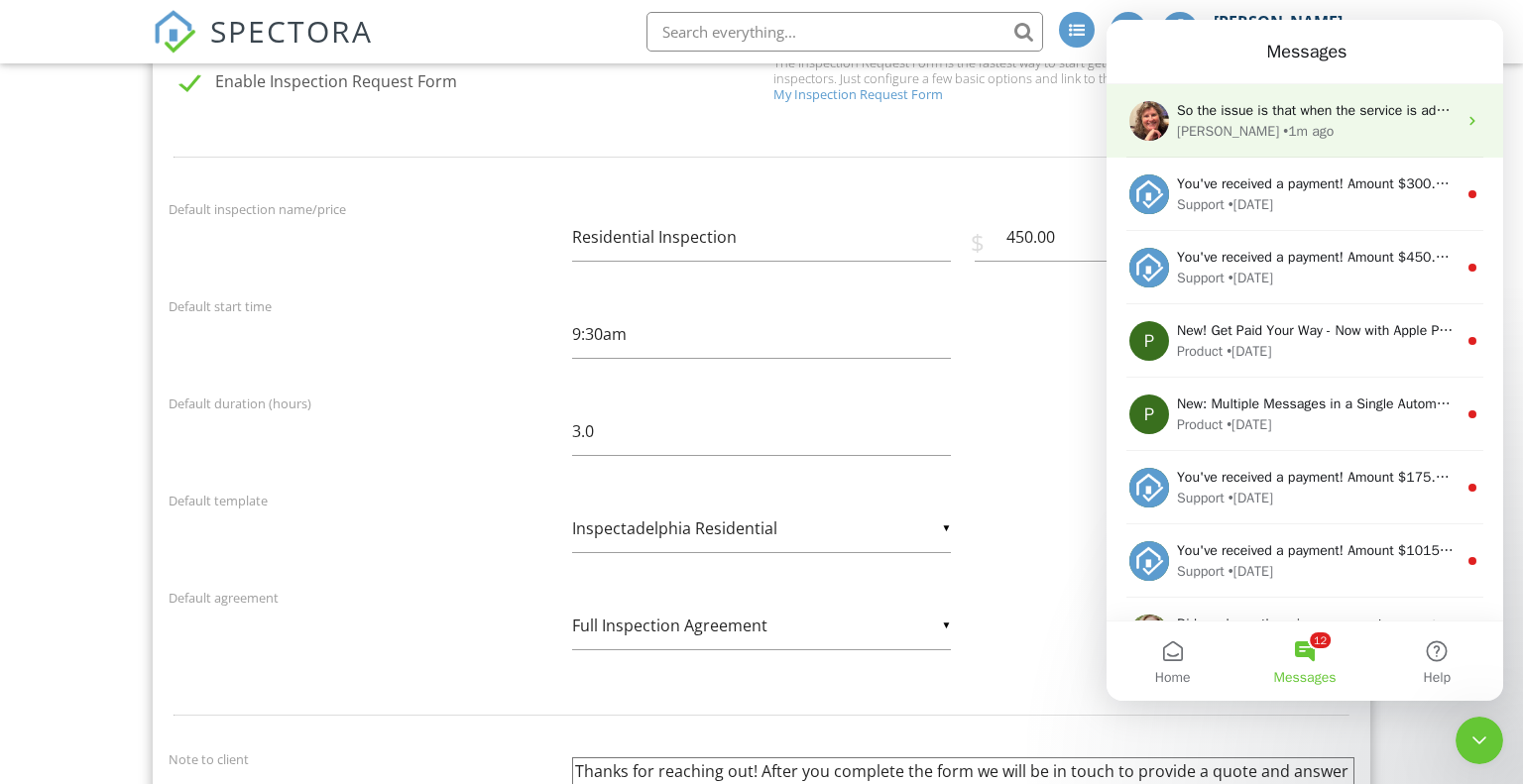 click on "•  1m ago" at bounding box center (1308, 131) 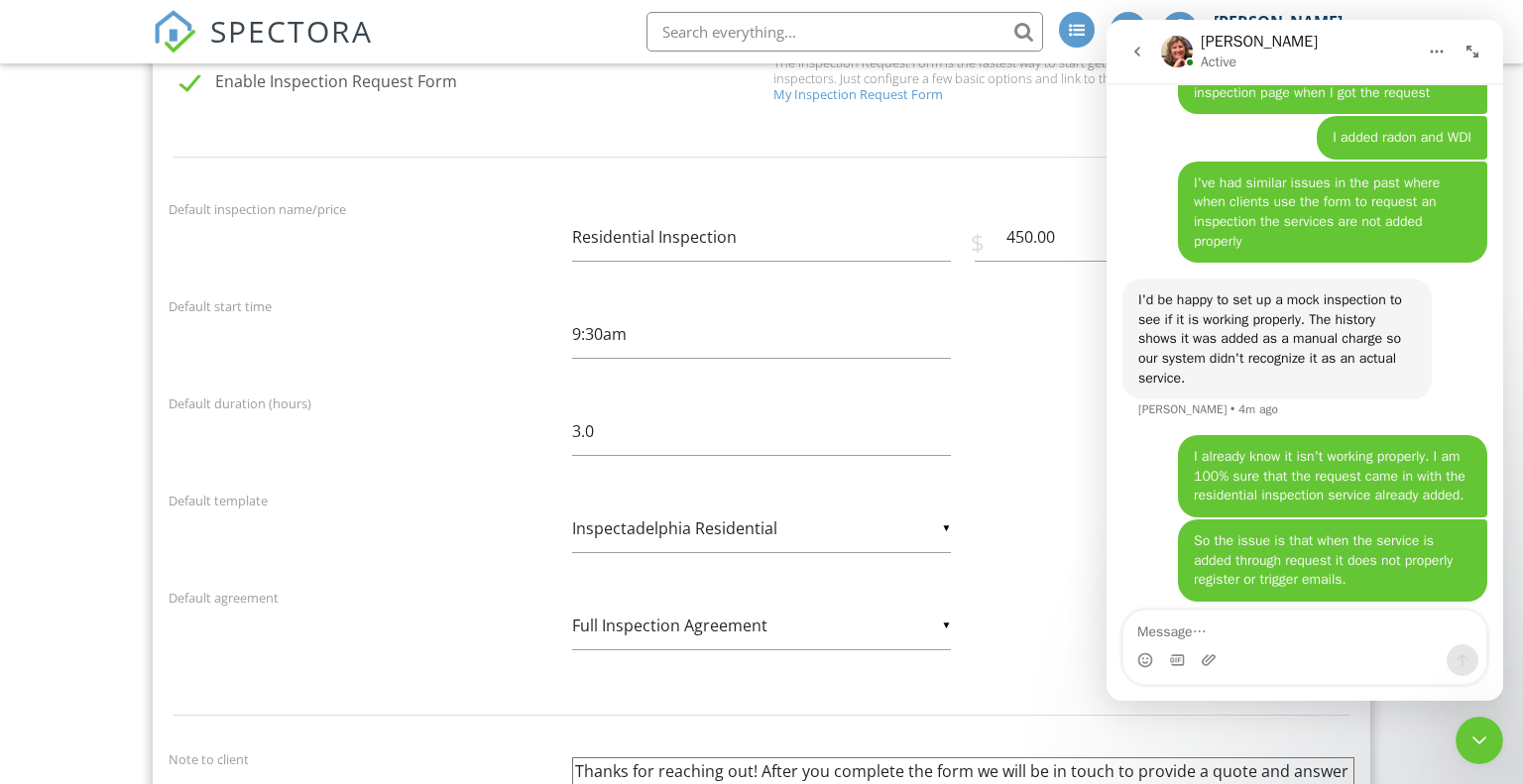 scroll, scrollTop: 3398, scrollLeft: 0, axis: vertical 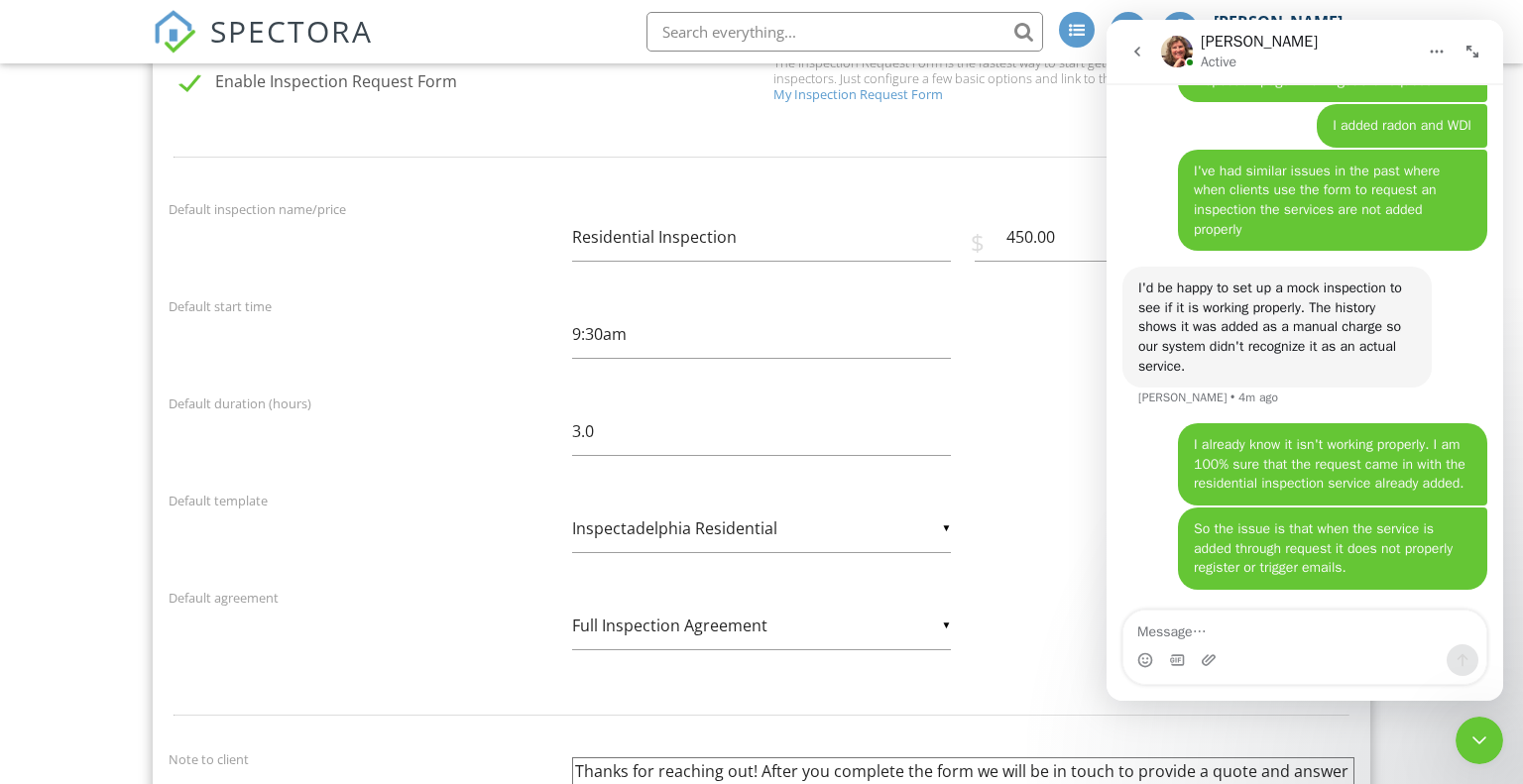 click 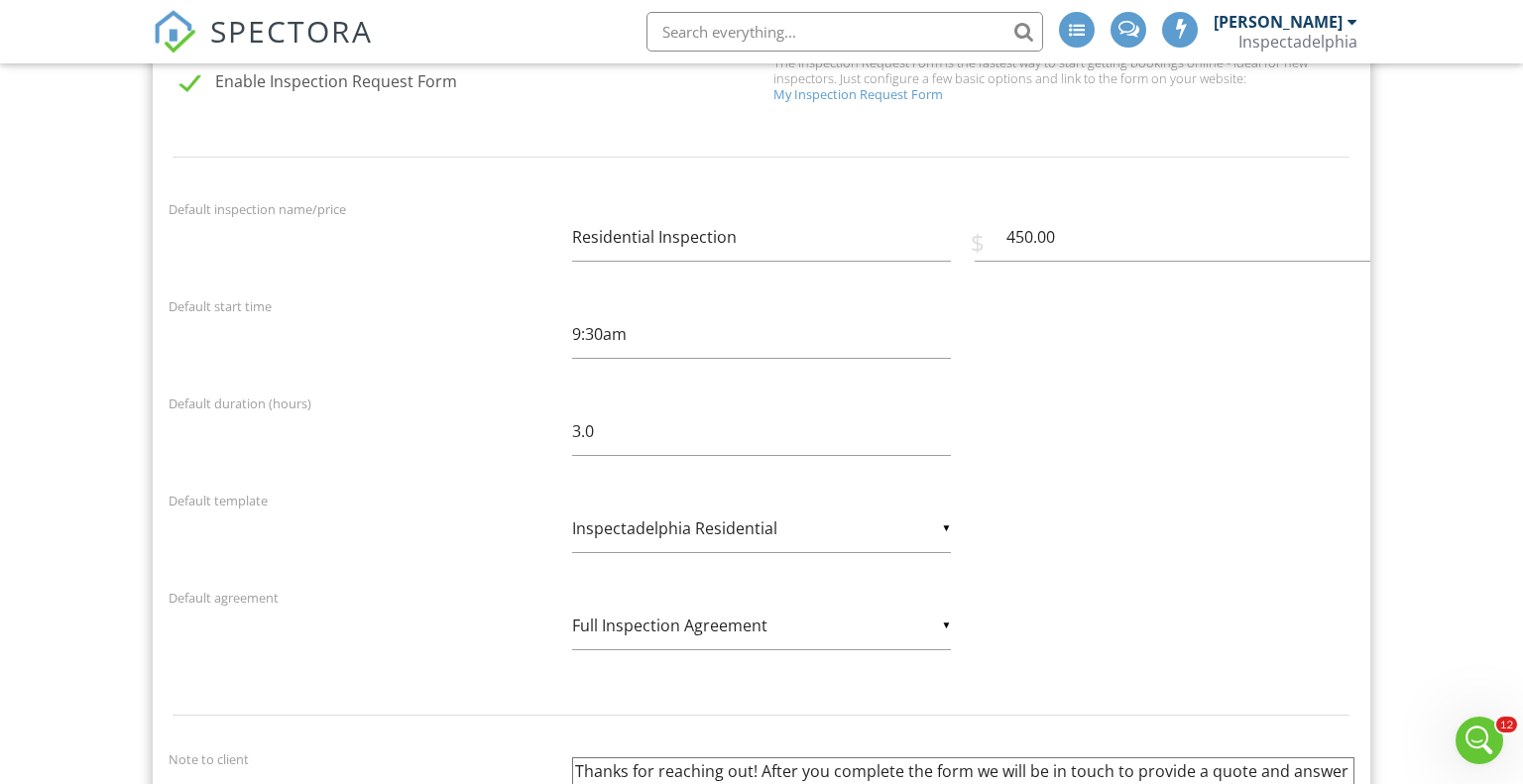 scroll, scrollTop: 0, scrollLeft: 0, axis: both 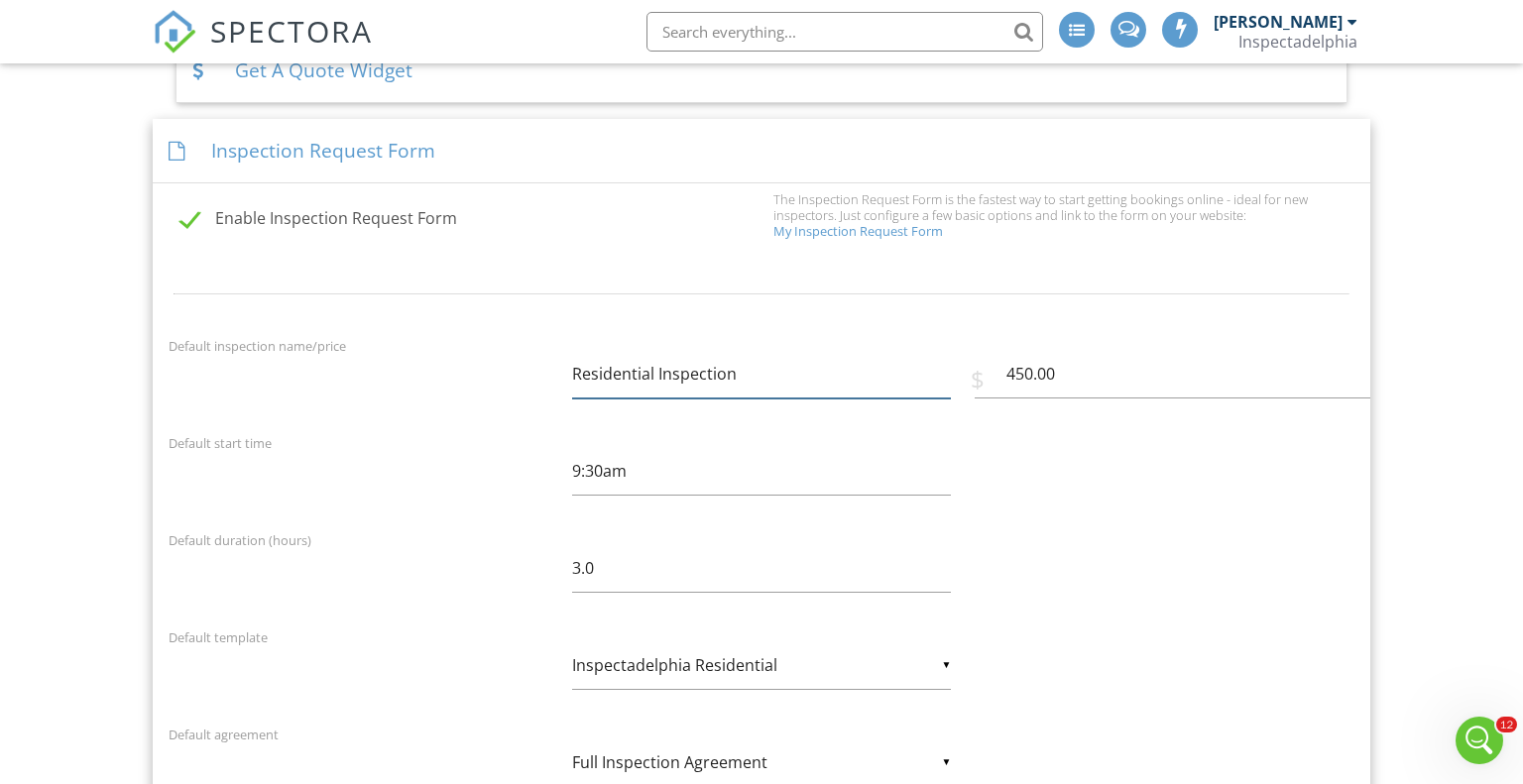 click on "Residential Inspection" at bounding box center (762, 374) 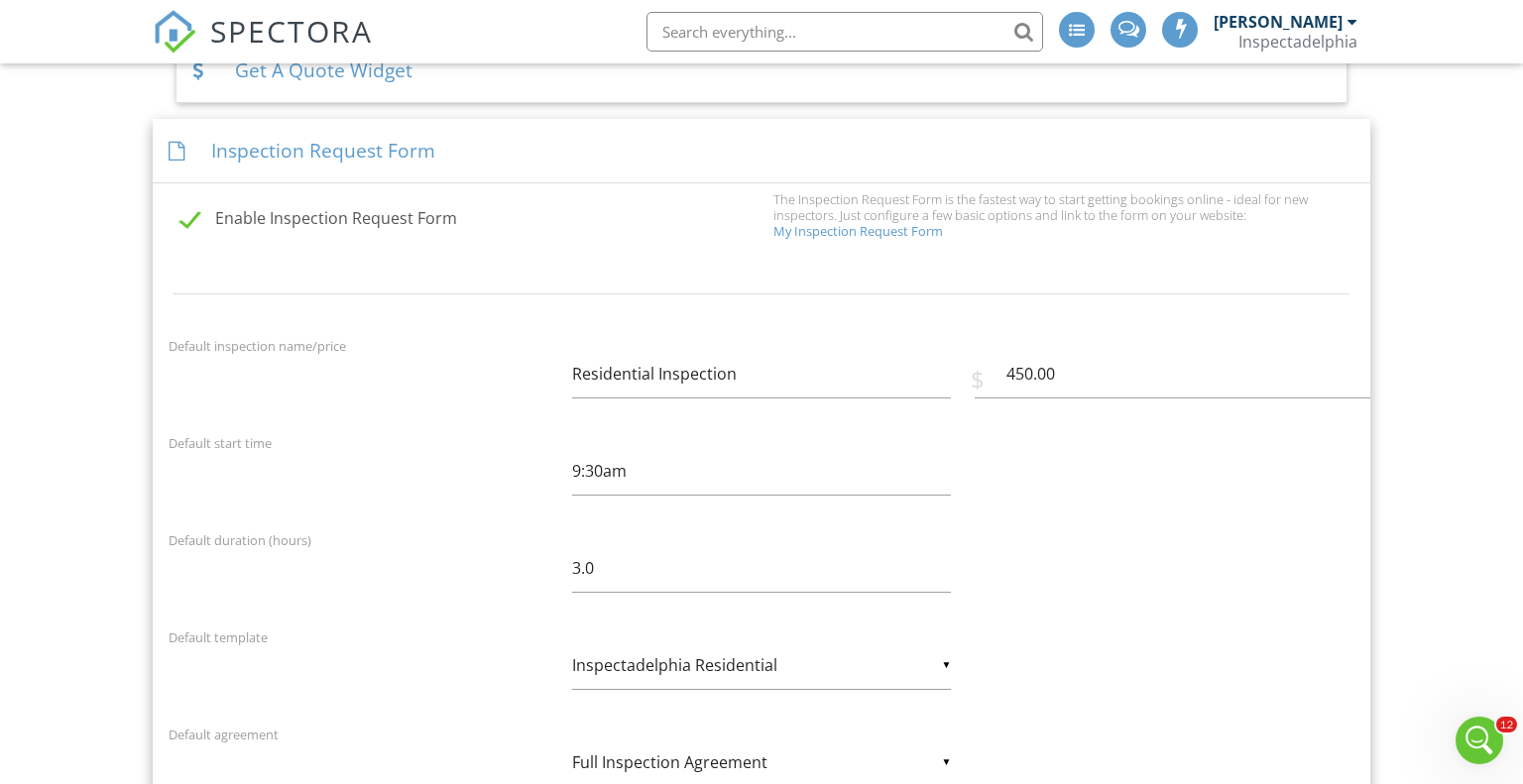 click on "Default duration (hours)
3.0" at bounding box center (762, 573) 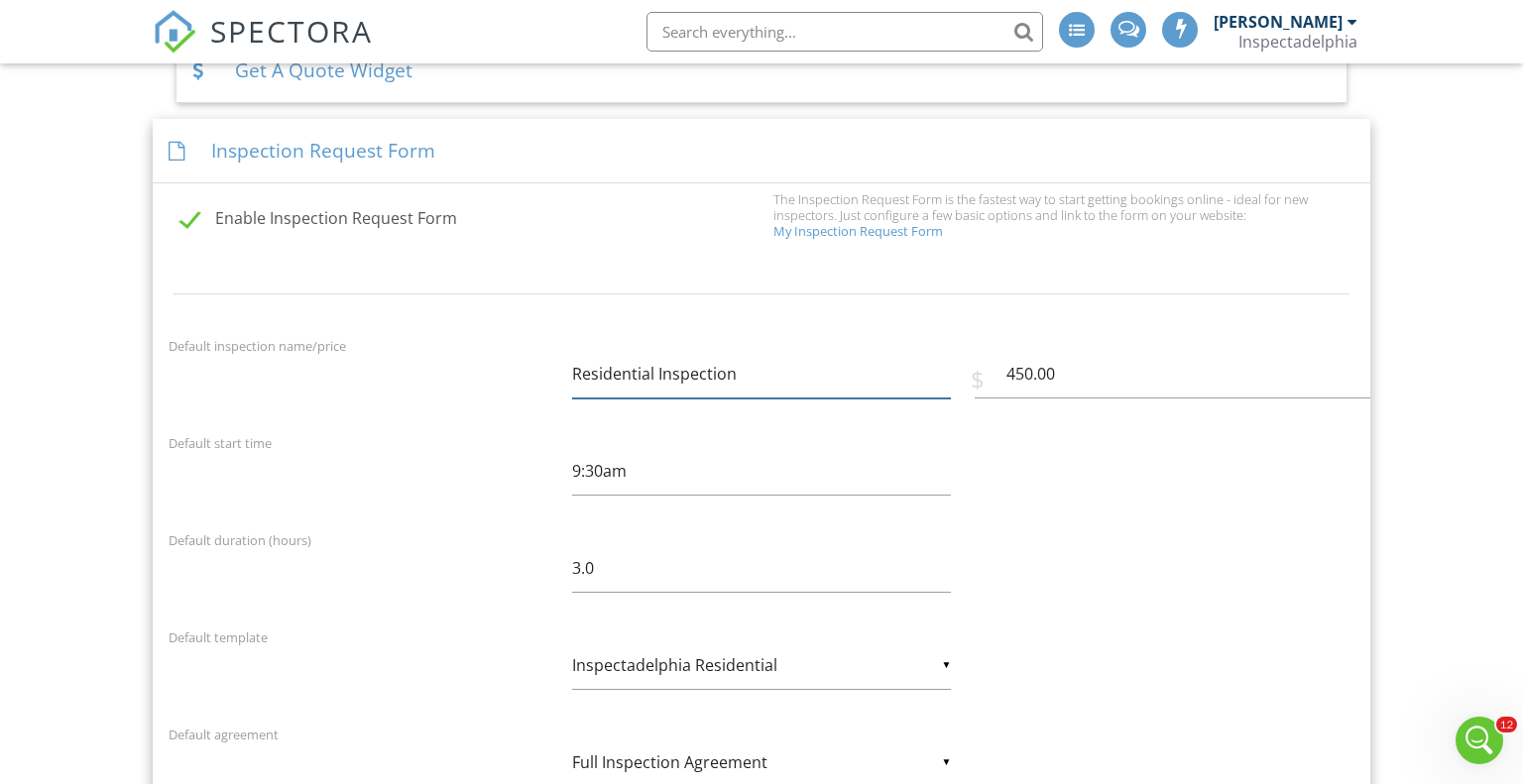 click on "Residential Inspection" at bounding box center (762, 374) 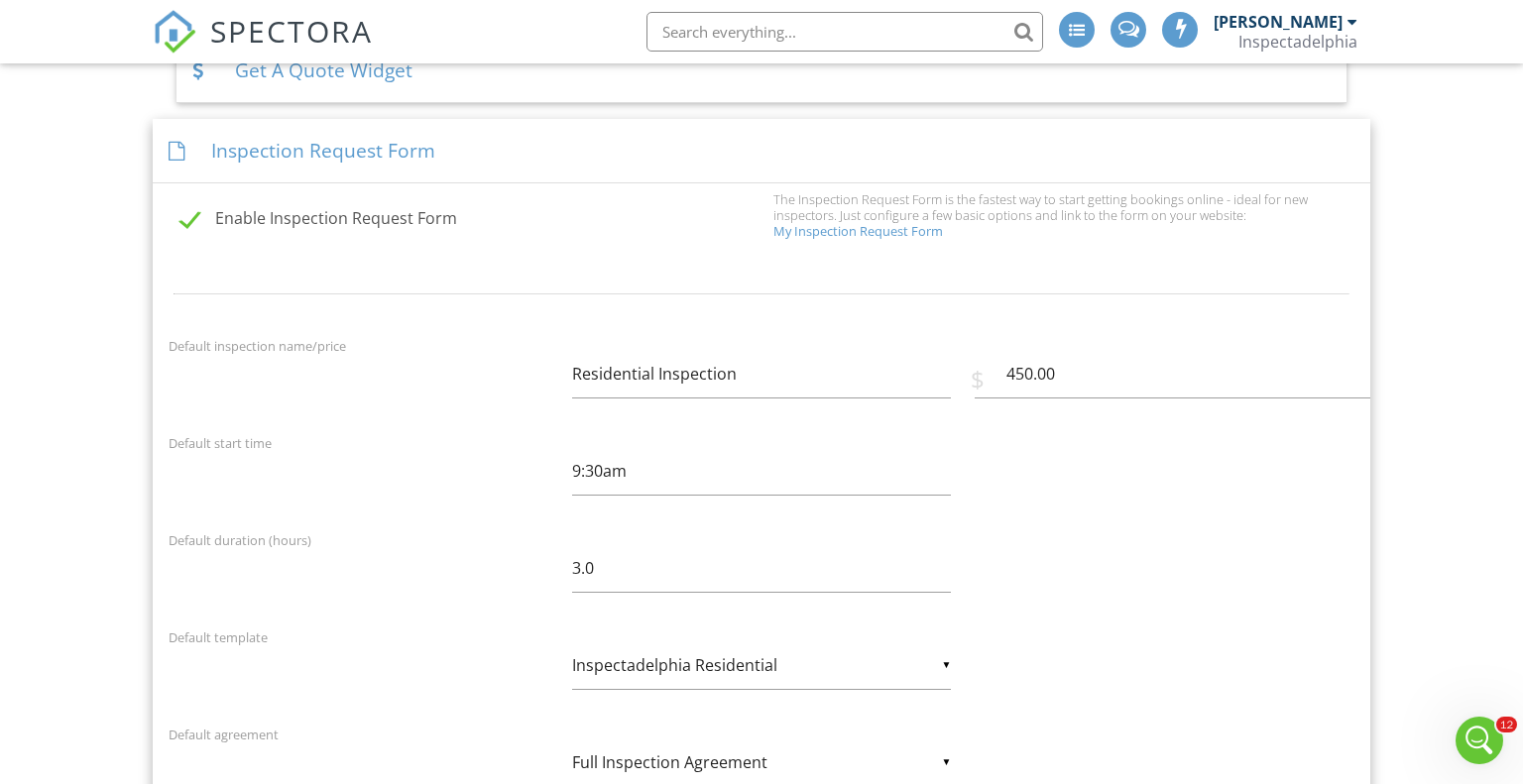 click on "Default duration (hours)
3.0" at bounding box center (762, 573) 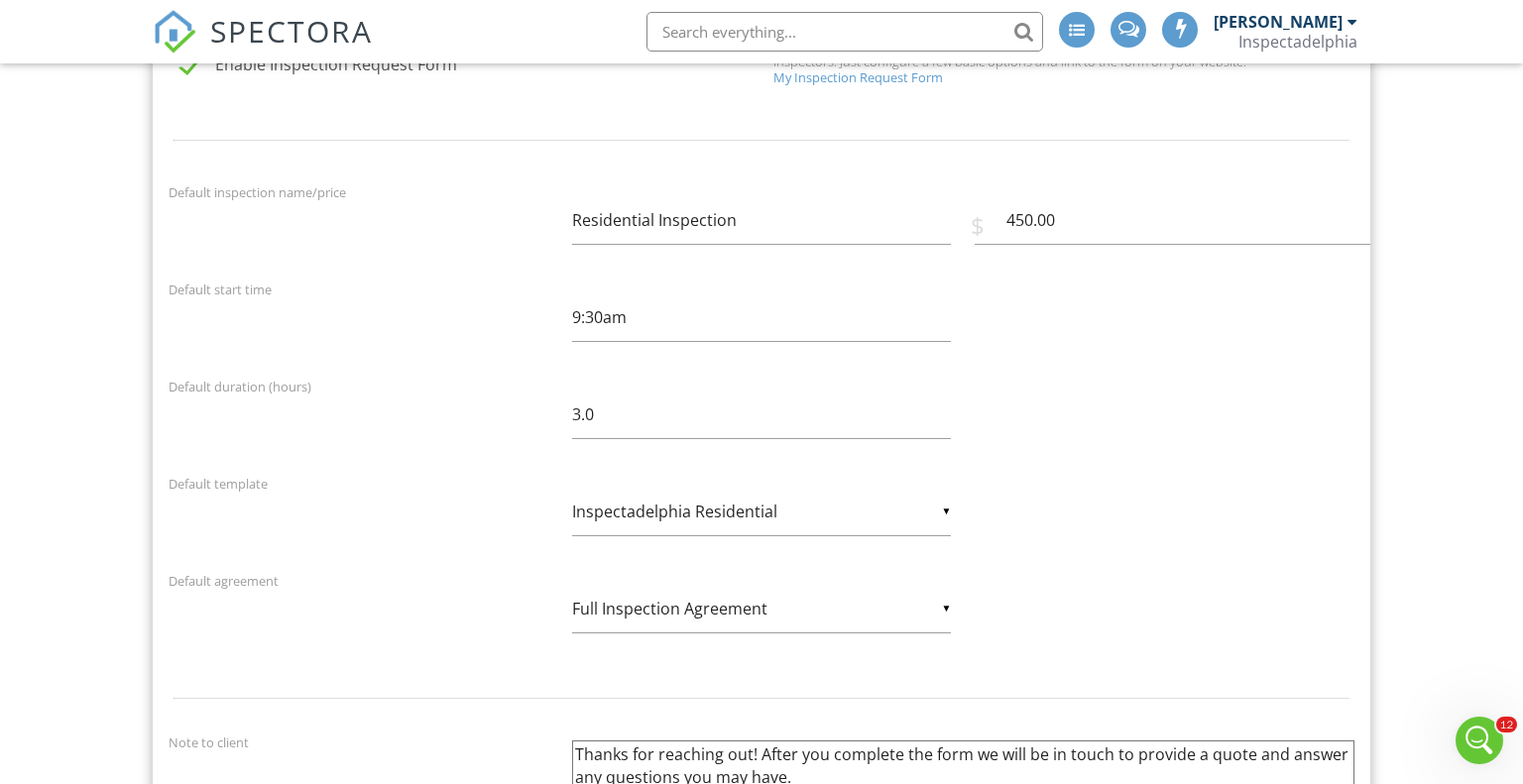 scroll, scrollTop: 1663, scrollLeft: 0, axis: vertical 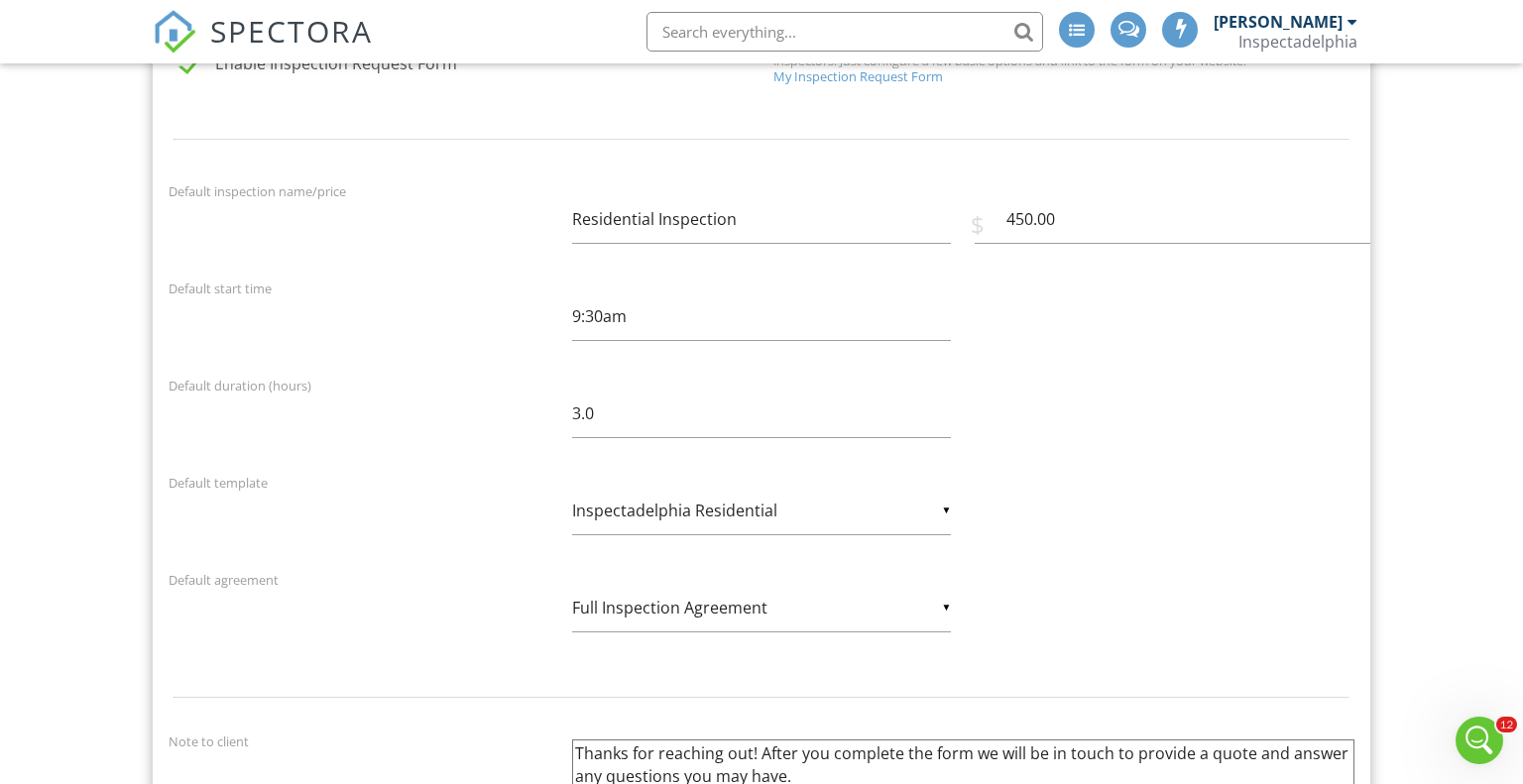click 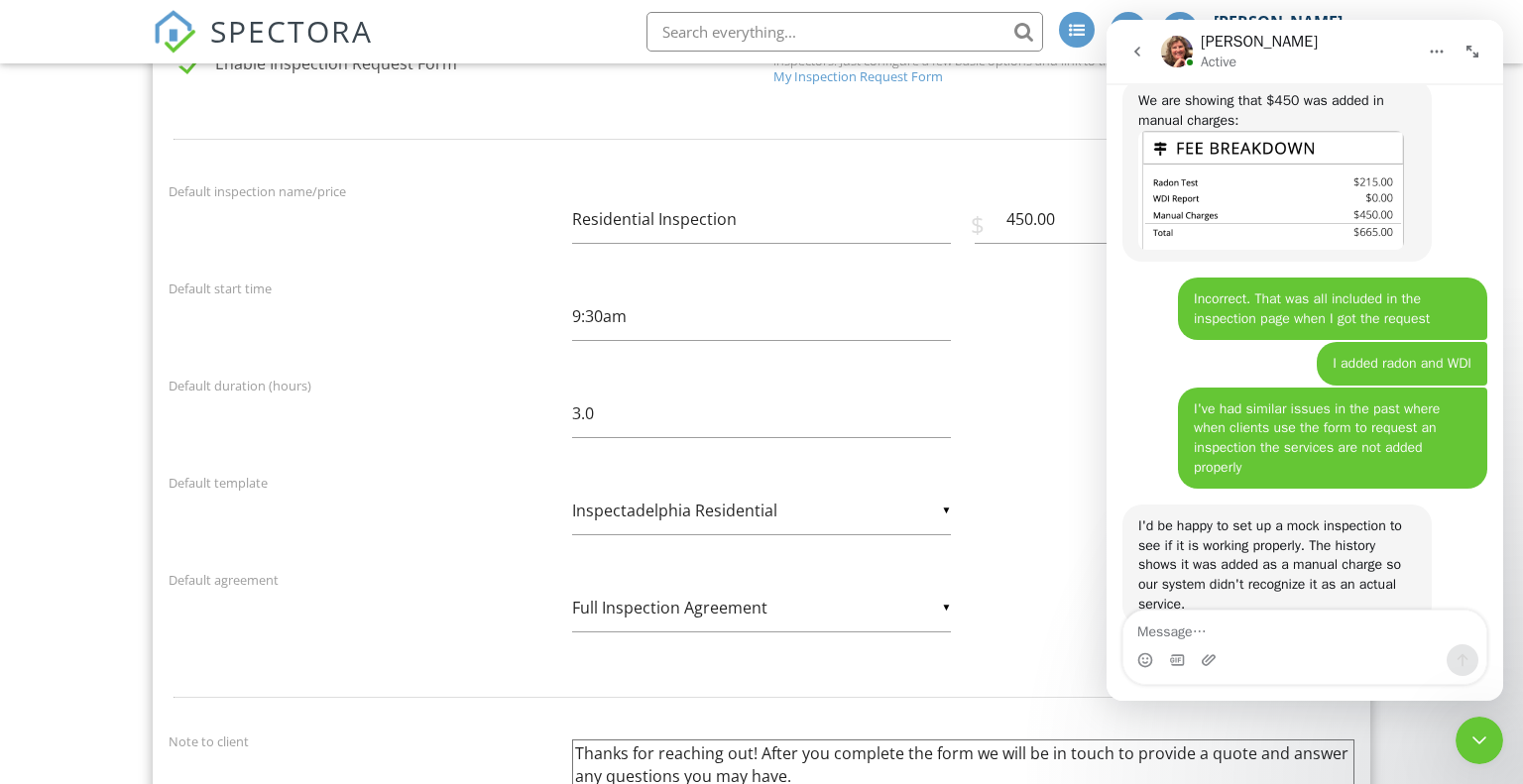 scroll, scrollTop: 3474, scrollLeft: 0, axis: vertical 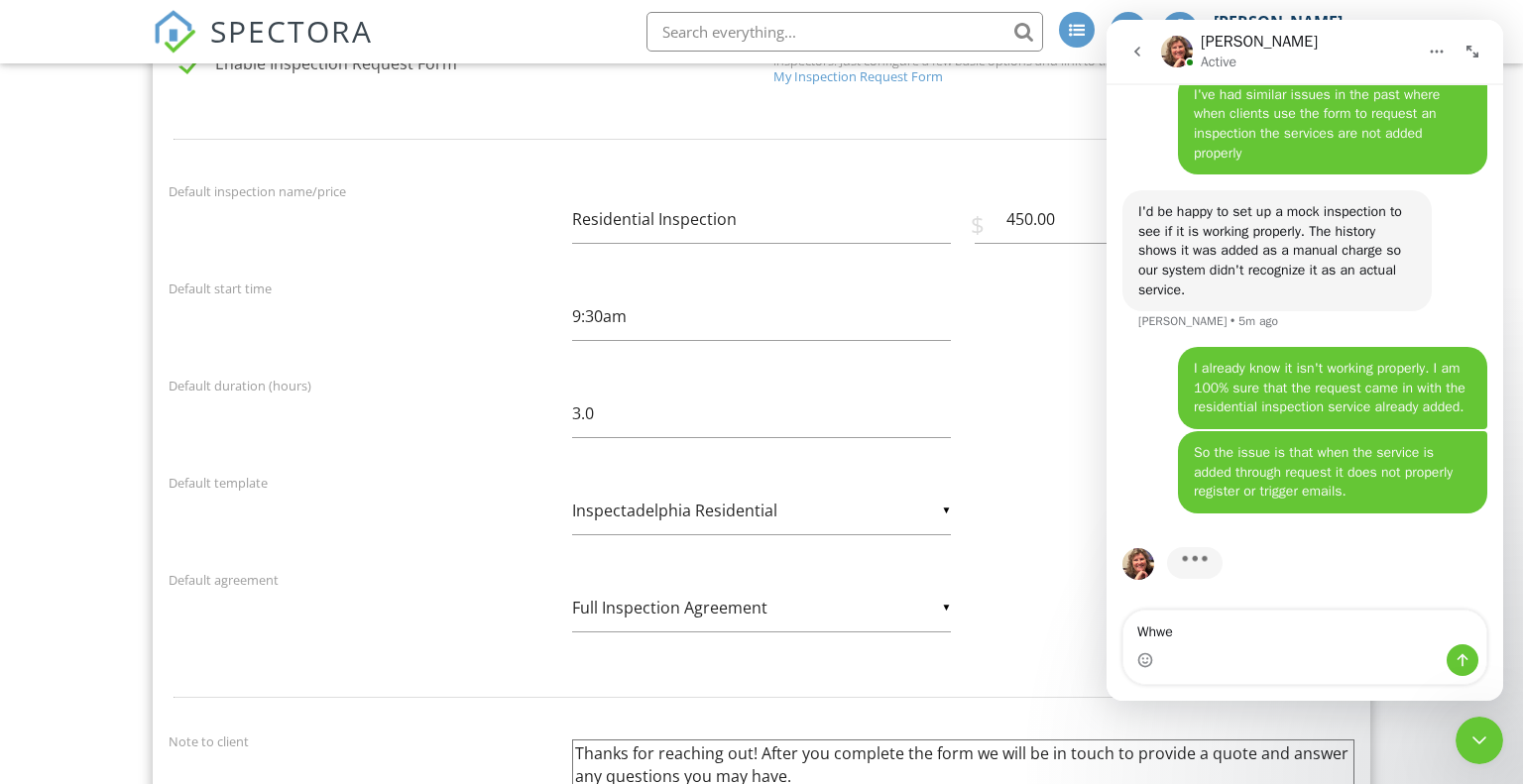 type on "Whwen" 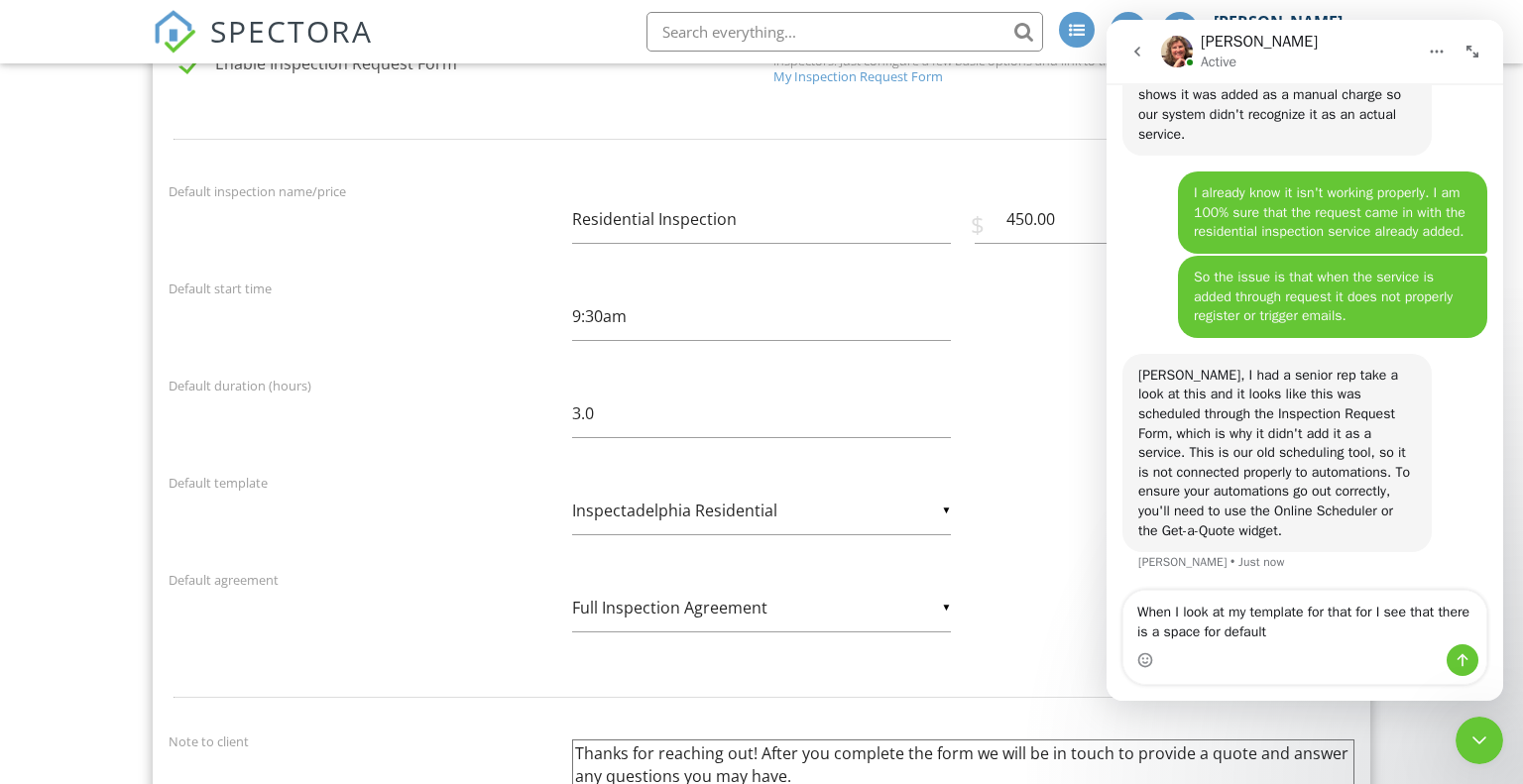 scroll, scrollTop: 3632, scrollLeft: 0, axis: vertical 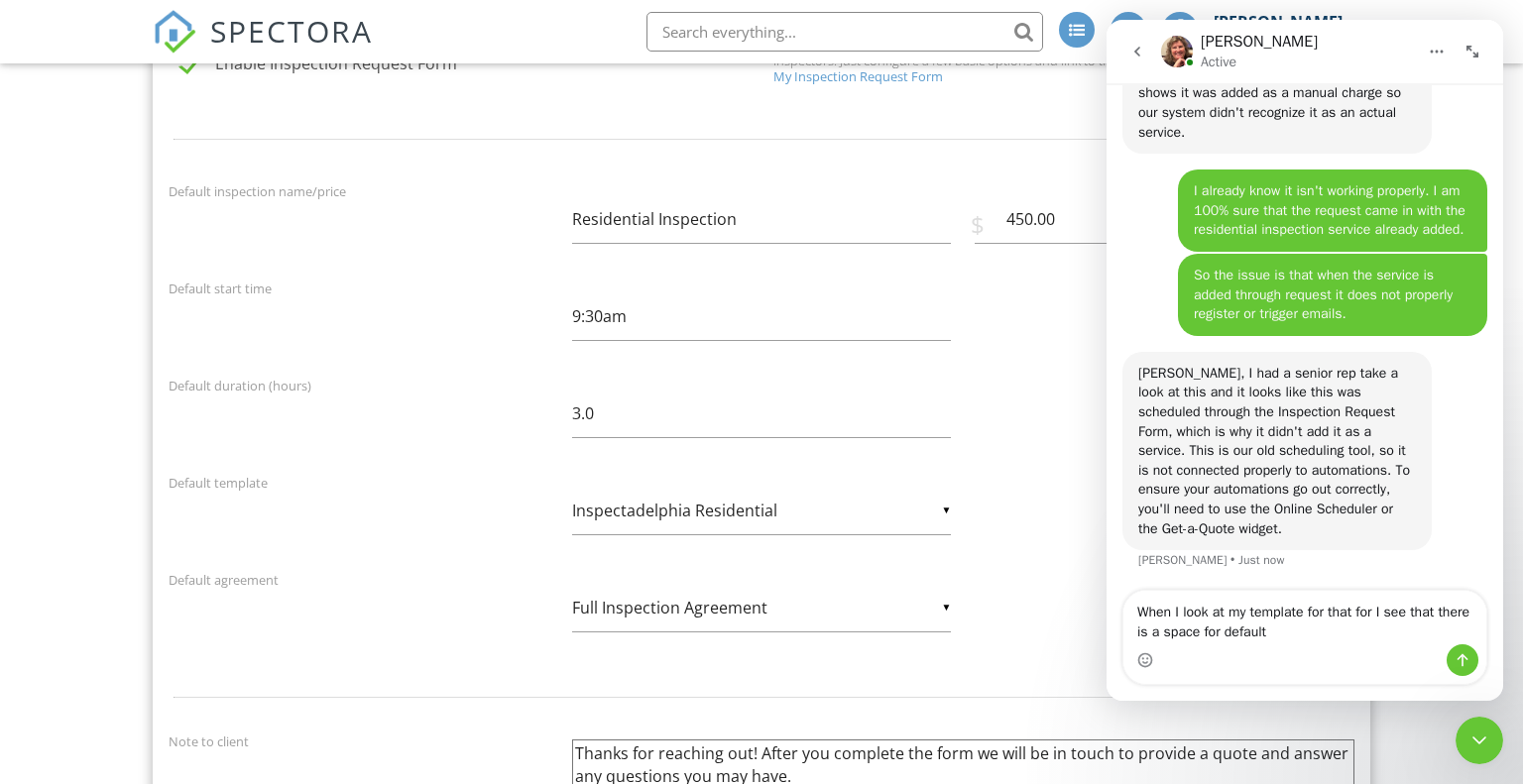 type on "When I look at my template for that for I see that there is a space for default" 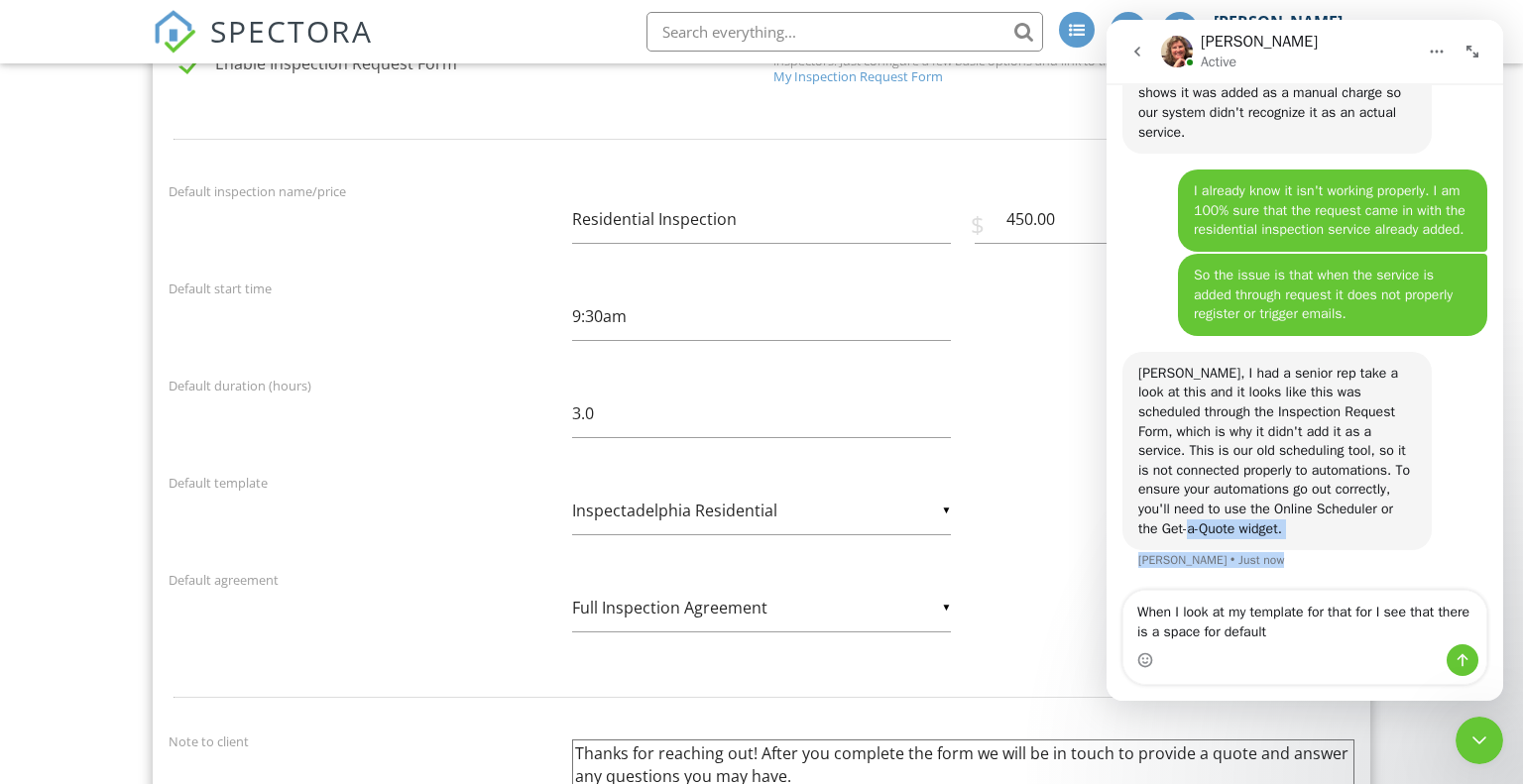 drag, startPoint x: 1277, startPoint y: 650, endPoint x: 948, endPoint y: 524, distance: 352.30243 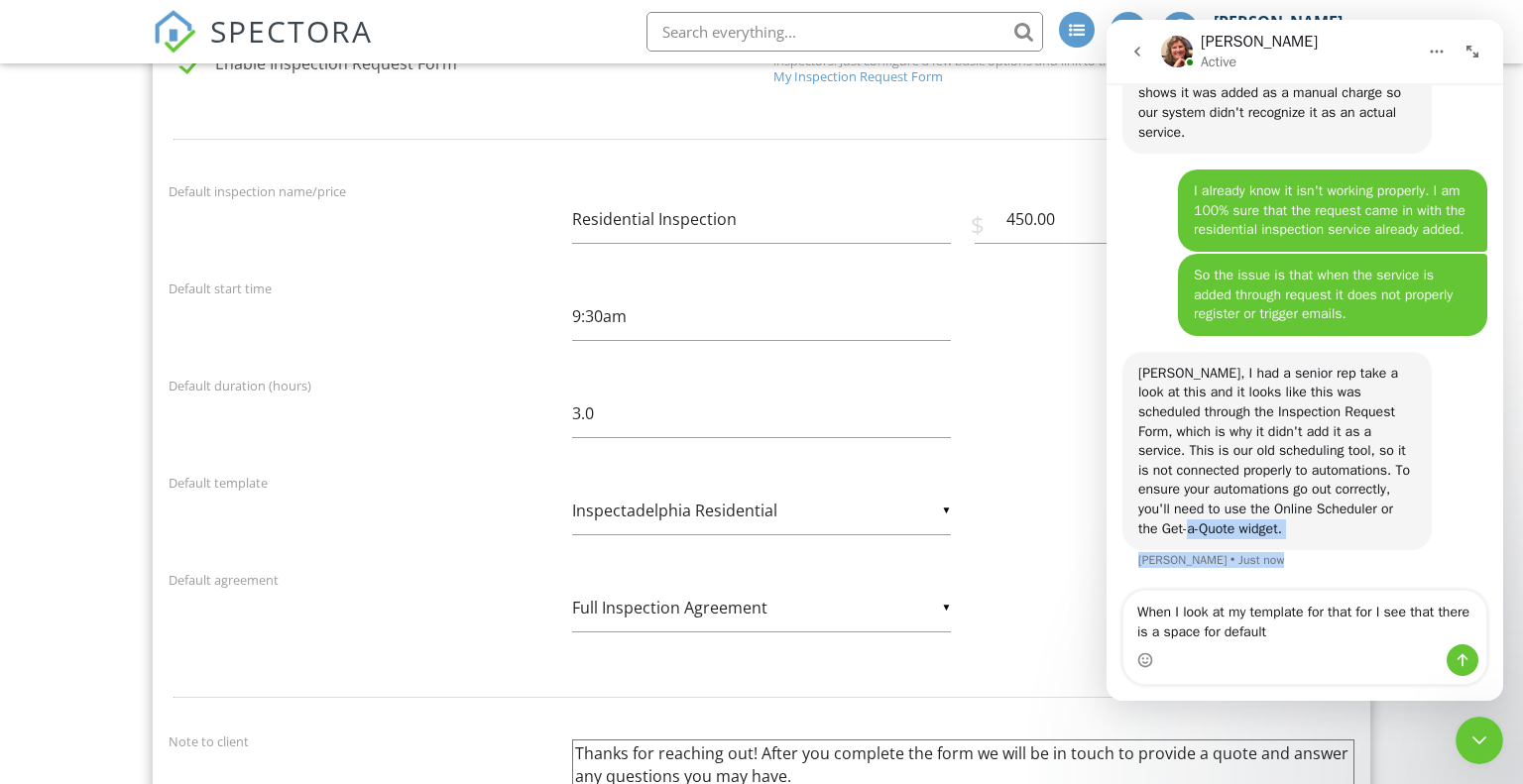 click on "When I look at my template for that for I see that there is a space for default" at bounding box center (1305, 617) 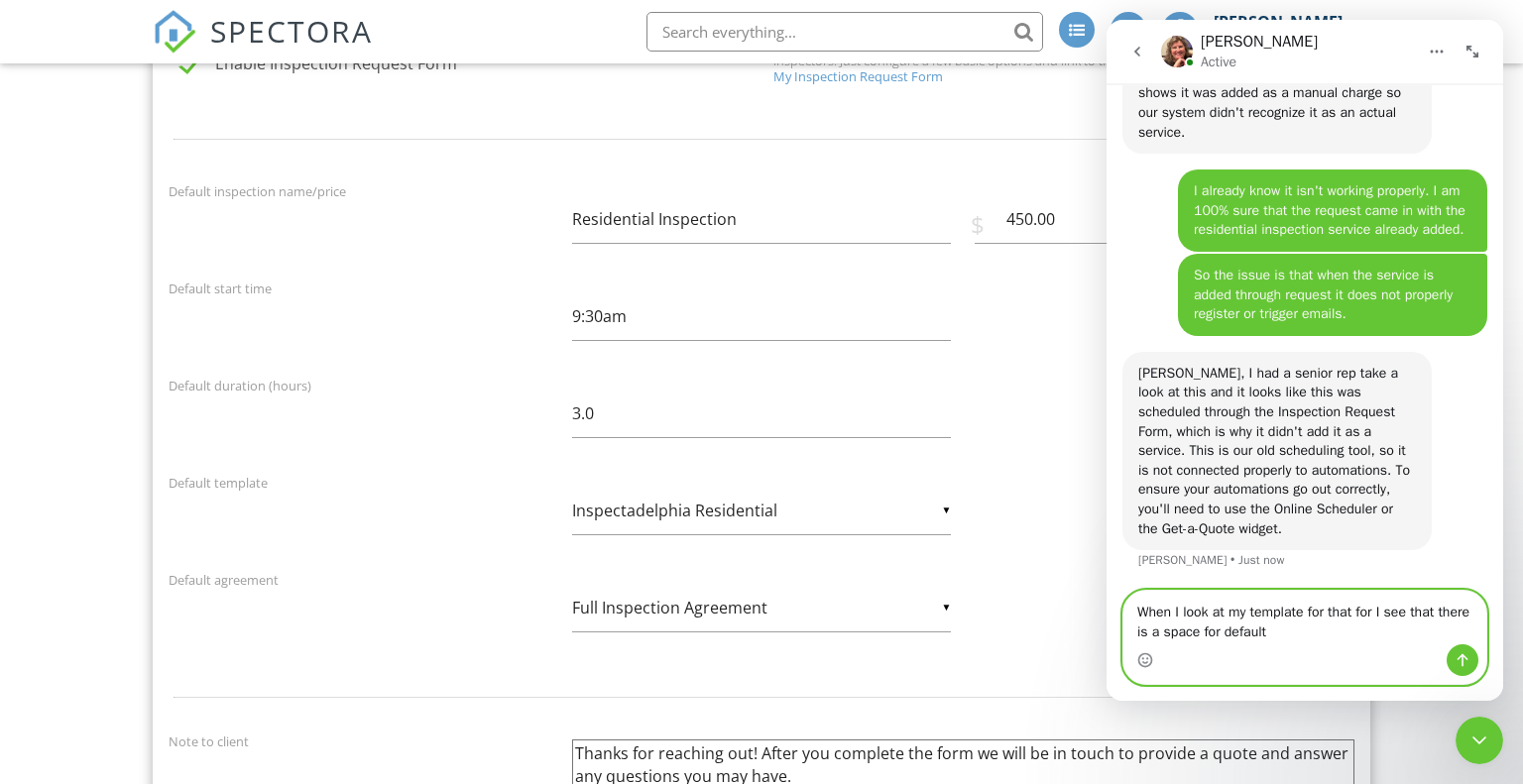 click on "When I look at my template for that for I see that there is a space for default" at bounding box center (1305, 617) 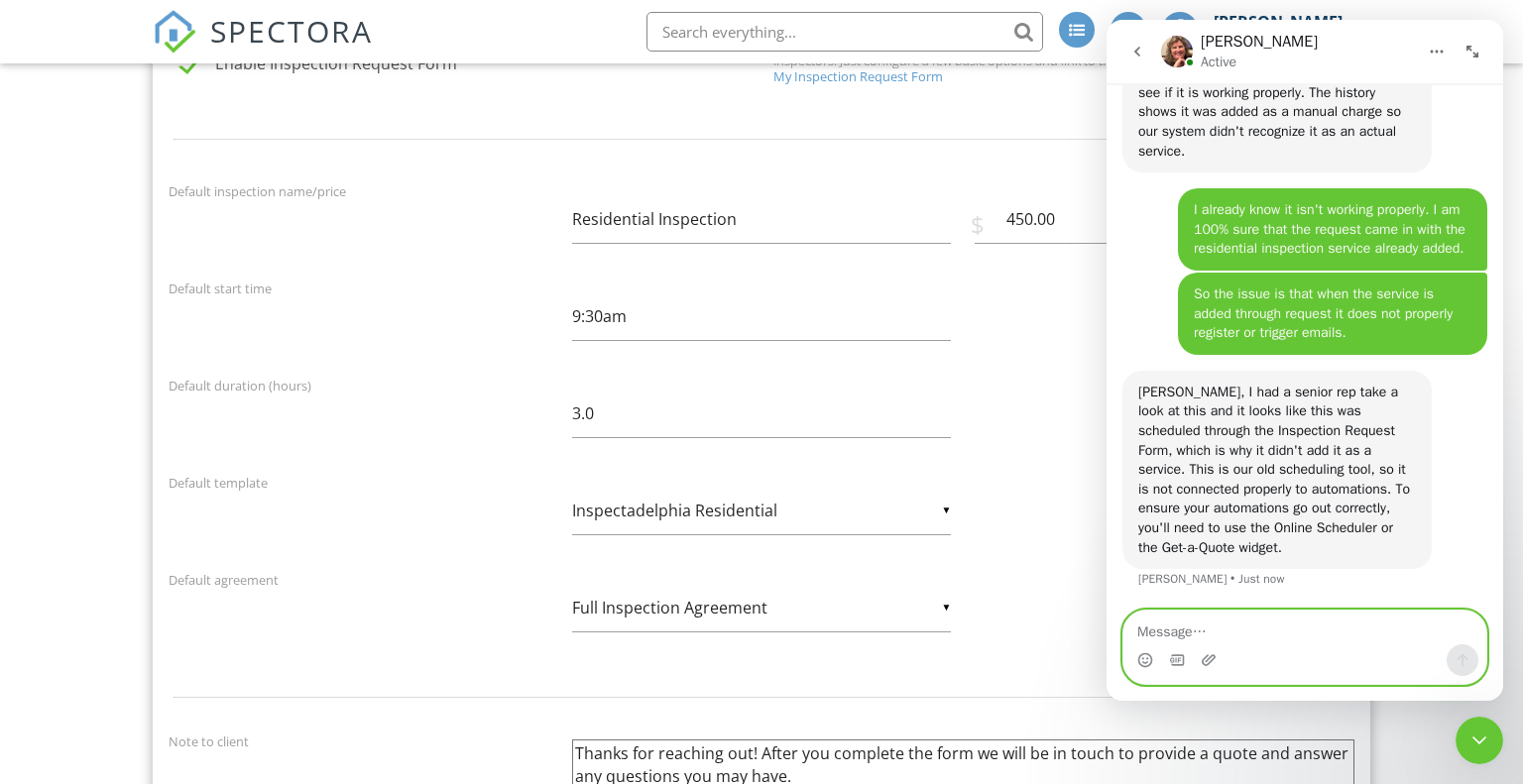 scroll, scrollTop: 3612, scrollLeft: 0, axis: vertical 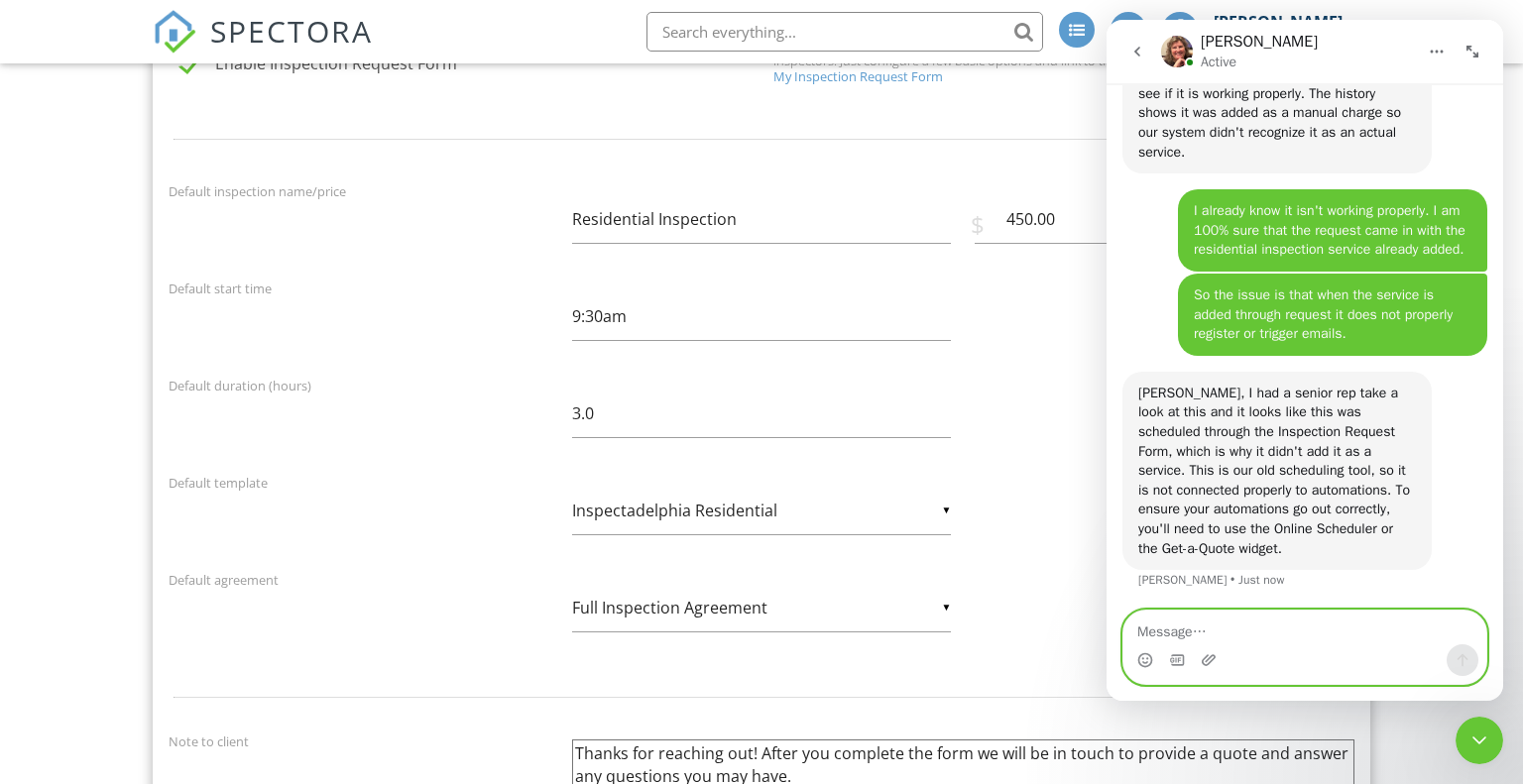click at bounding box center [1305, 627] 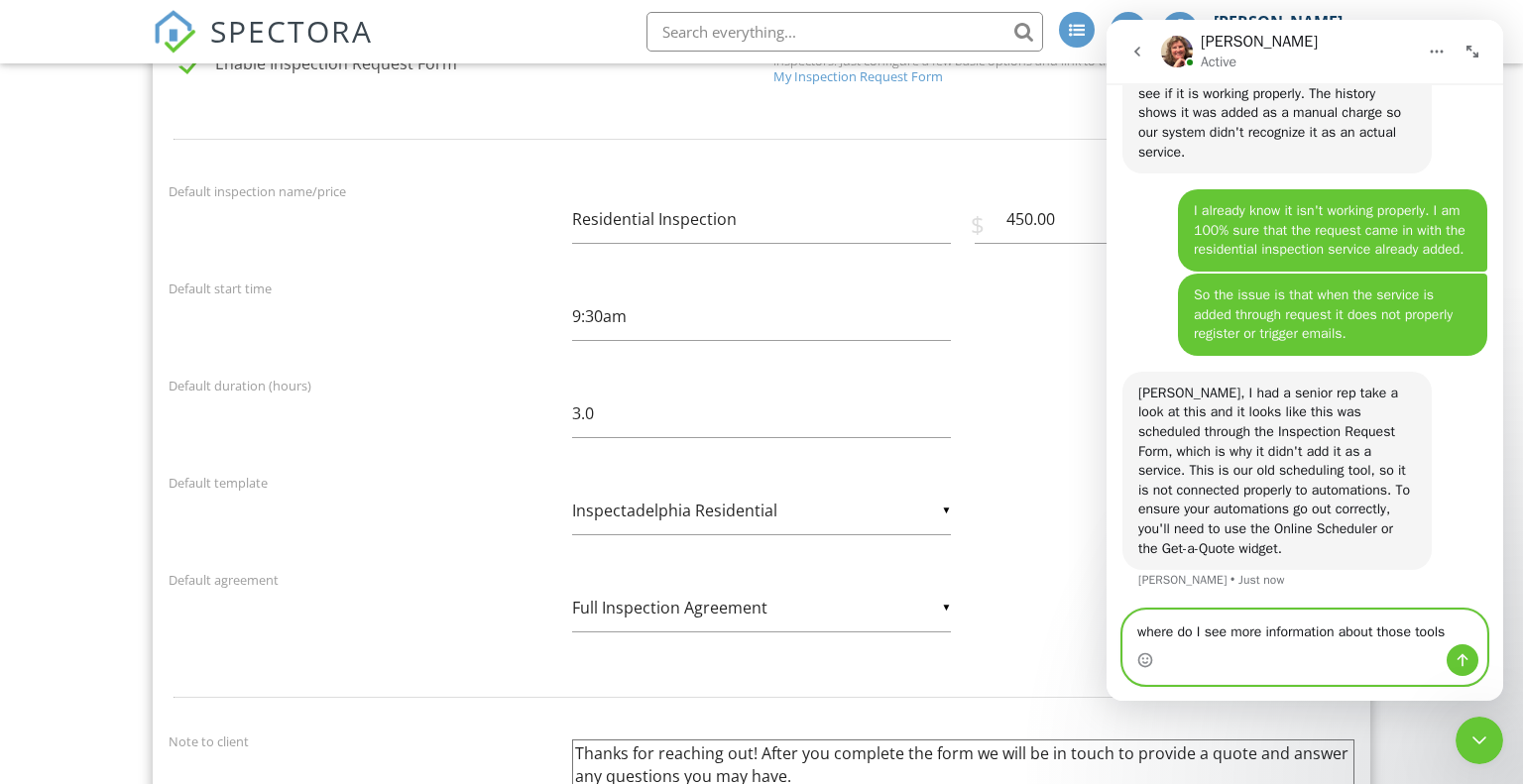 type on "where do I see more information about those tools?" 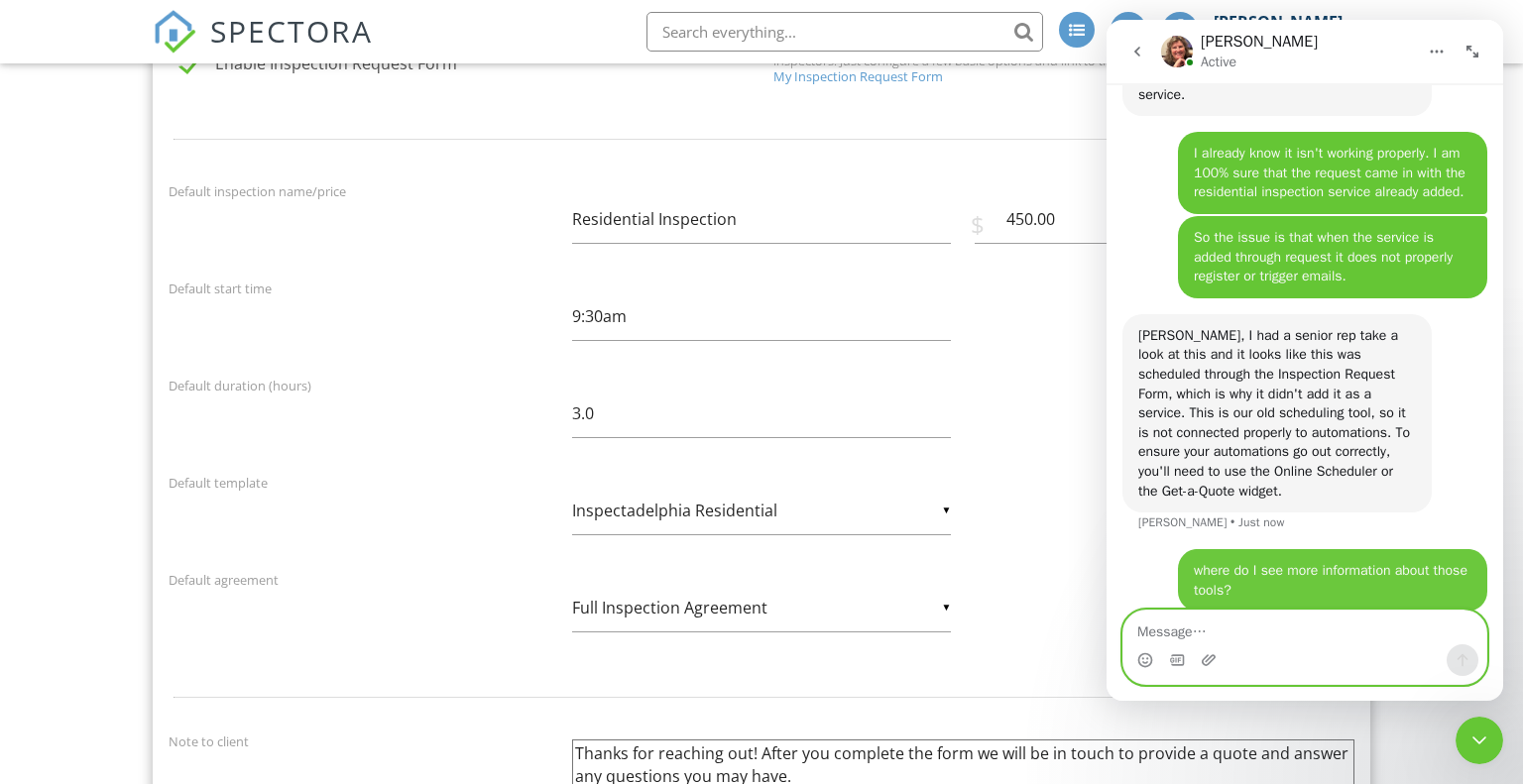 scroll, scrollTop: 3691, scrollLeft: 0, axis: vertical 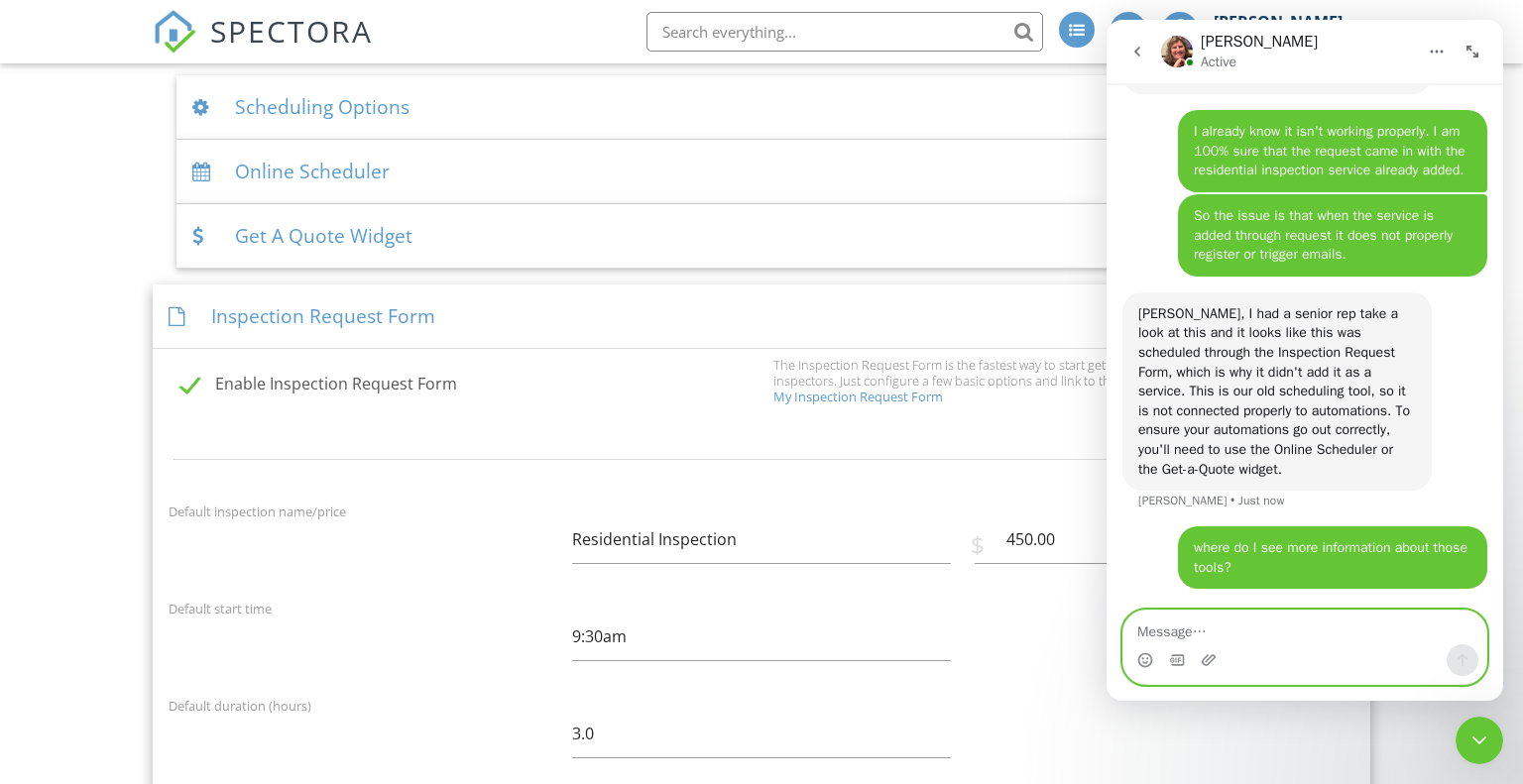 type 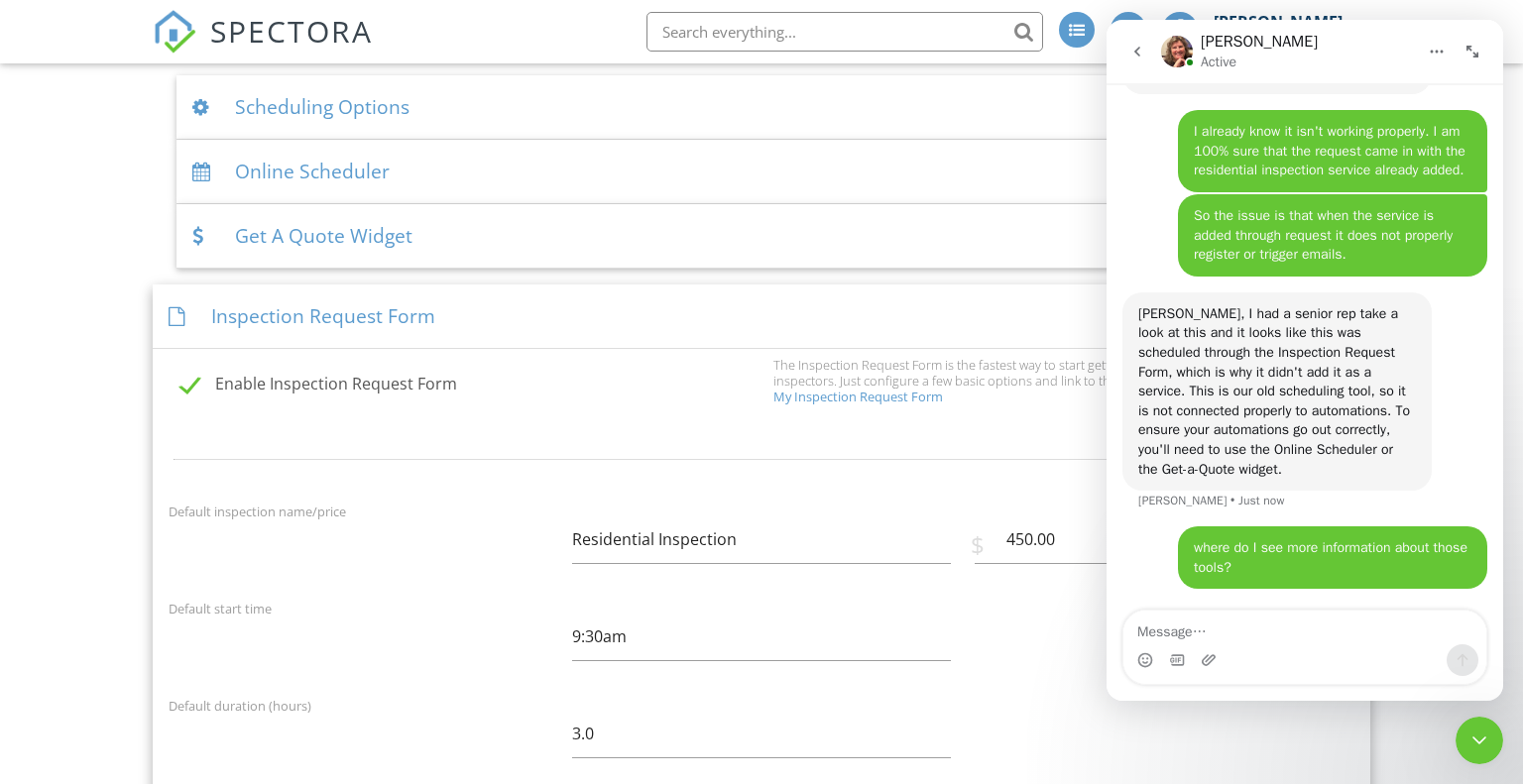click on "Inspection Request Form" at bounding box center [762, 316] 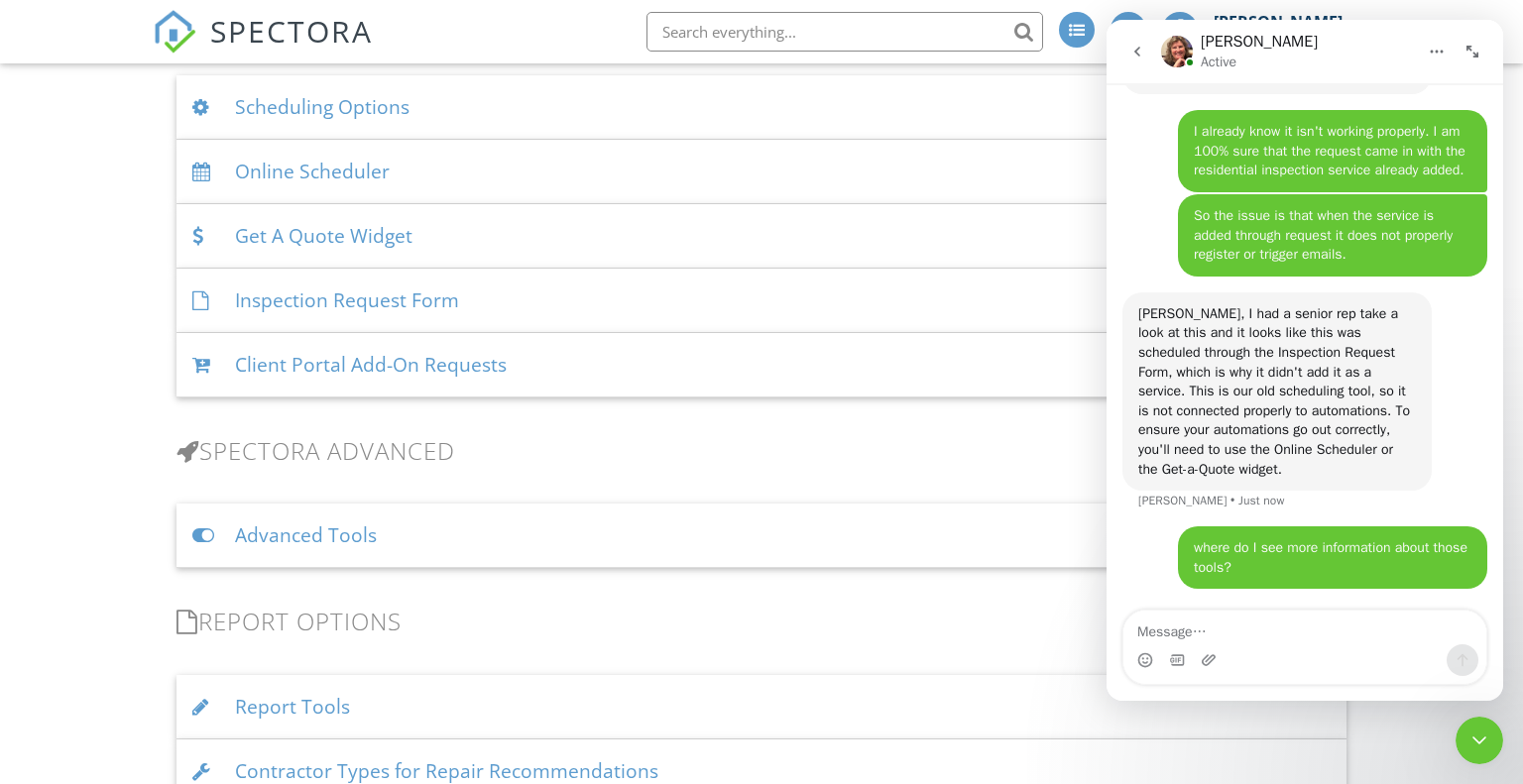 click on "Online Scheduler" at bounding box center [762, 171] 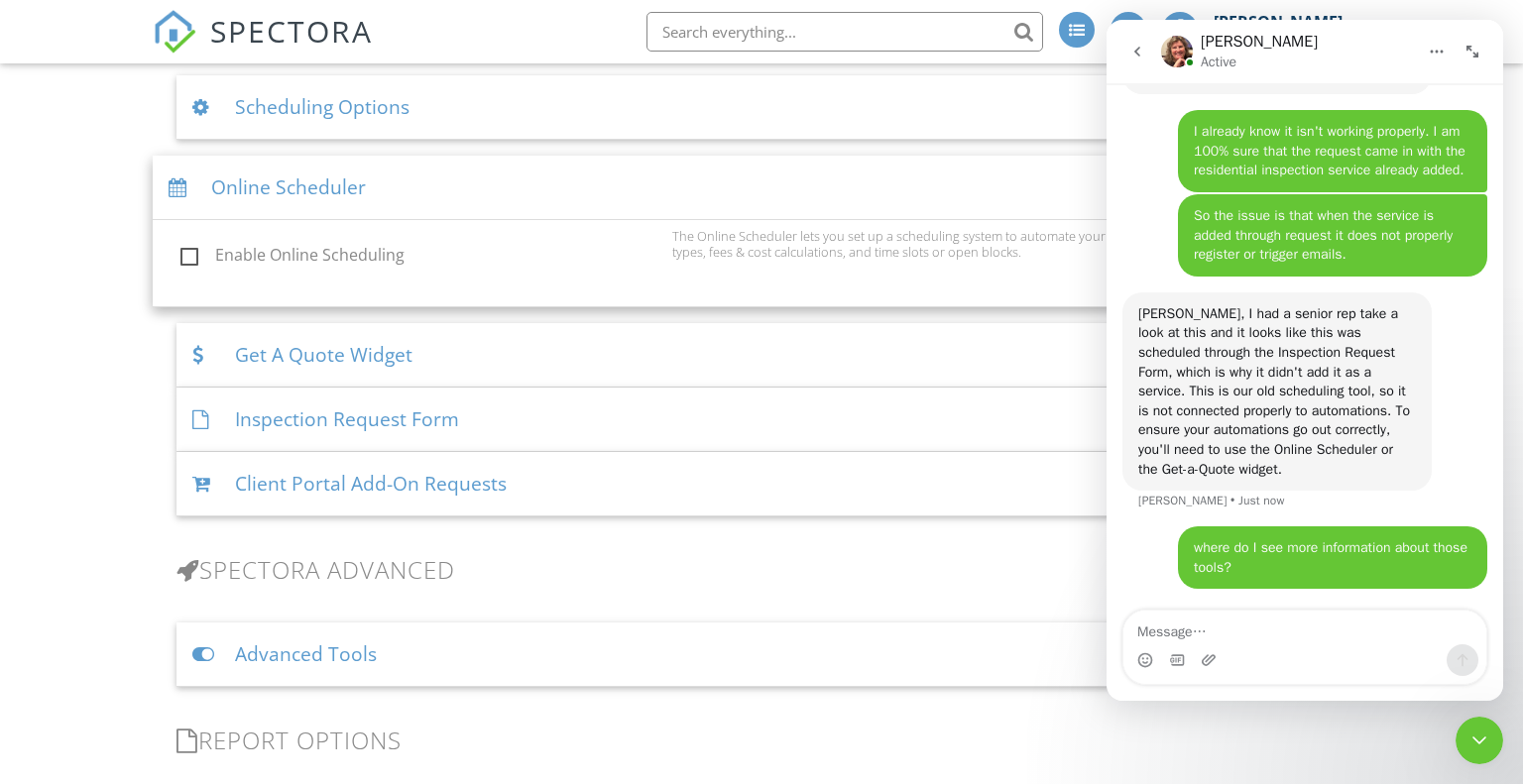 click 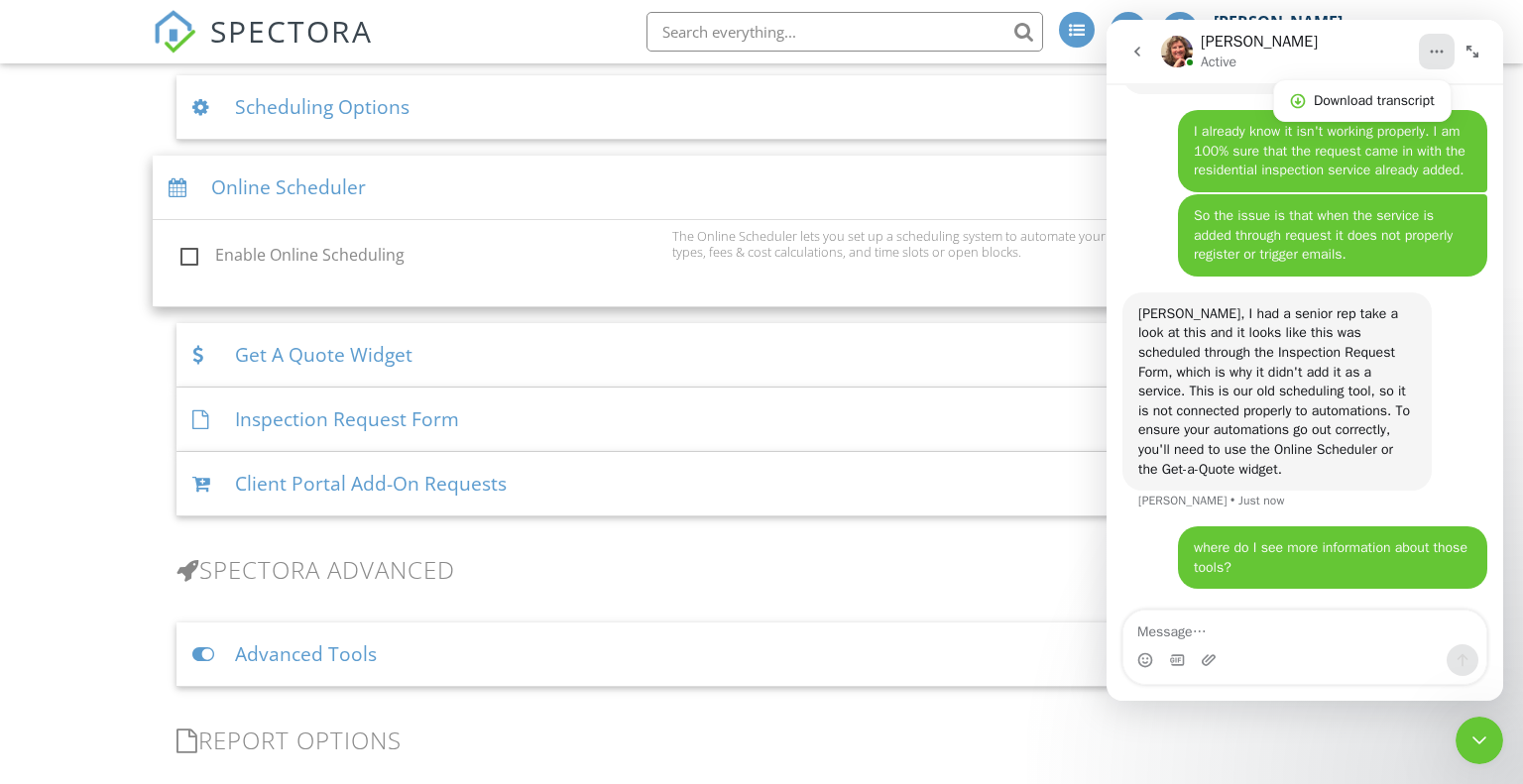 click 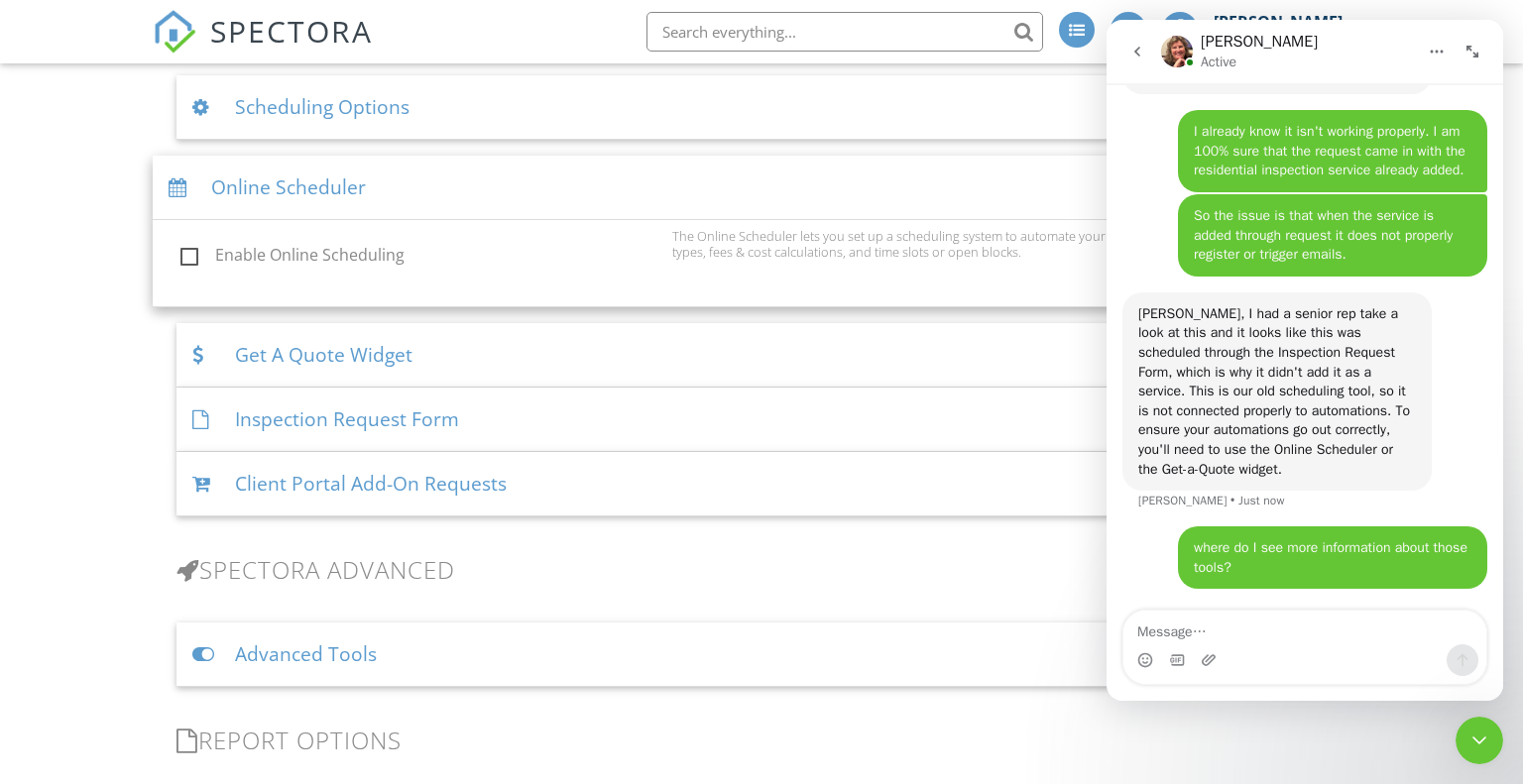 click 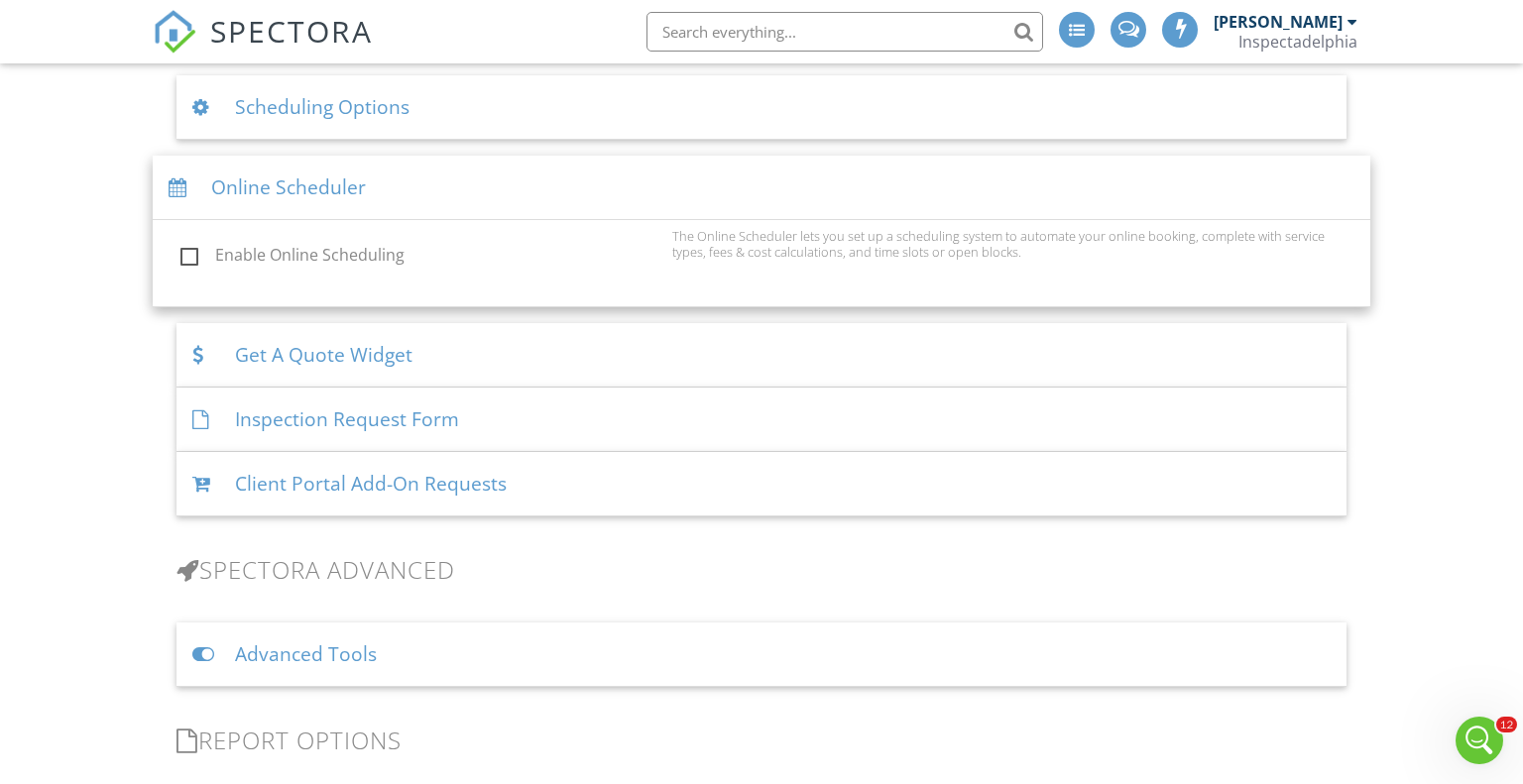 click on "Online Scheduler" at bounding box center (762, 187) 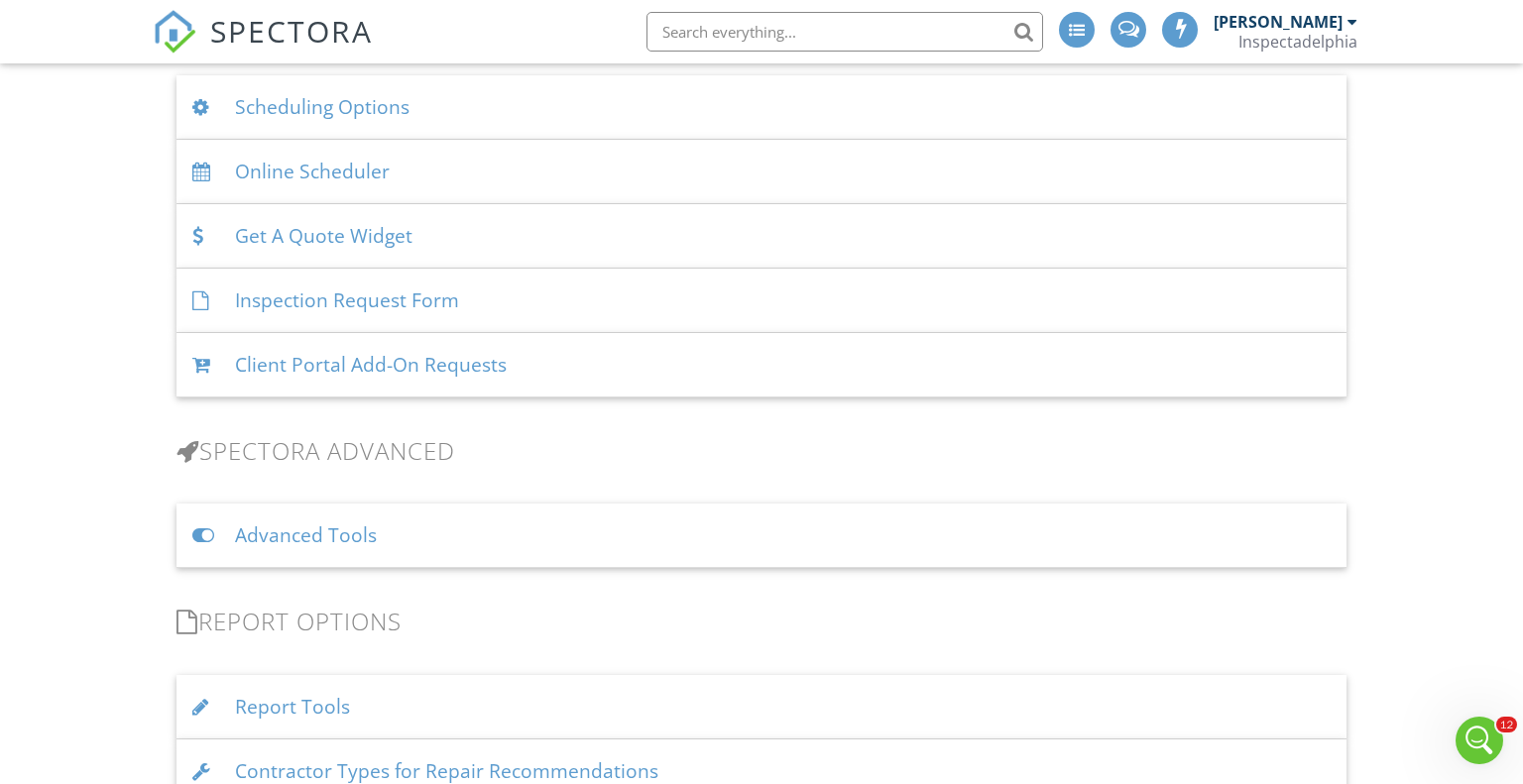 click 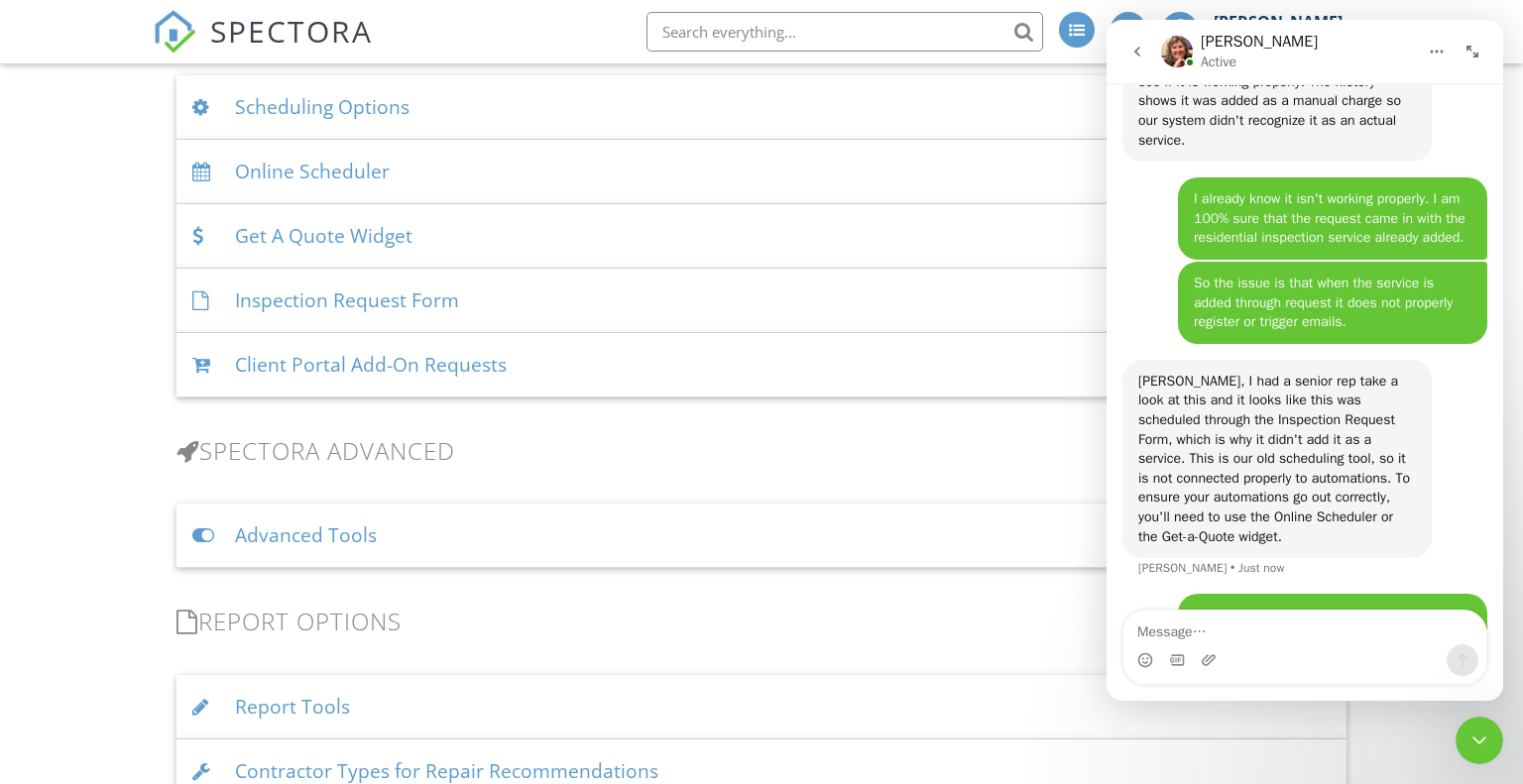scroll, scrollTop: 3691, scrollLeft: 0, axis: vertical 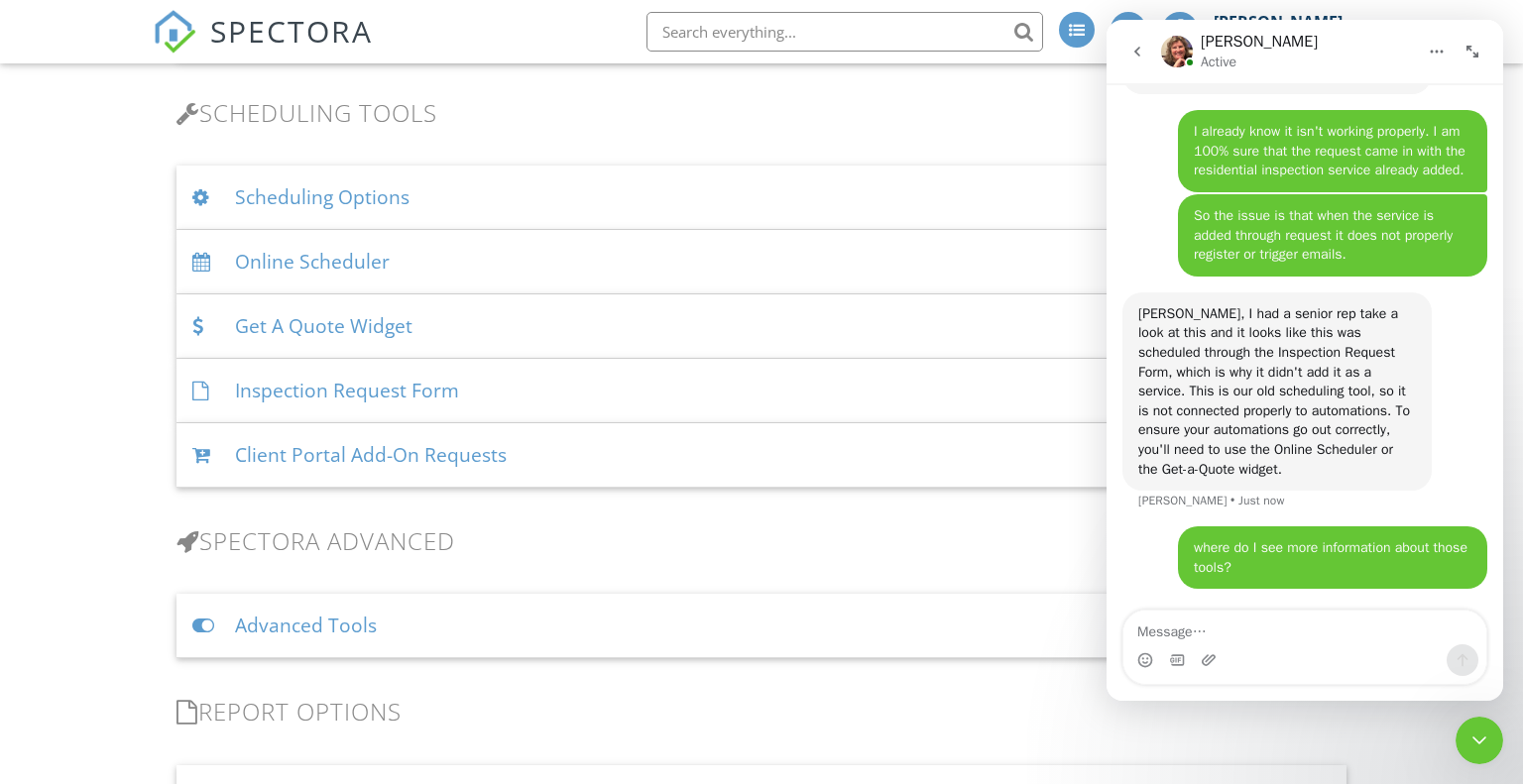 click on "Get A Quote Widget" at bounding box center (762, 326) 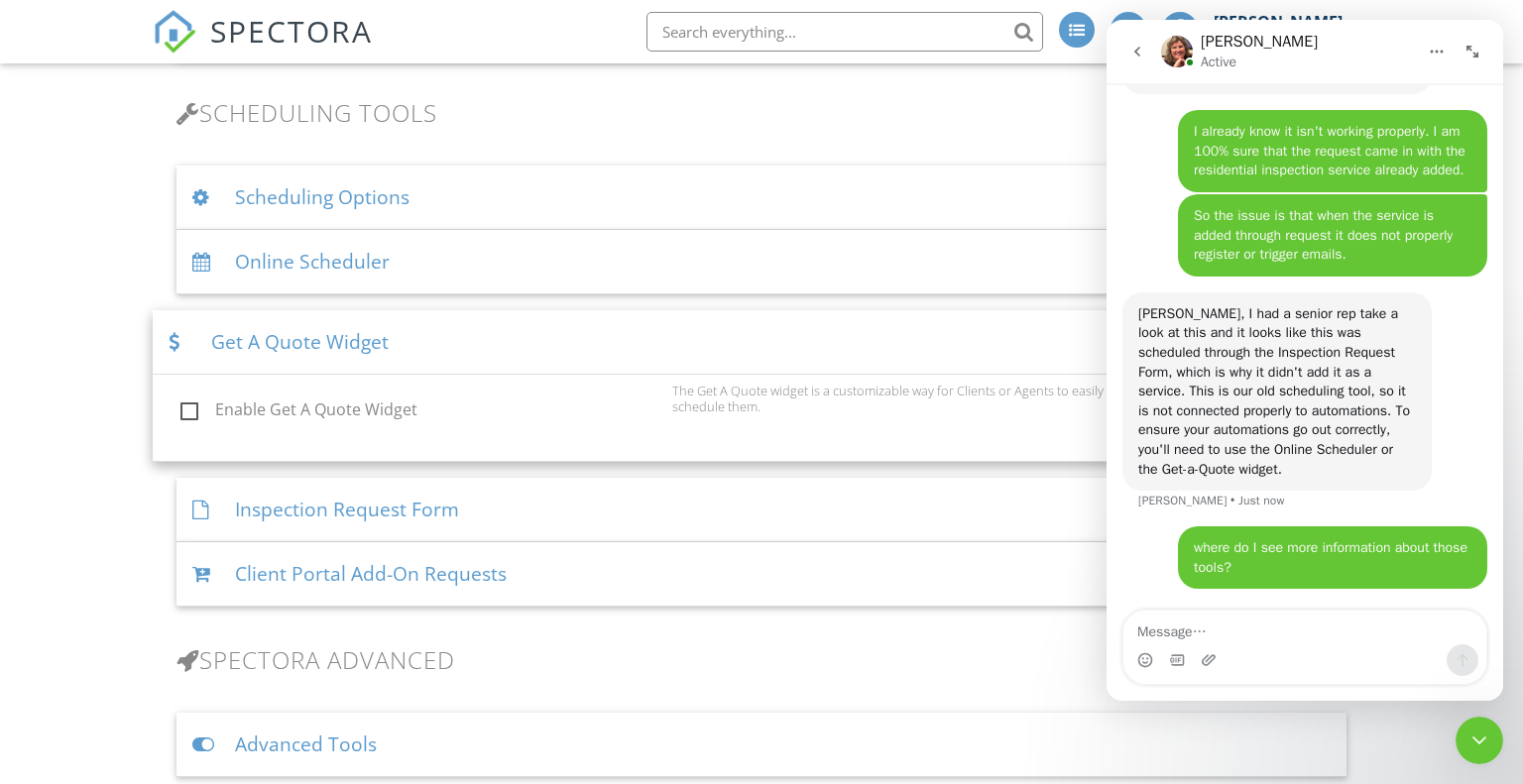 click 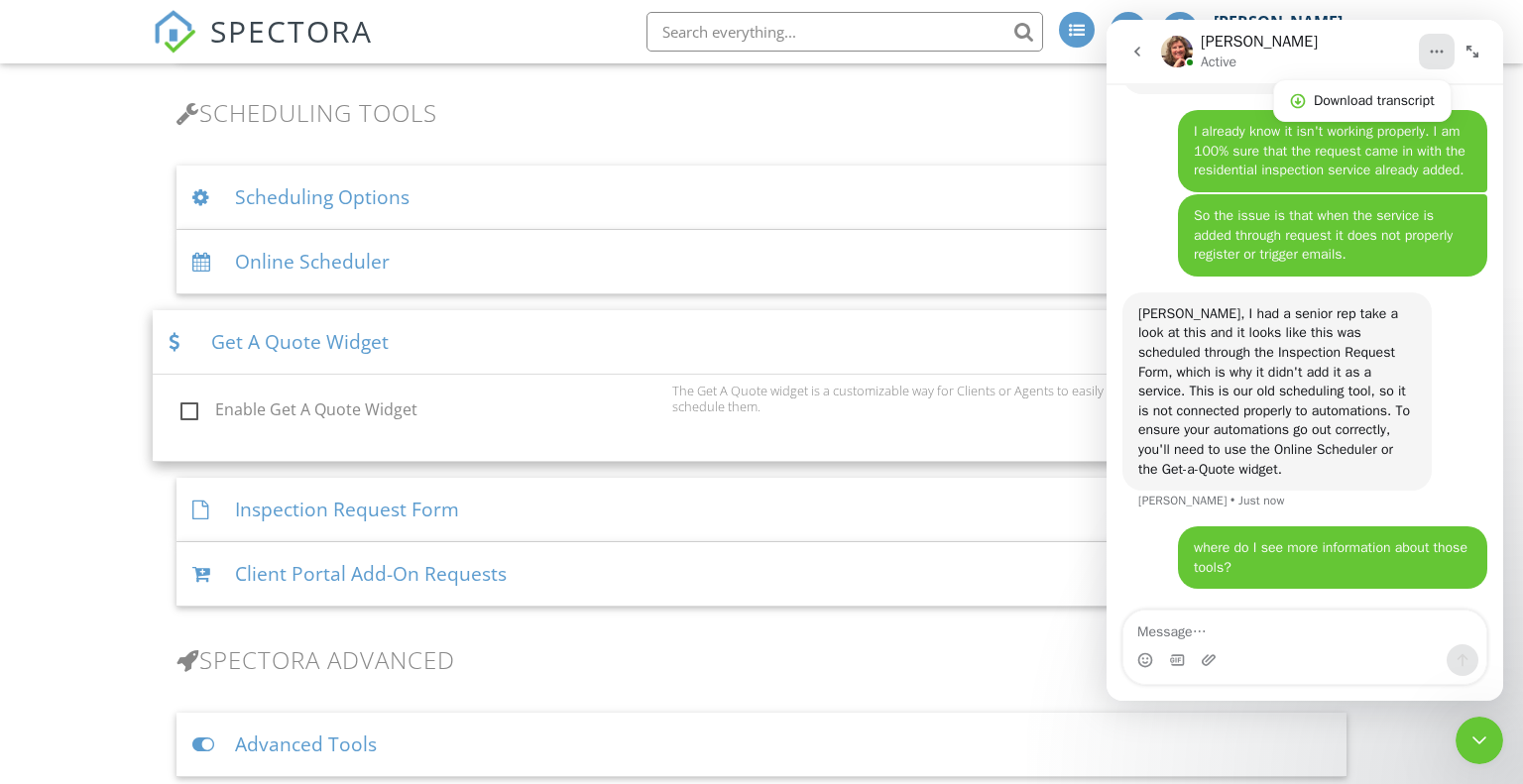 click 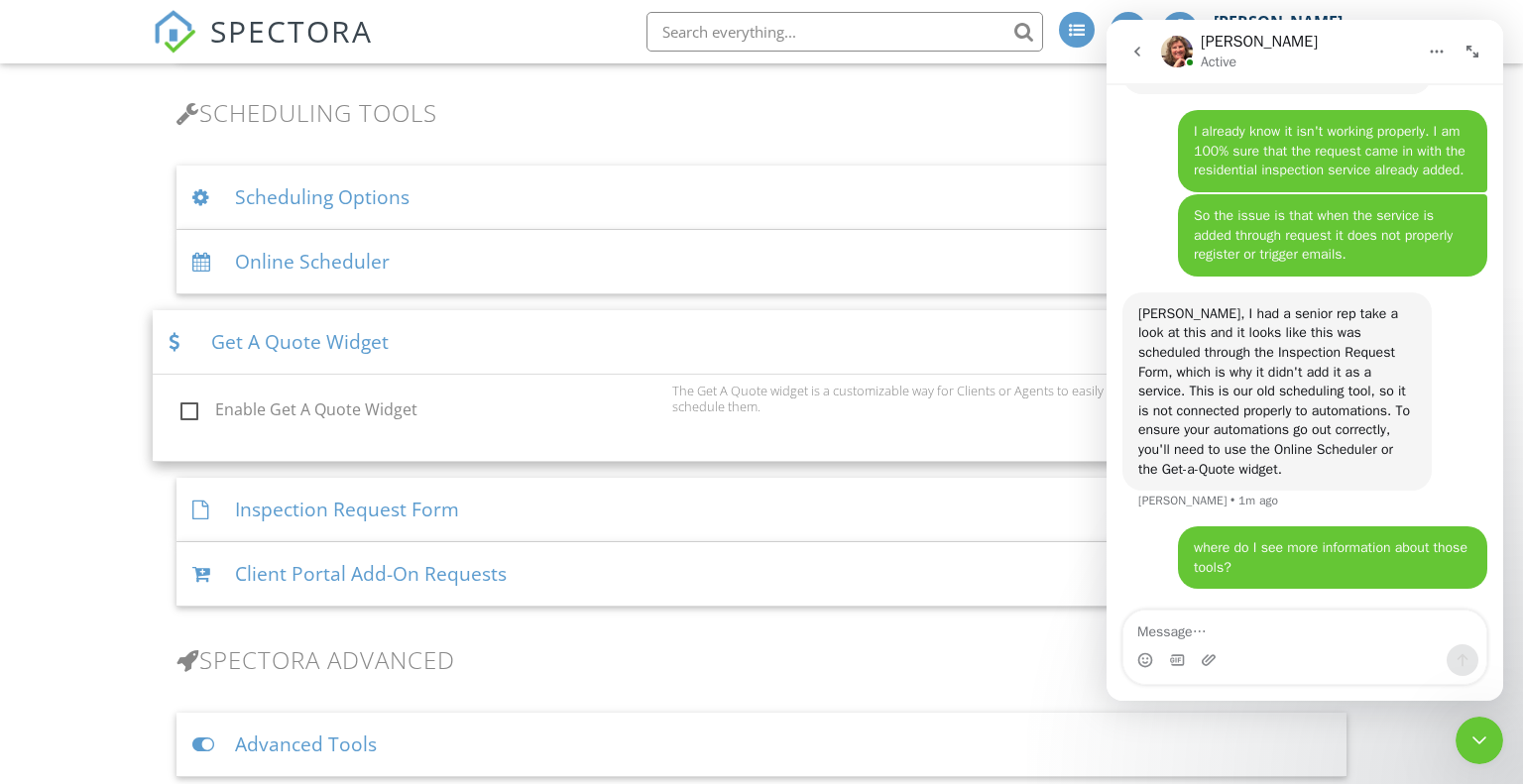 click at bounding box center [1479, 740] 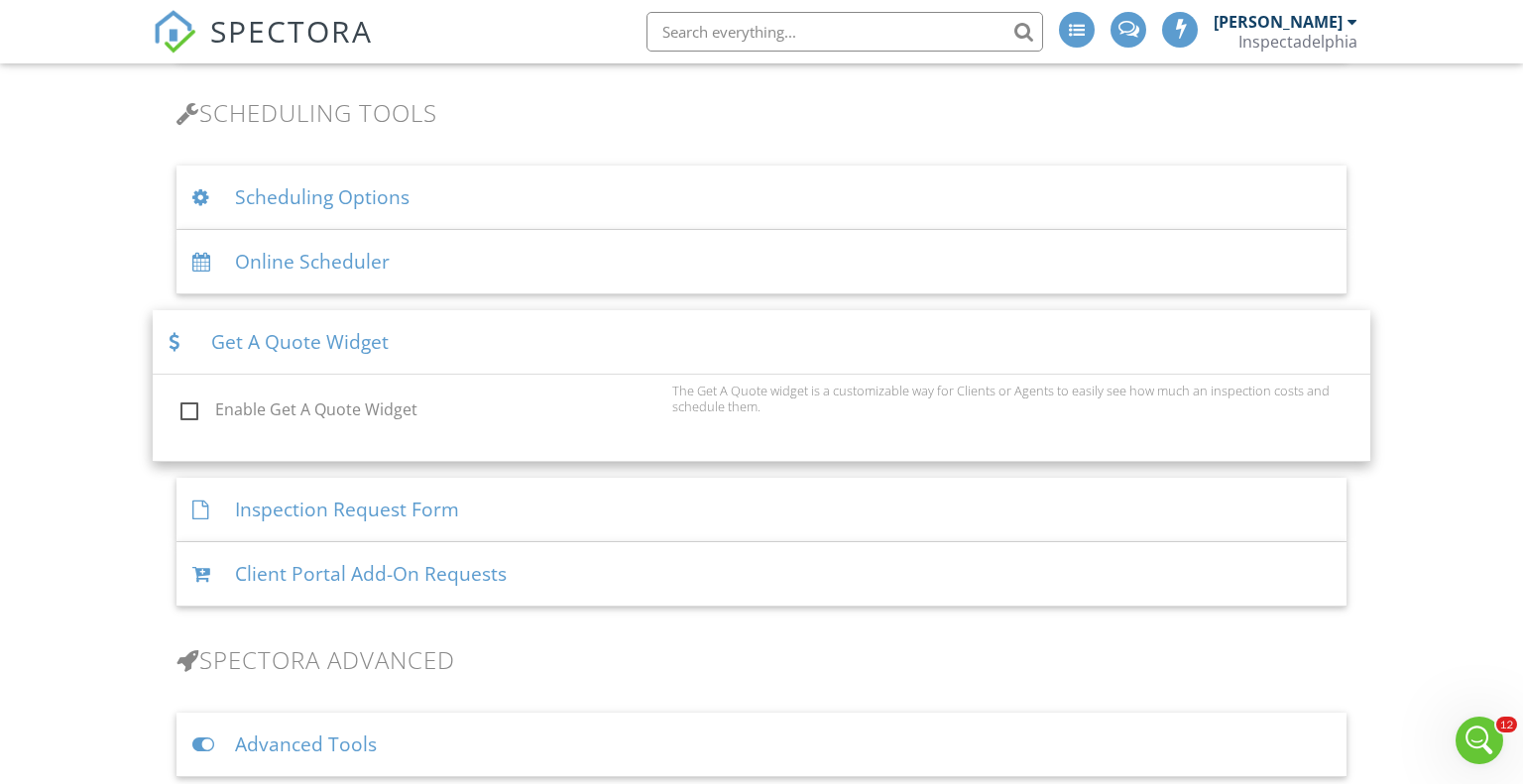 click on "Enable Get A Quote Widget" at bounding box center (420, 412) 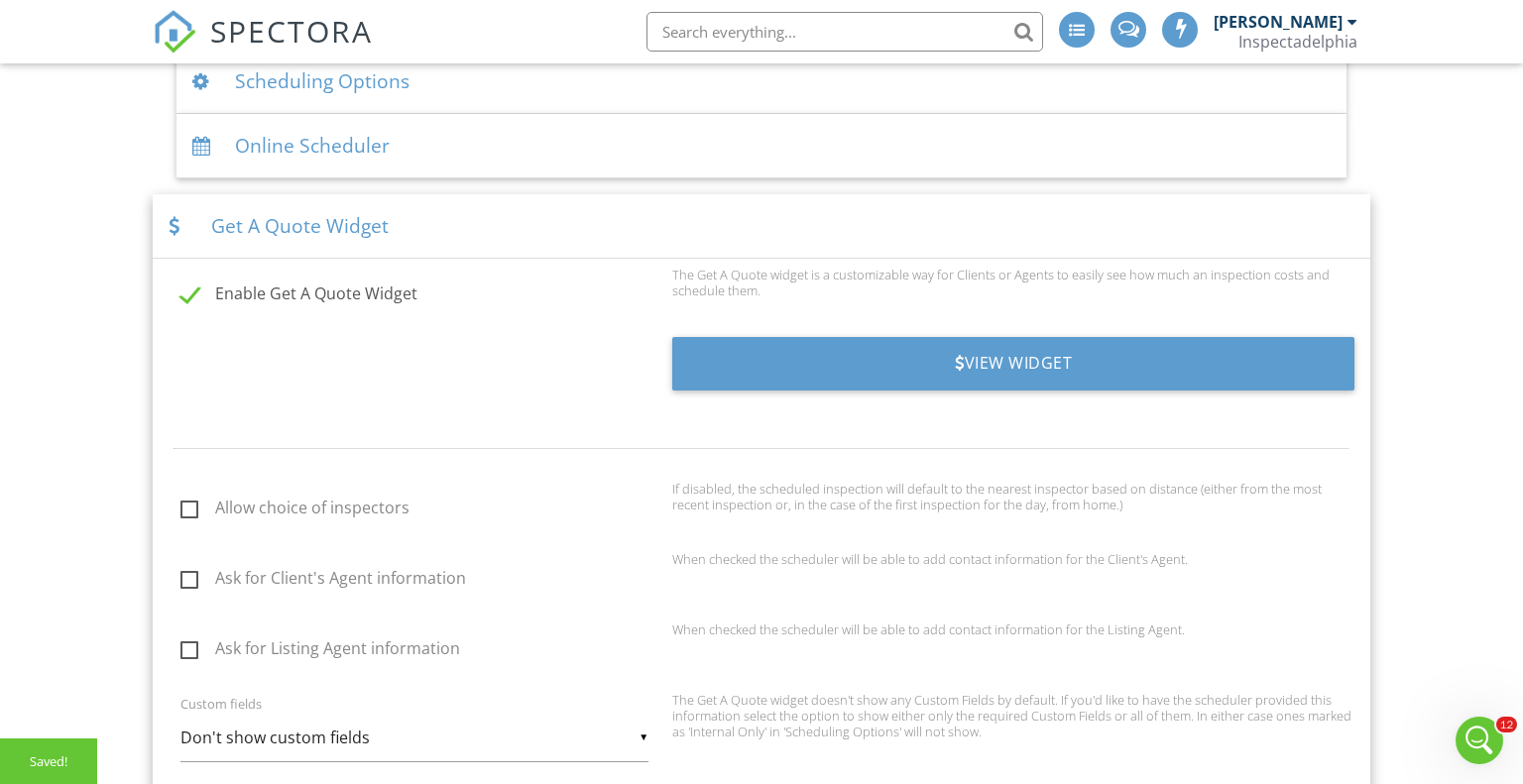 scroll, scrollTop: 1374, scrollLeft: 0, axis: vertical 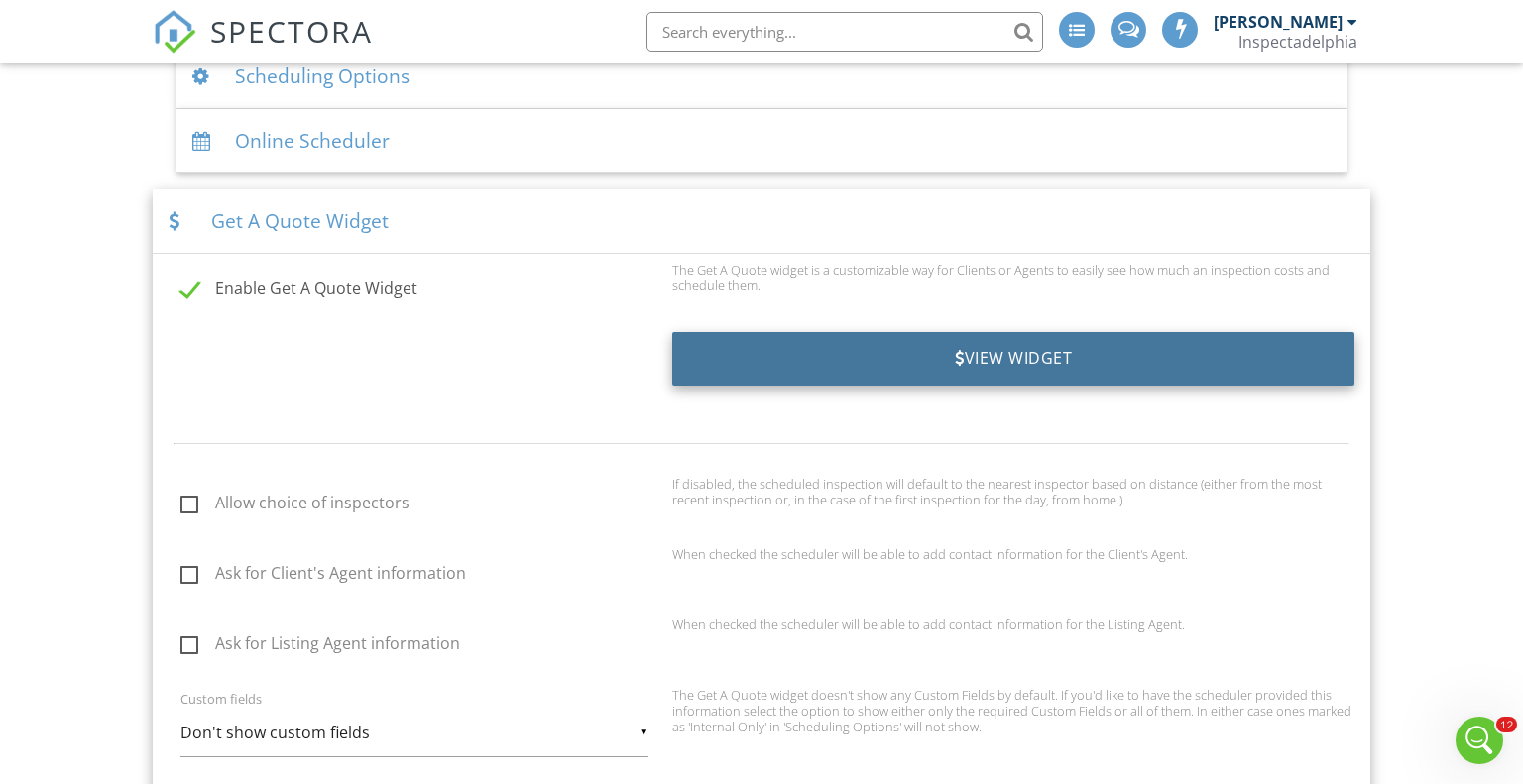 click on "View Widget" at bounding box center [1013, 359] 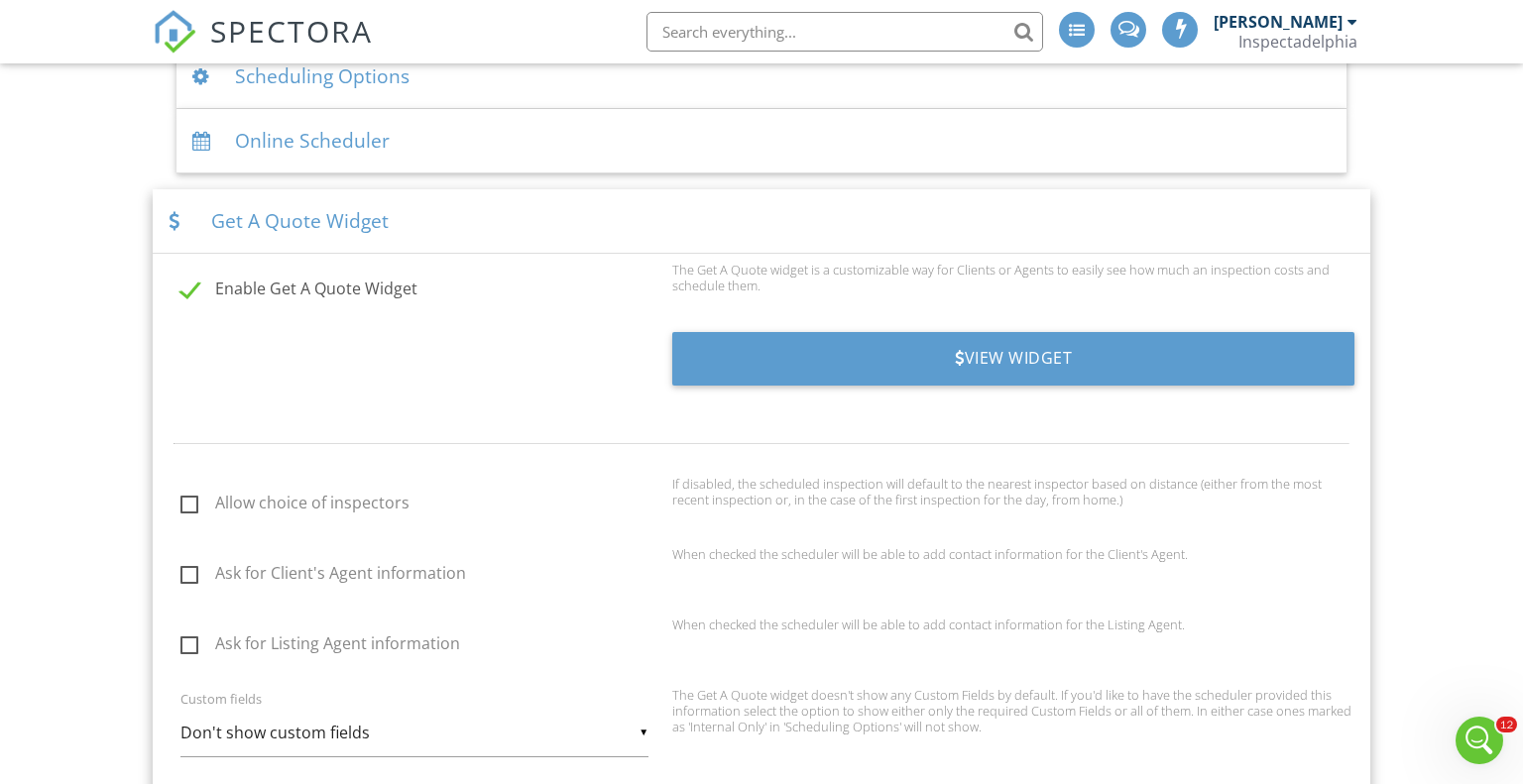 click on "Enable Get A Quote Widget" at bounding box center [409, 290] 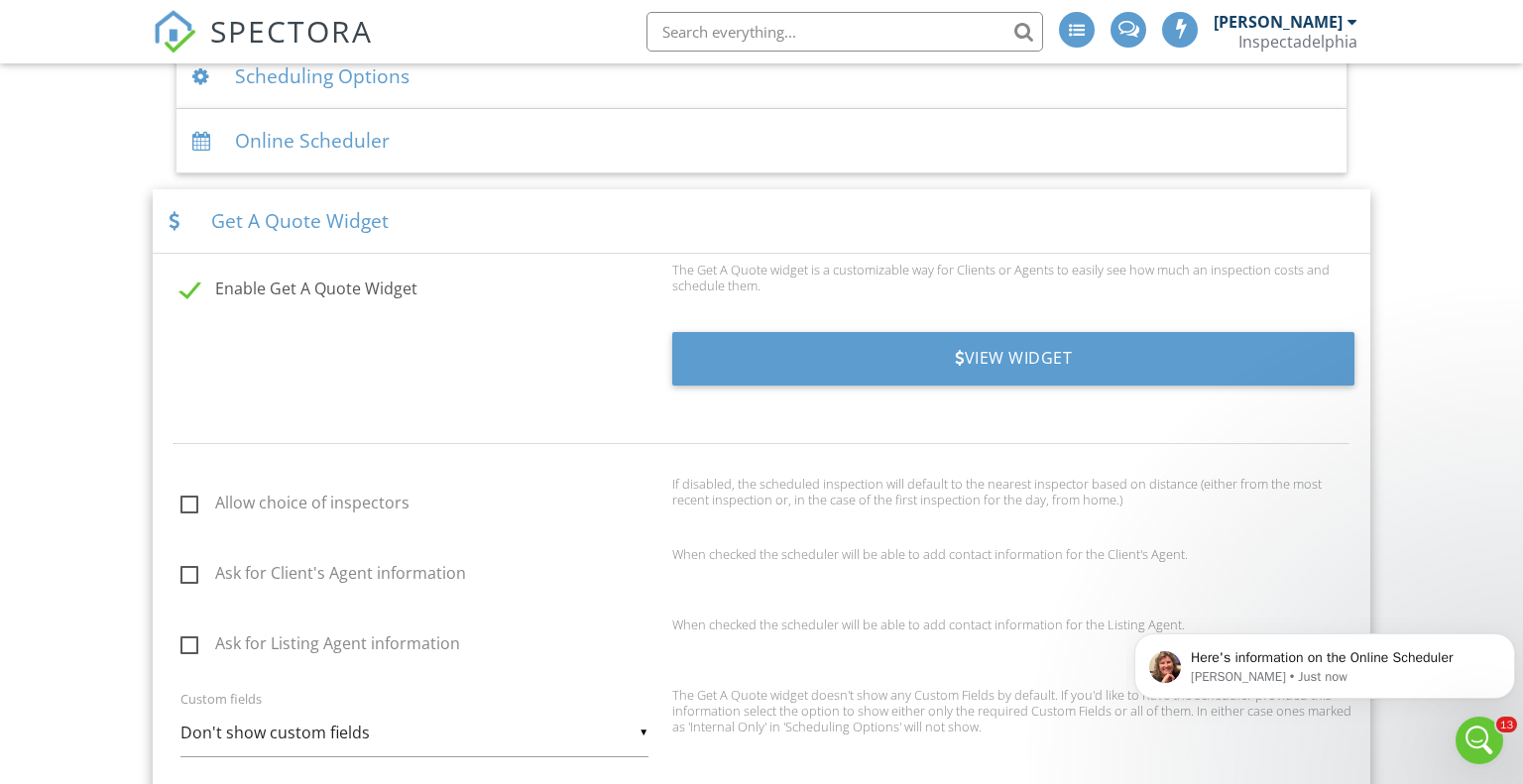 scroll, scrollTop: 3750, scrollLeft: 0, axis: vertical 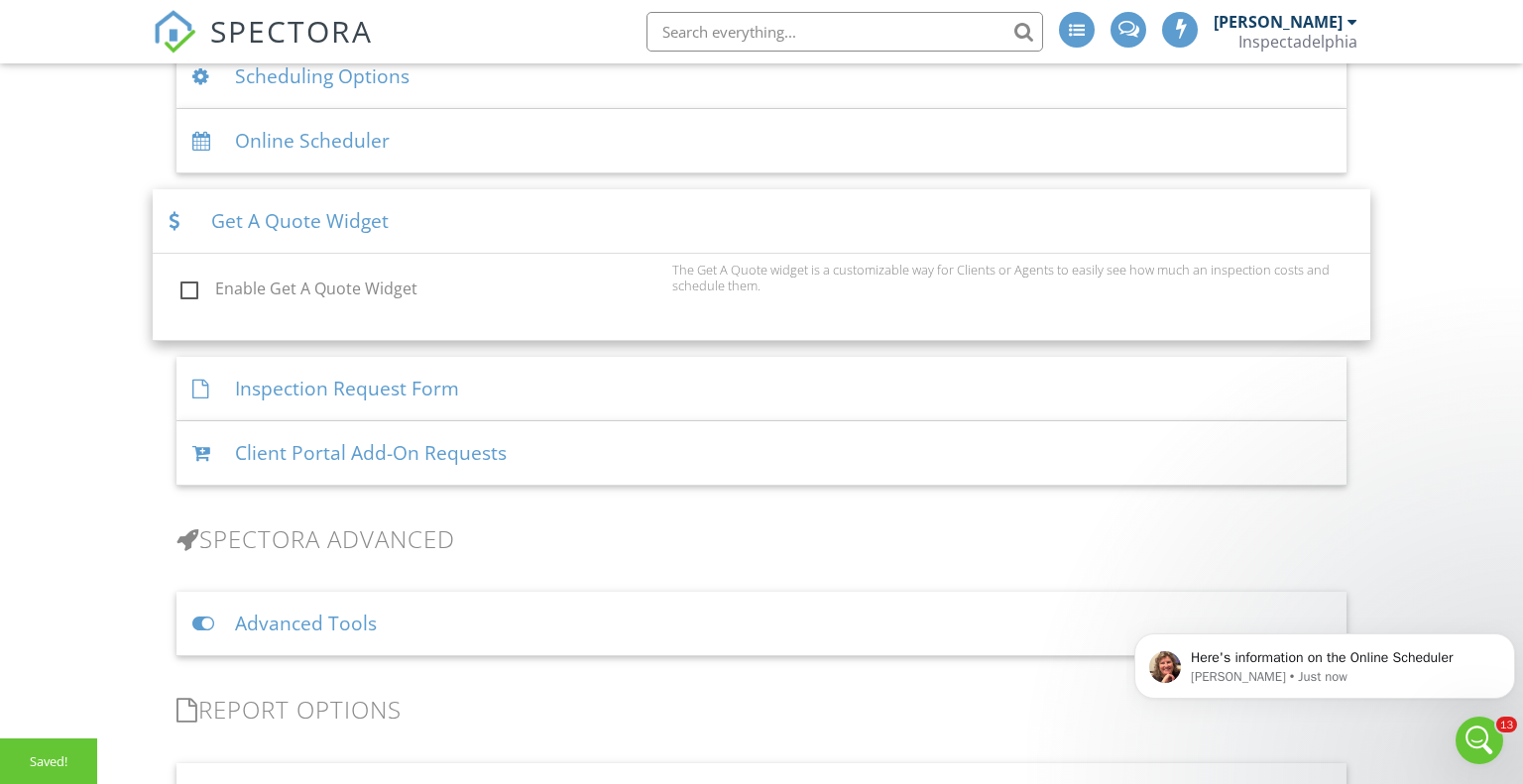click on "Get A Quote Widget" at bounding box center (762, 221) 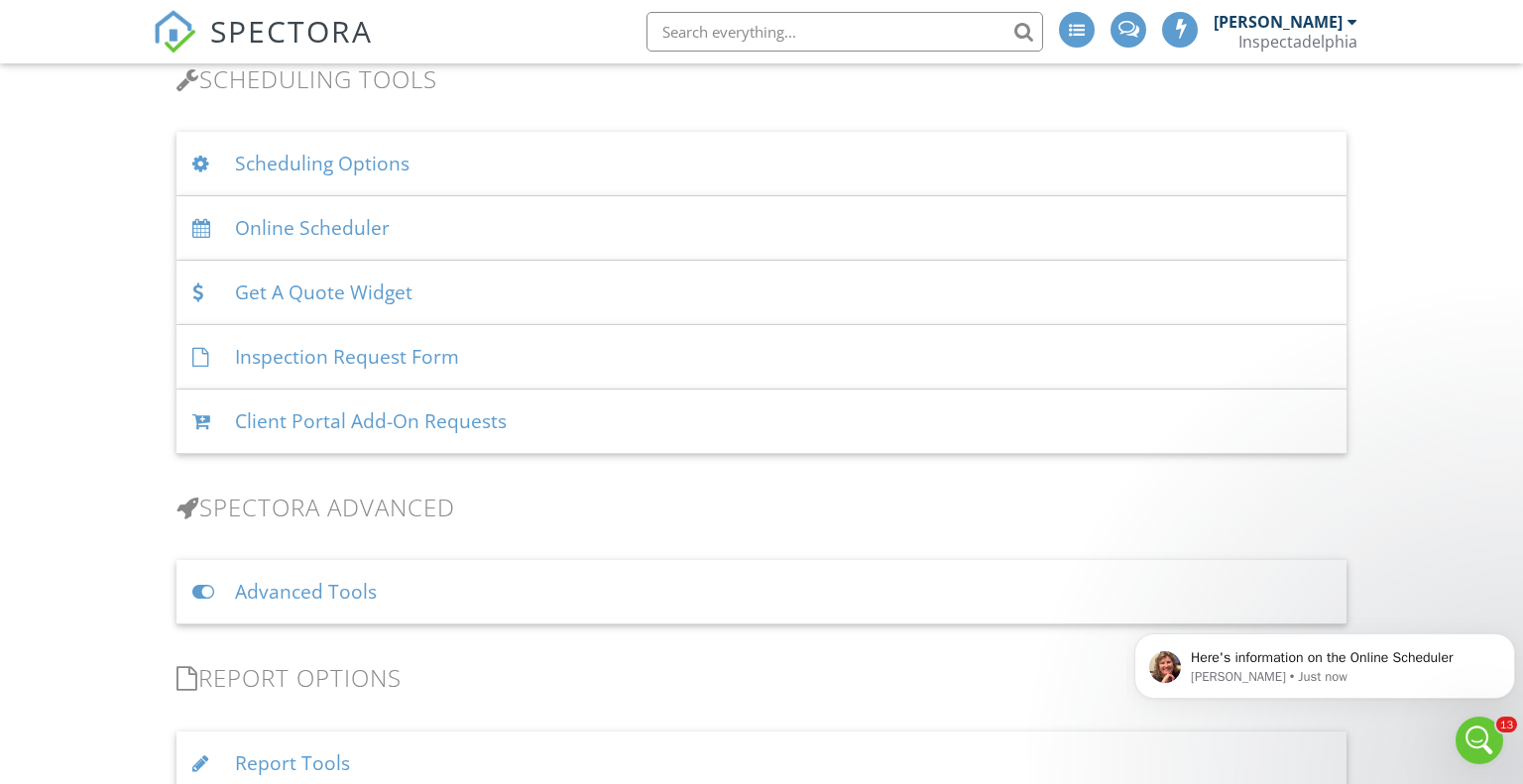 scroll, scrollTop: 1286, scrollLeft: 0, axis: vertical 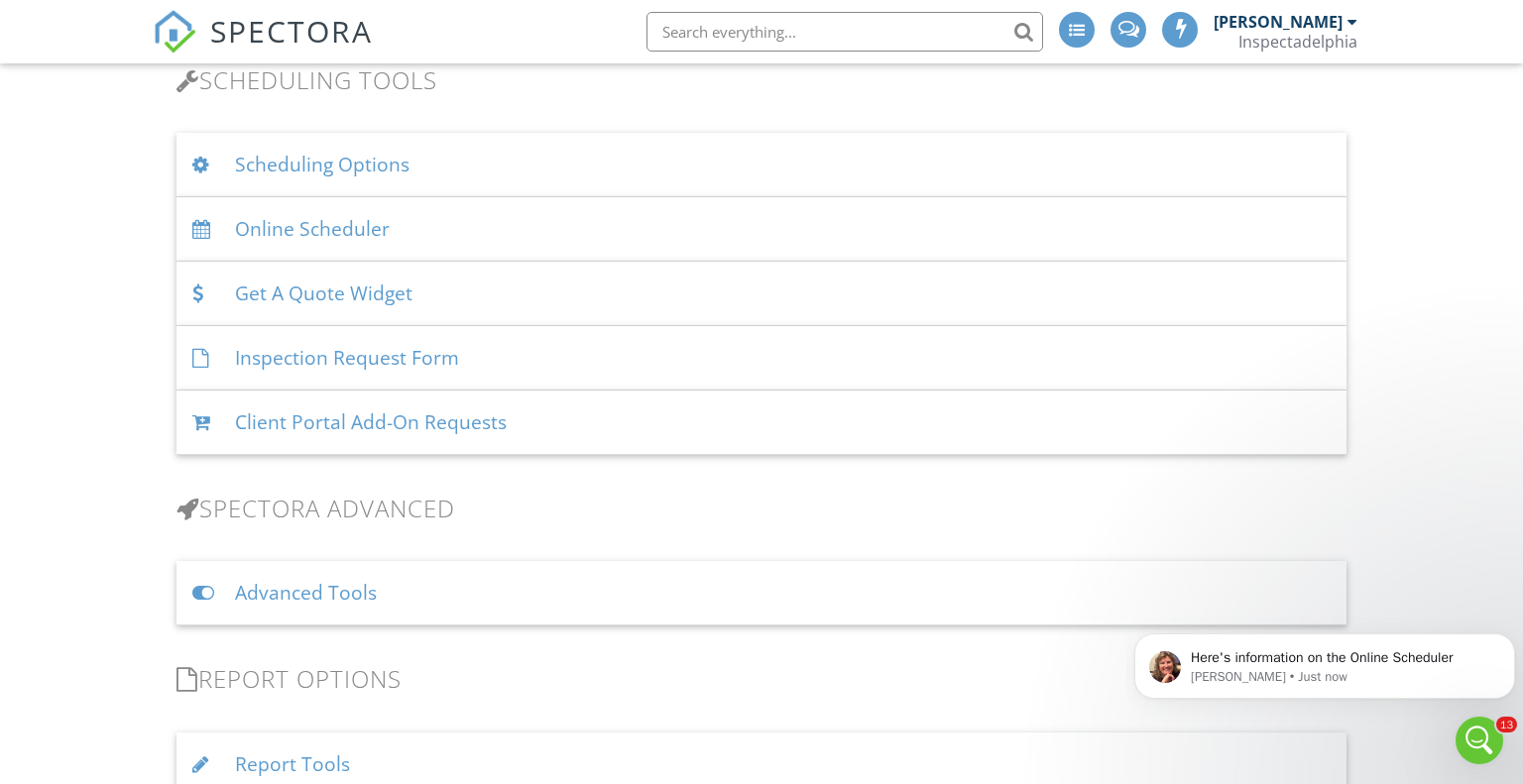 click on "Online Scheduler" at bounding box center [762, 229] 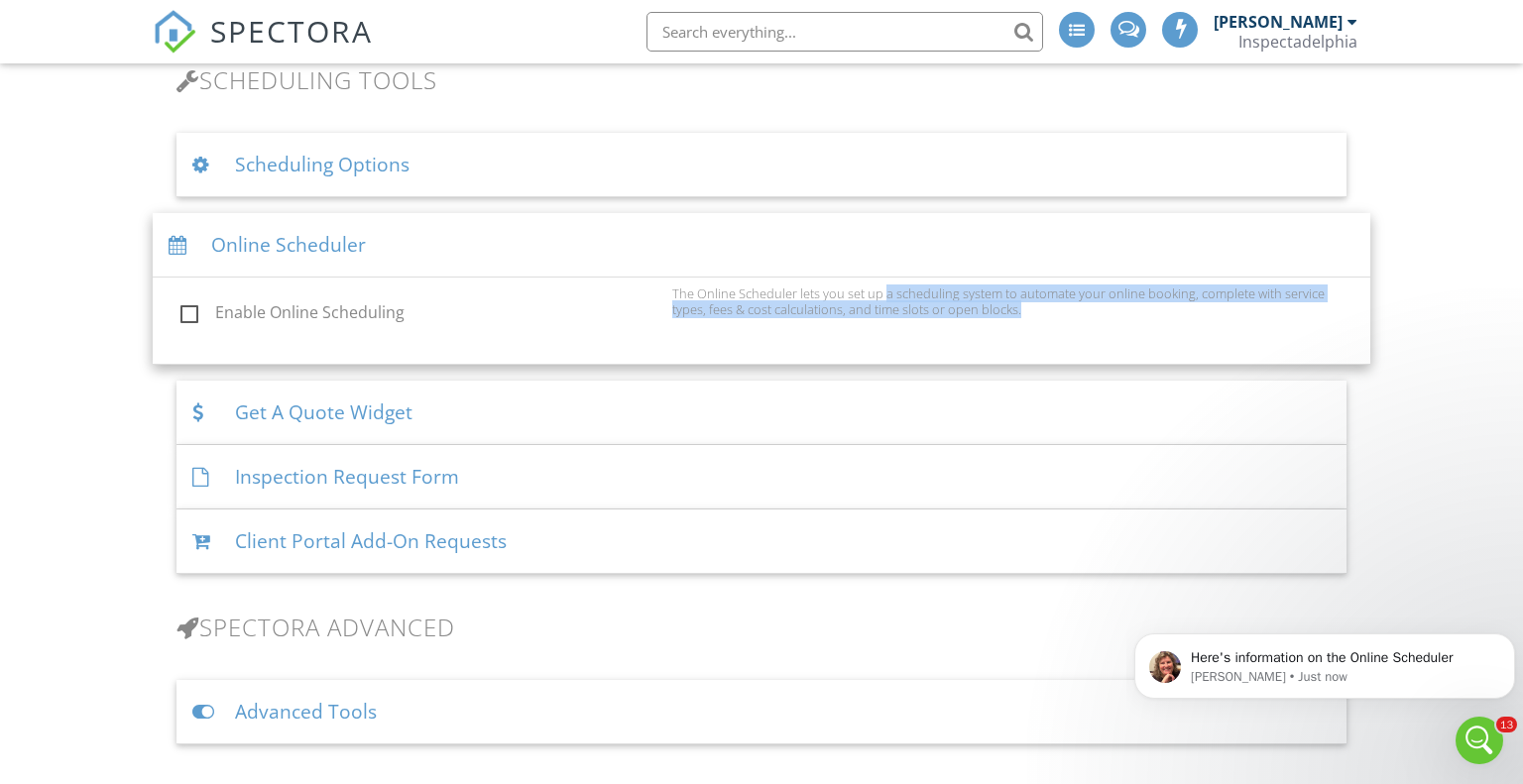 drag, startPoint x: 1029, startPoint y: 314, endPoint x: 883, endPoint y: 297, distance: 146.98639 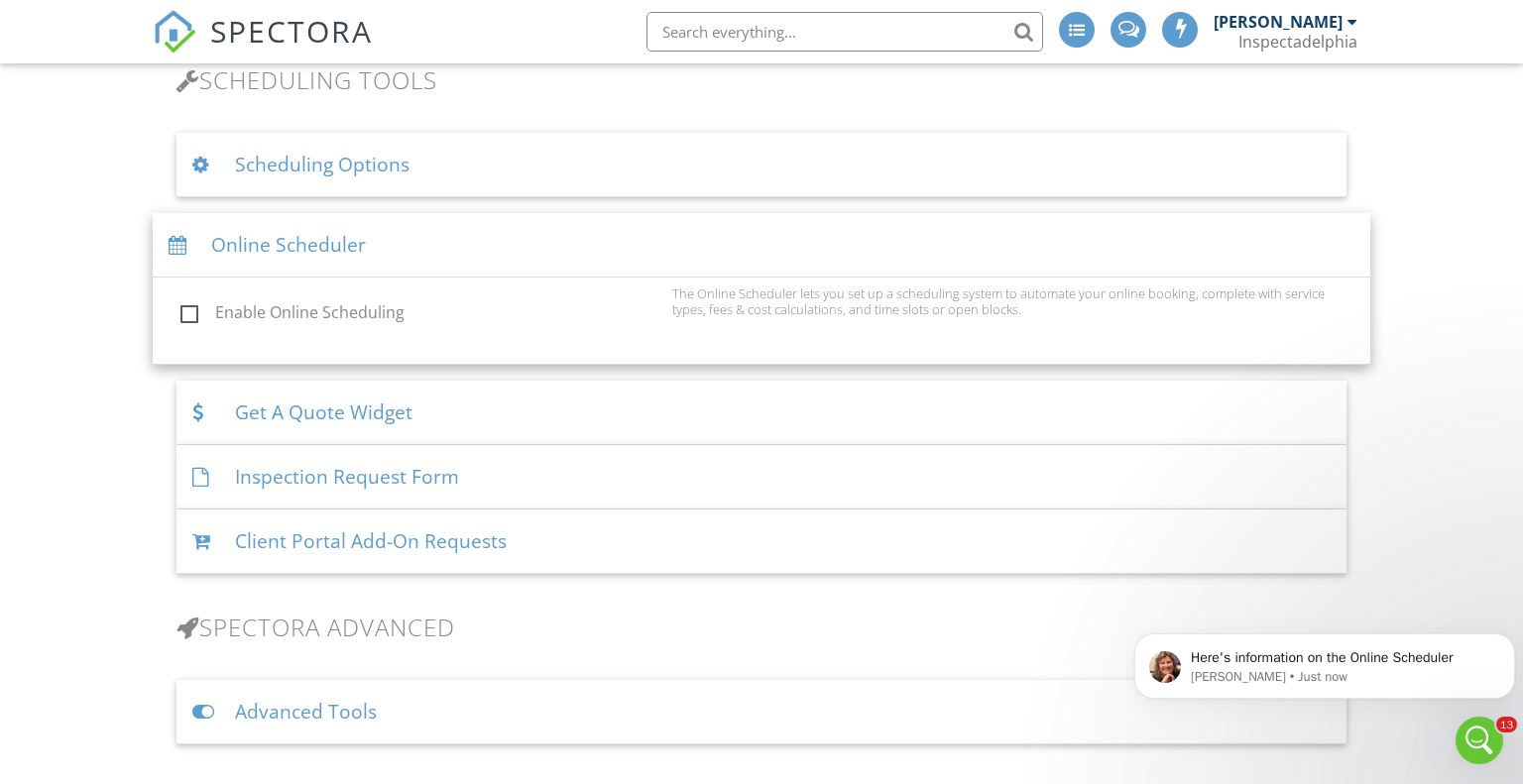 scroll, scrollTop: 3826, scrollLeft: 0, axis: vertical 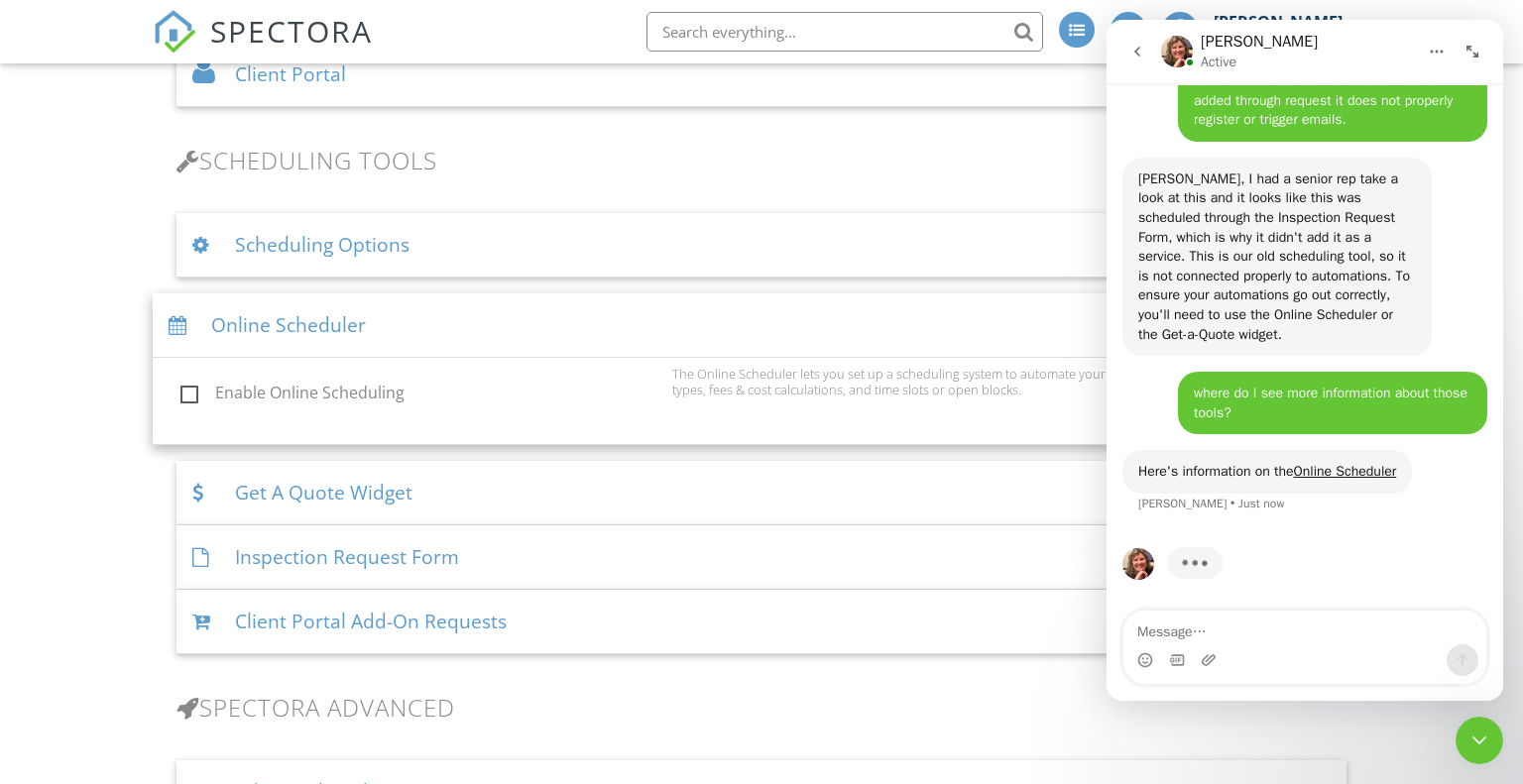 click on "Online Scheduler" at bounding box center (762, 325) 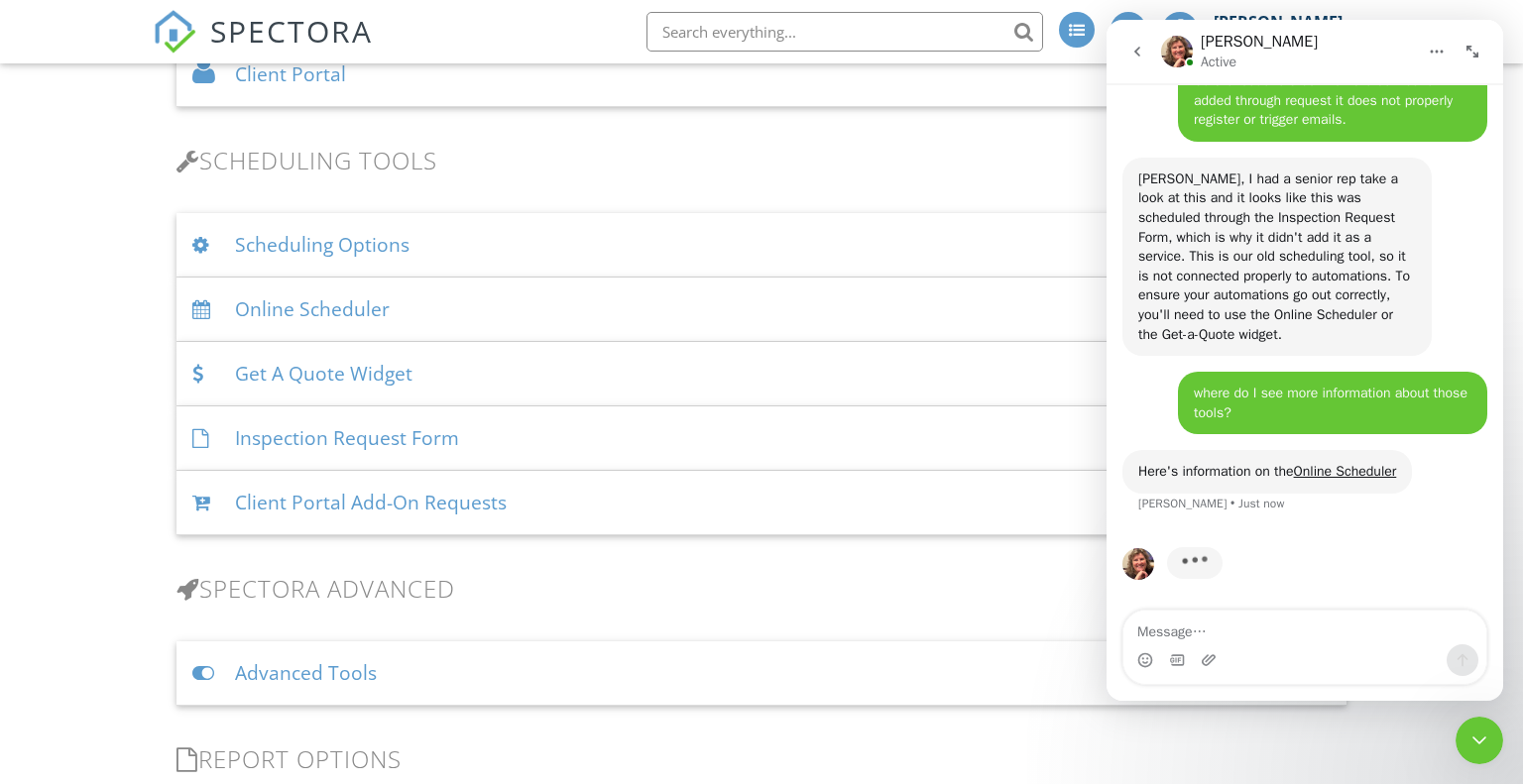 click on "Inspection Request Form" at bounding box center [762, 438] 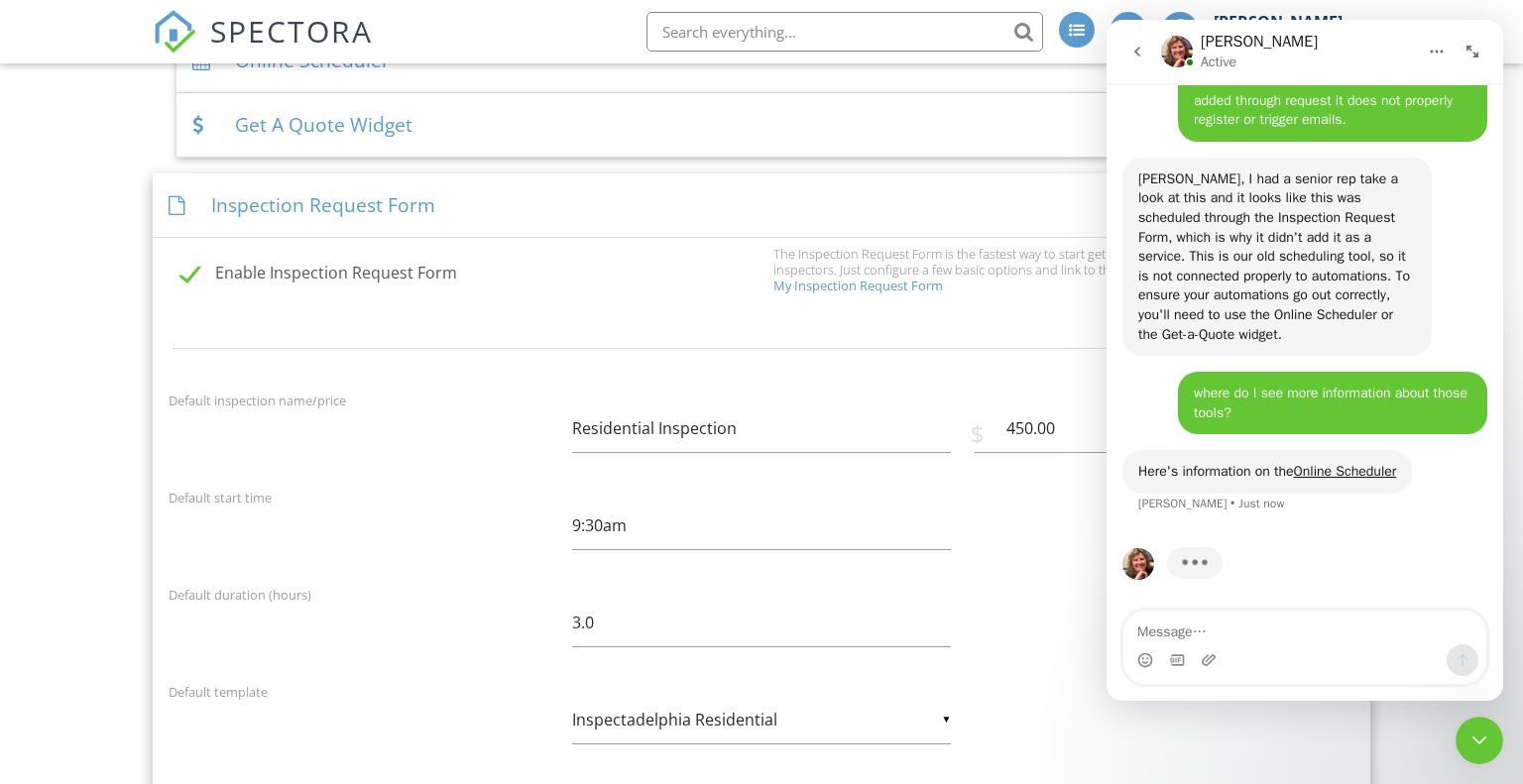 scroll, scrollTop: 1457, scrollLeft: 0, axis: vertical 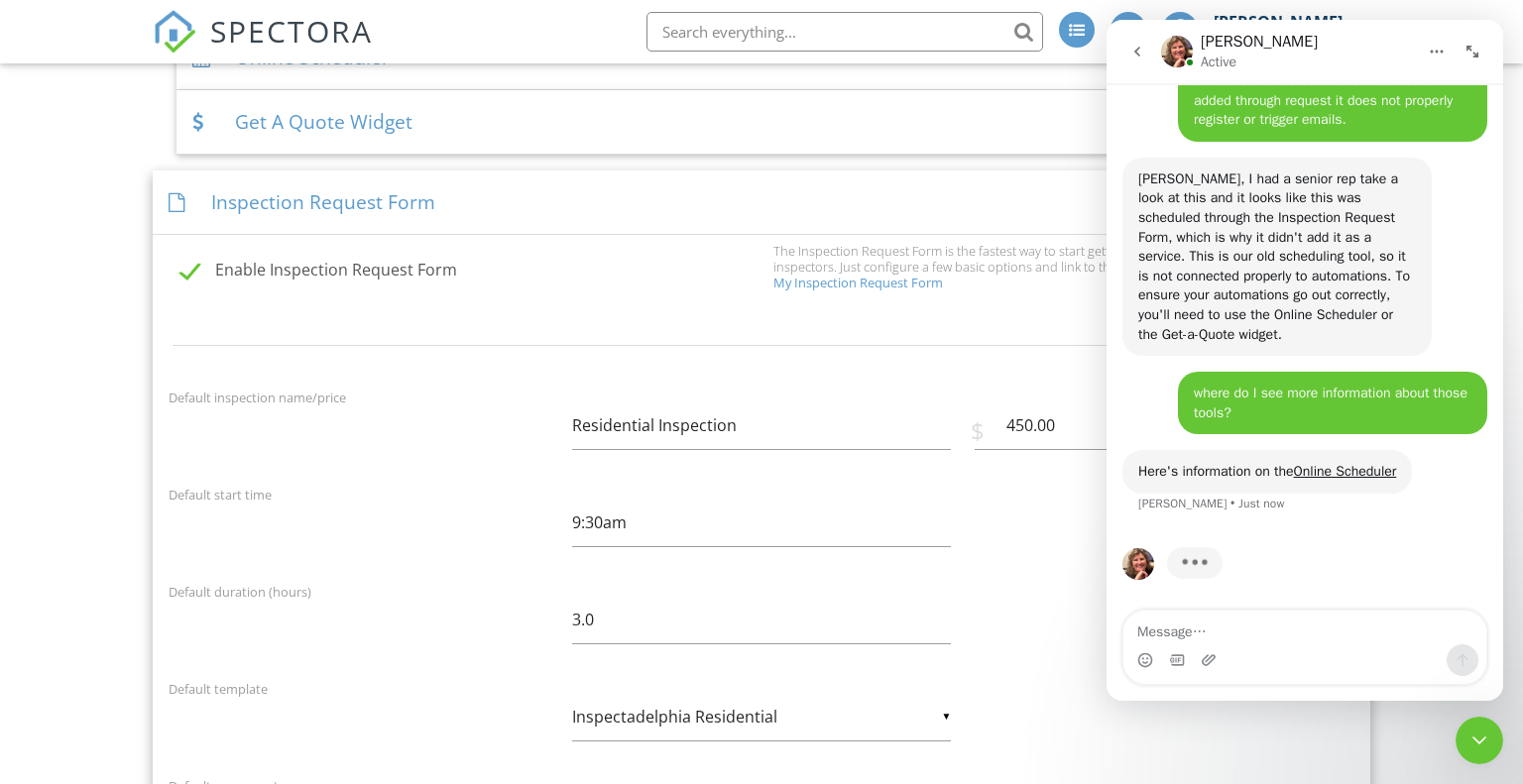 click 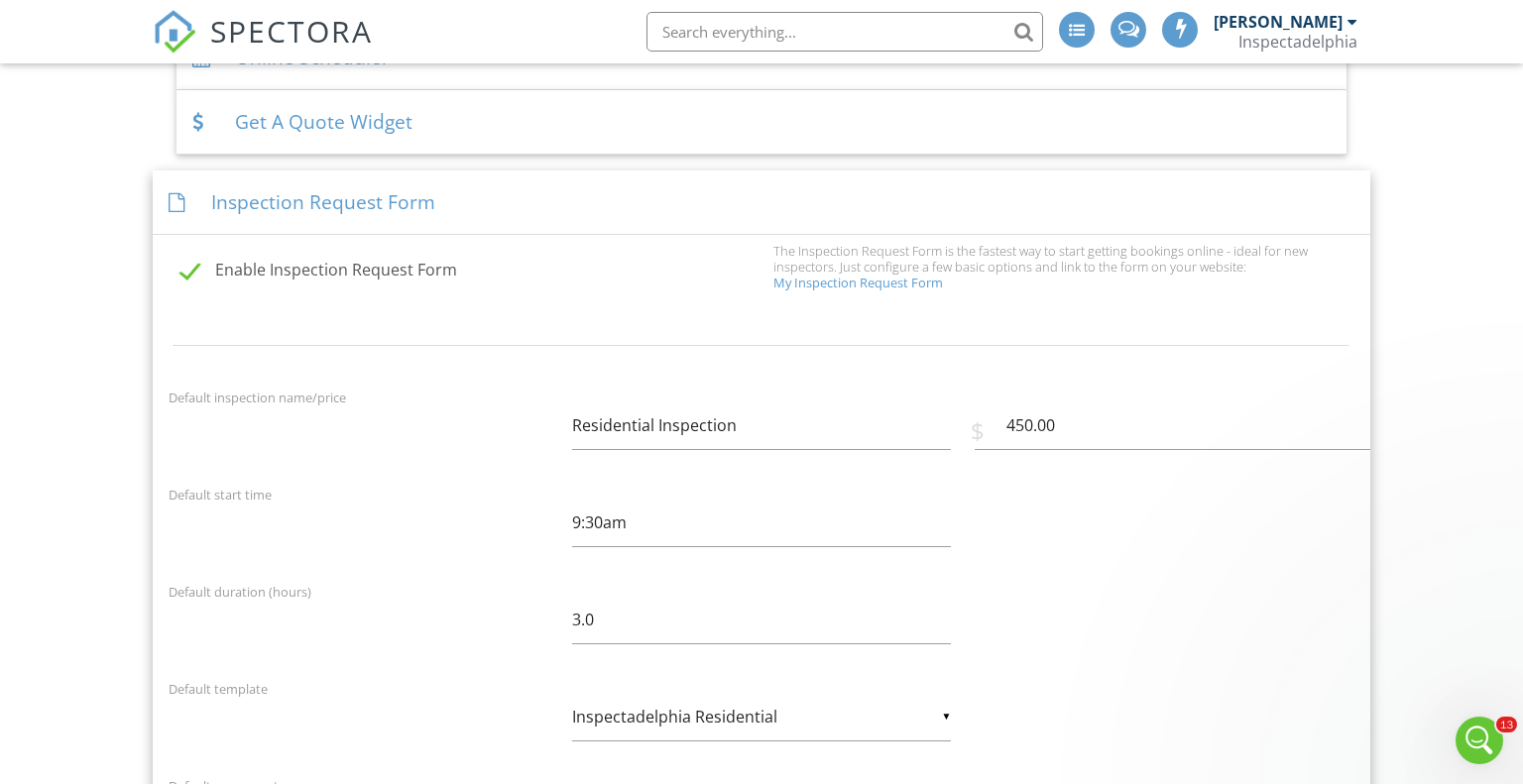 scroll, scrollTop: 3817, scrollLeft: 0, axis: vertical 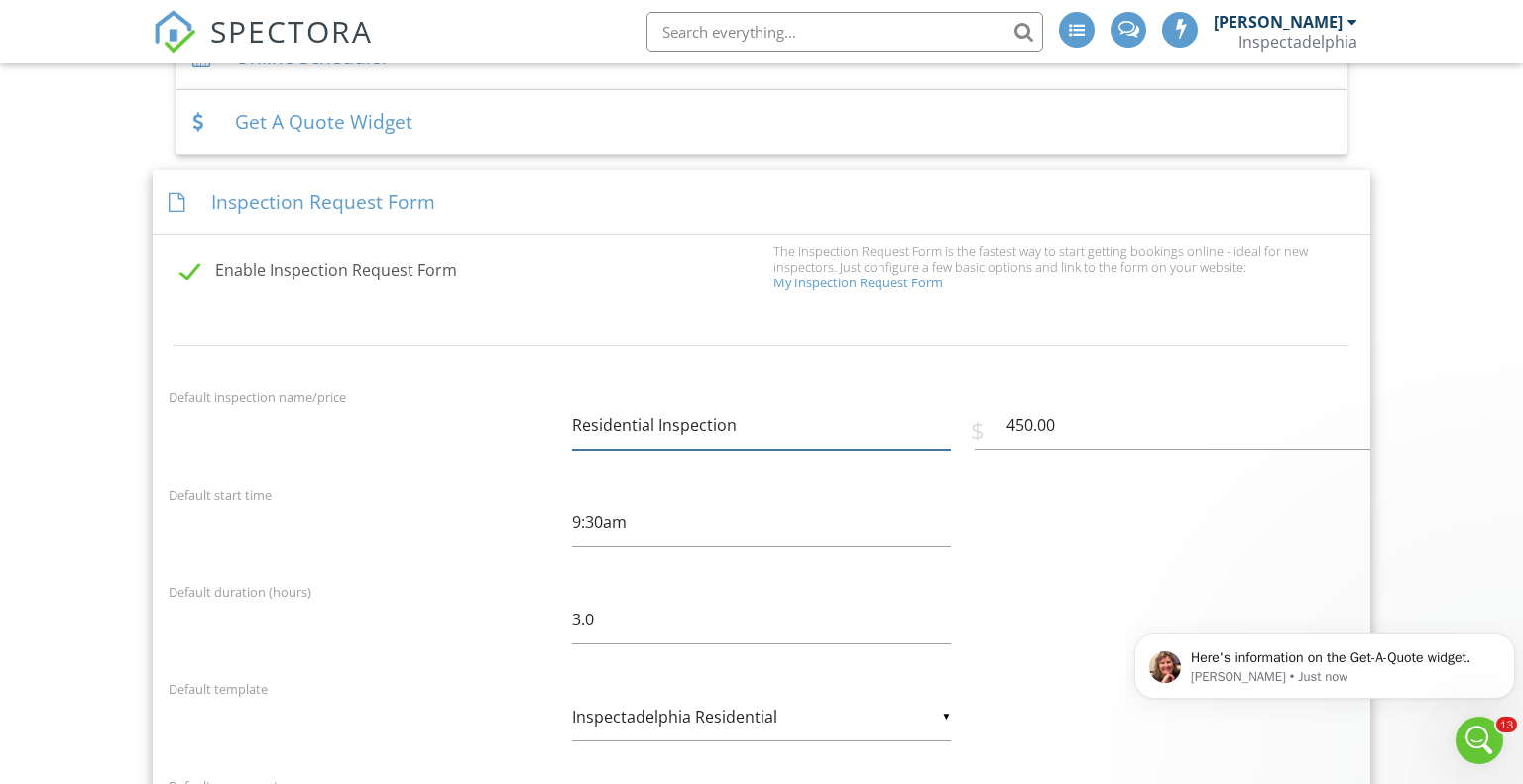 click on "Residential Inspection" at bounding box center (762, 425) 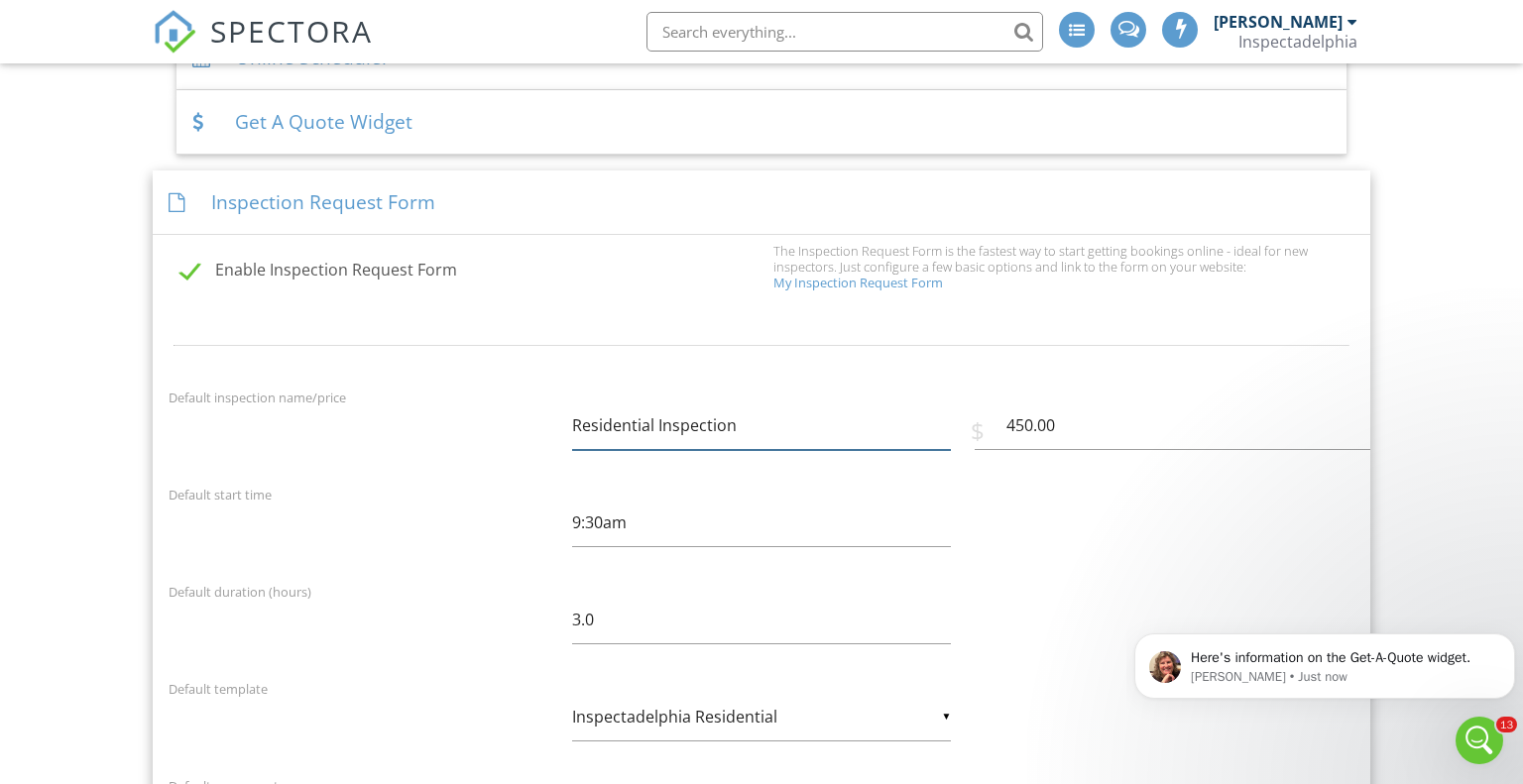 click on "Residential Inspection" at bounding box center [762, 425] 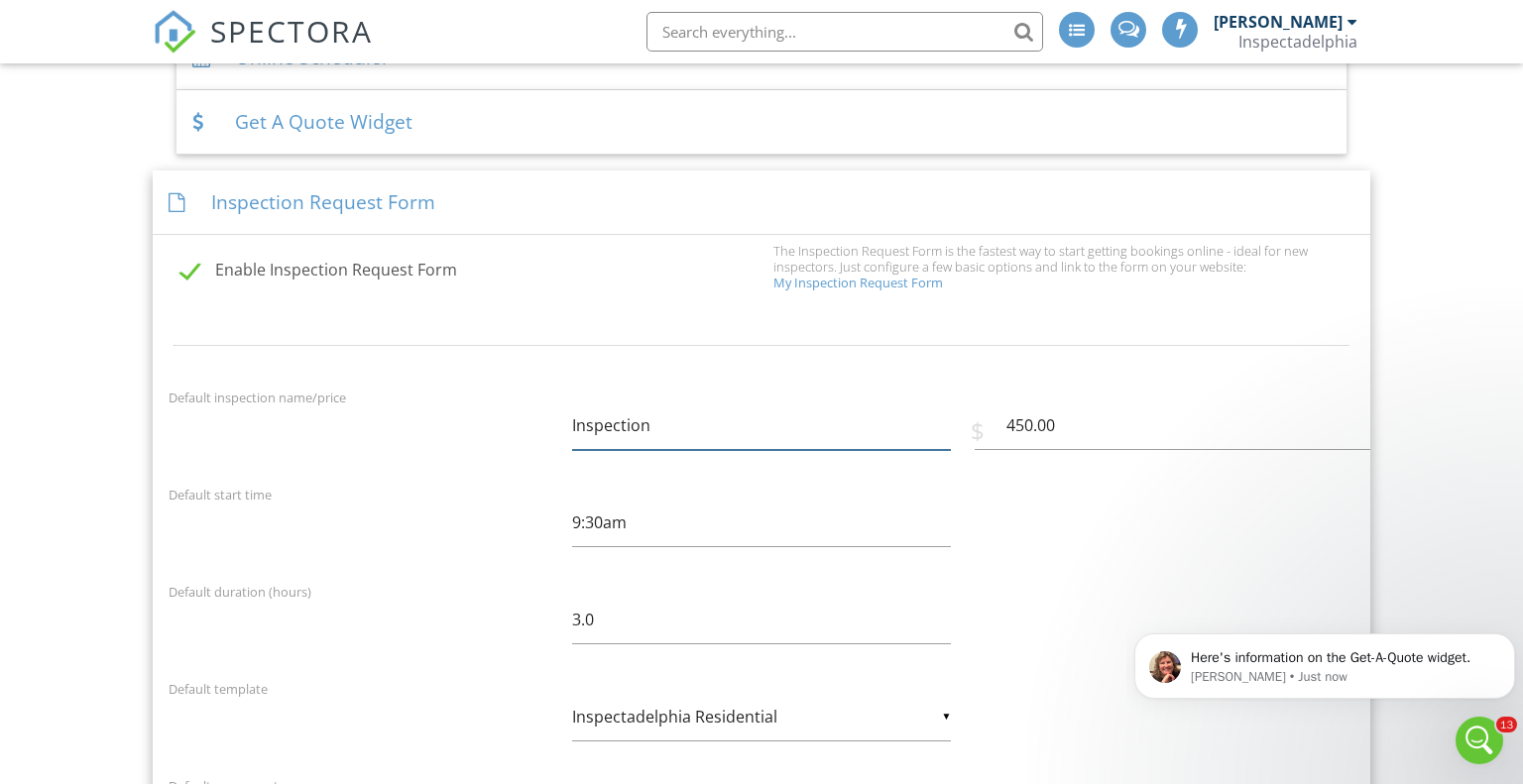 click on "Inspection" at bounding box center (762, 425) 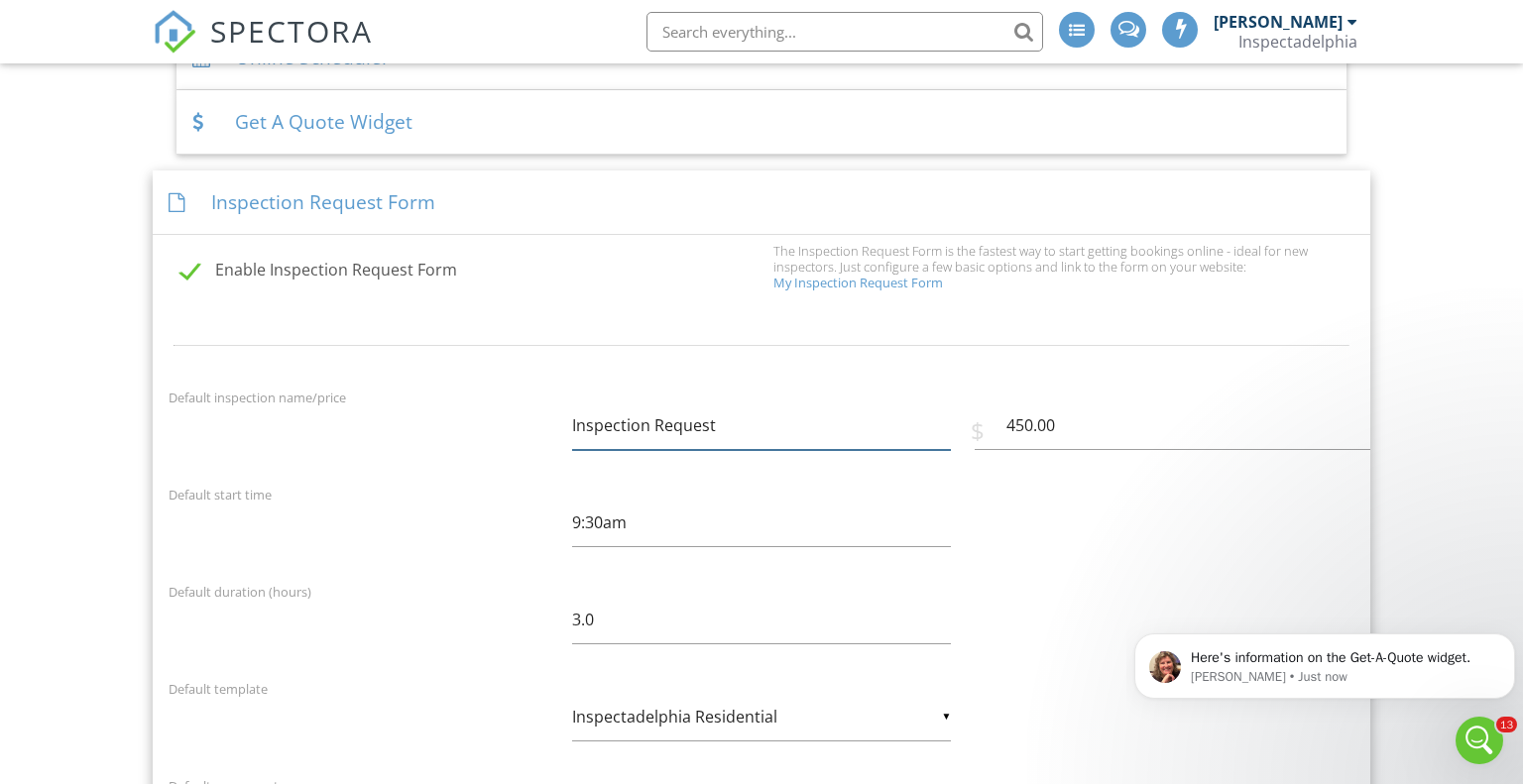 type on "Inspection Request" 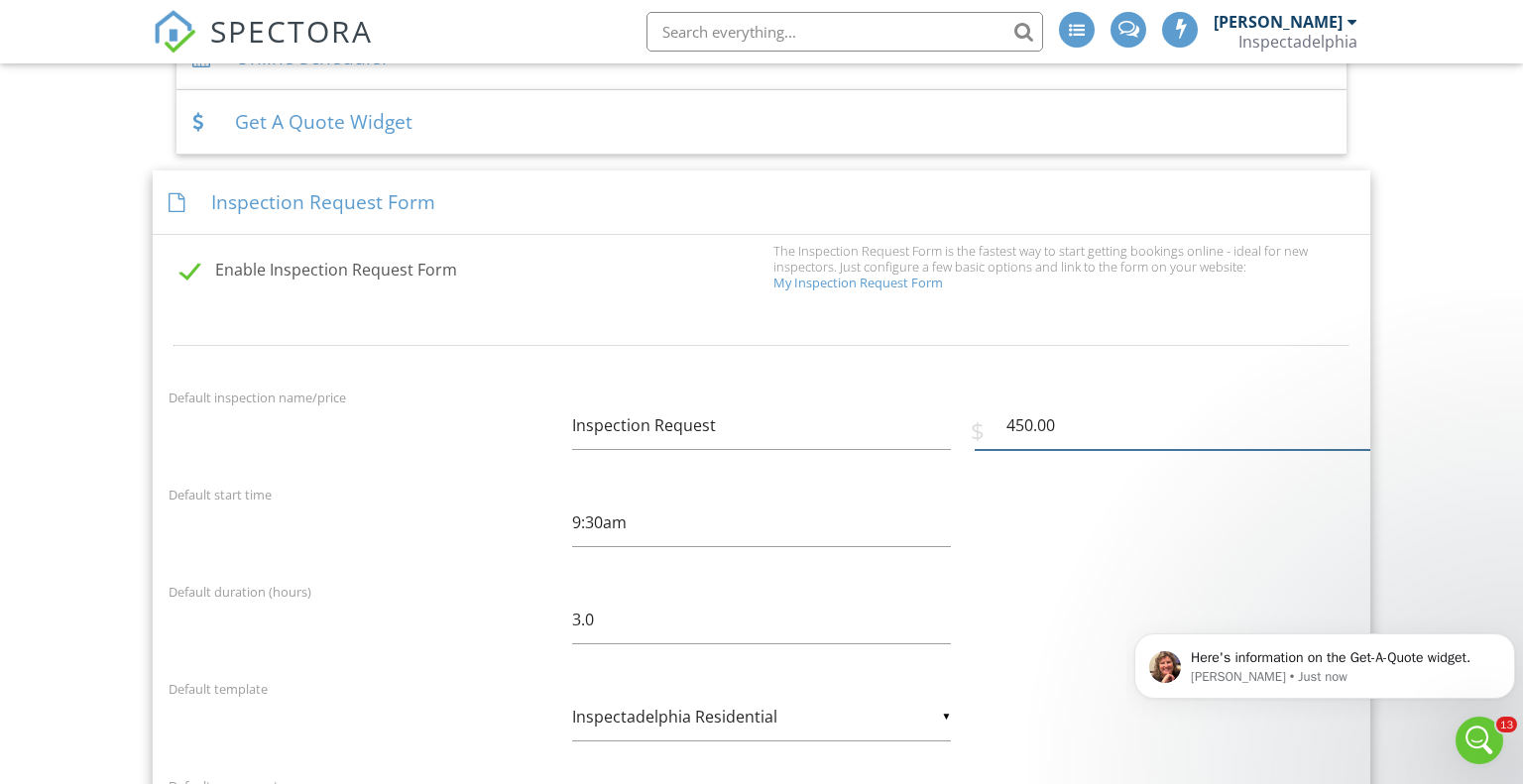 click on "450.00" at bounding box center (1172, 425) 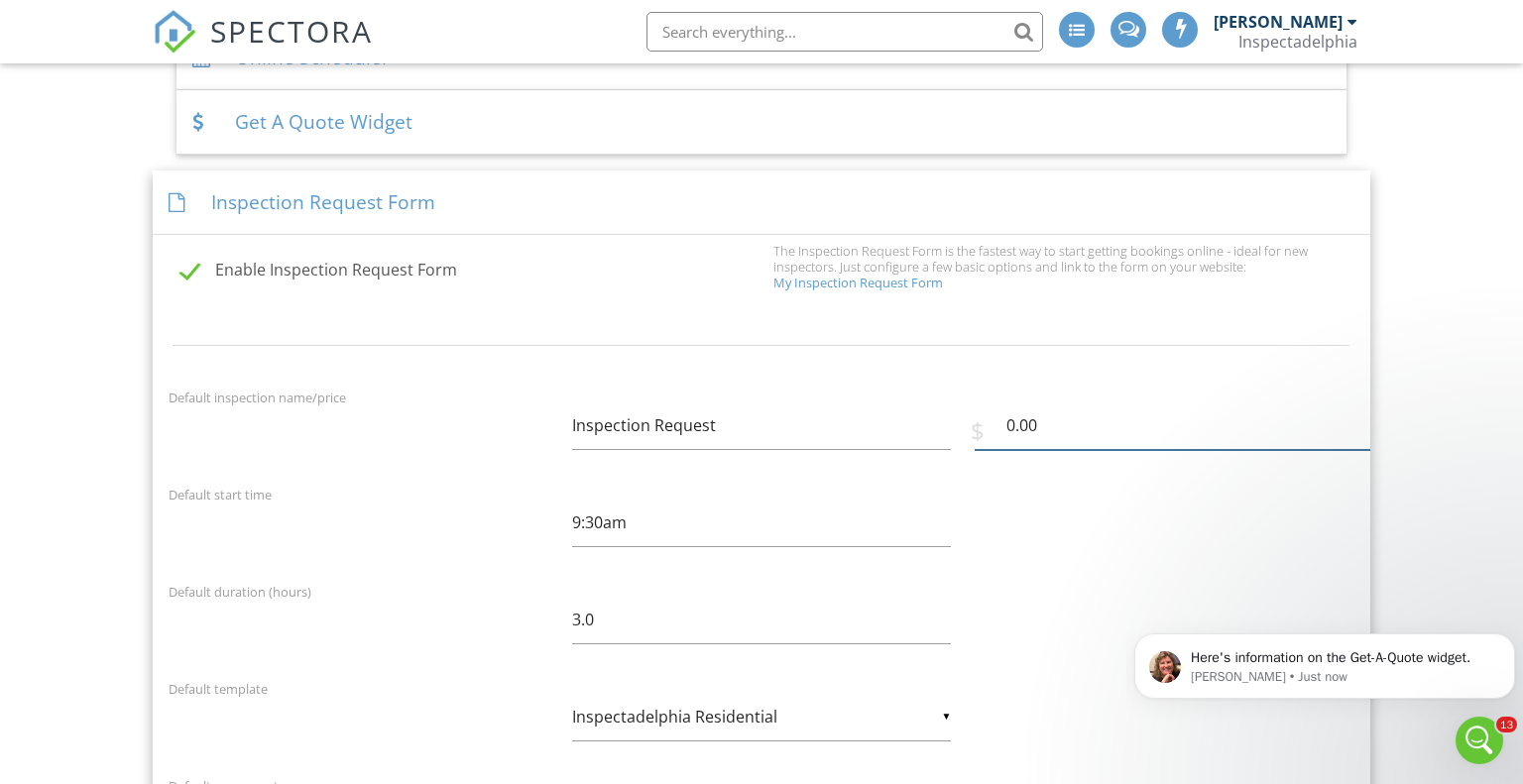 type on "0.00" 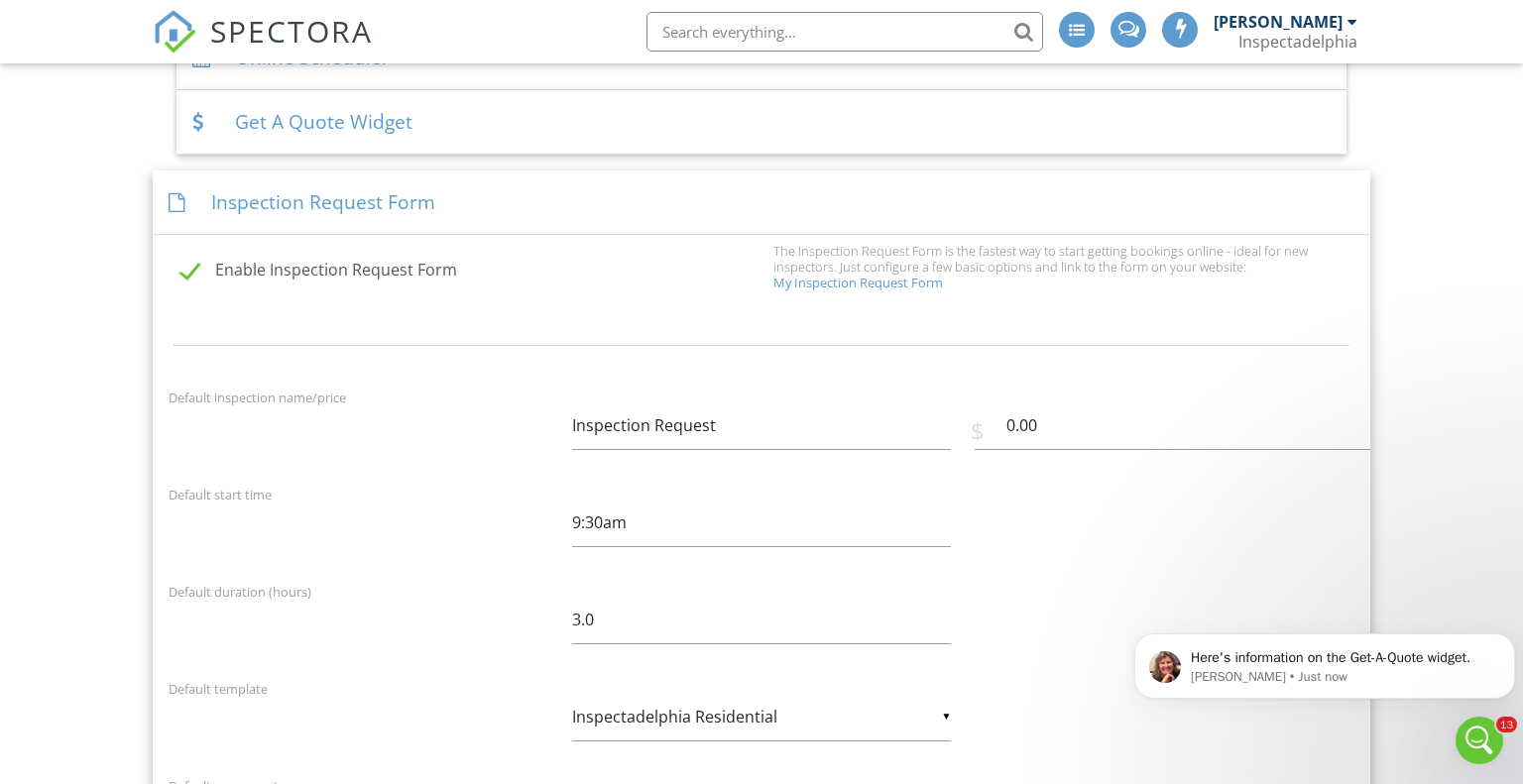 click on "Default start time
9:30am" at bounding box center [762, 527] 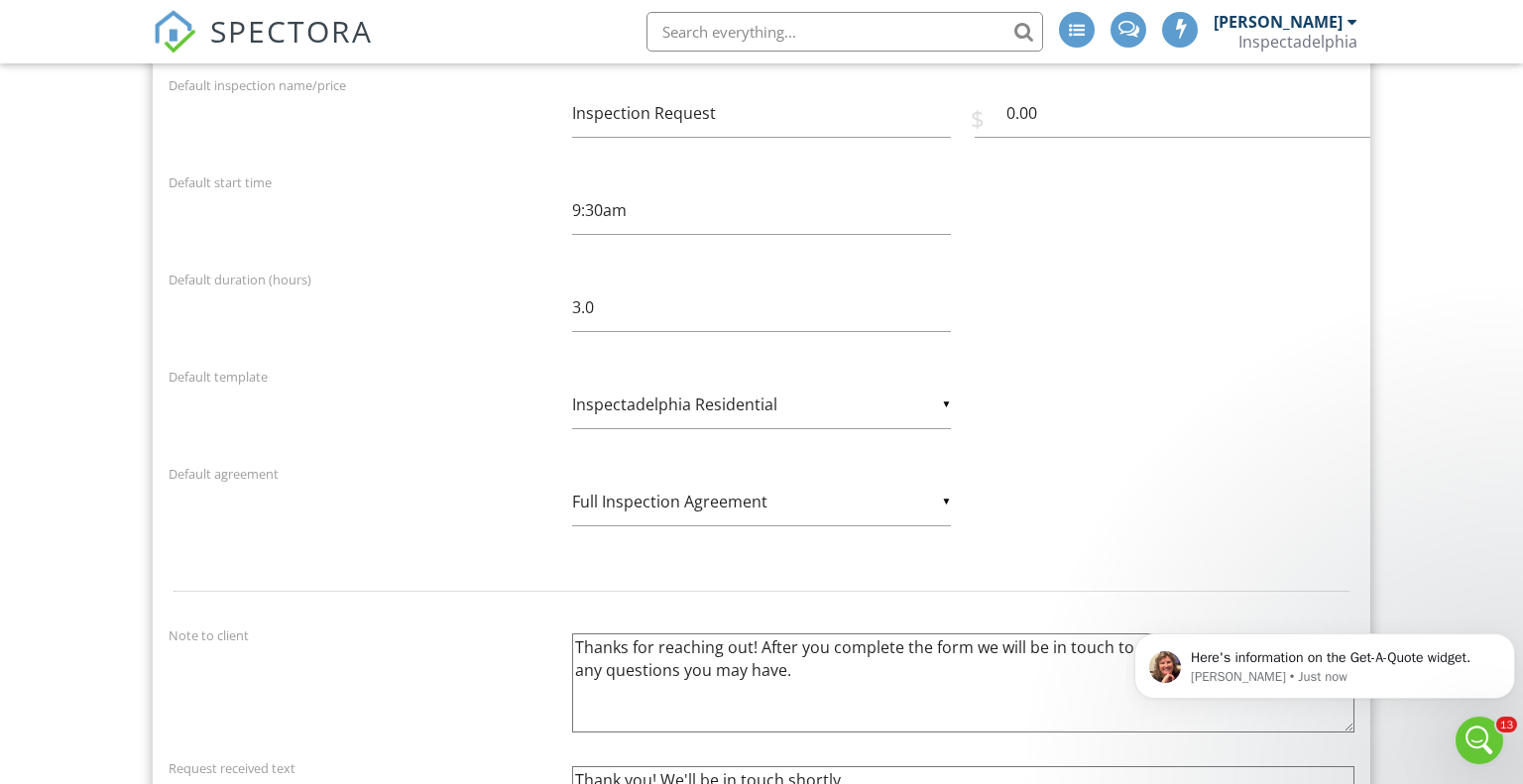 scroll, scrollTop: 1770, scrollLeft: 0, axis: vertical 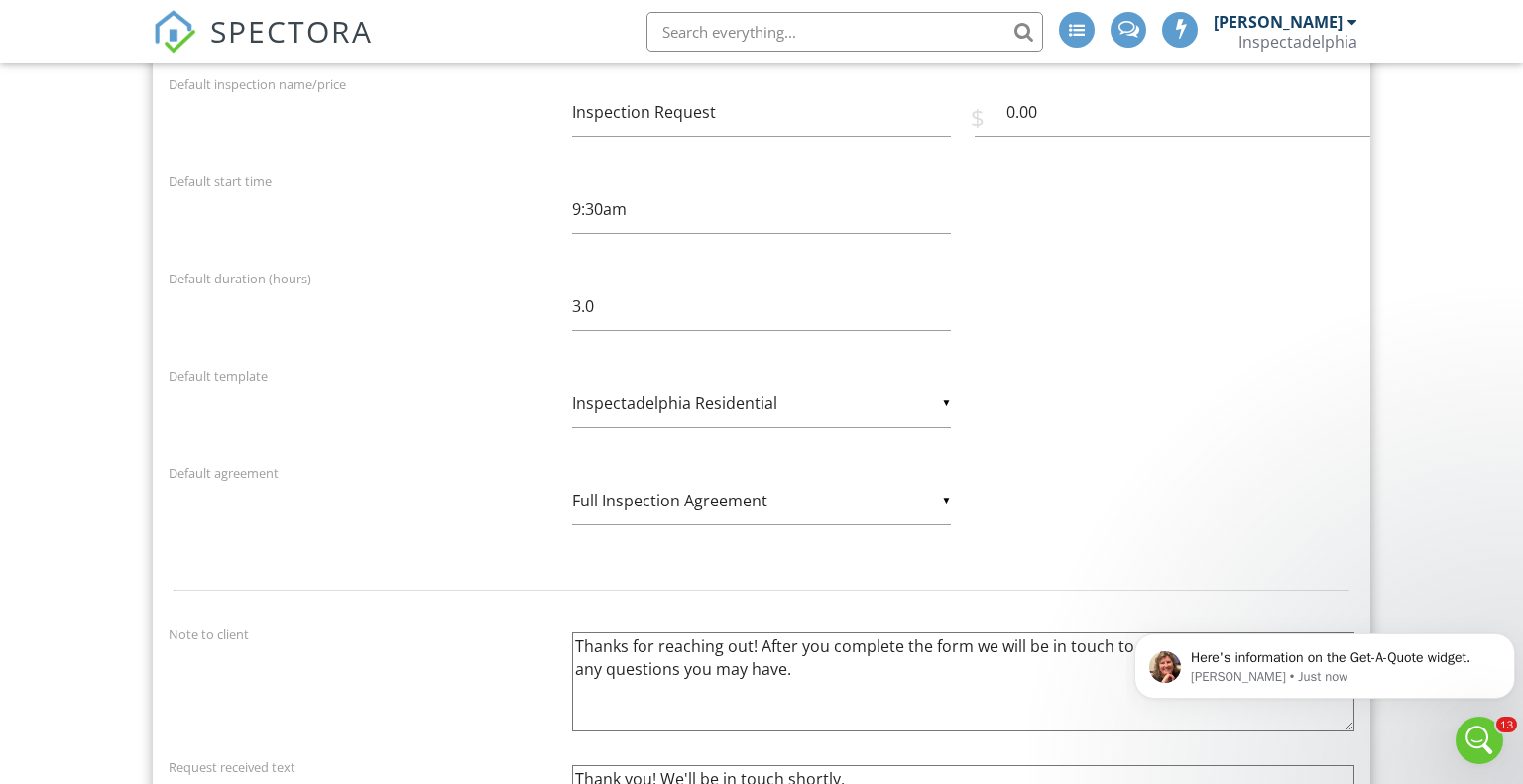 click on "▼ Inspectadelphia Residential  - Select Template -  Inspectadelphia Commercial NPMA-33 2021 Inspectadelphia Residential Inspectadelphia Sewer Scope  - Select Template -
Inspectadelphia Commercial
NPMA-33 2021
Inspectadelphia Residential
Inspectadelphia Sewer Scope" at bounding box center [762, 403] 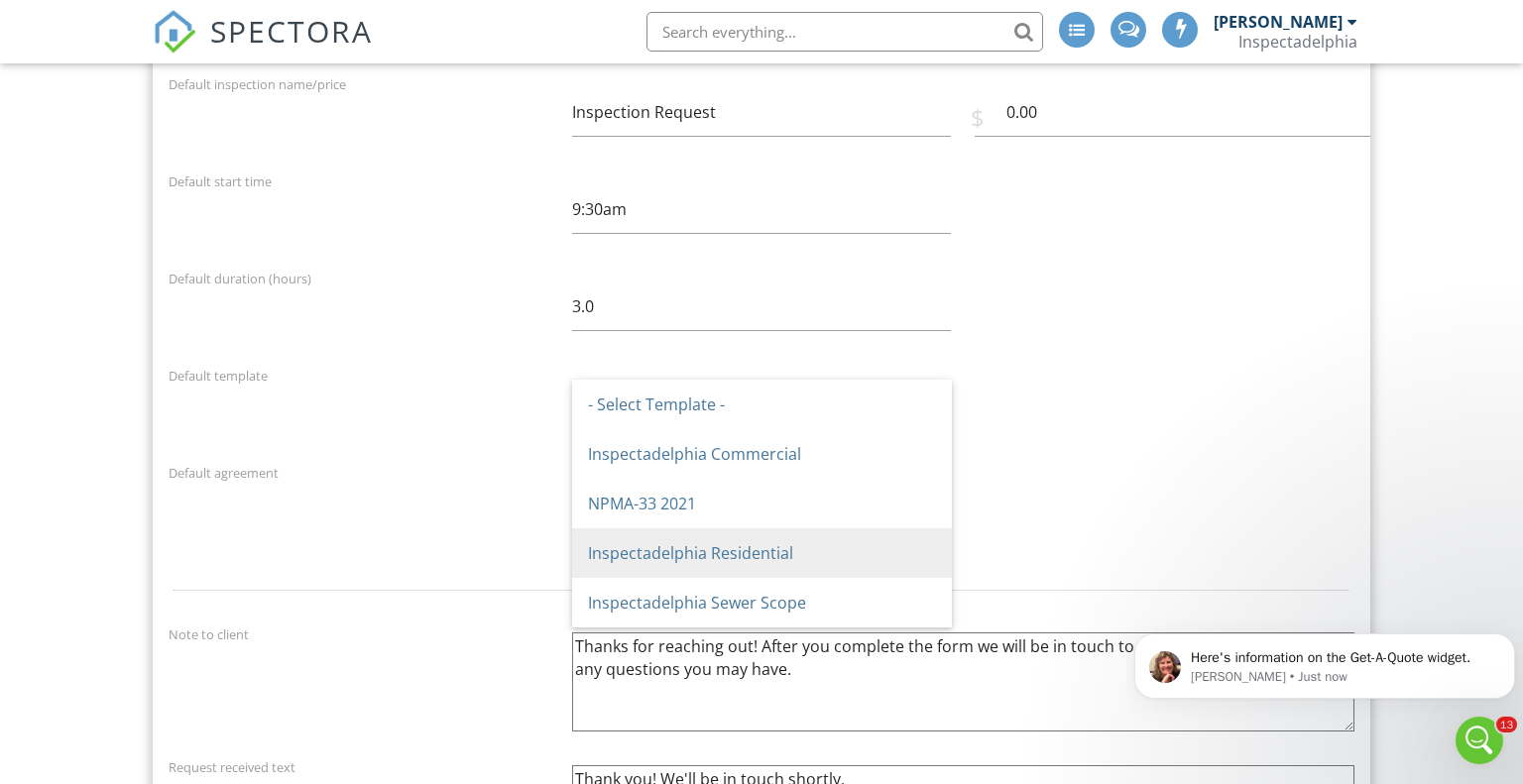 scroll, scrollTop: 0, scrollLeft: 0, axis: both 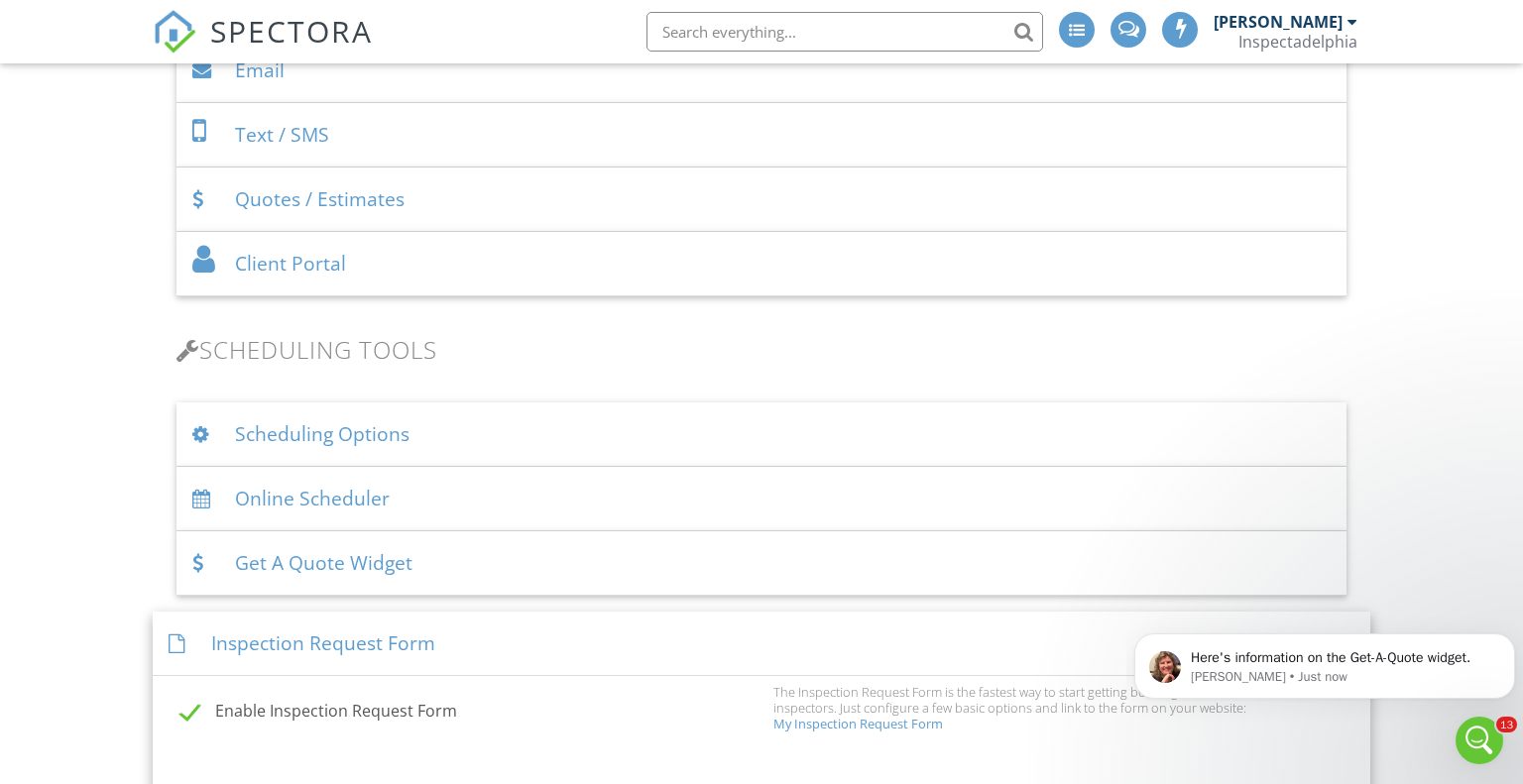 click on "Inspection Request Form" at bounding box center (762, 643) 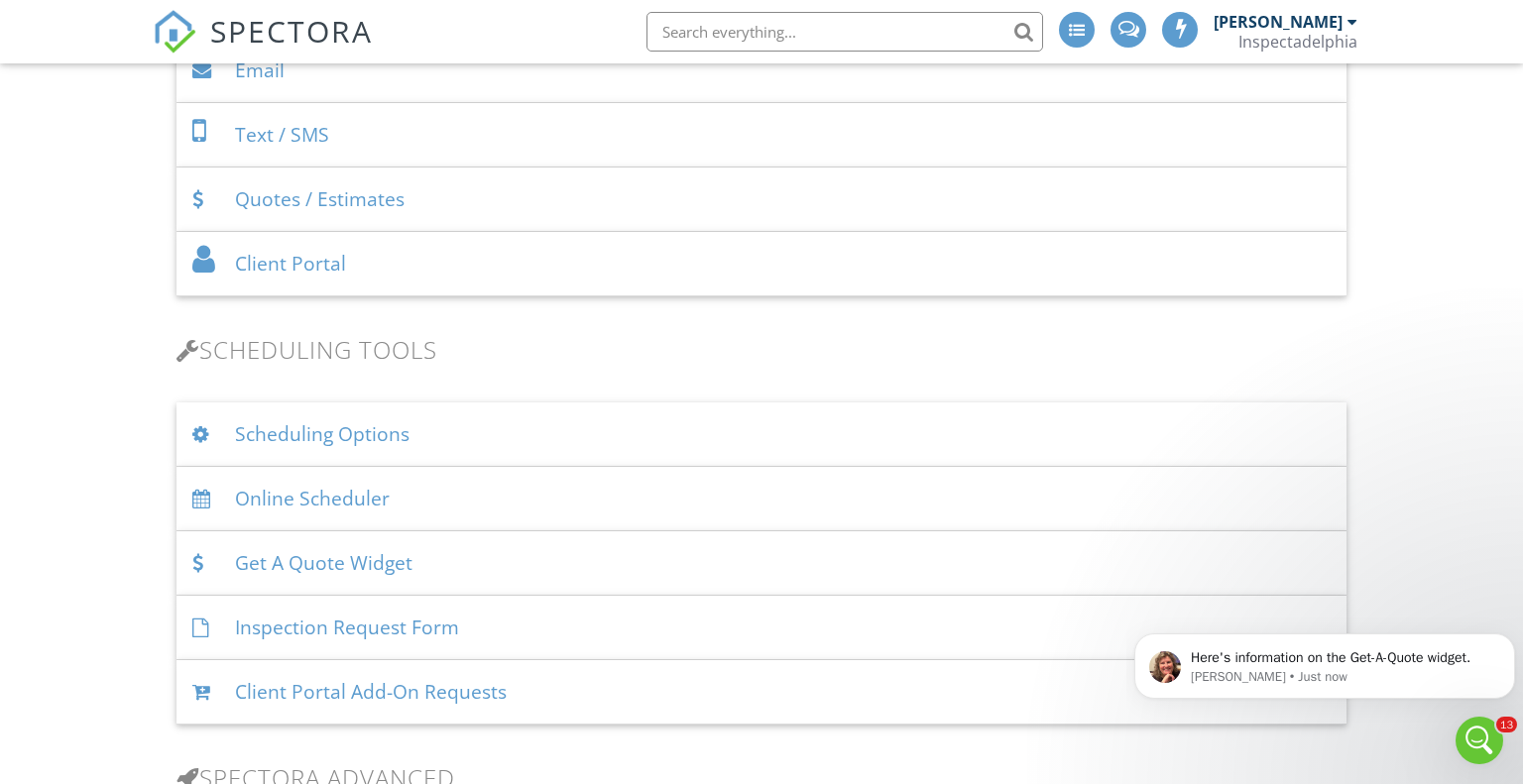 click 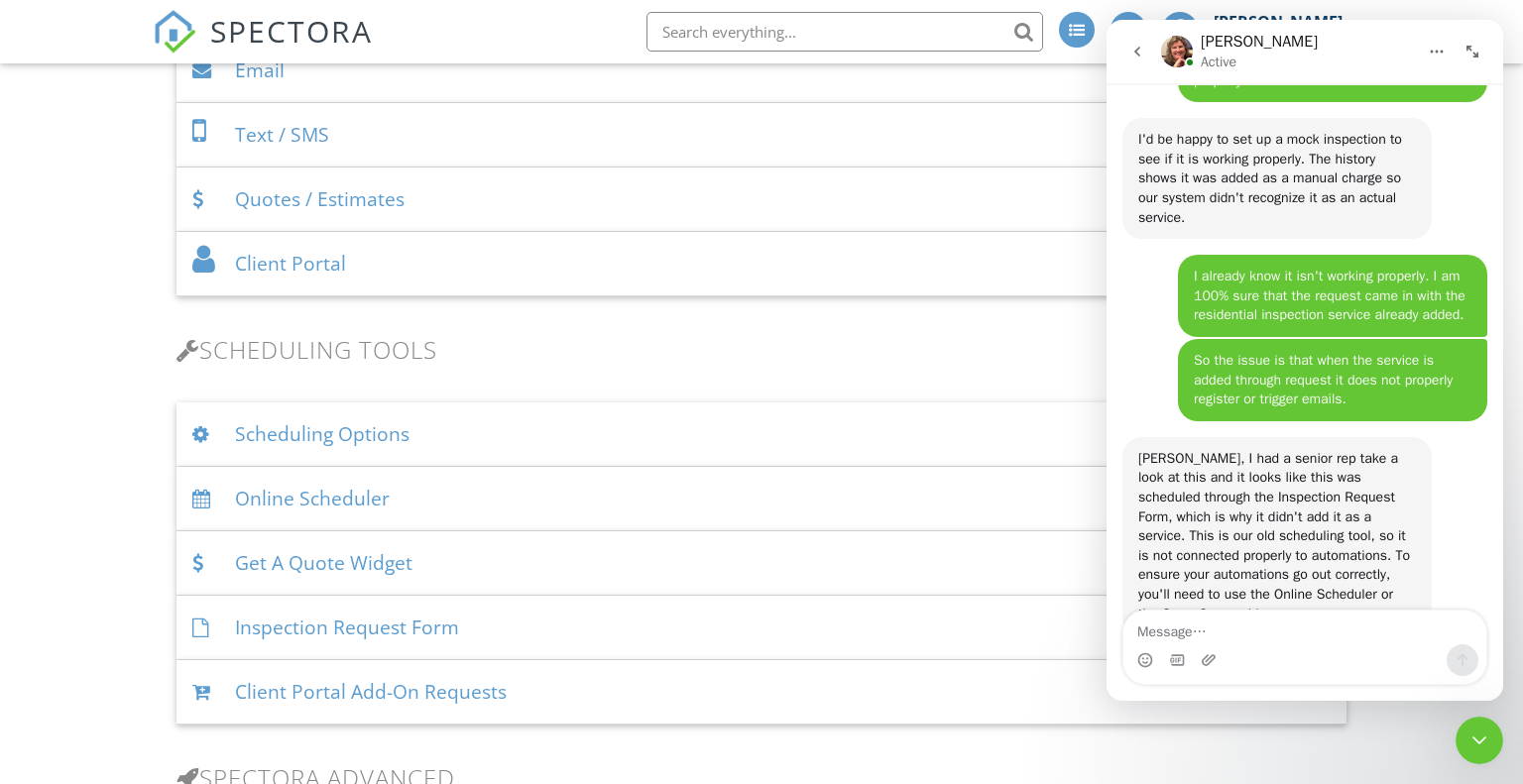 scroll, scrollTop: 3814, scrollLeft: 0, axis: vertical 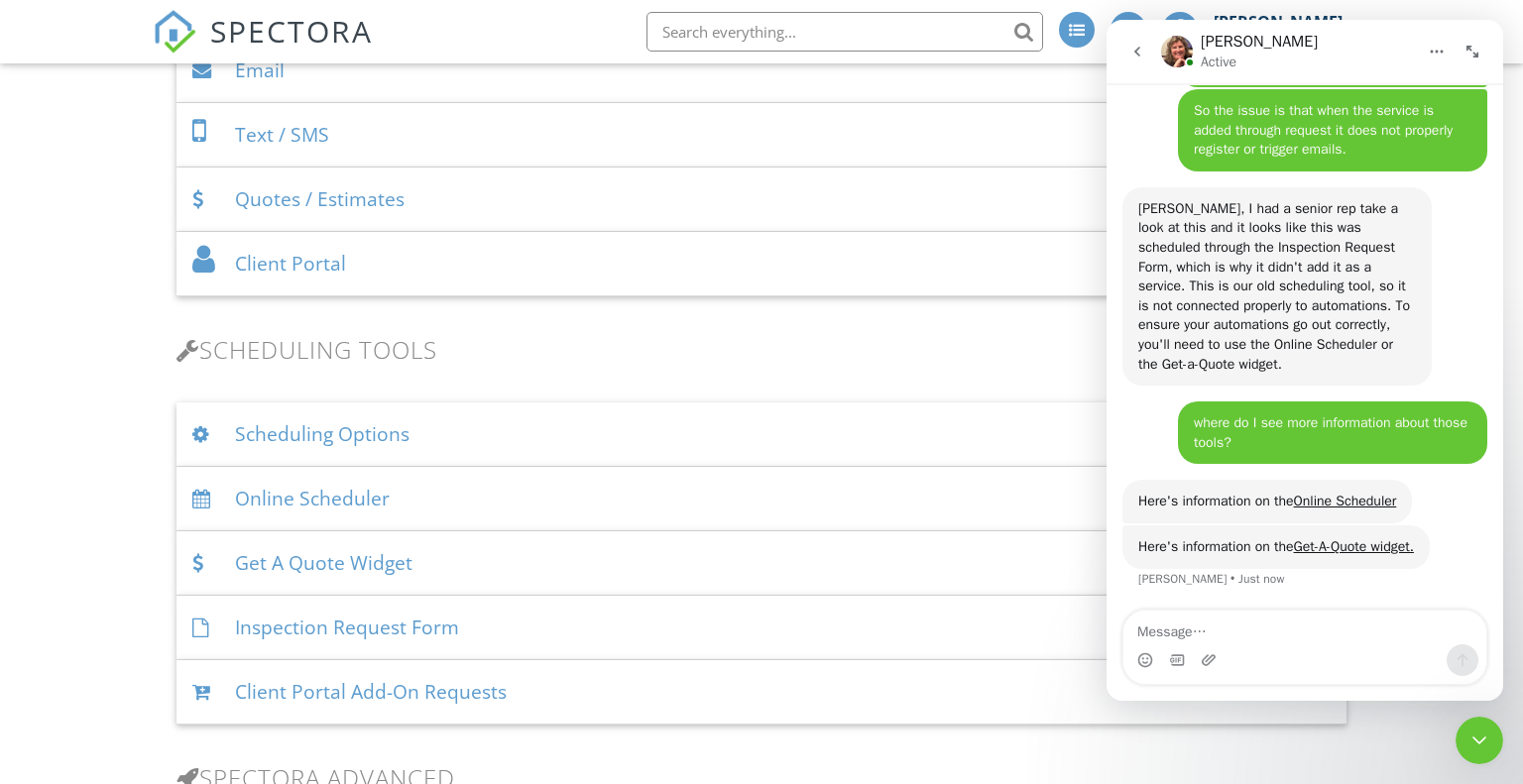 click at bounding box center (1305, 660) 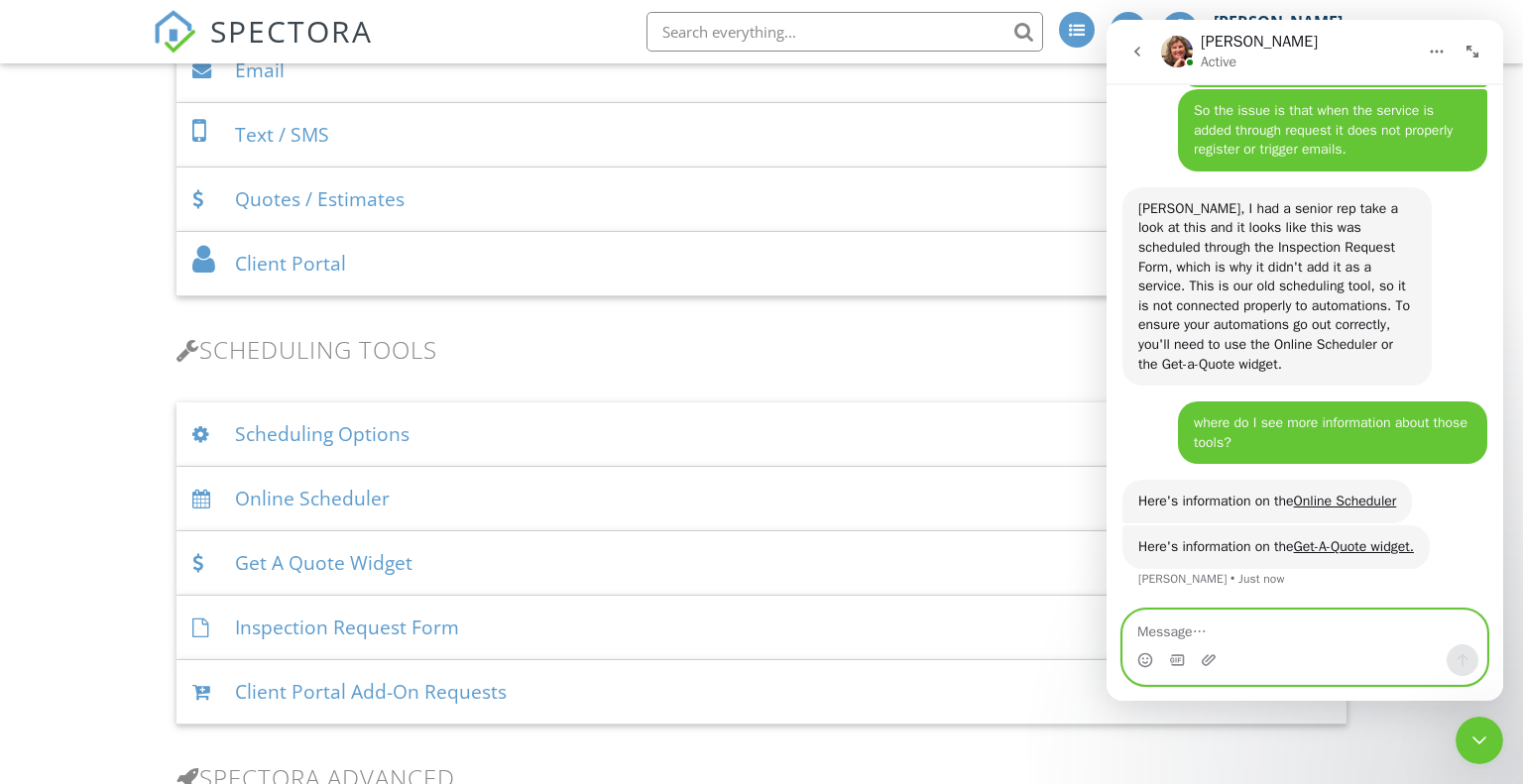 click at bounding box center (1305, 627) 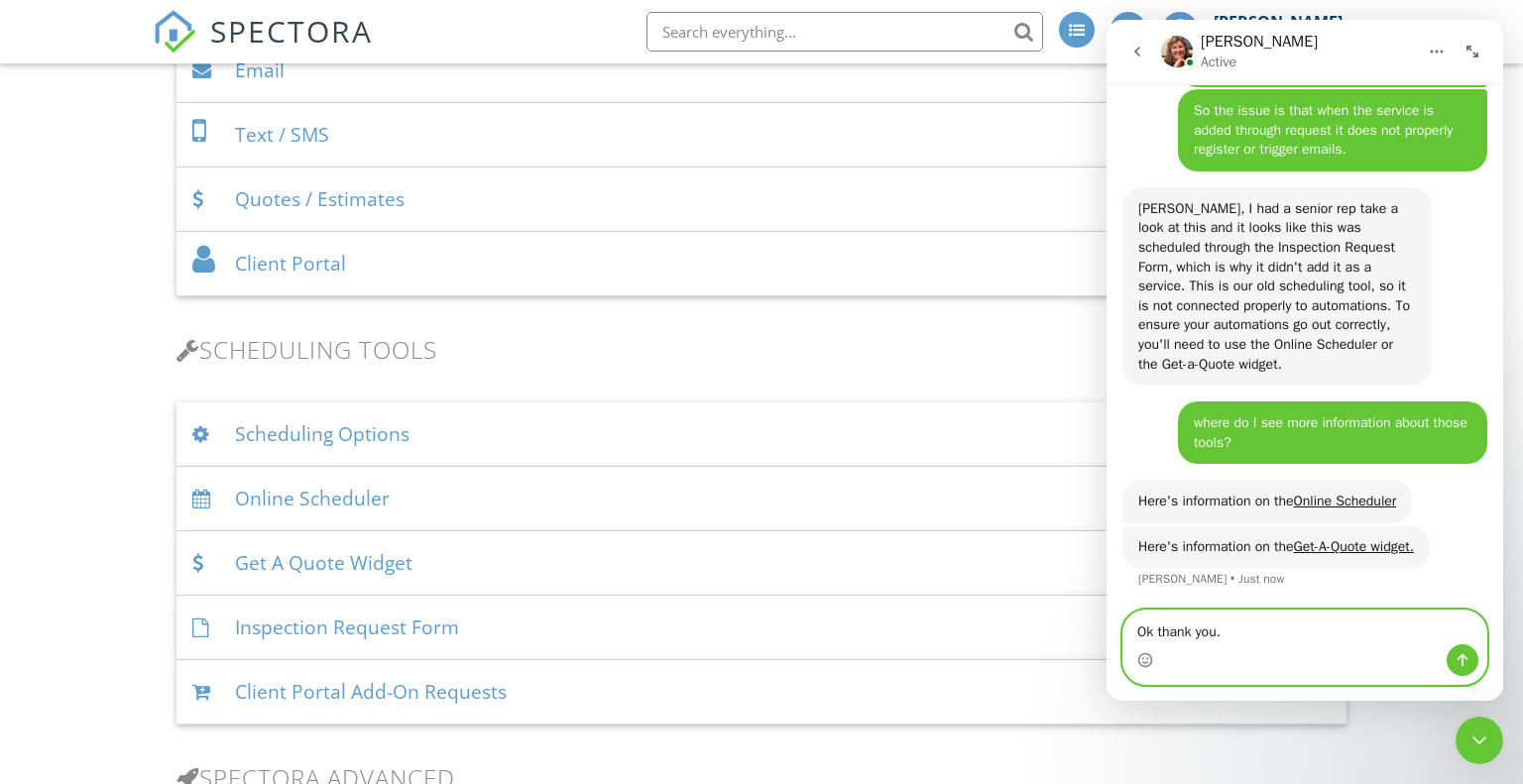 type on "Ok thank you." 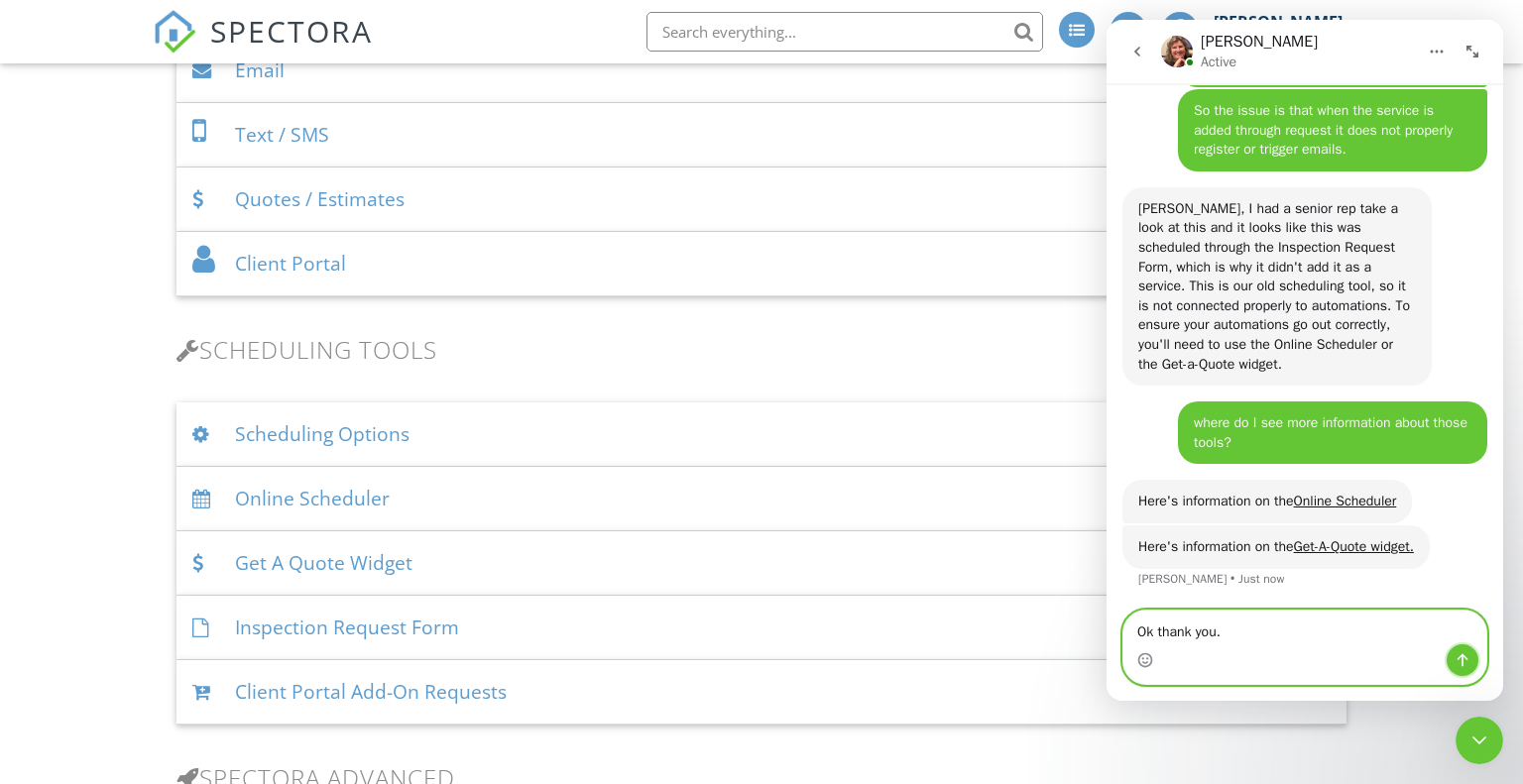 click at bounding box center (1463, 660) 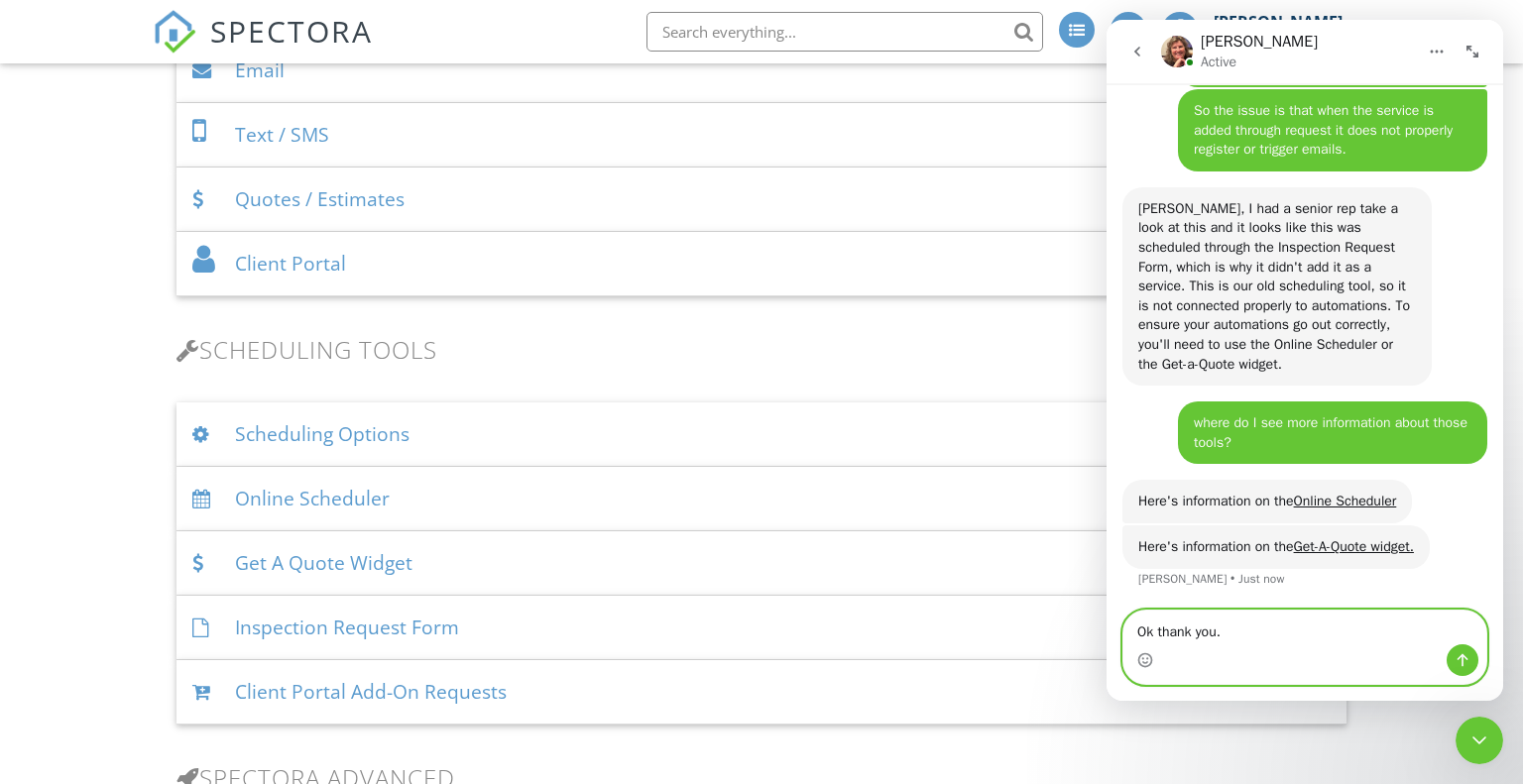 type 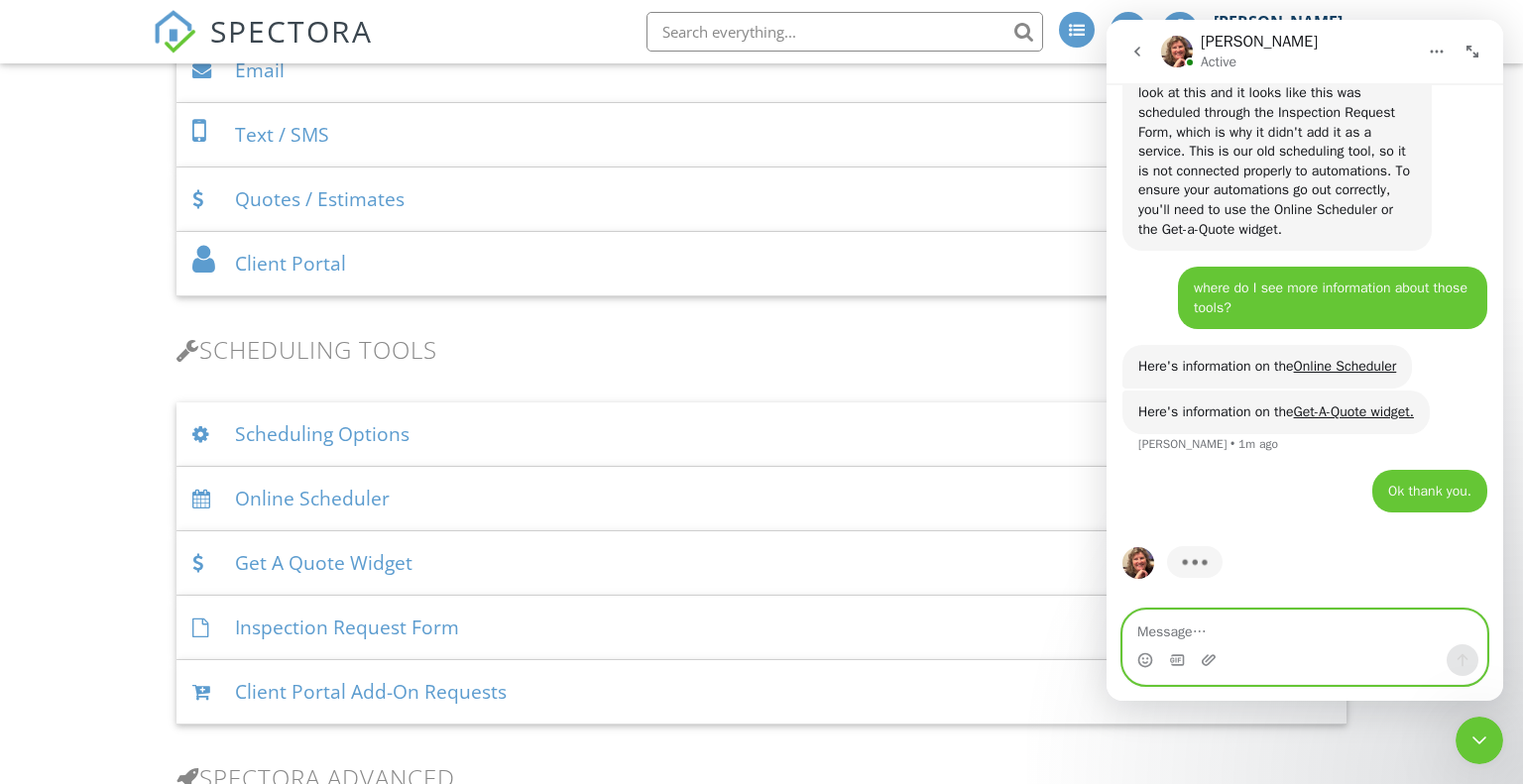 scroll, scrollTop: 3950, scrollLeft: 0, axis: vertical 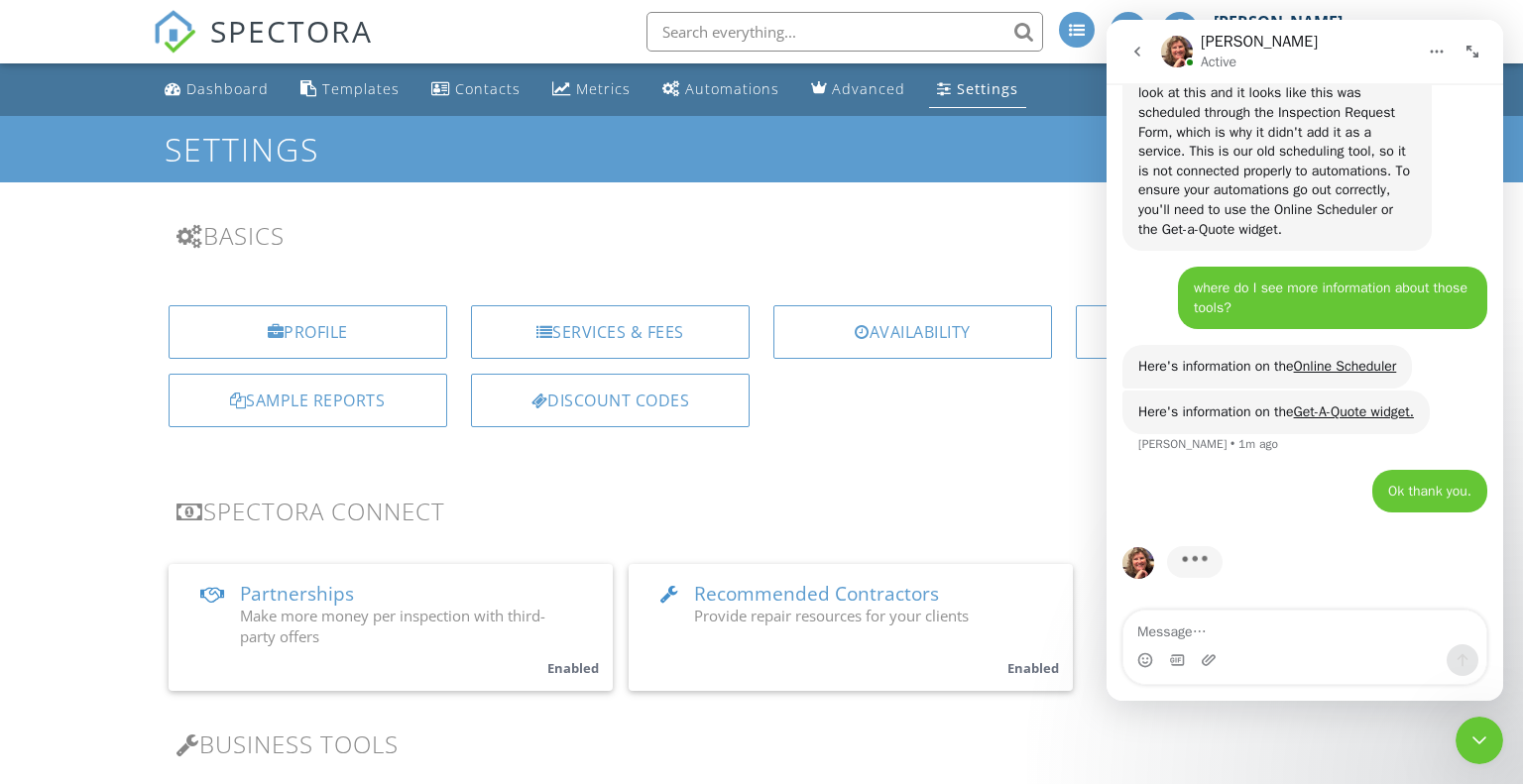 click 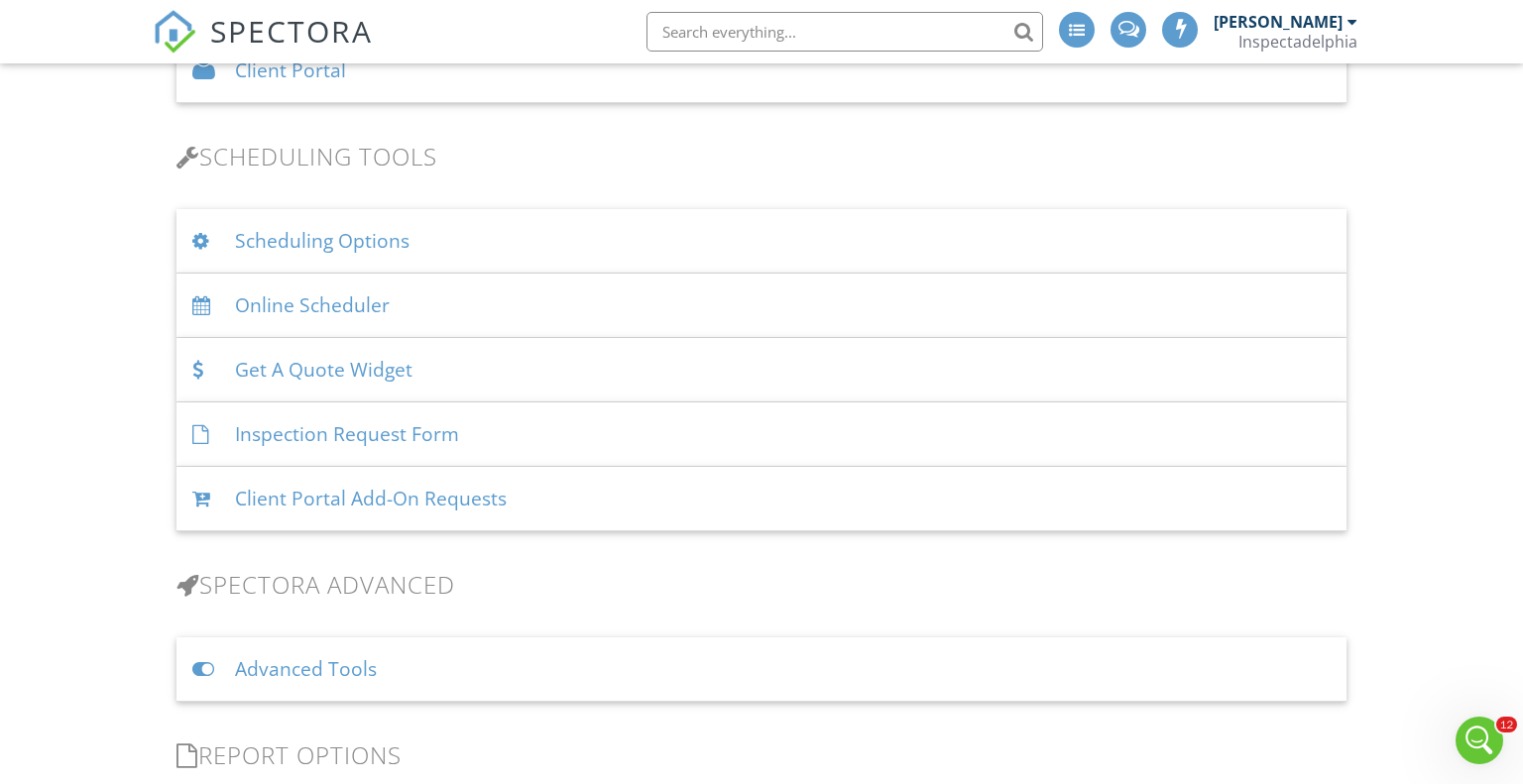 scroll, scrollTop: 1211, scrollLeft: 0, axis: vertical 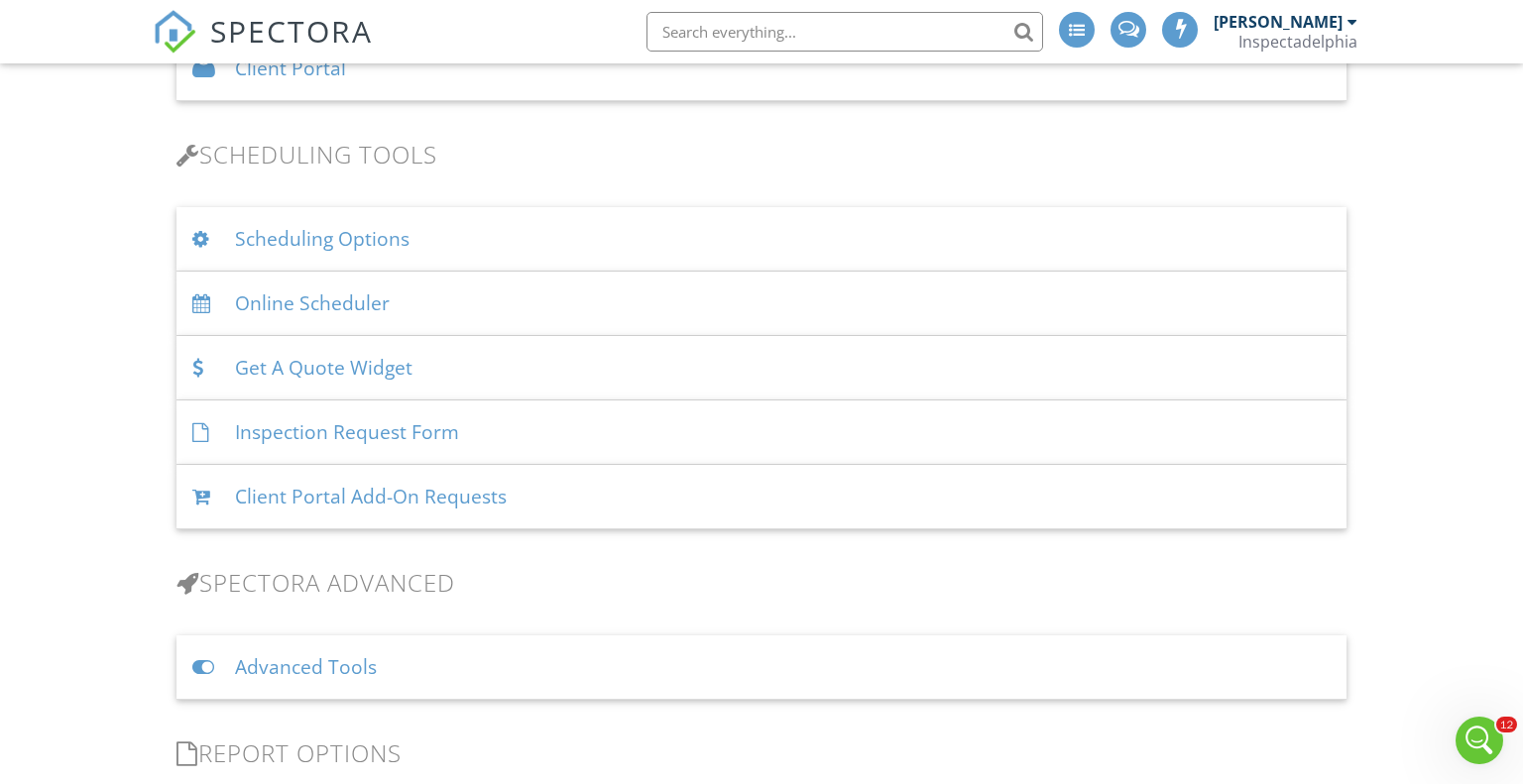 click on "Inspection Request Form" at bounding box center [762, 432] 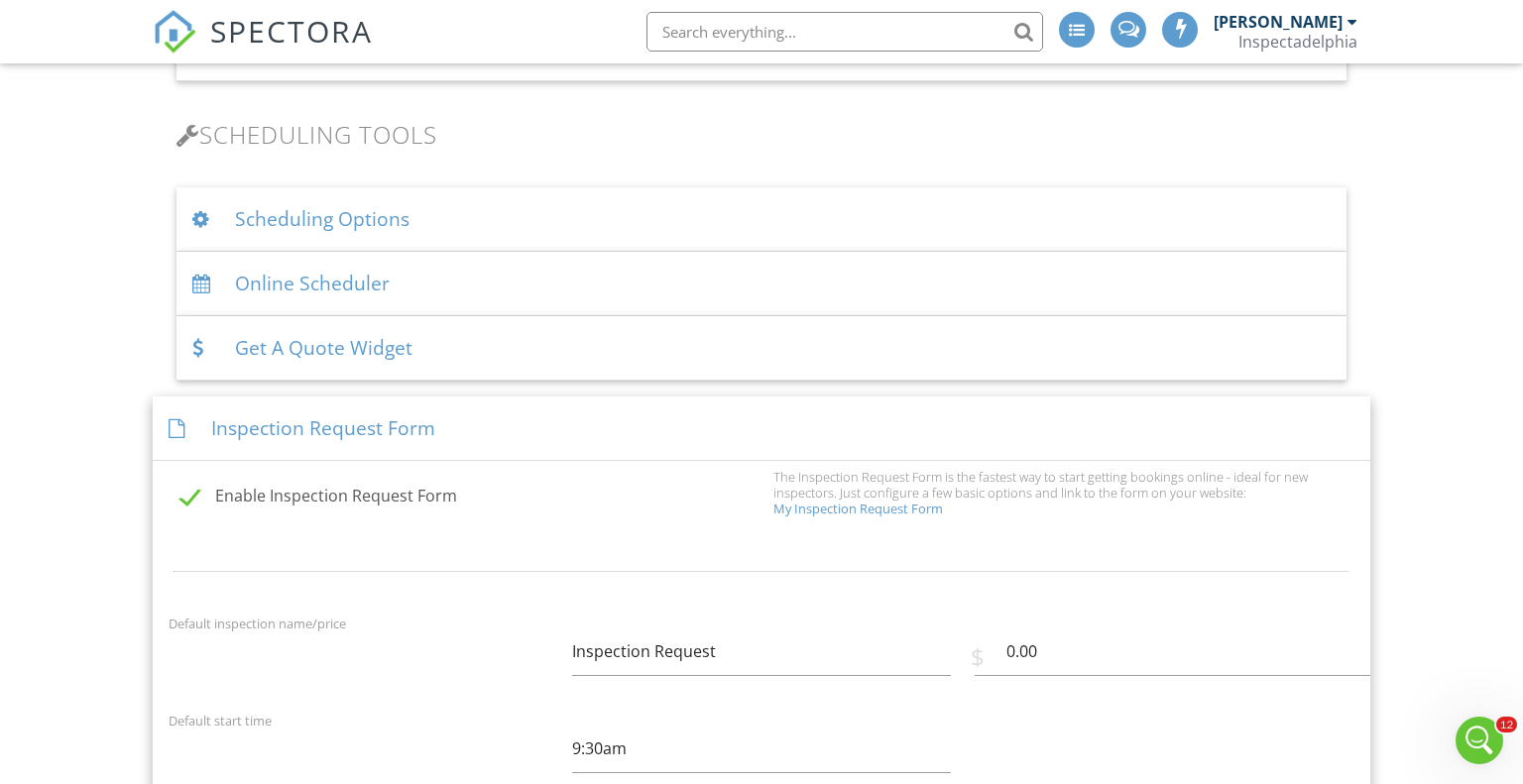 scroll, scrollTop: 1233, scrollLeft: 0, axis: vertical 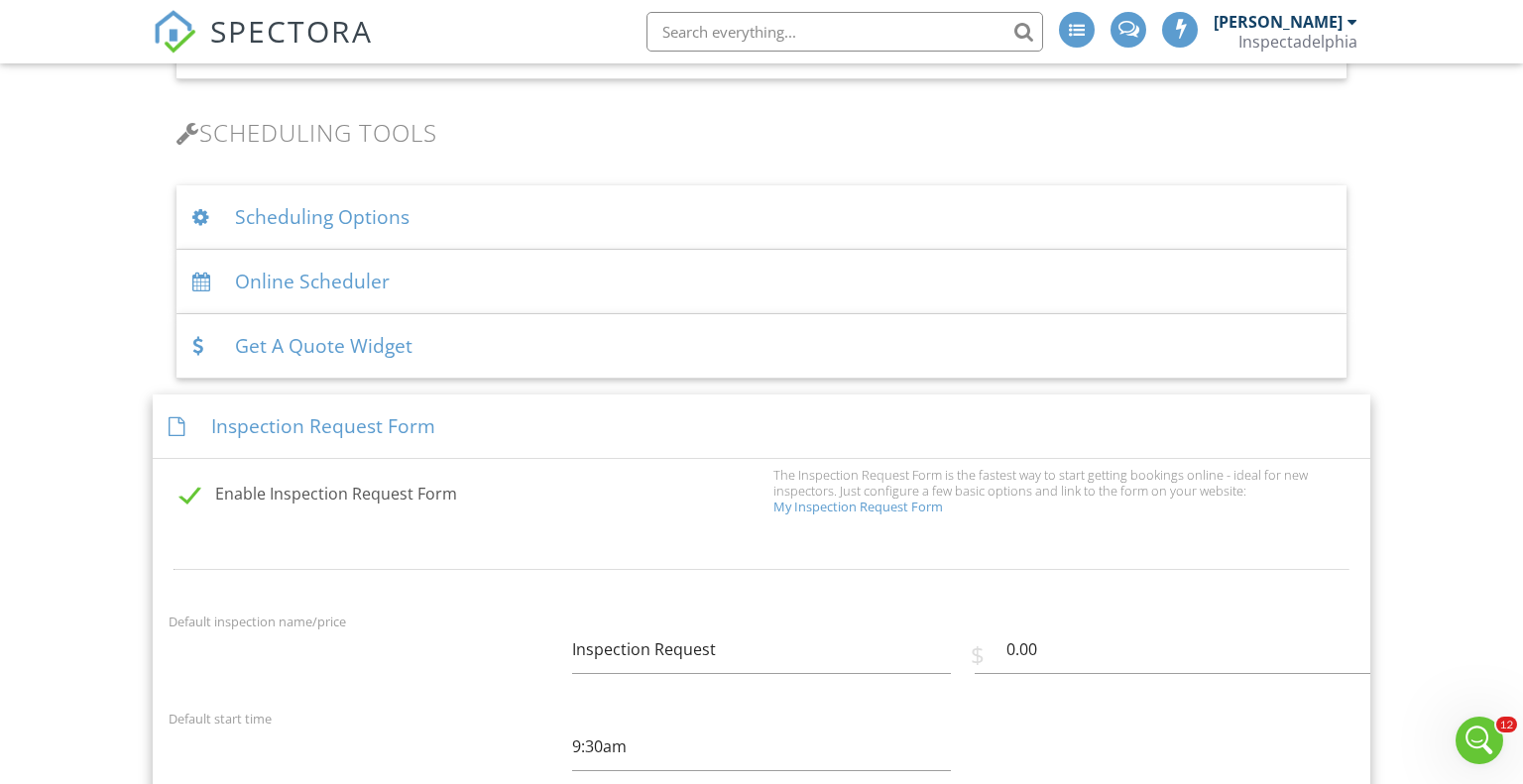 click on "My Inspection Request Form" at bounding box center (858, 506) 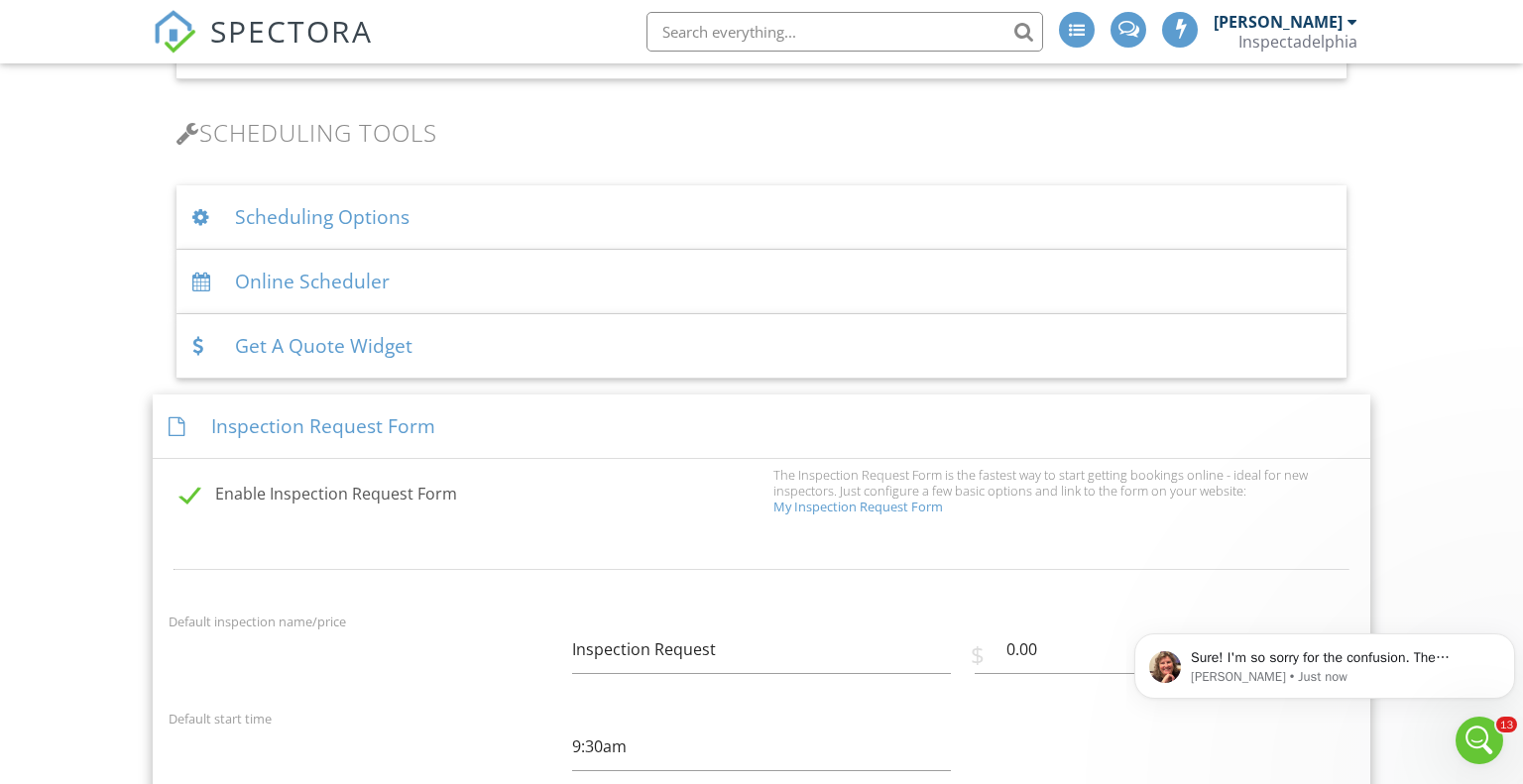 scroll, scrollTop: 0, scrollLeft: 0, axis: both 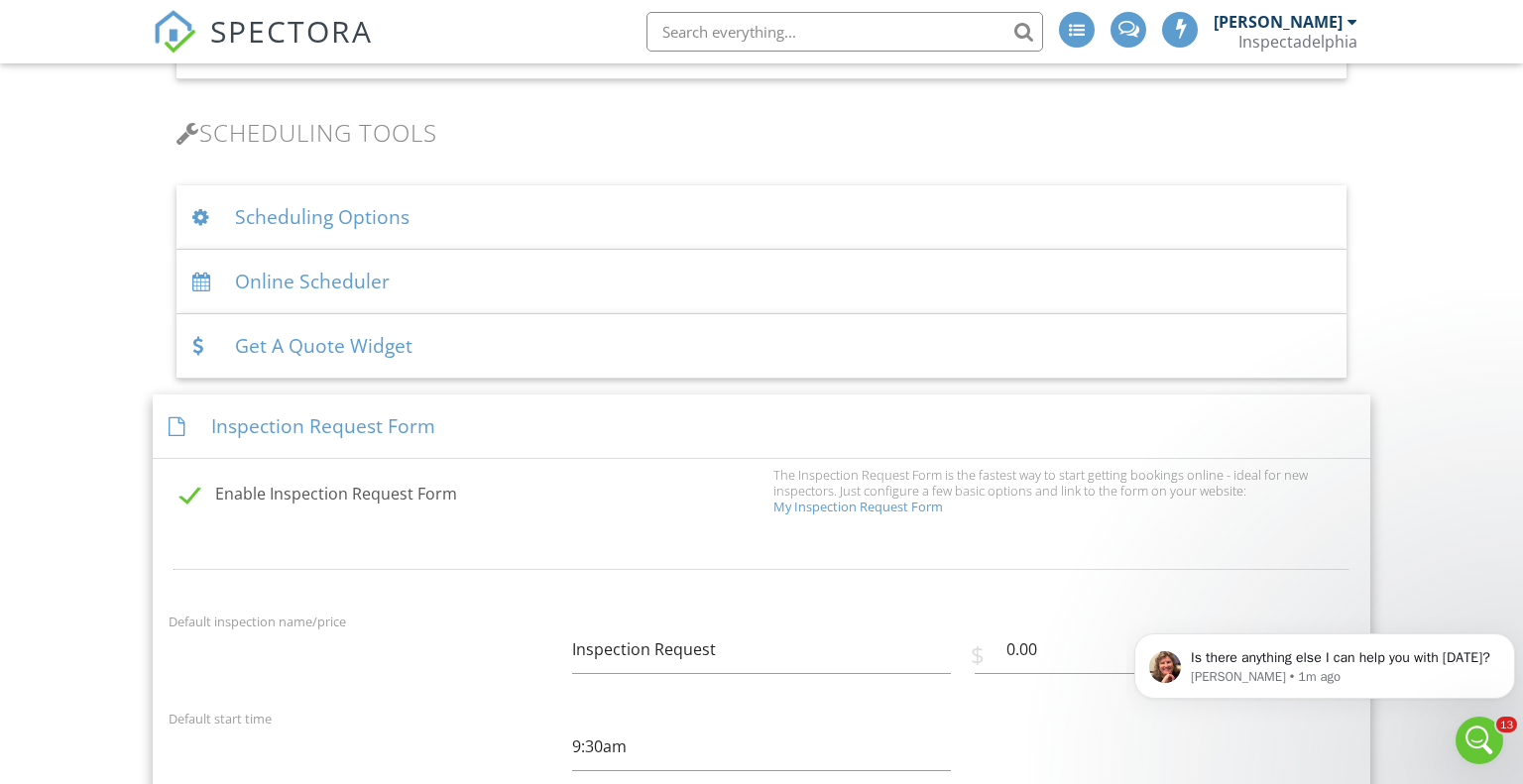 click 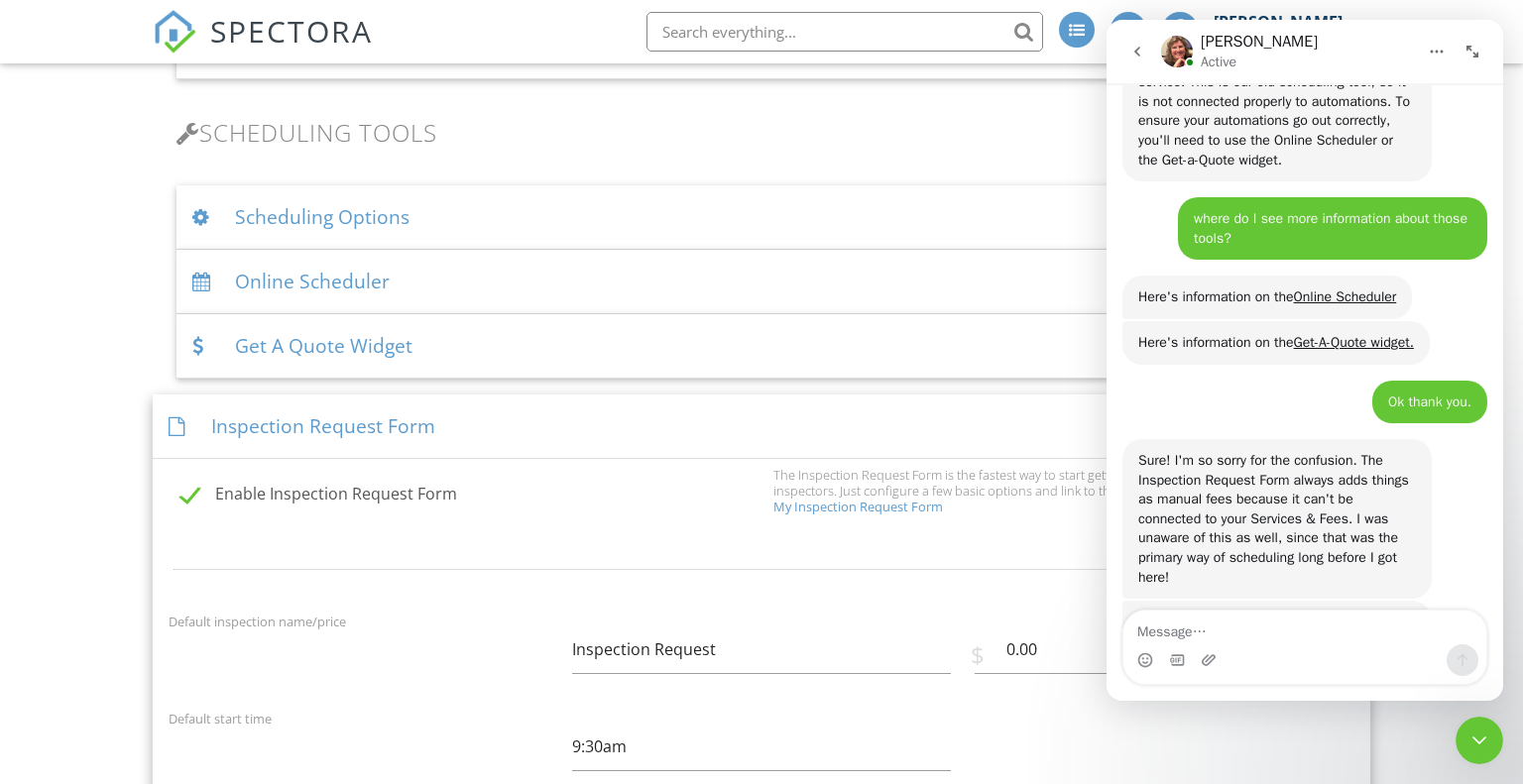 scroll, scrollTop: 4113, scrollLeft: 0, axis: vertical 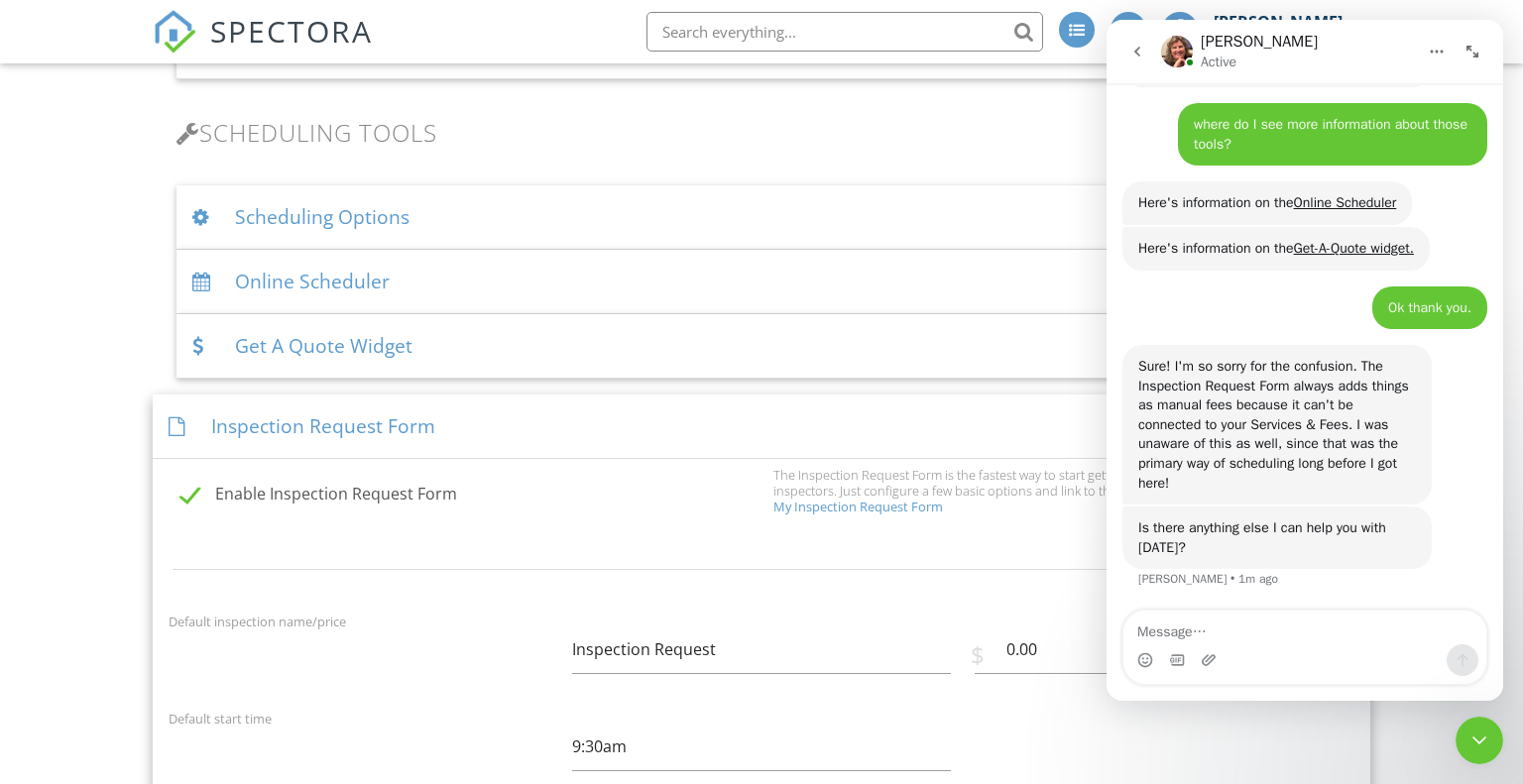 click at bounding box center [1305, 627] 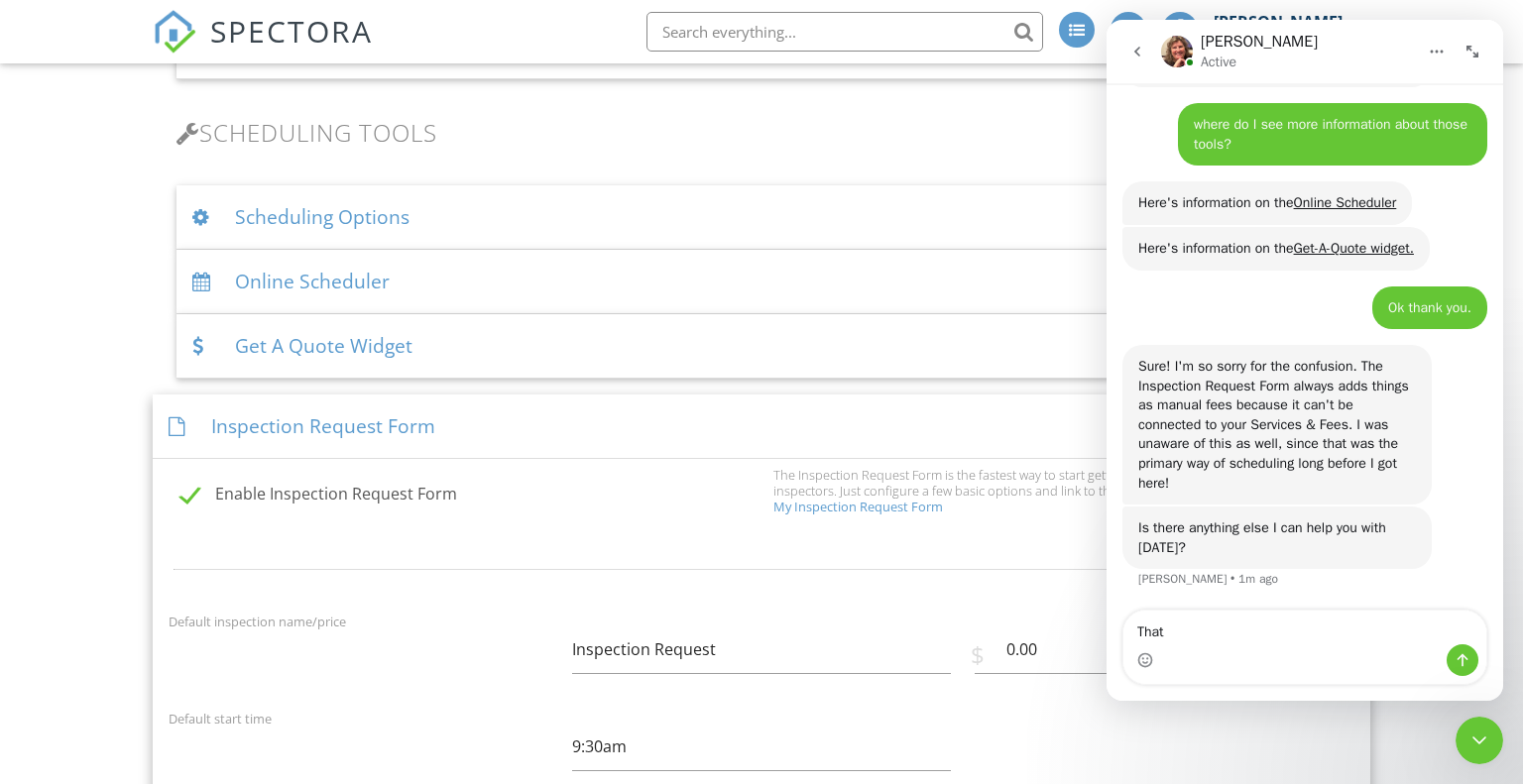 type on "Thats" 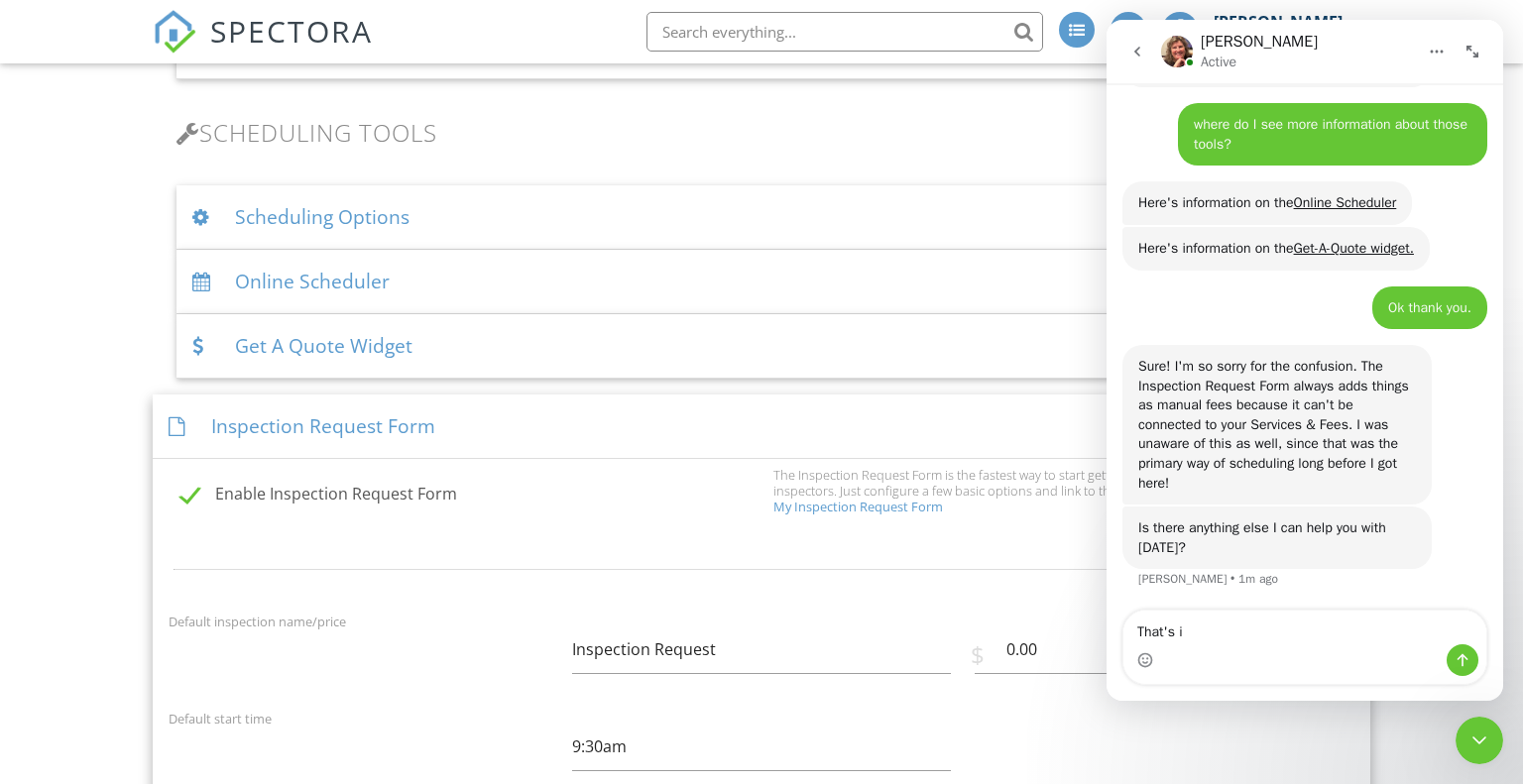 type on "That's it" 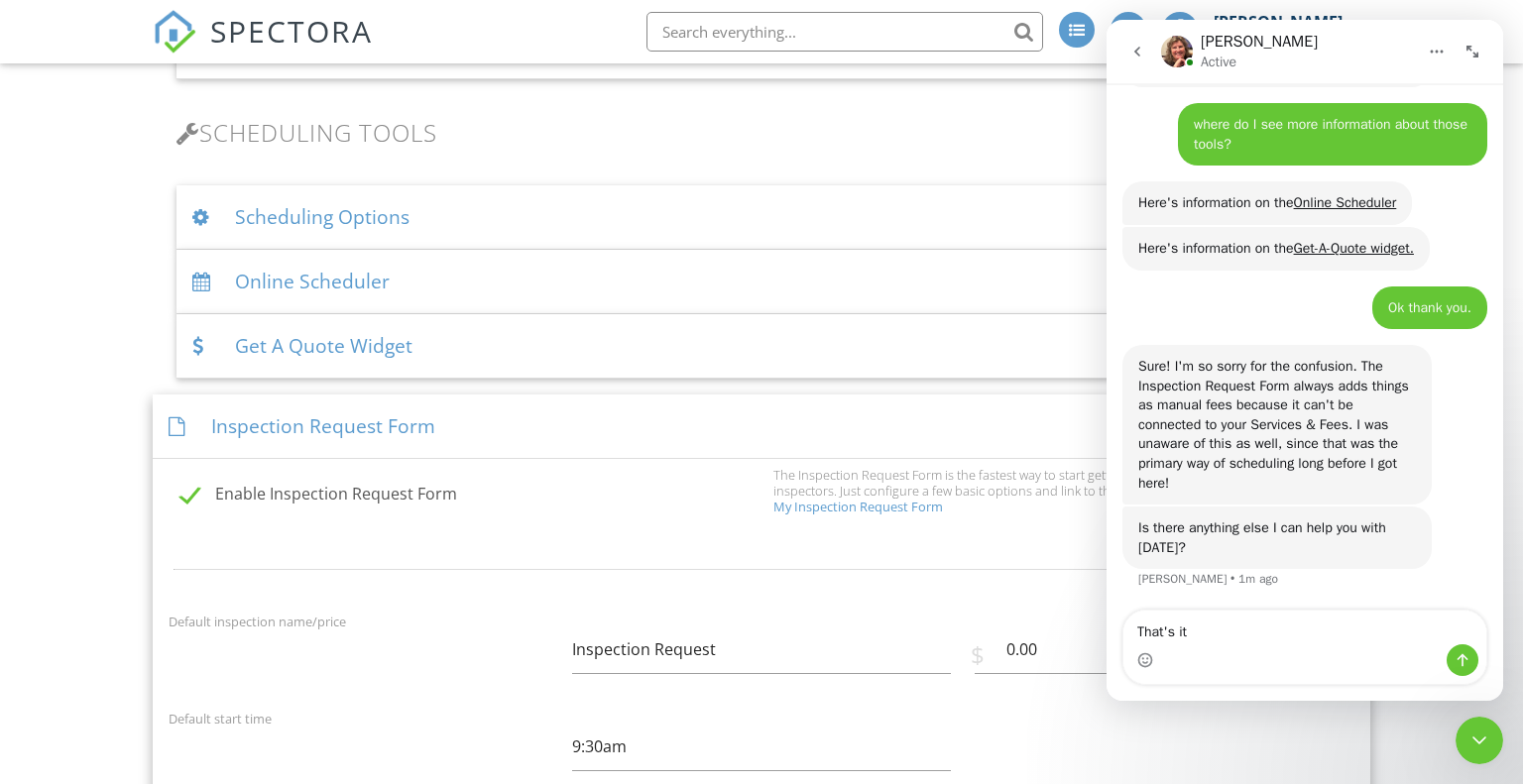 type 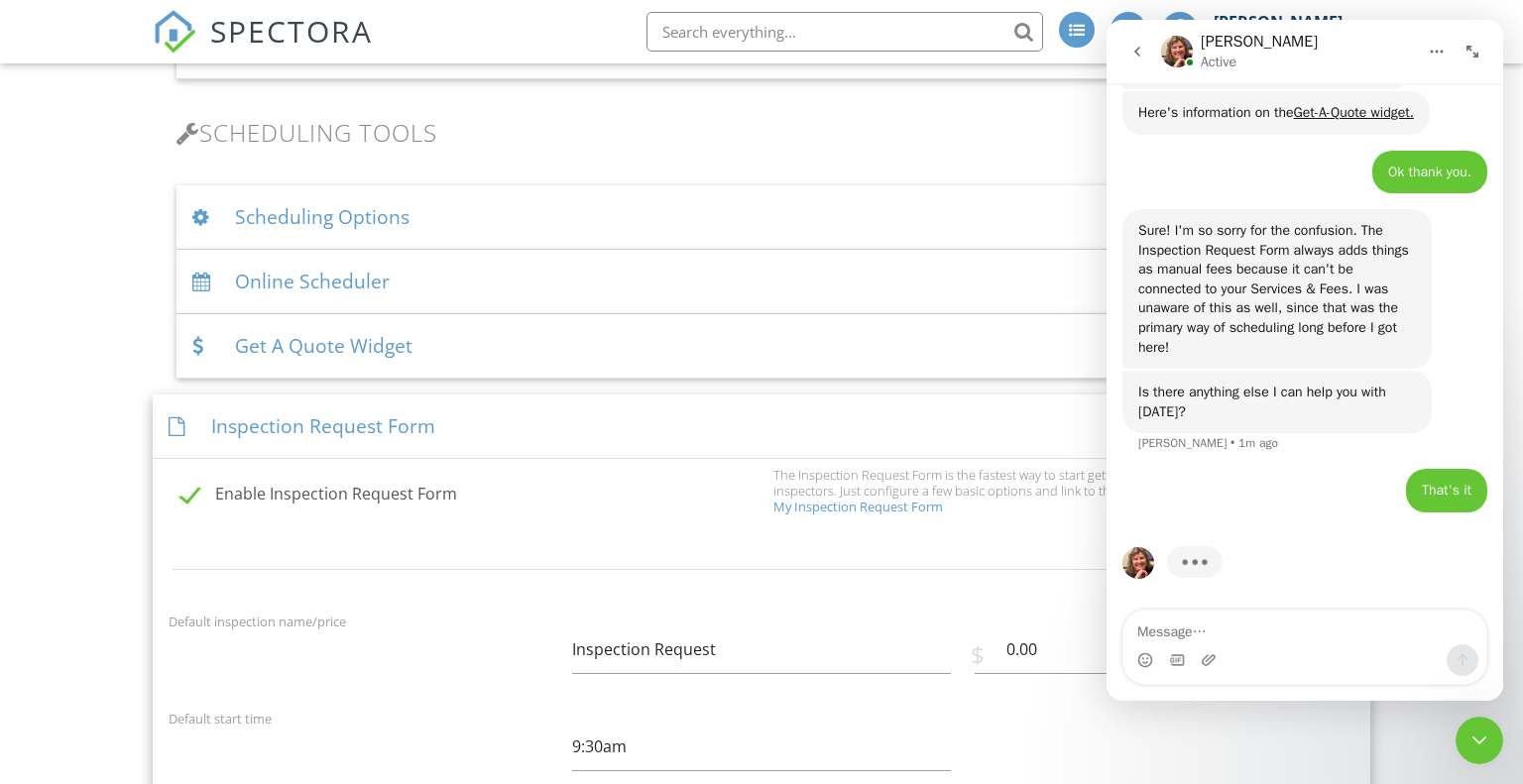 scroll, scrollTop: 4249, scrollLeft: 0, axis: vertical 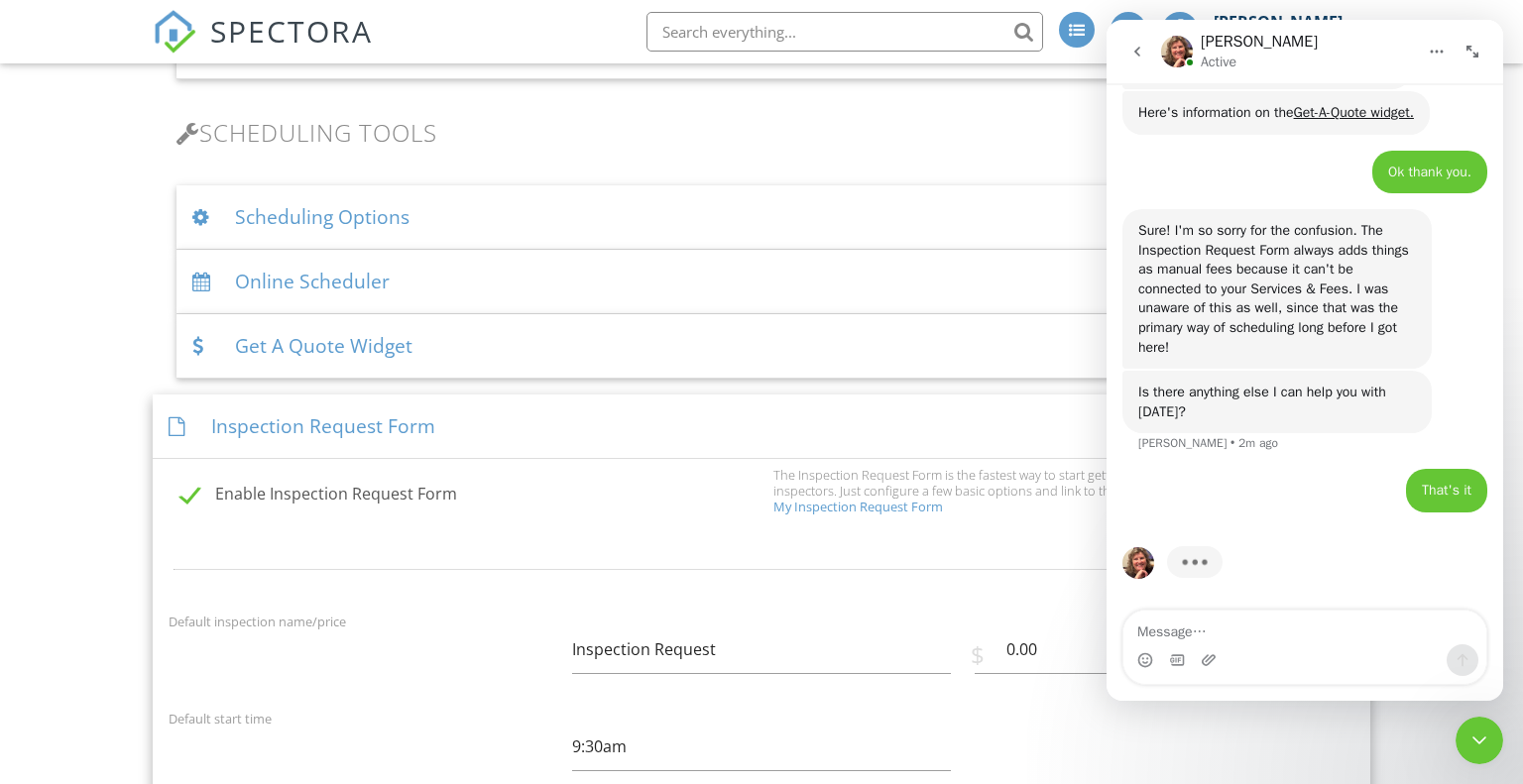 click 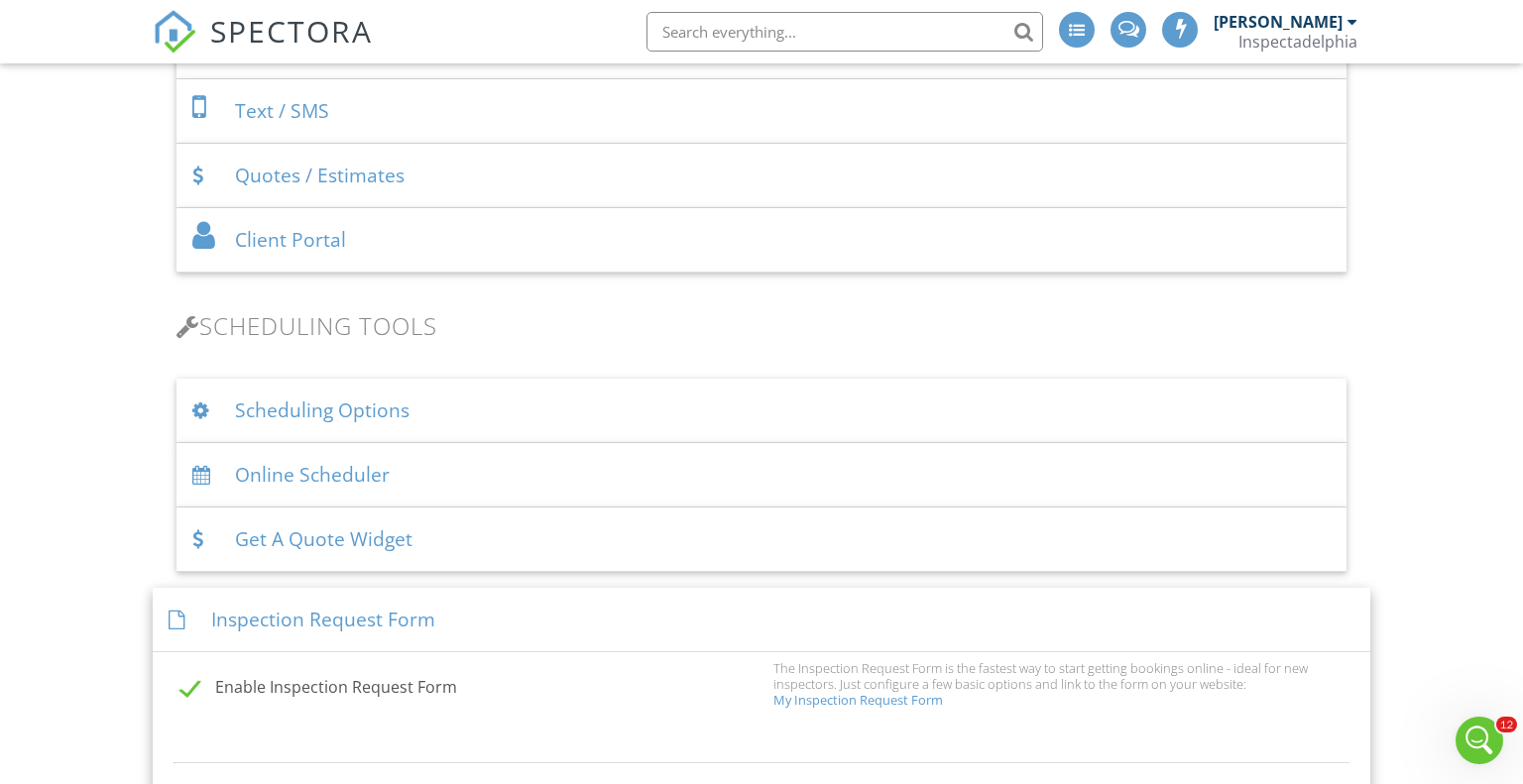 scroll, scrollTop: 1036, scrollLeft: 0, axis: vertical 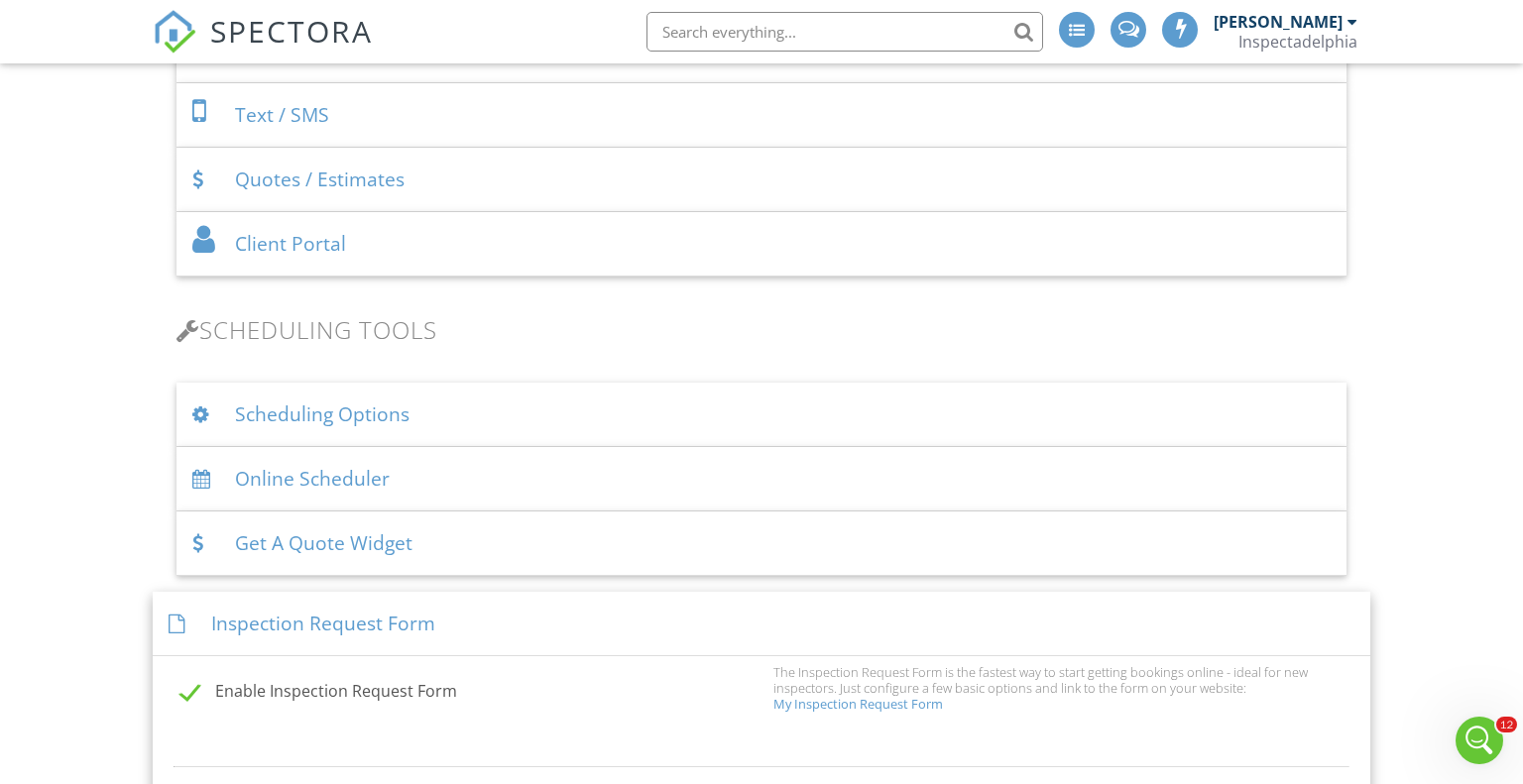 click on "Inspection Request Form" at bounding box center [762, 623] 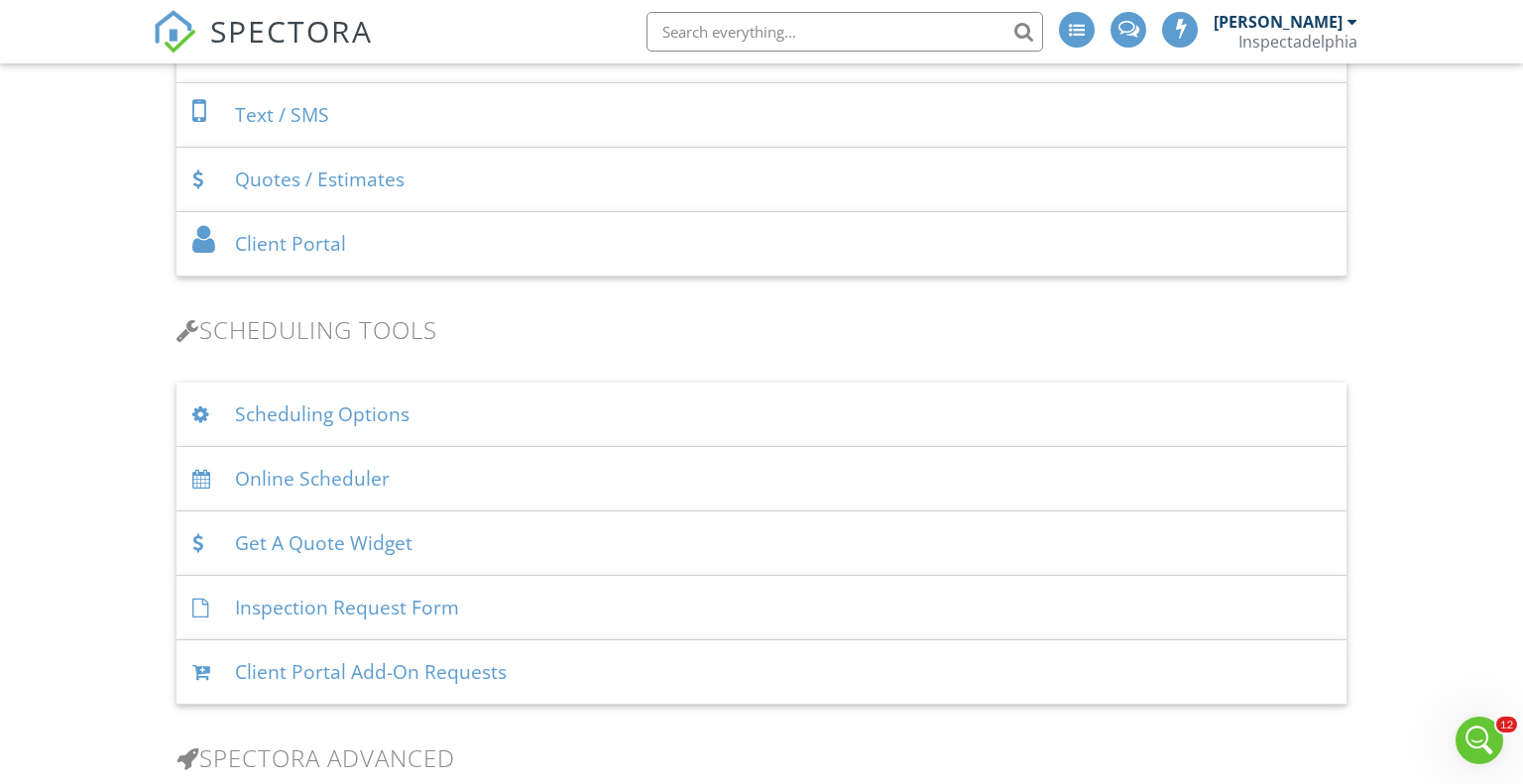click at bounding box center [1479, 740] 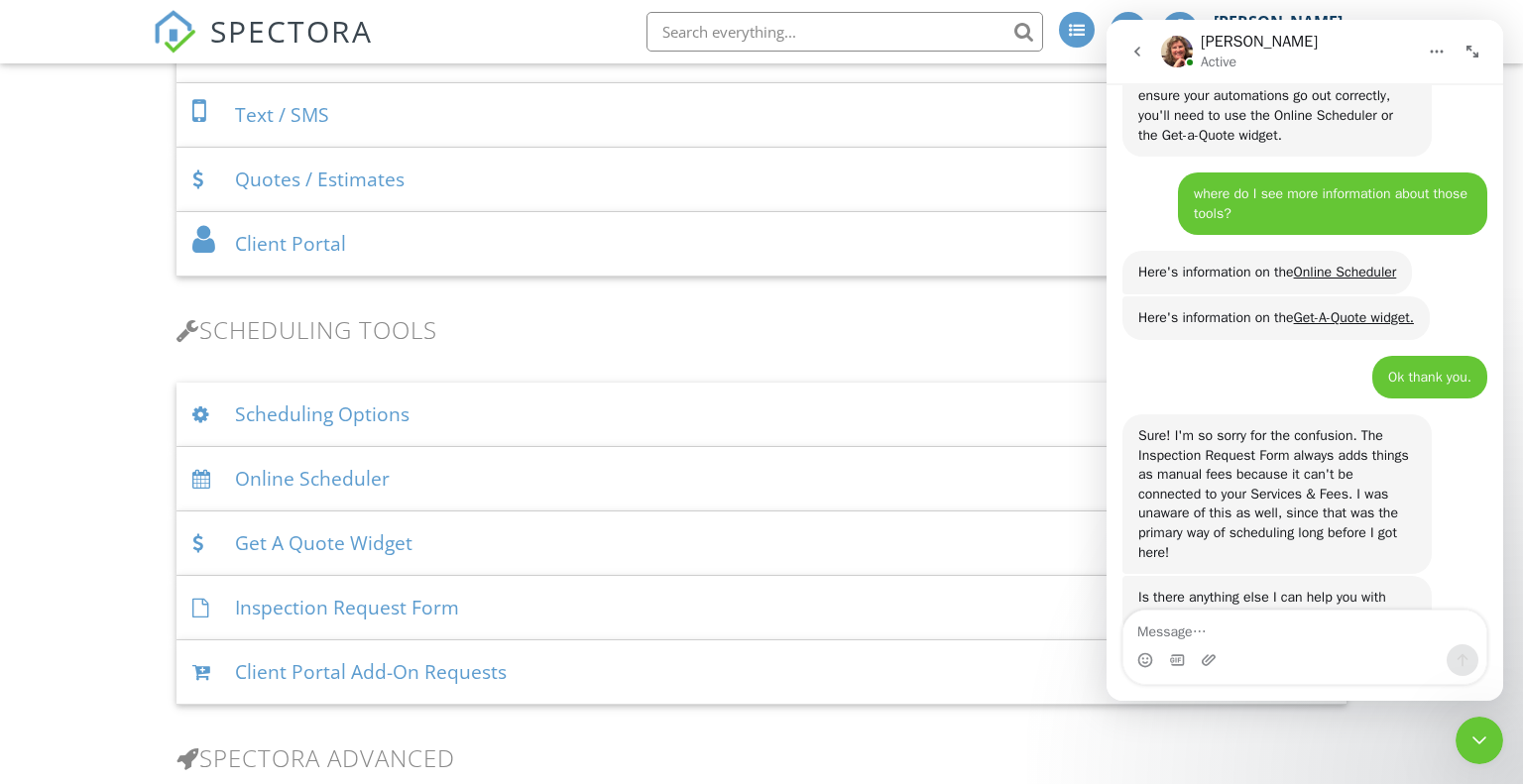 scroll, scrollTop: 4249, scrollLeft: 0, axis: vertical 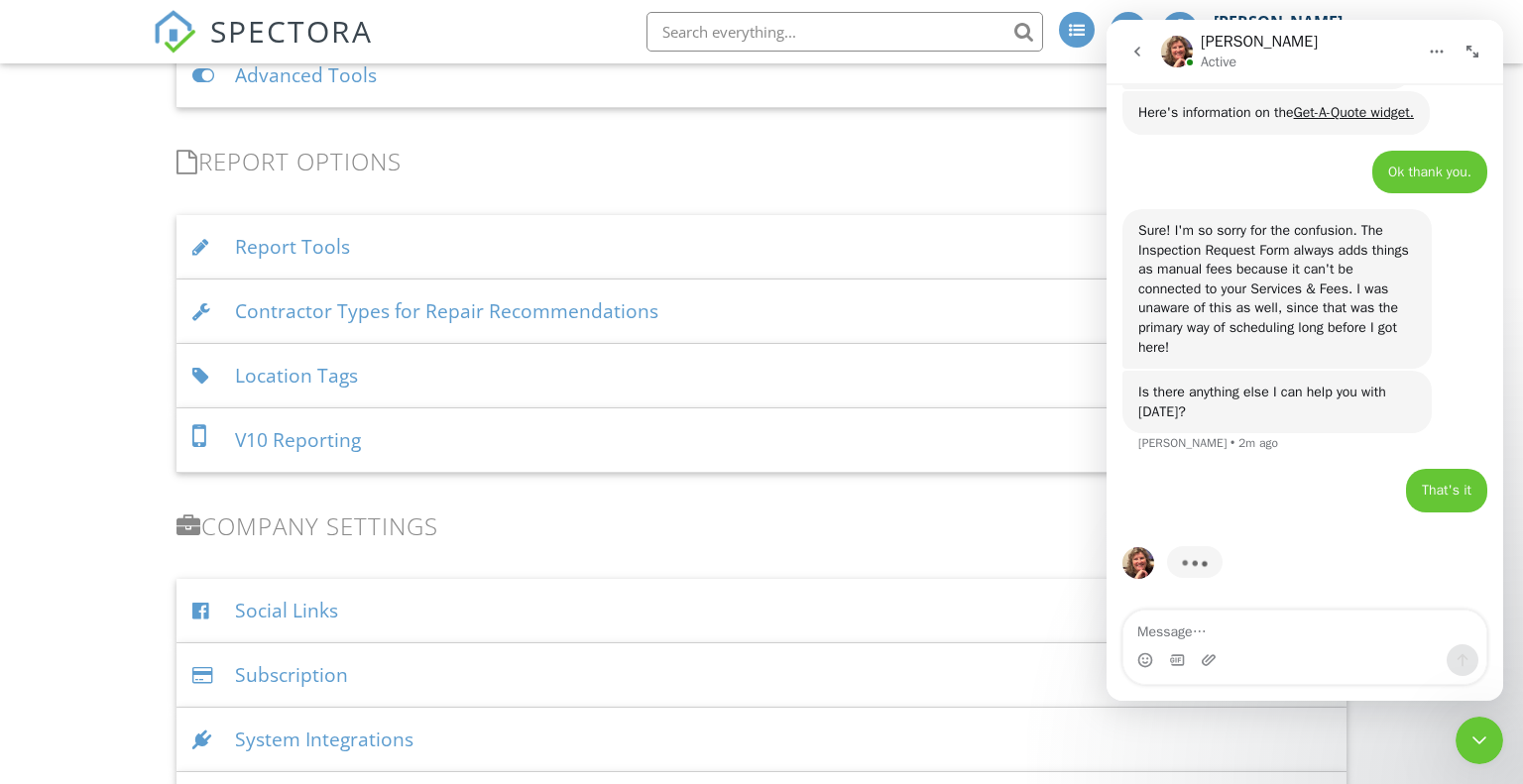 click 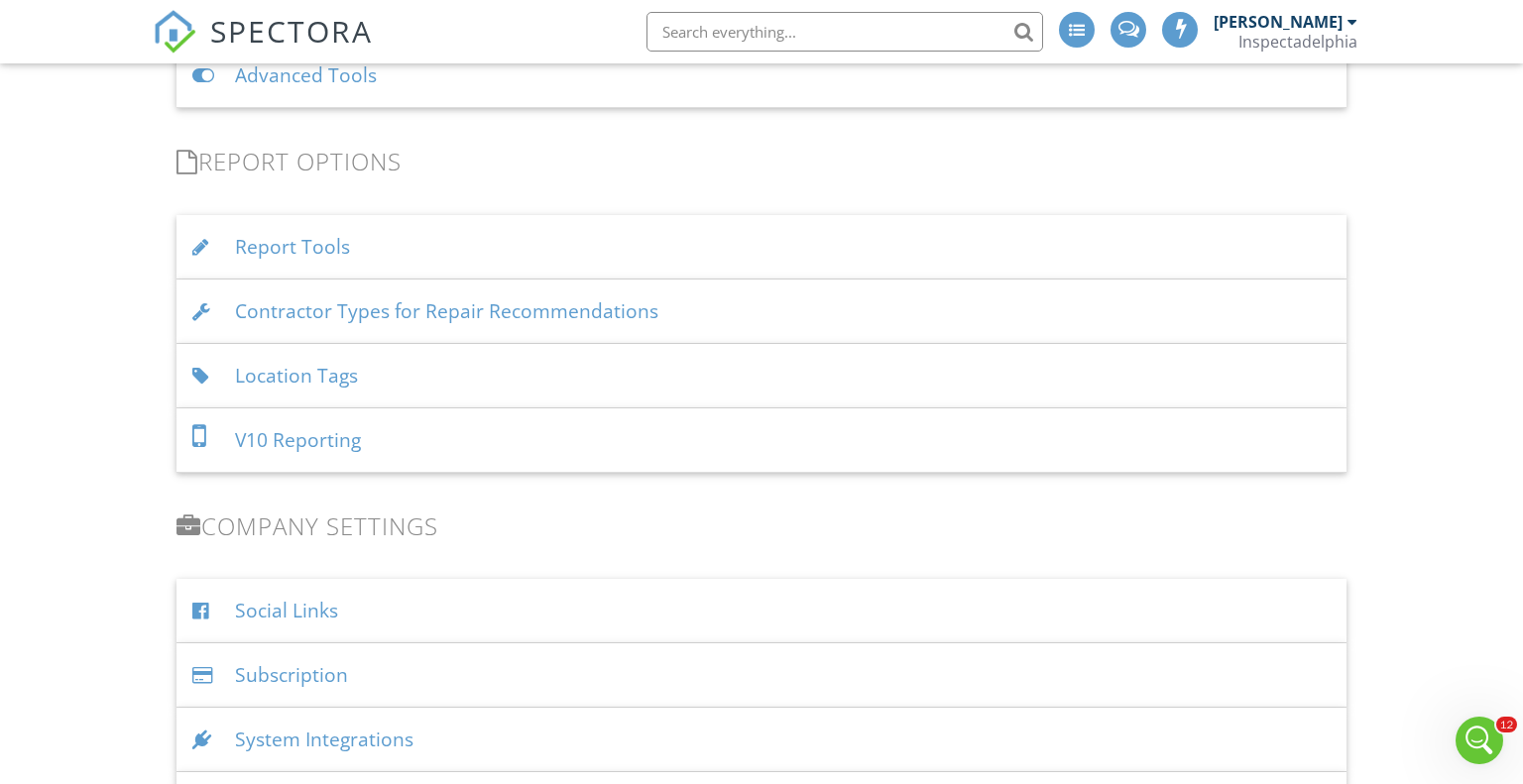scroll, scrollTop: 0, scrollLeft: 0, axis: both 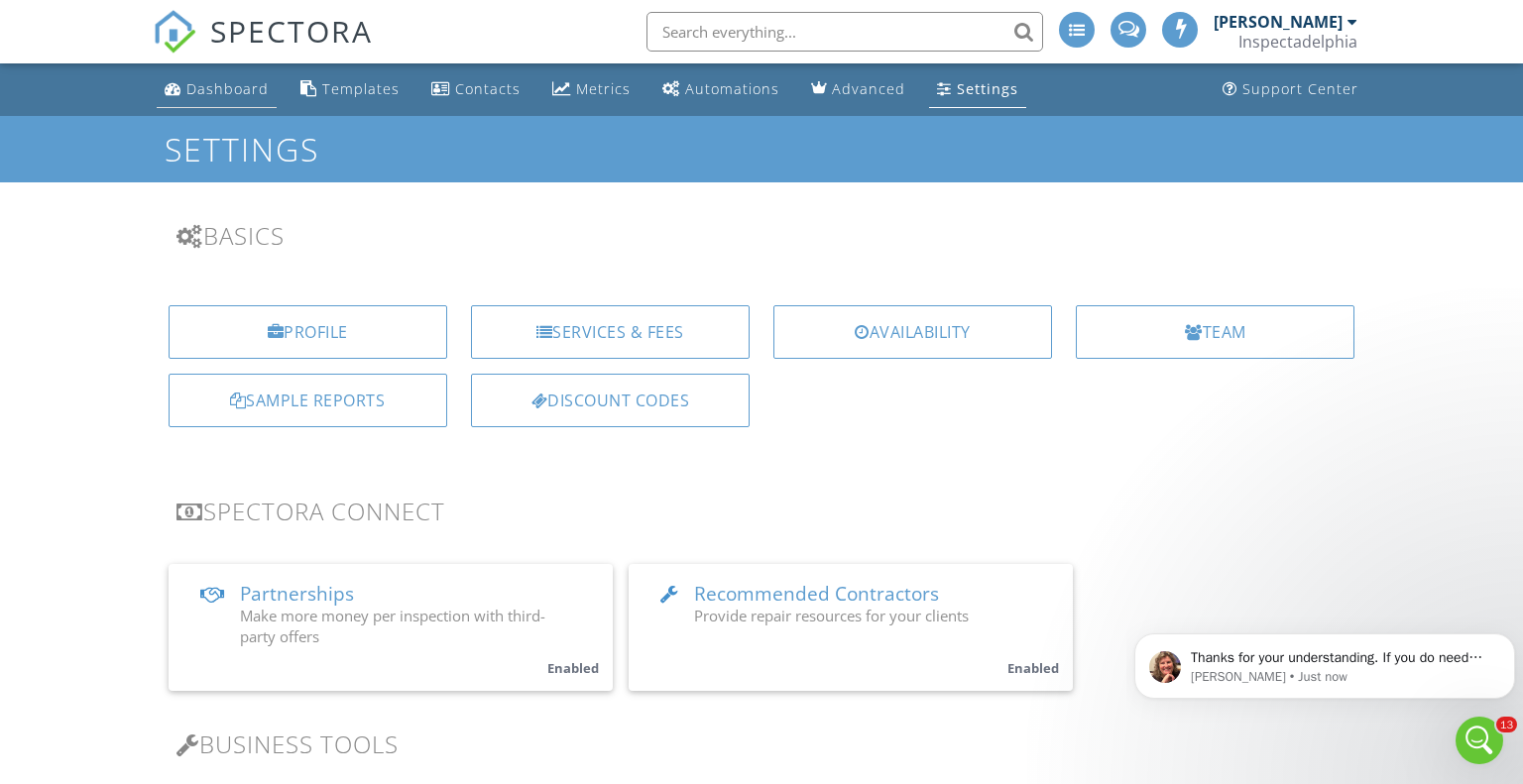 click on "Dashboard" at bounding box center [216, 89] 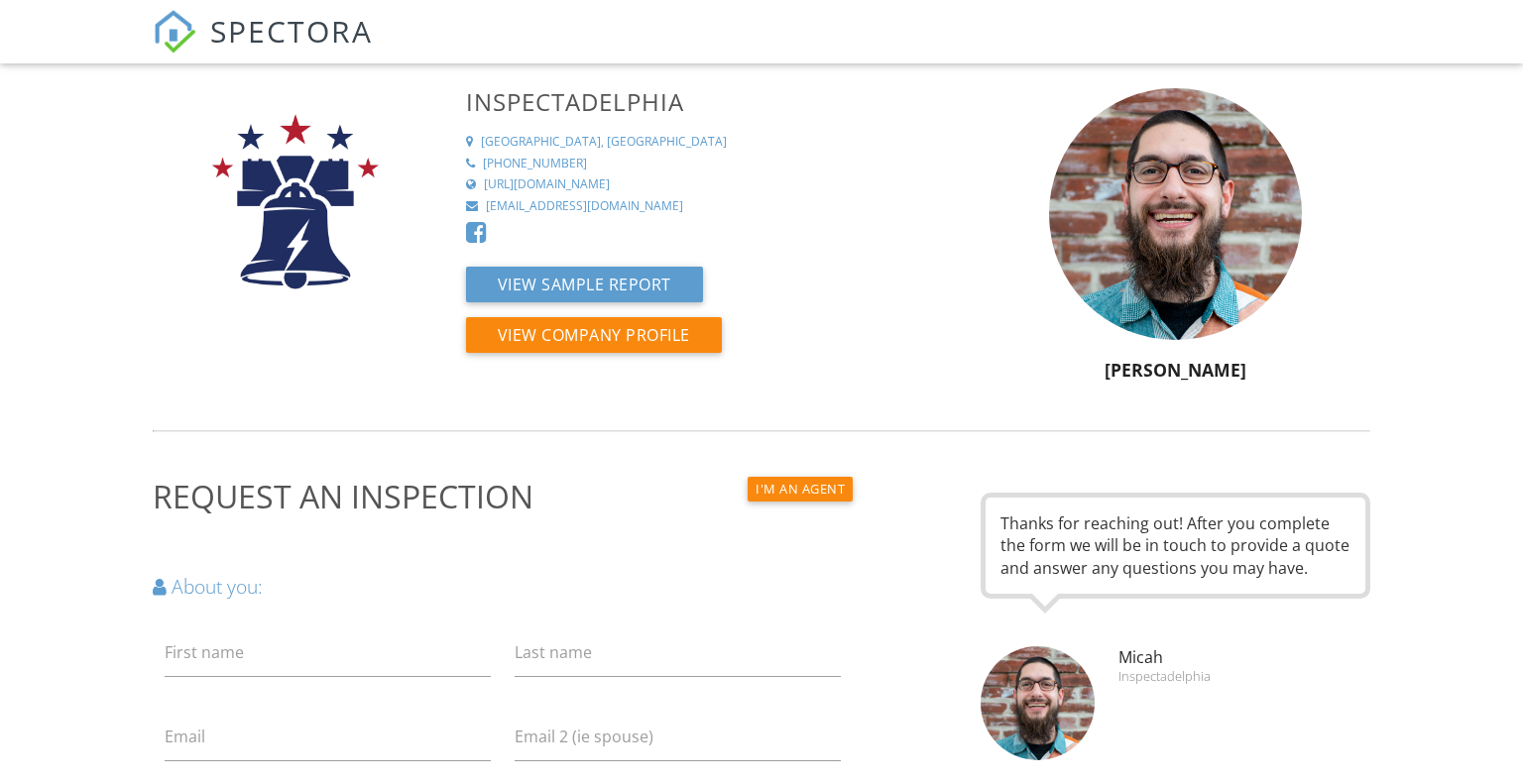 scroll, scrollTop: 0, scrollLeft: 0, axis: both 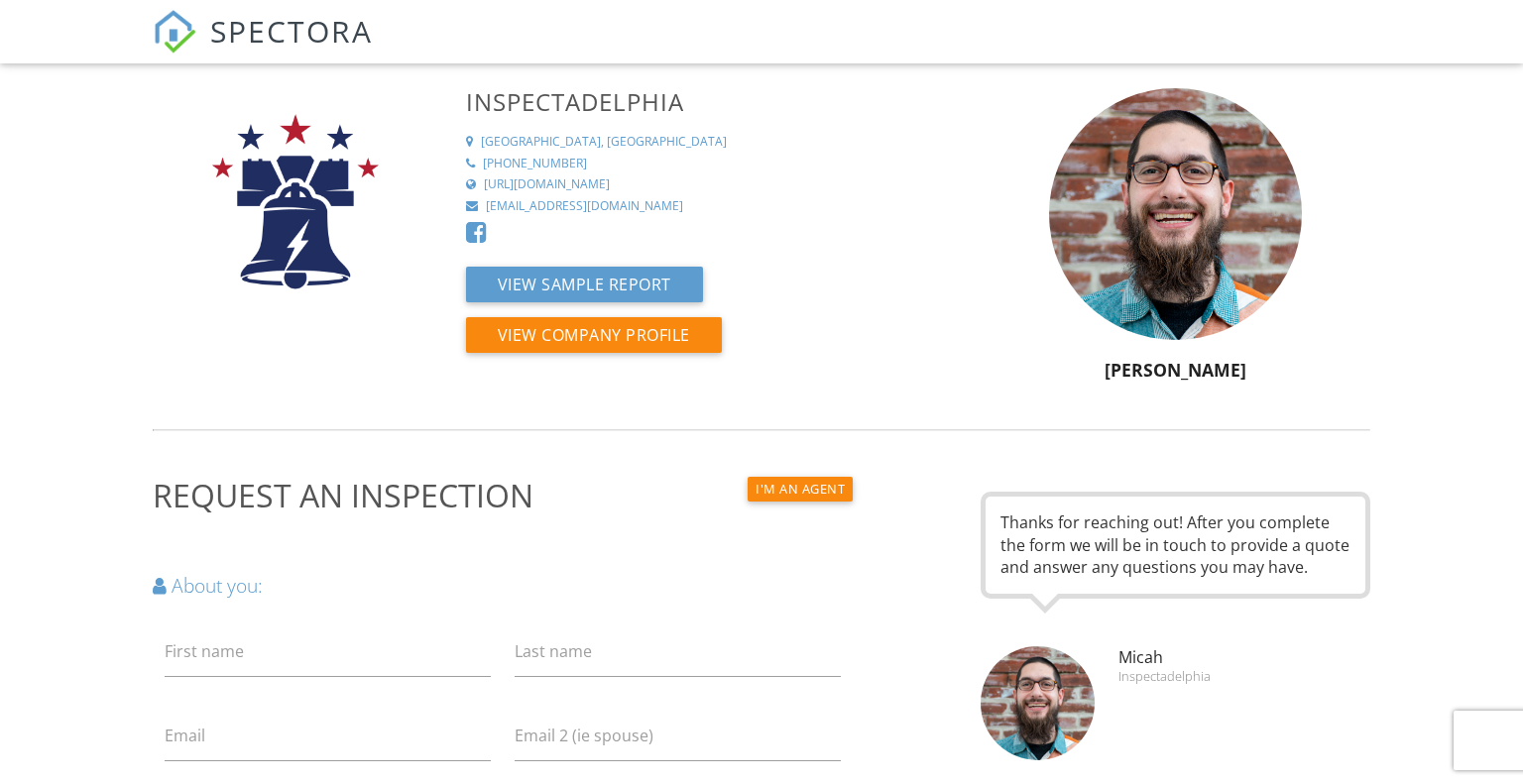 click on "[URL][DOMAIN_NAME]" at bounding box center [711, 184] 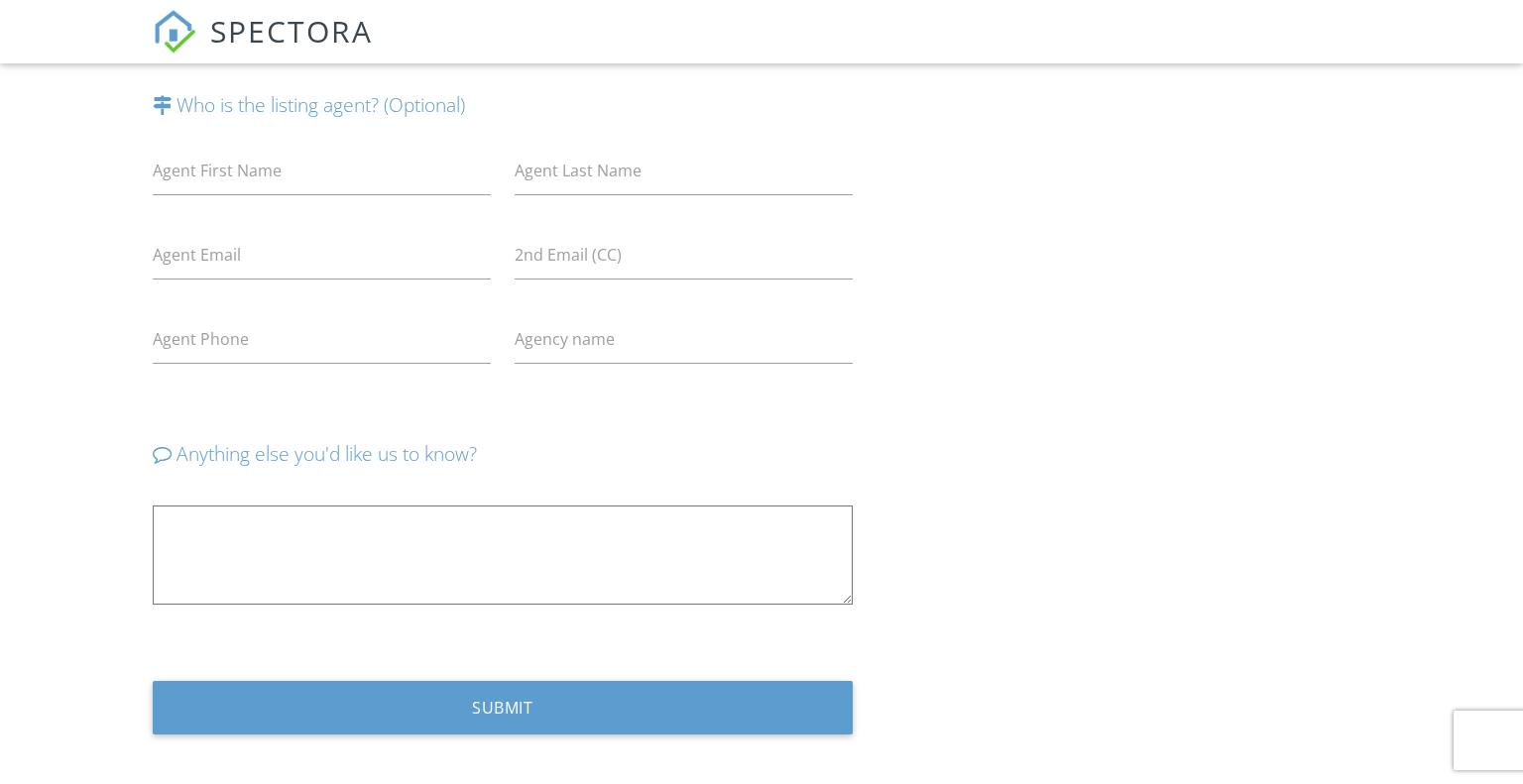 scroll, scrollTop: 0, scrollLeft: 0, axis: both 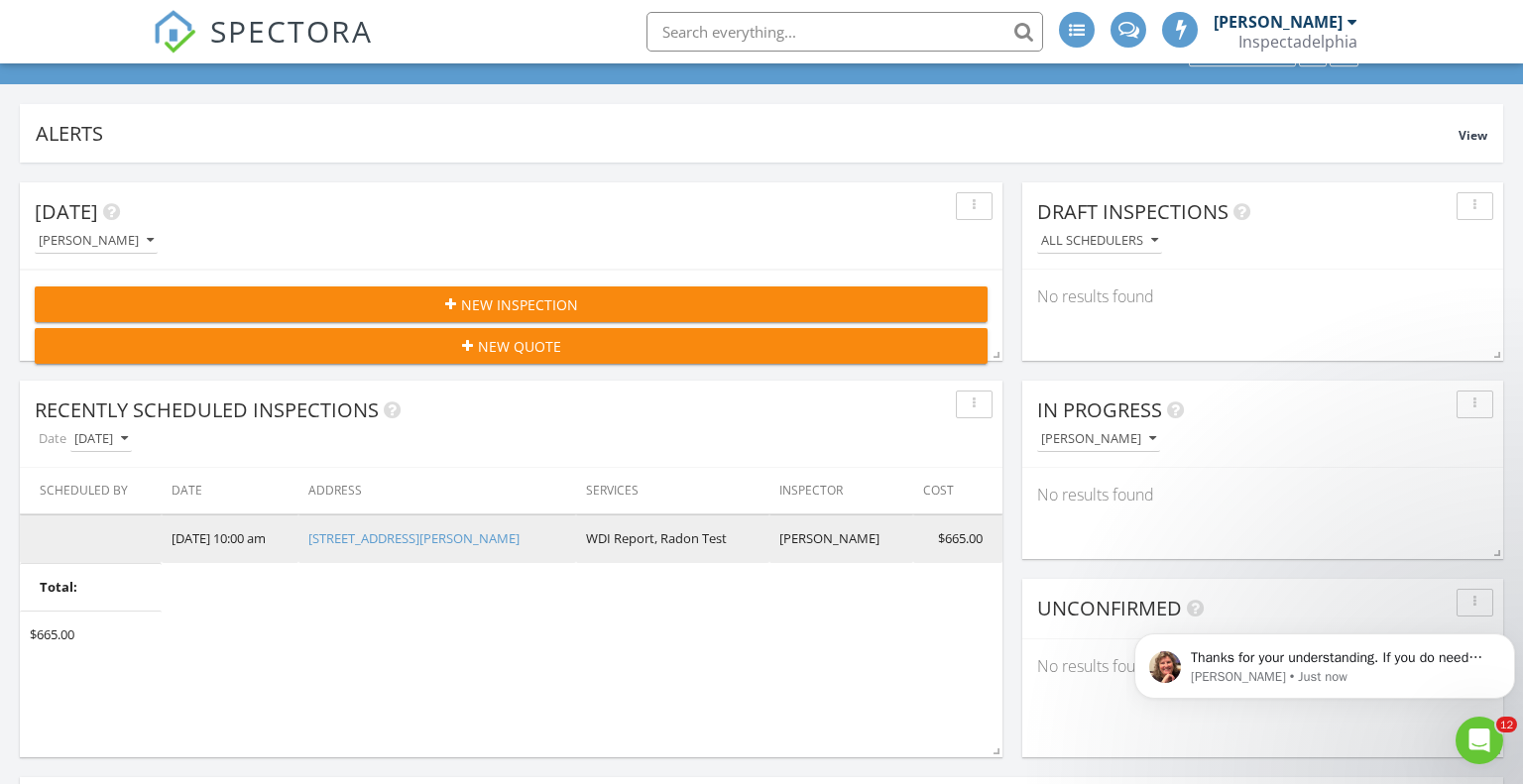 click on "6136 Wayne Avenue #3, Philadelphia, PA 19144" at bounding box center (413, 538) 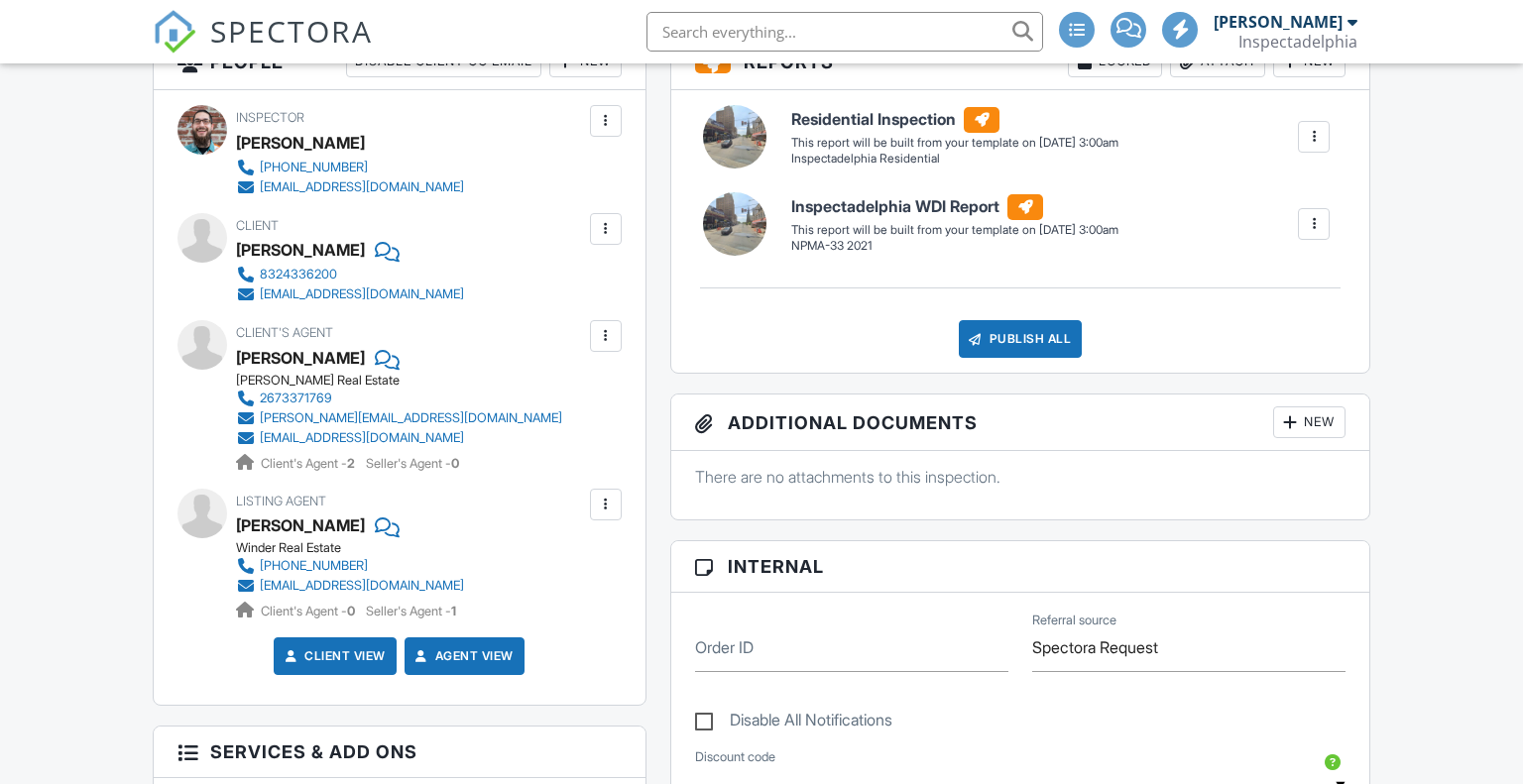 scroll, scrollTop: 551, scrollLeft: 0, axis: vertical 